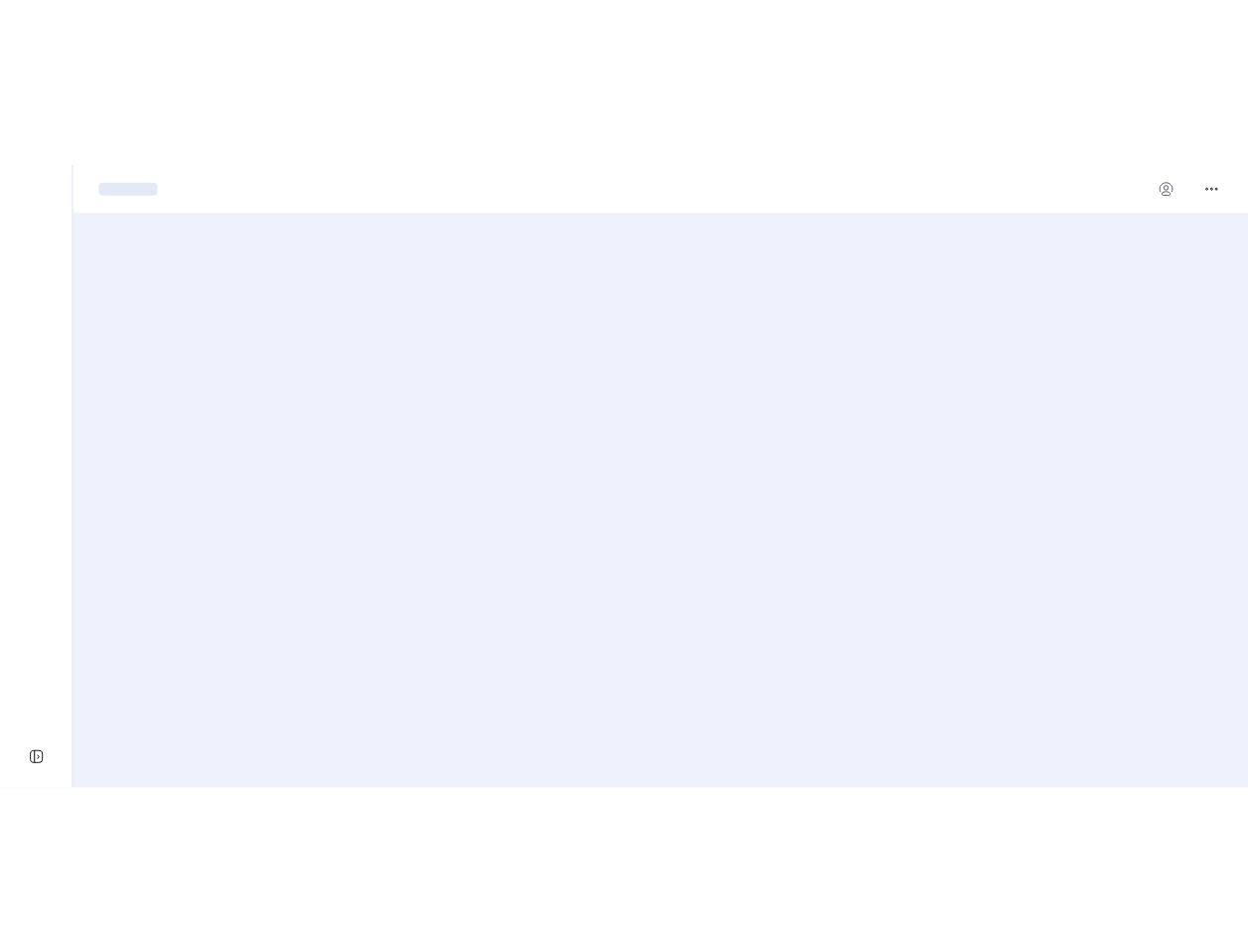 scroll, scrollTop: 0, scrollLeft: 0, axis: both 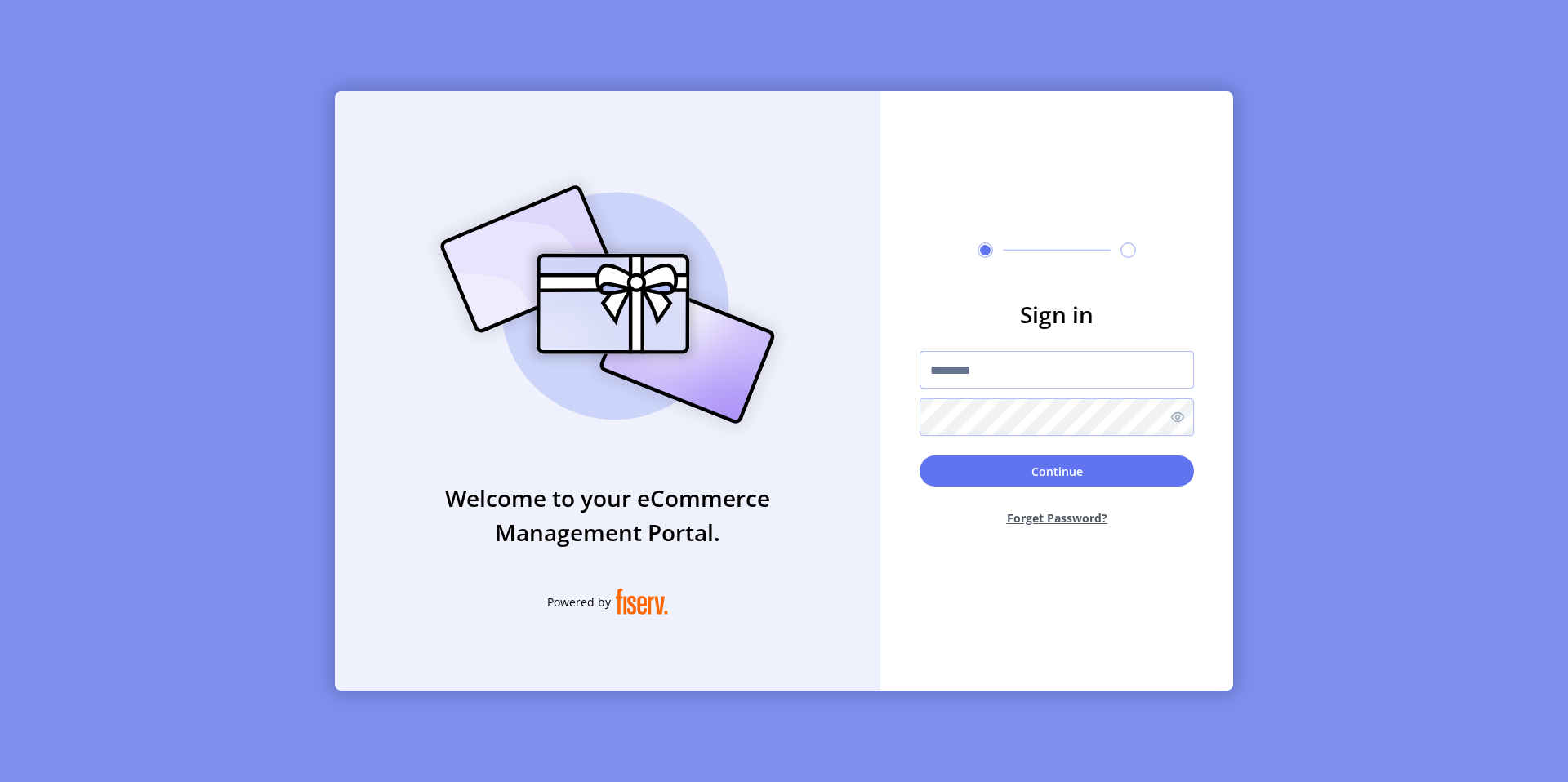 click at bounding box center (1057, 370) 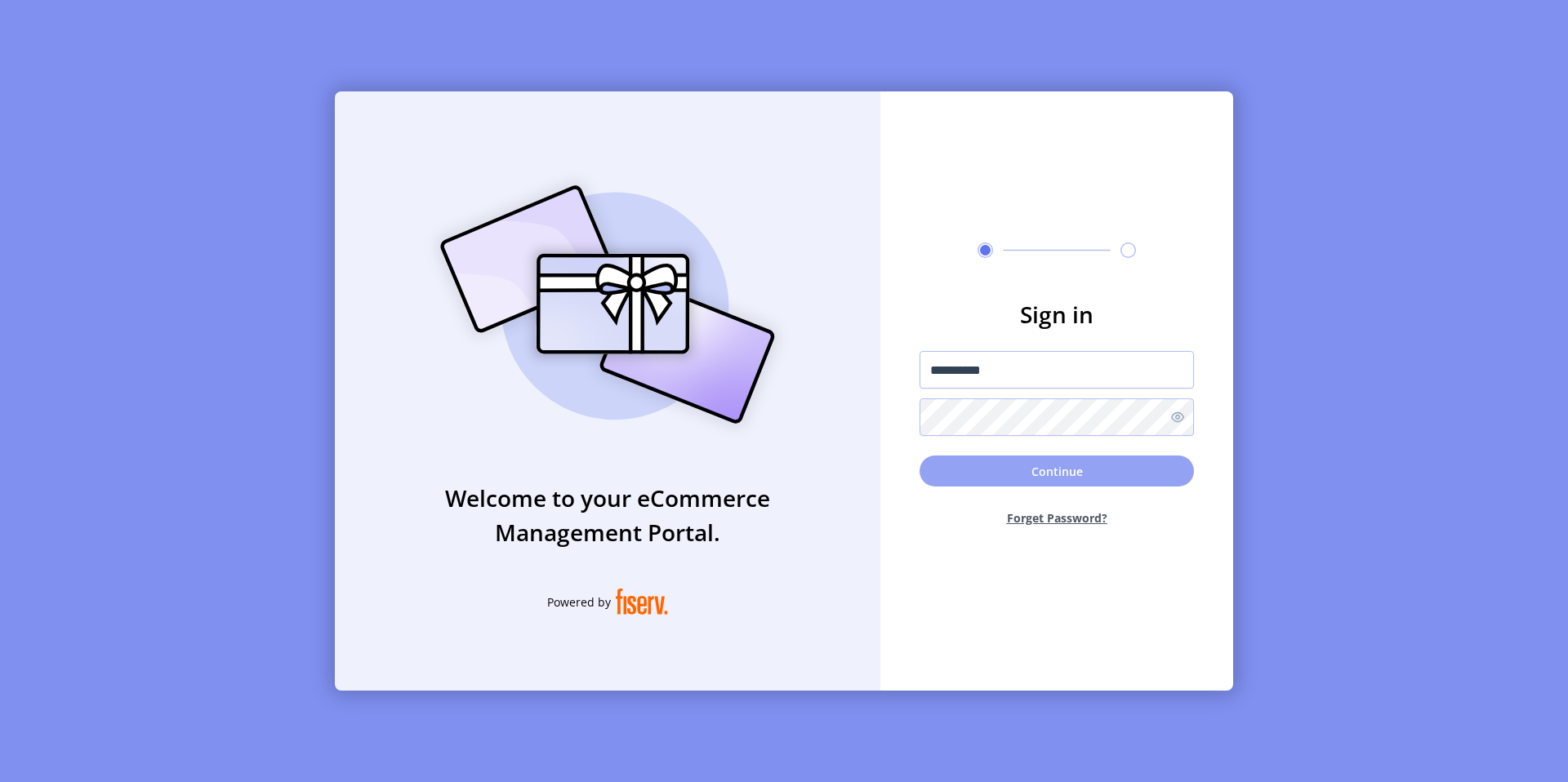 click on "Continue" 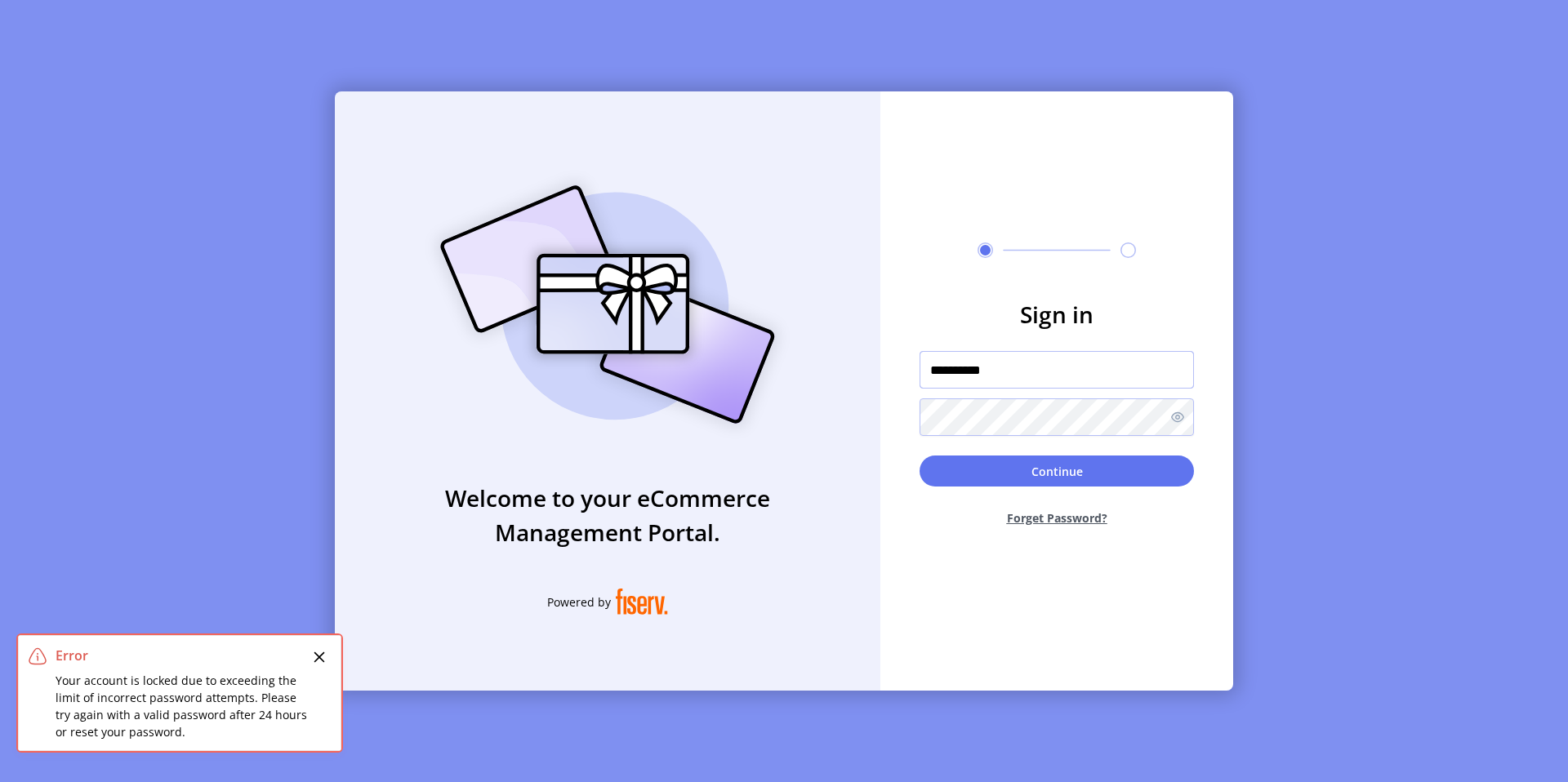 click on "**********" at bounding box center [1057, 370] 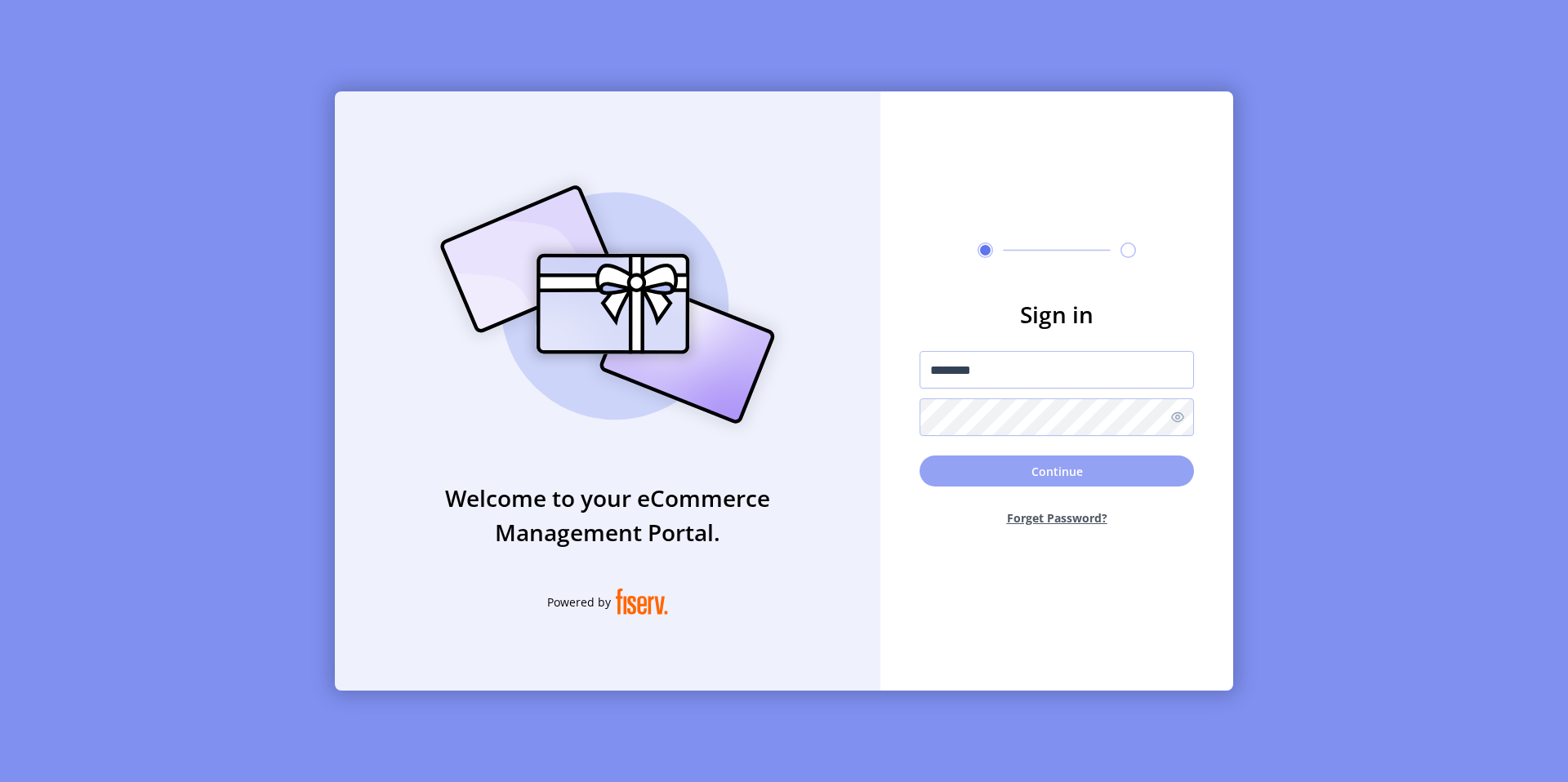 click on "Continue" 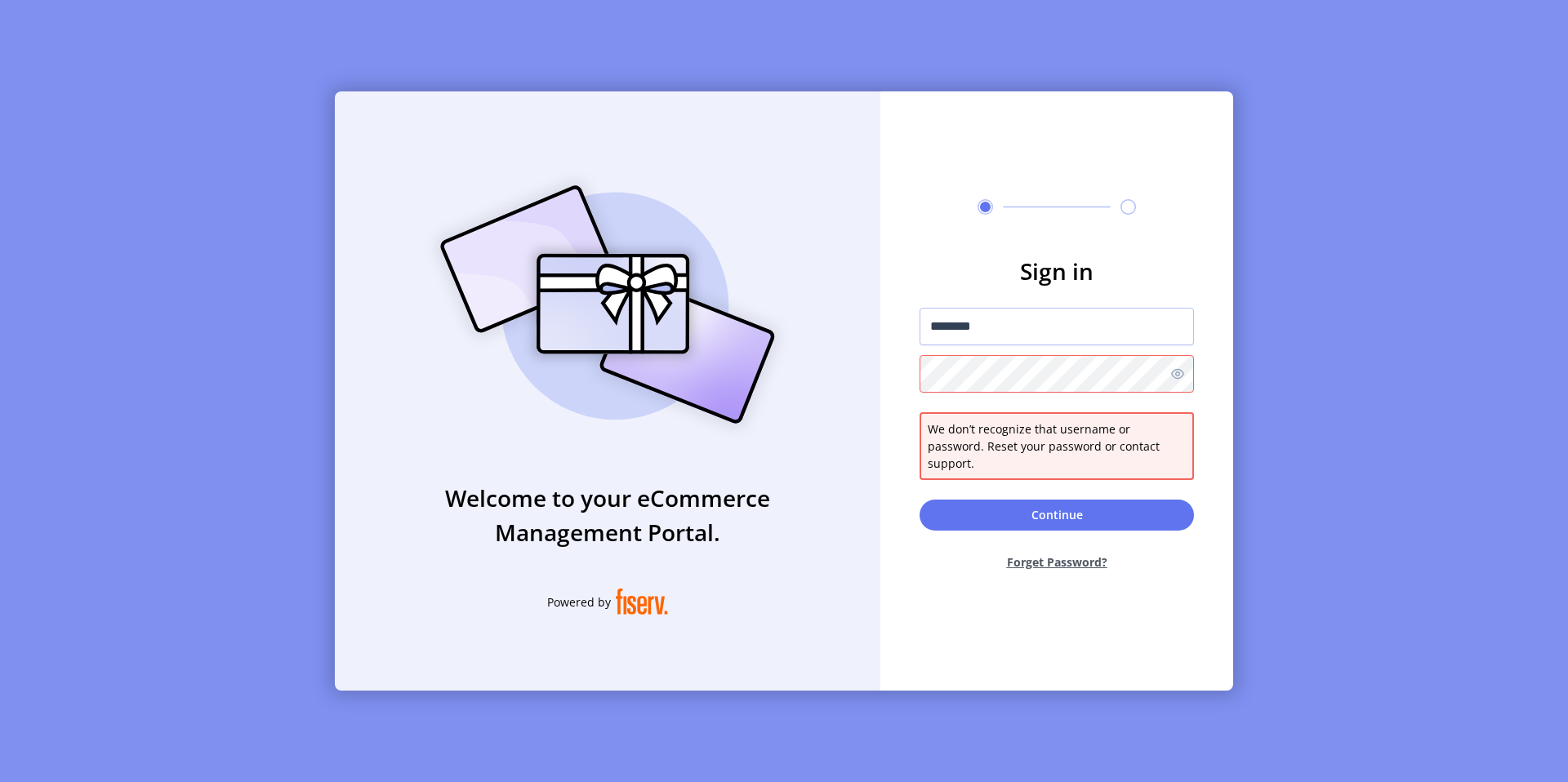 click on "********" at bounding box center [1057, 327] 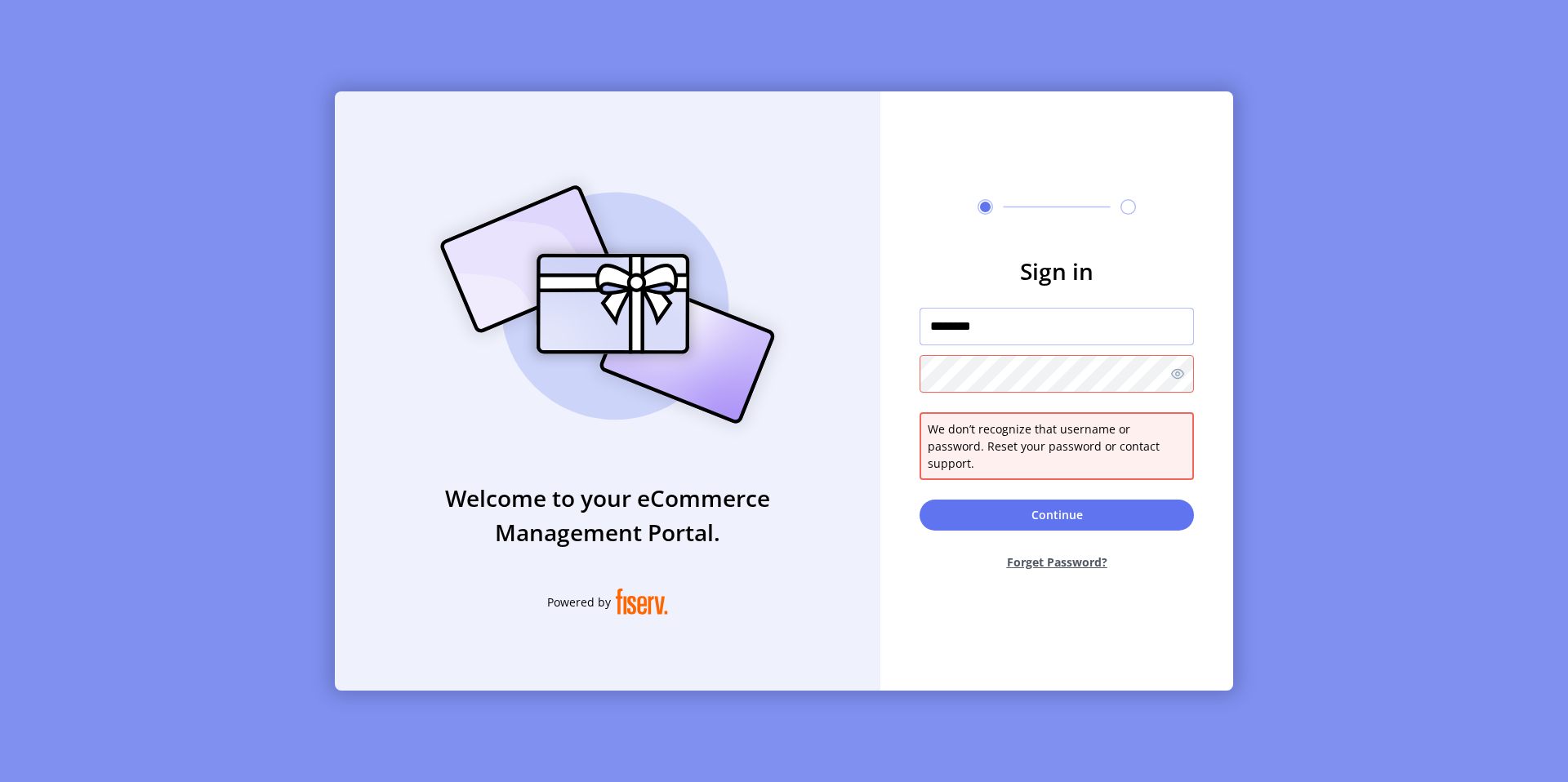click on "********" at bounding box center [1057, 327] 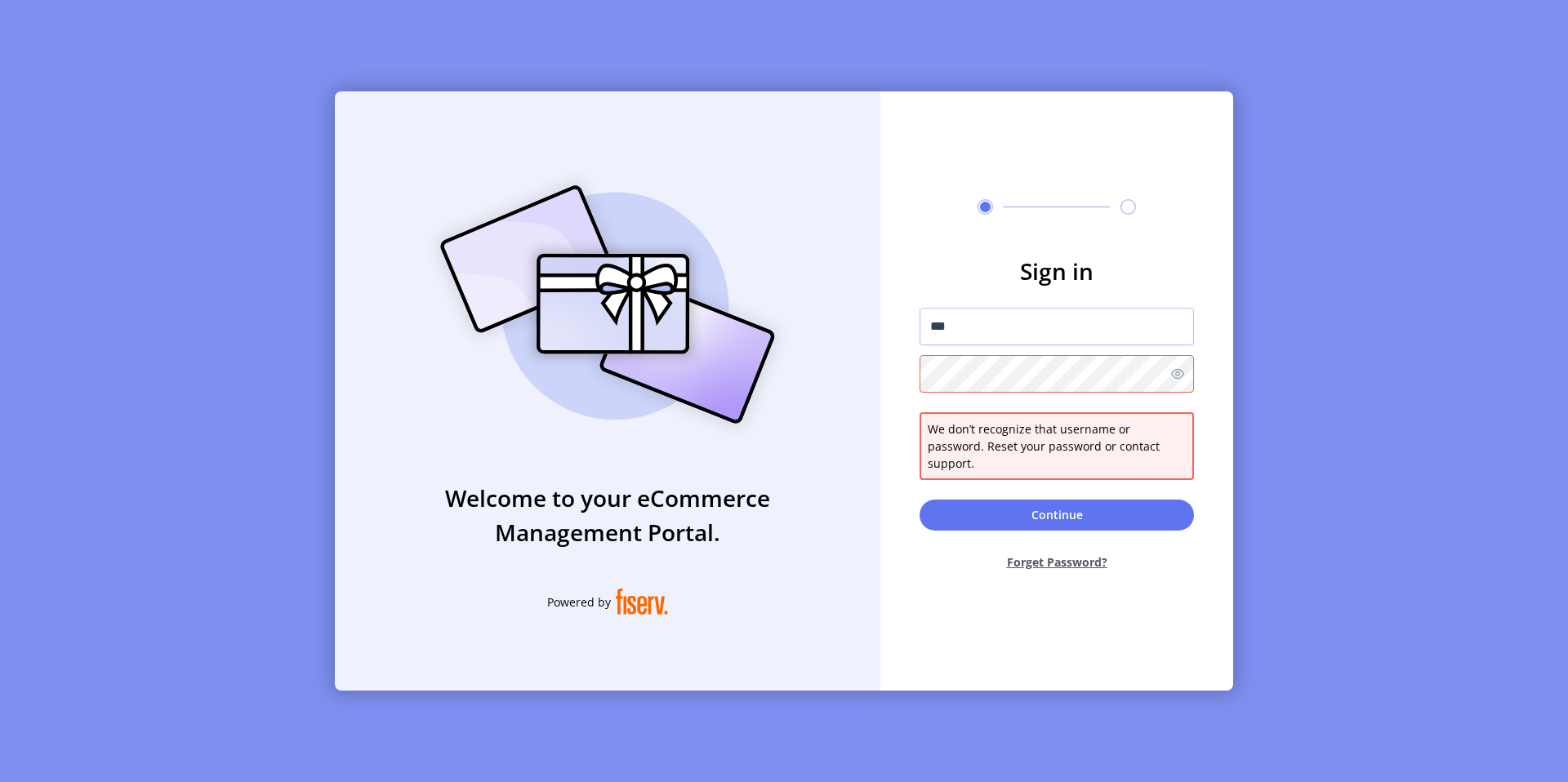 click on "***" 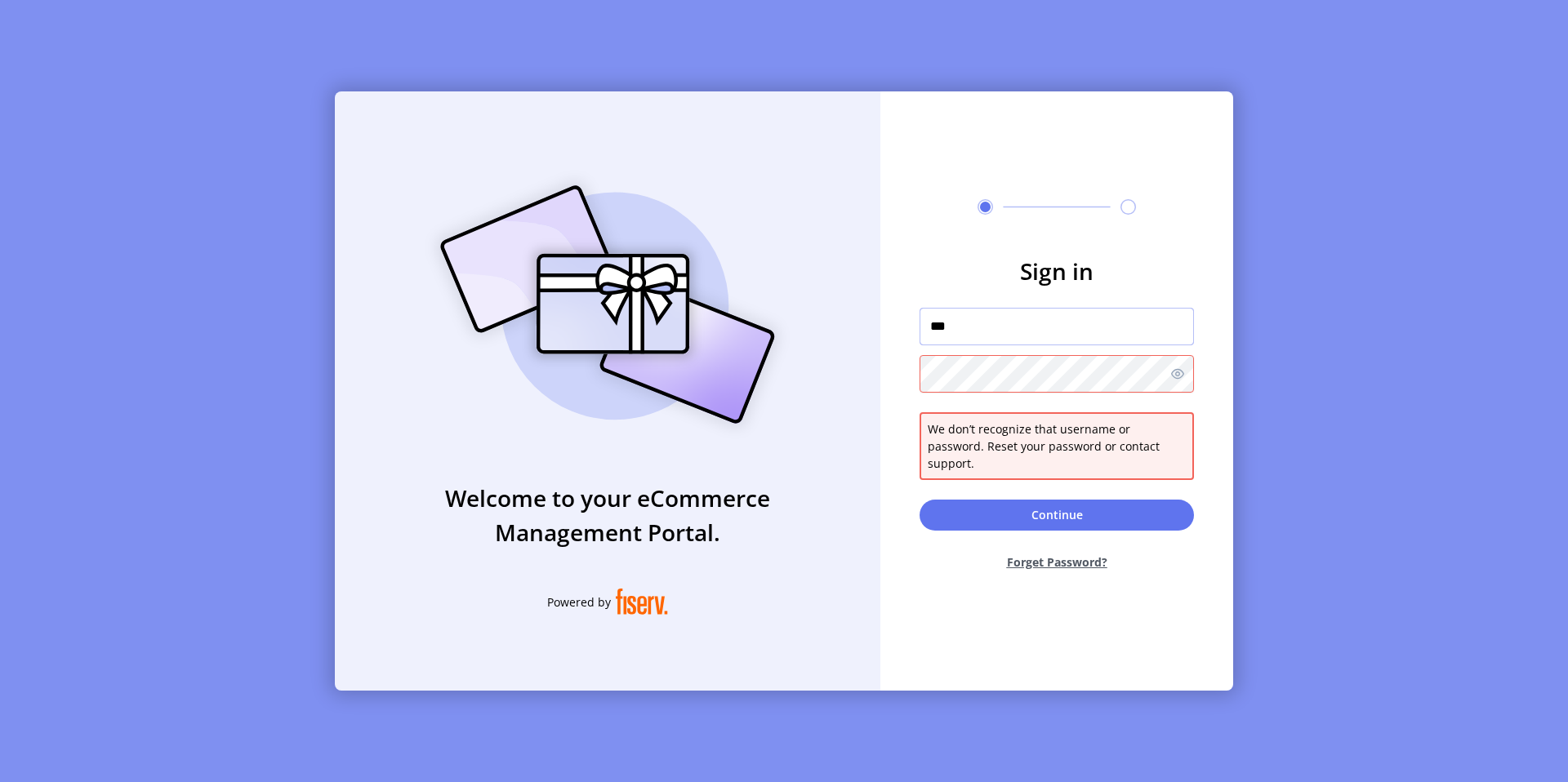 click on "***" at bounding box center [1057, 327] 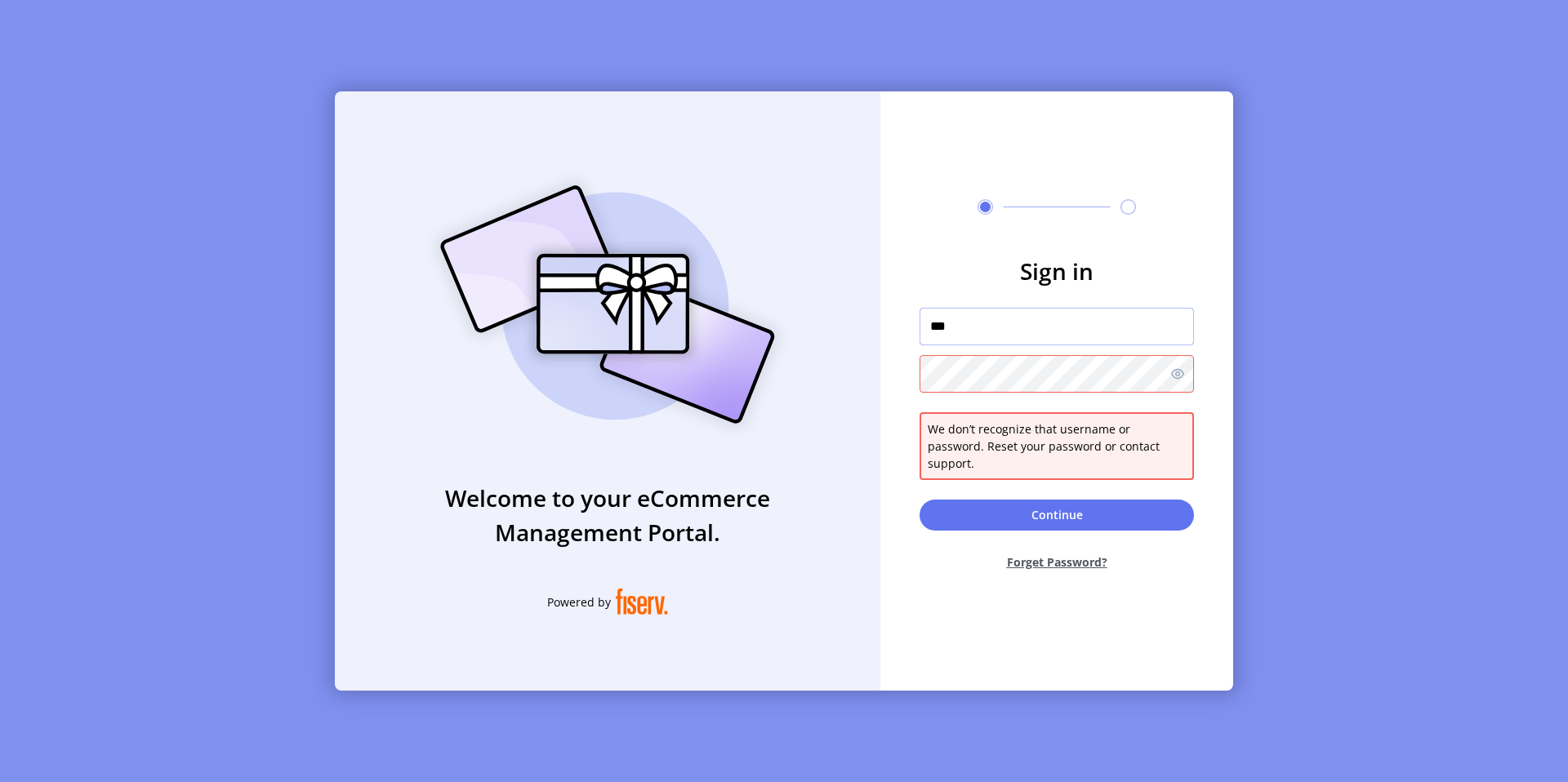 type on "**********" 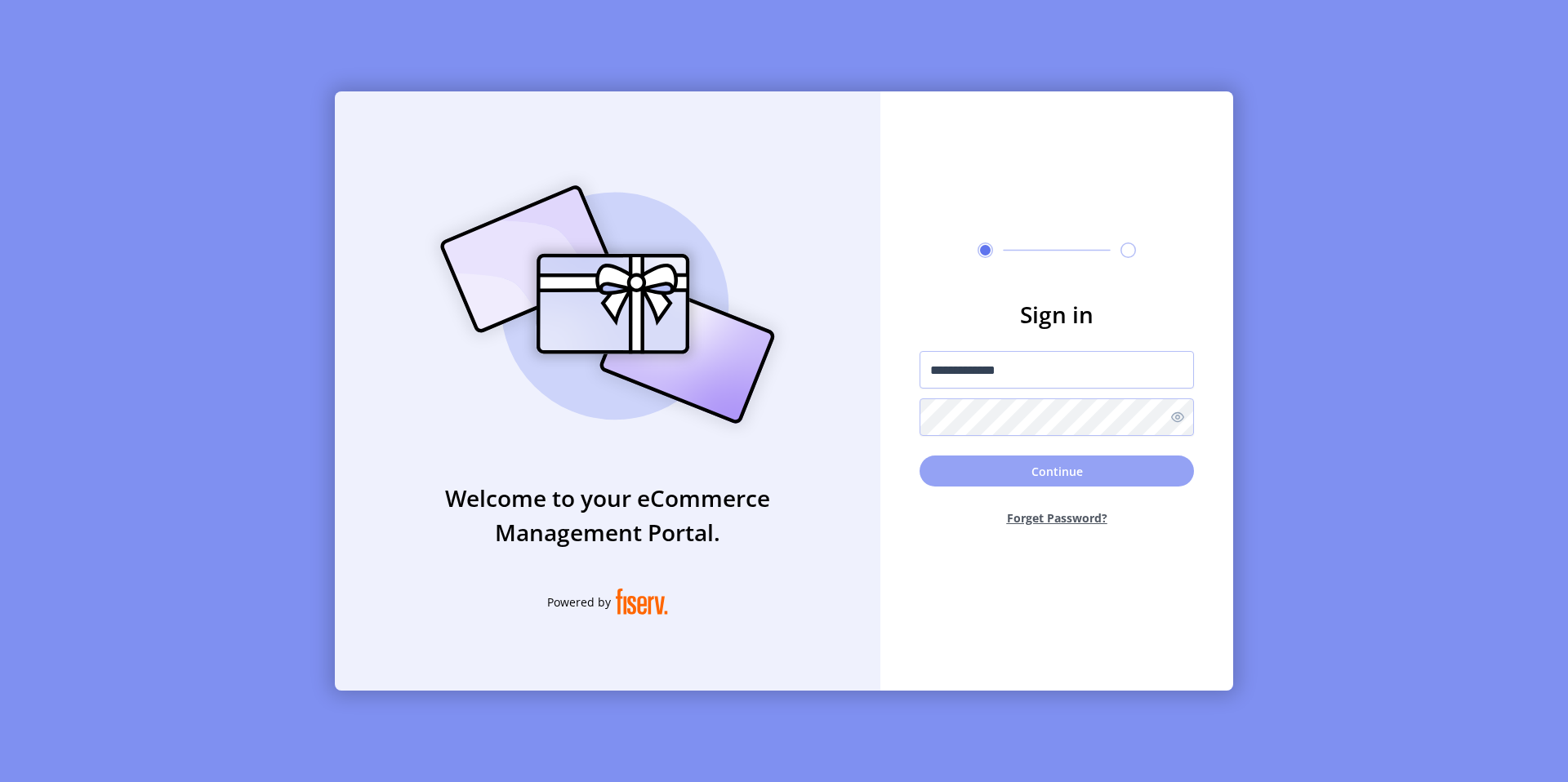 click on "Continue" 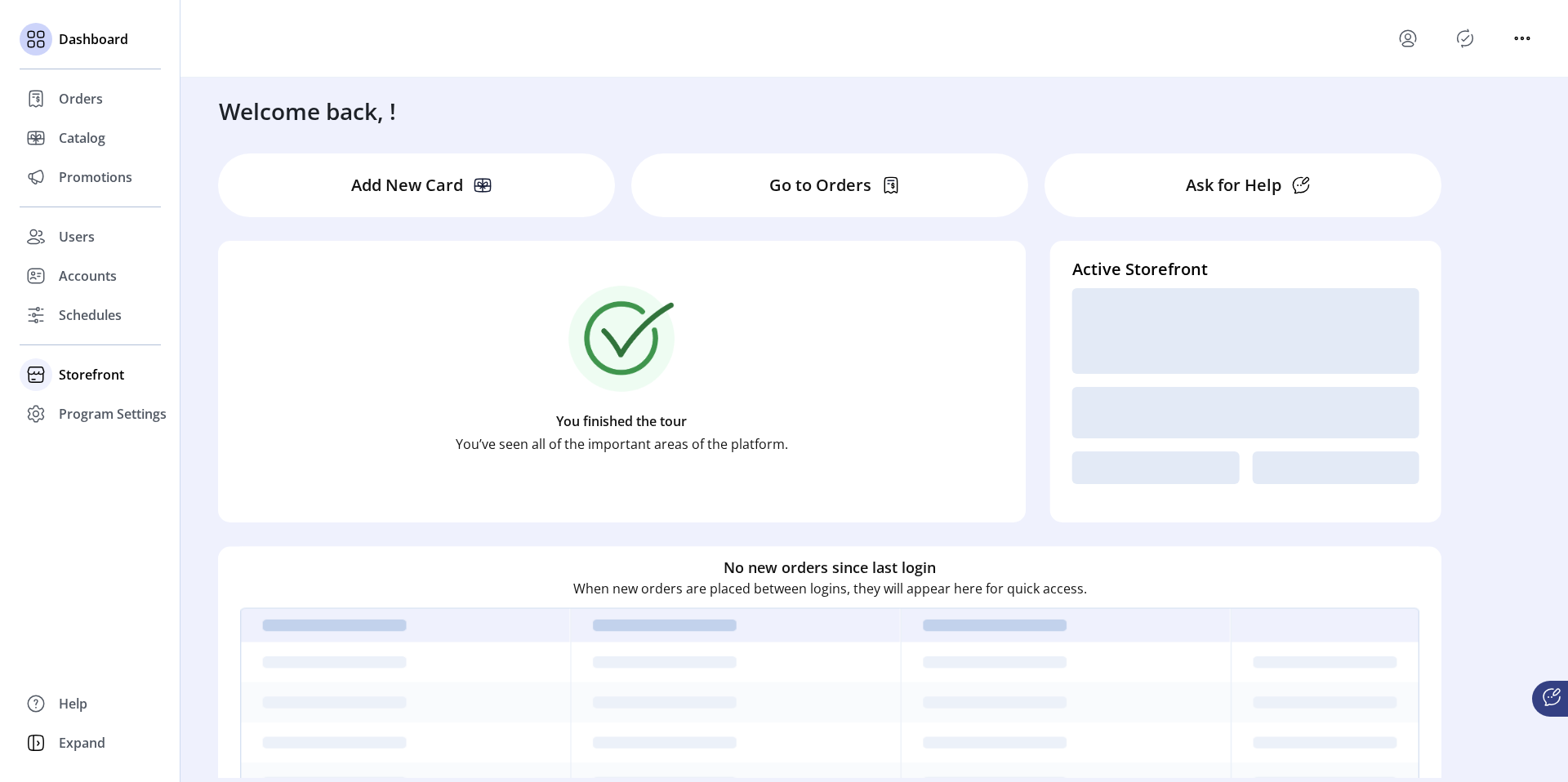 click on "Storefront" 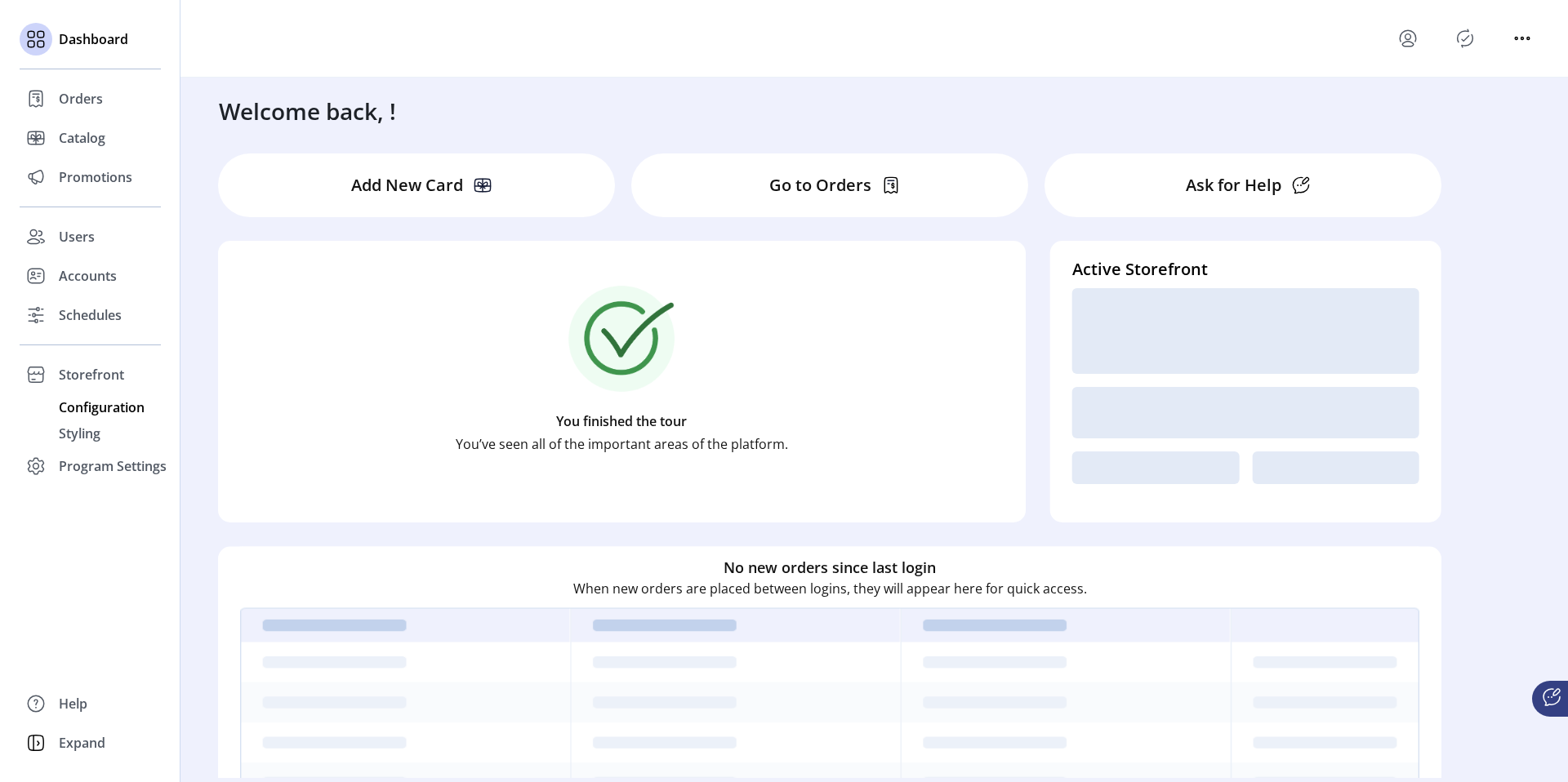 click on "Configuration" 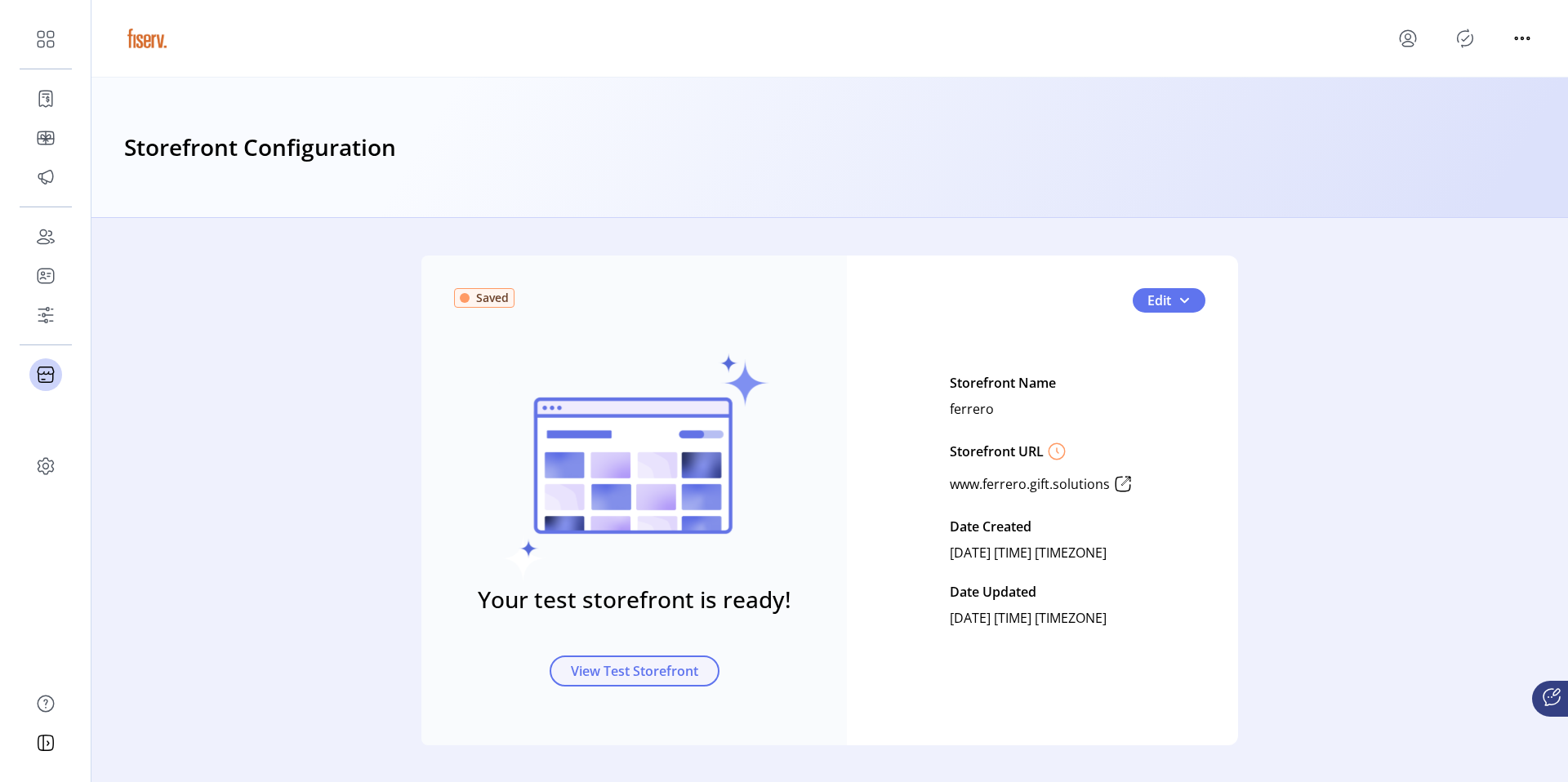 click on "View Test Storefront" 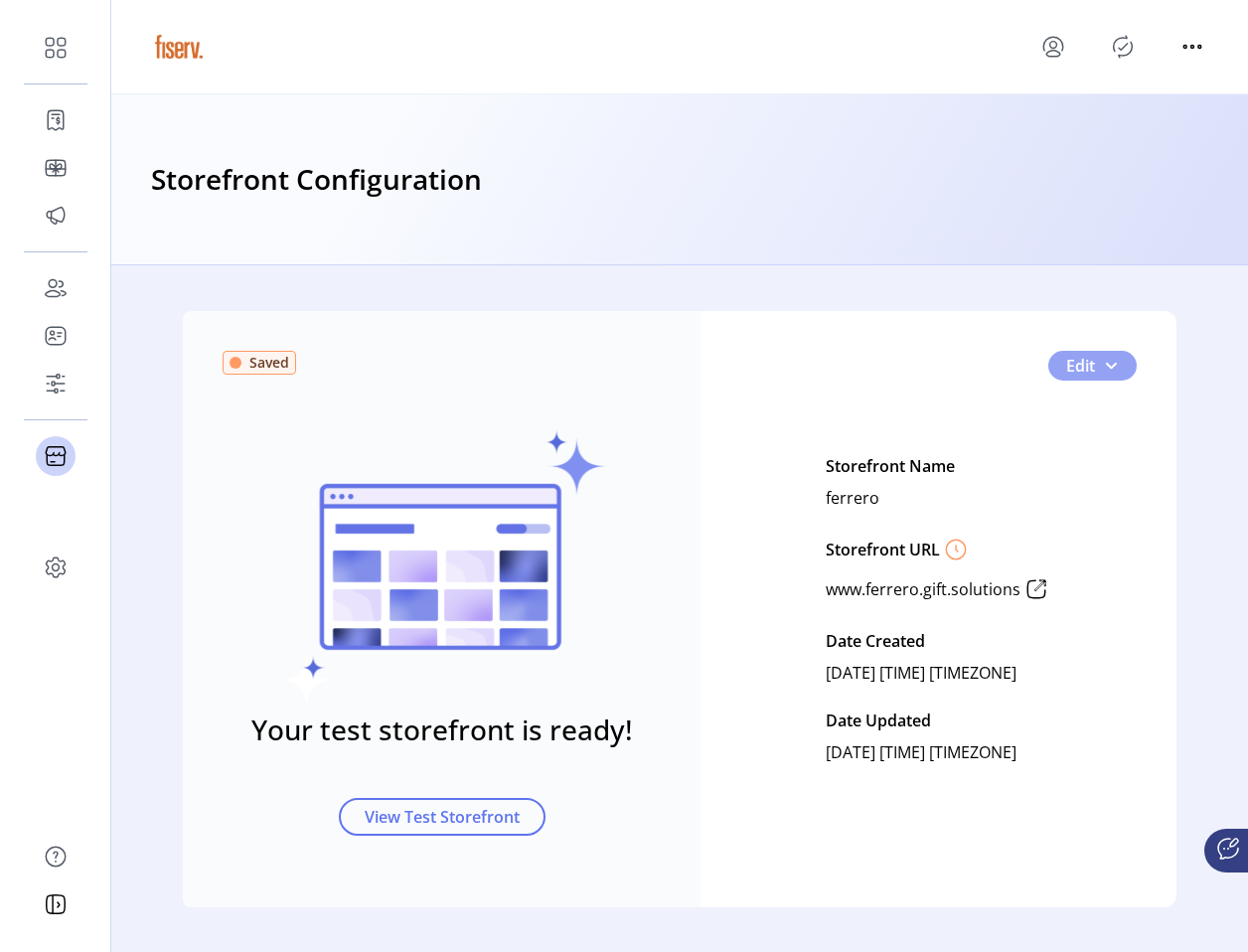 click 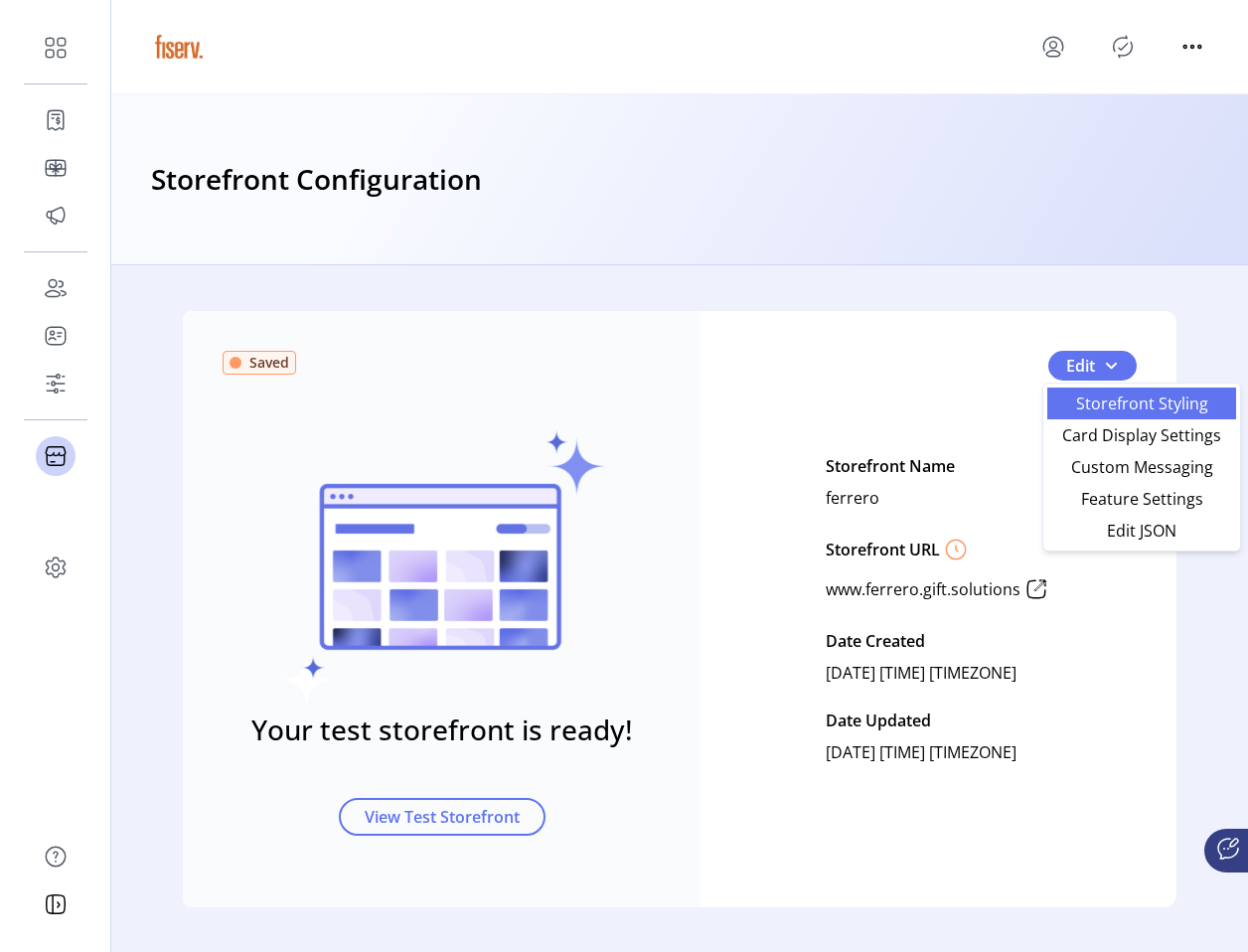 click on "Storefront Styling" at bounding box center (1142, 403) 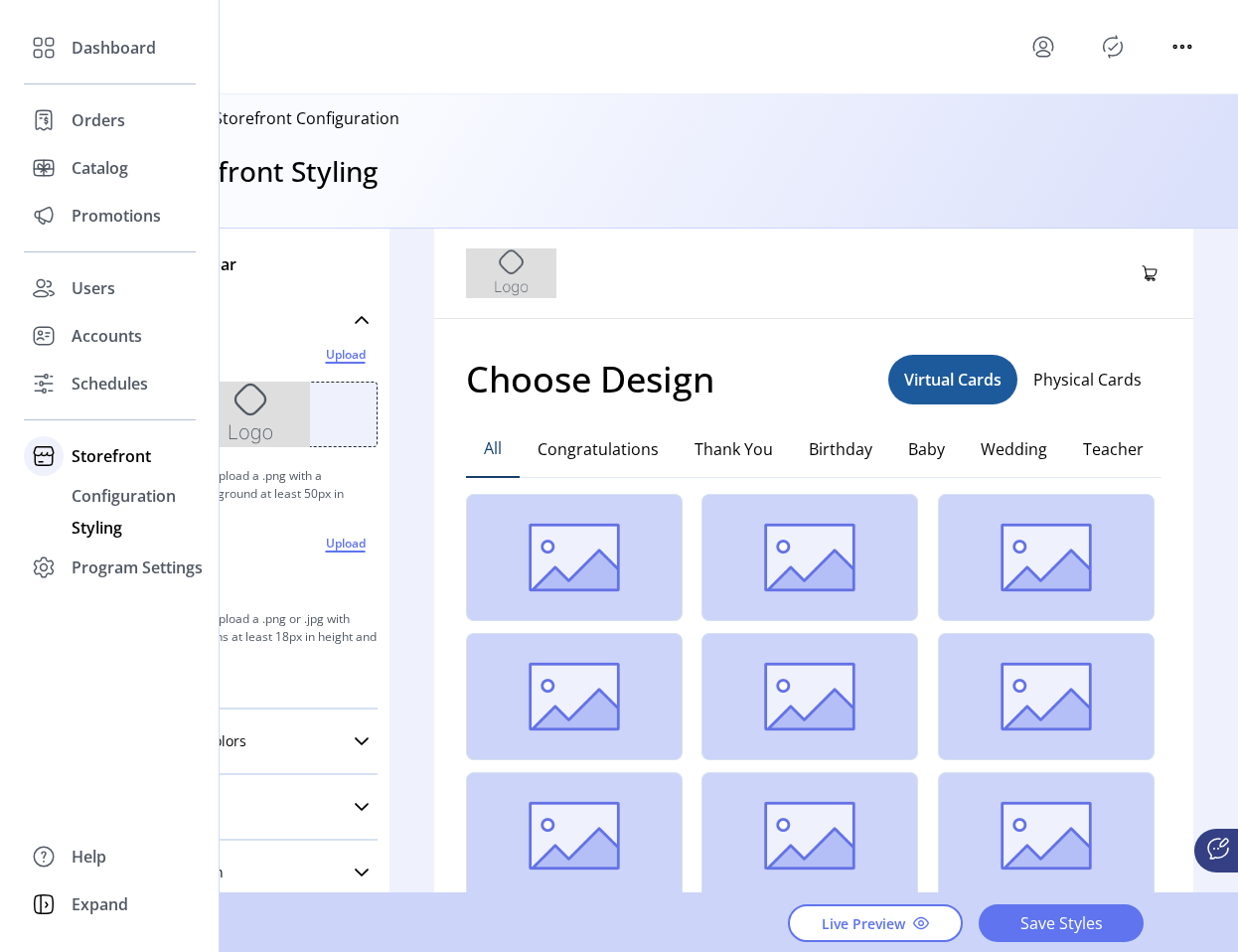 drag, startPoint x: 55, startPoint y: 462, endPoint x: 65, endPoint y: 468, distance: 11.661904 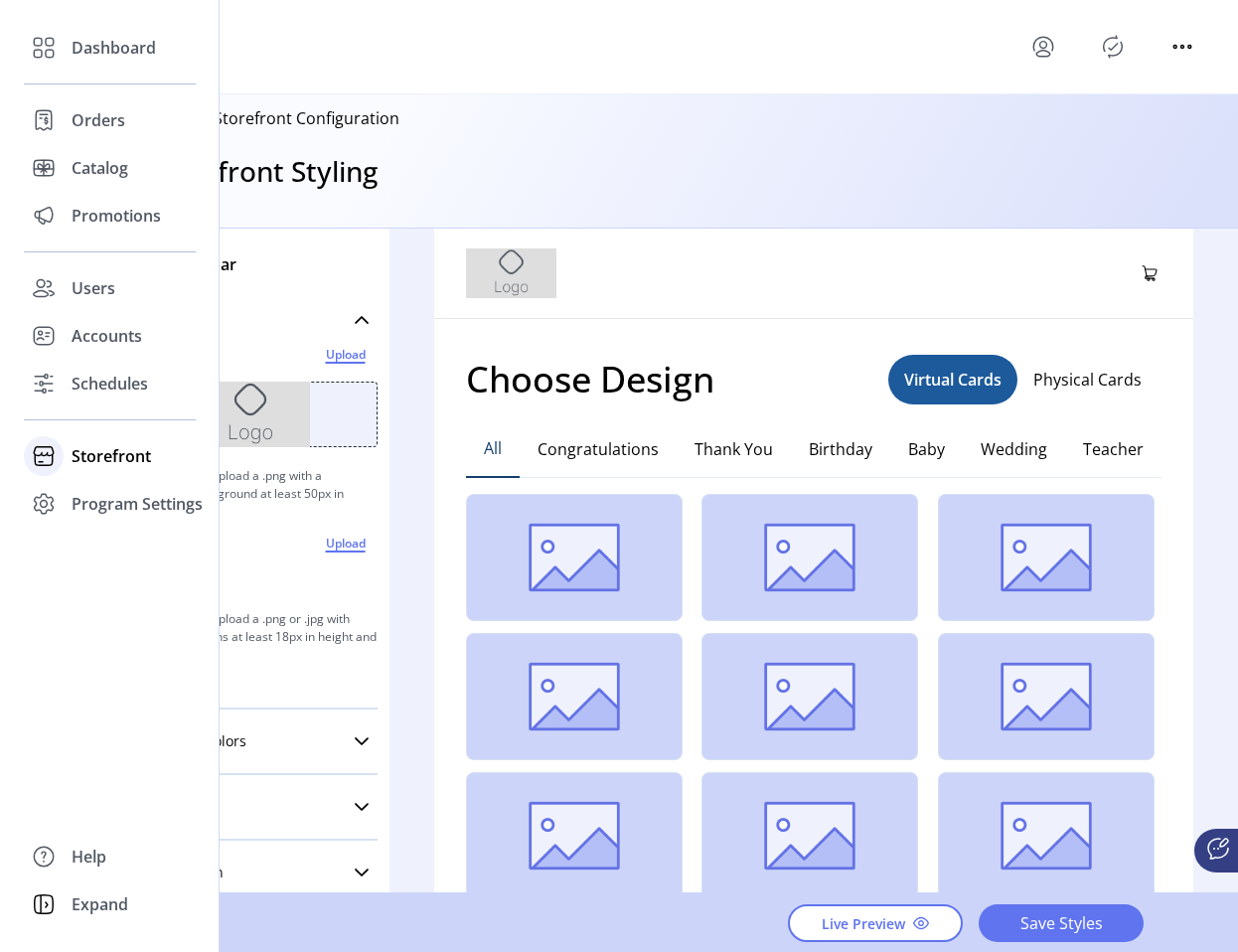 click on "Storefront" 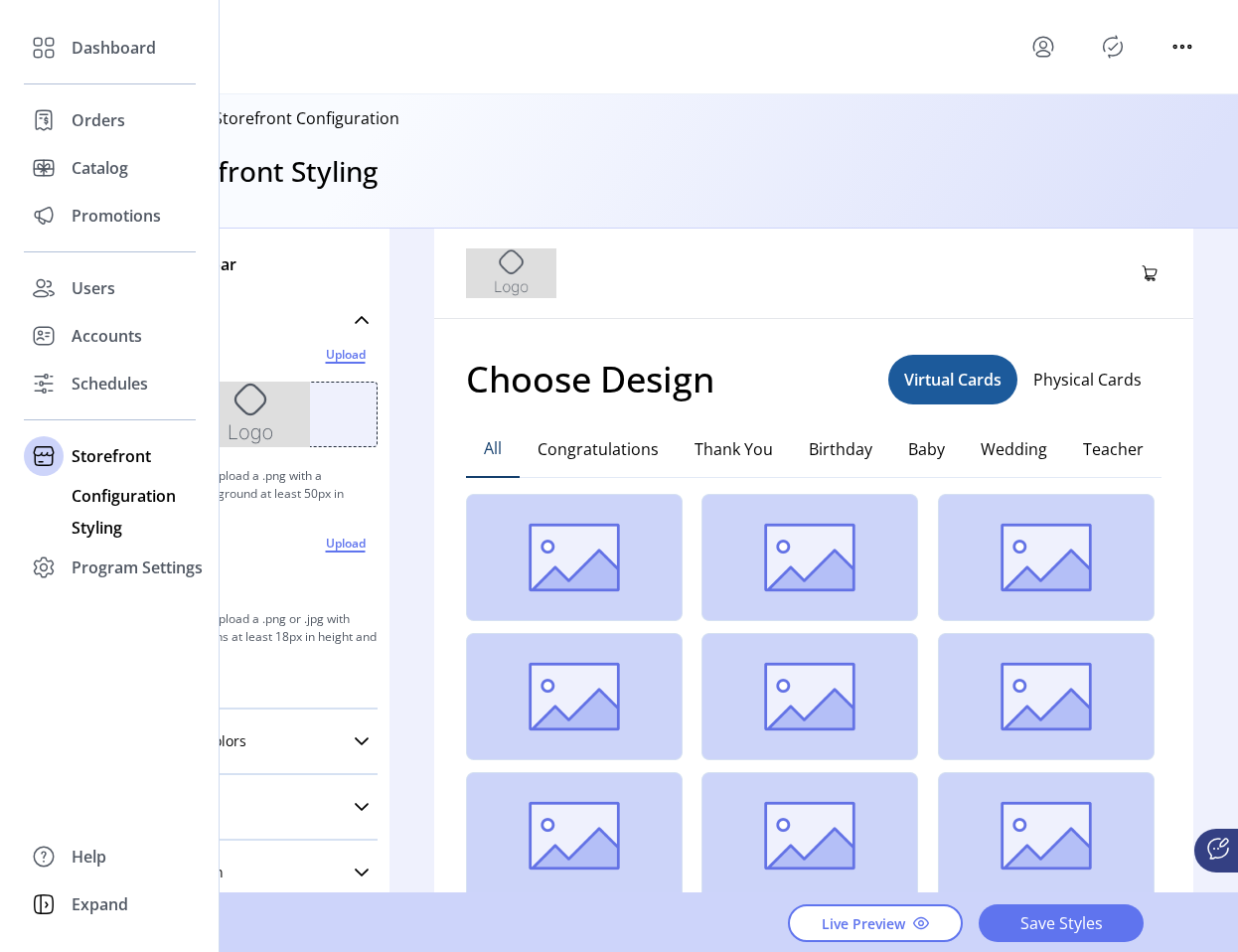 click on "Configuration" 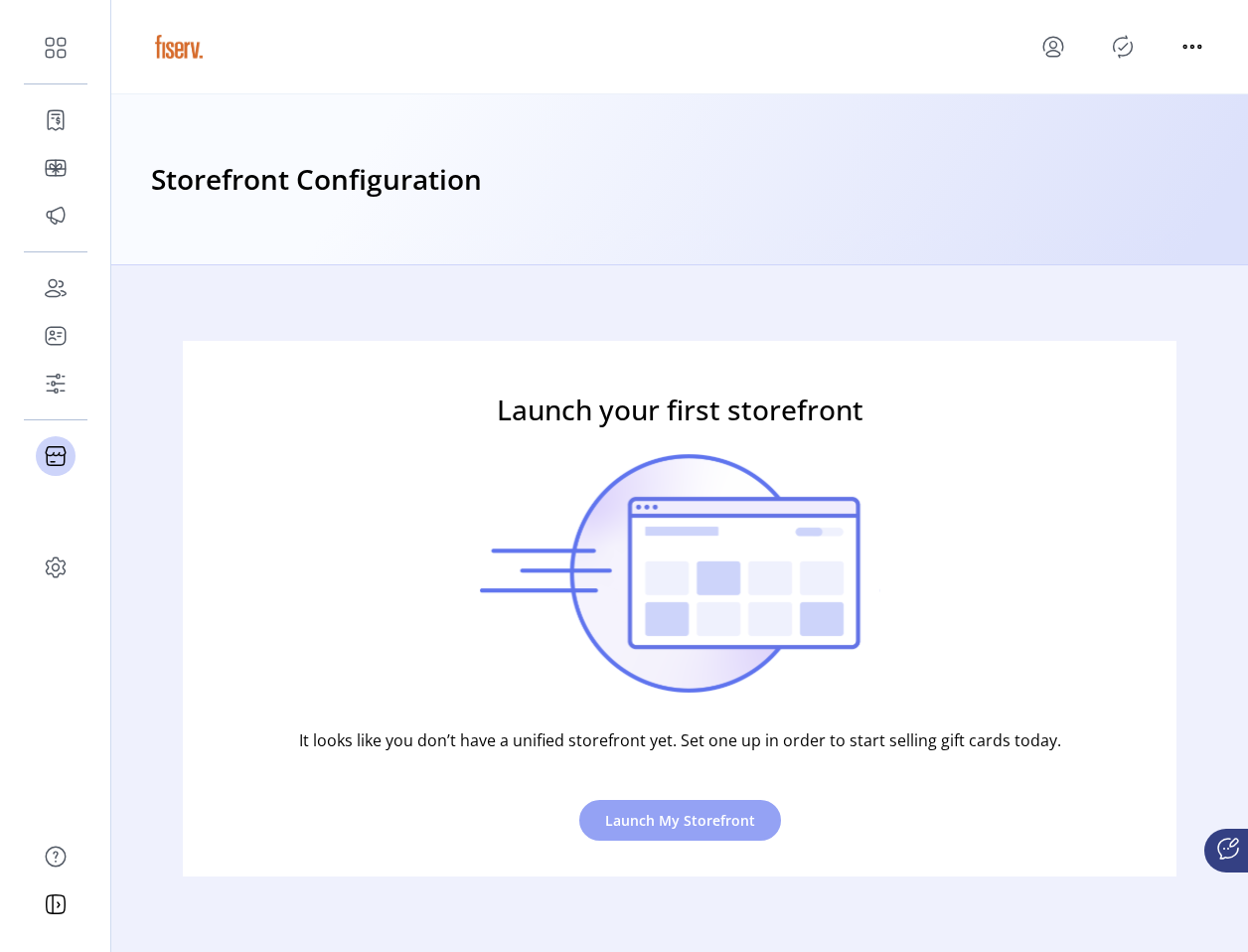 click on "Launch My Storefront" 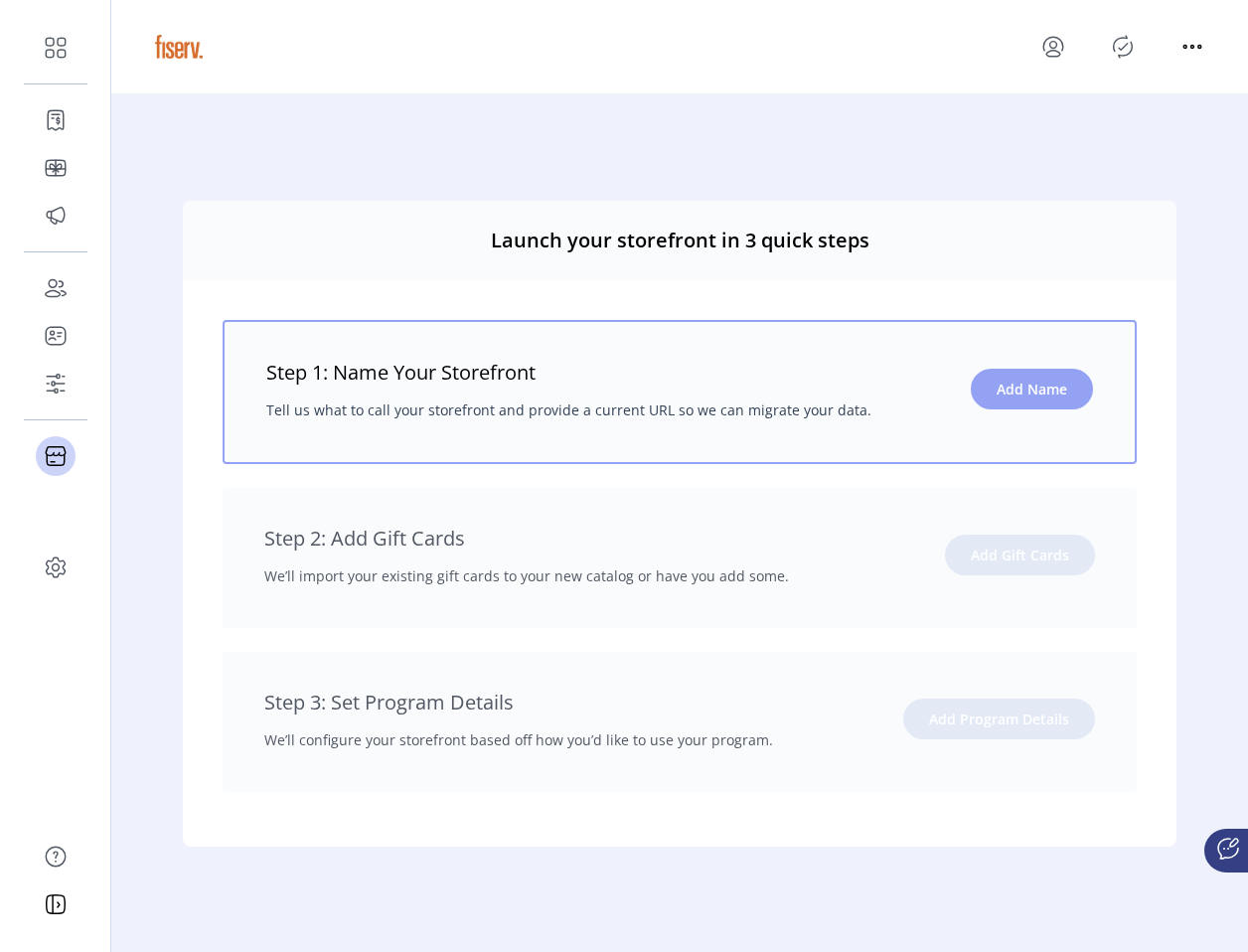 click on "Add Name" at bounding box center (1031, 389) 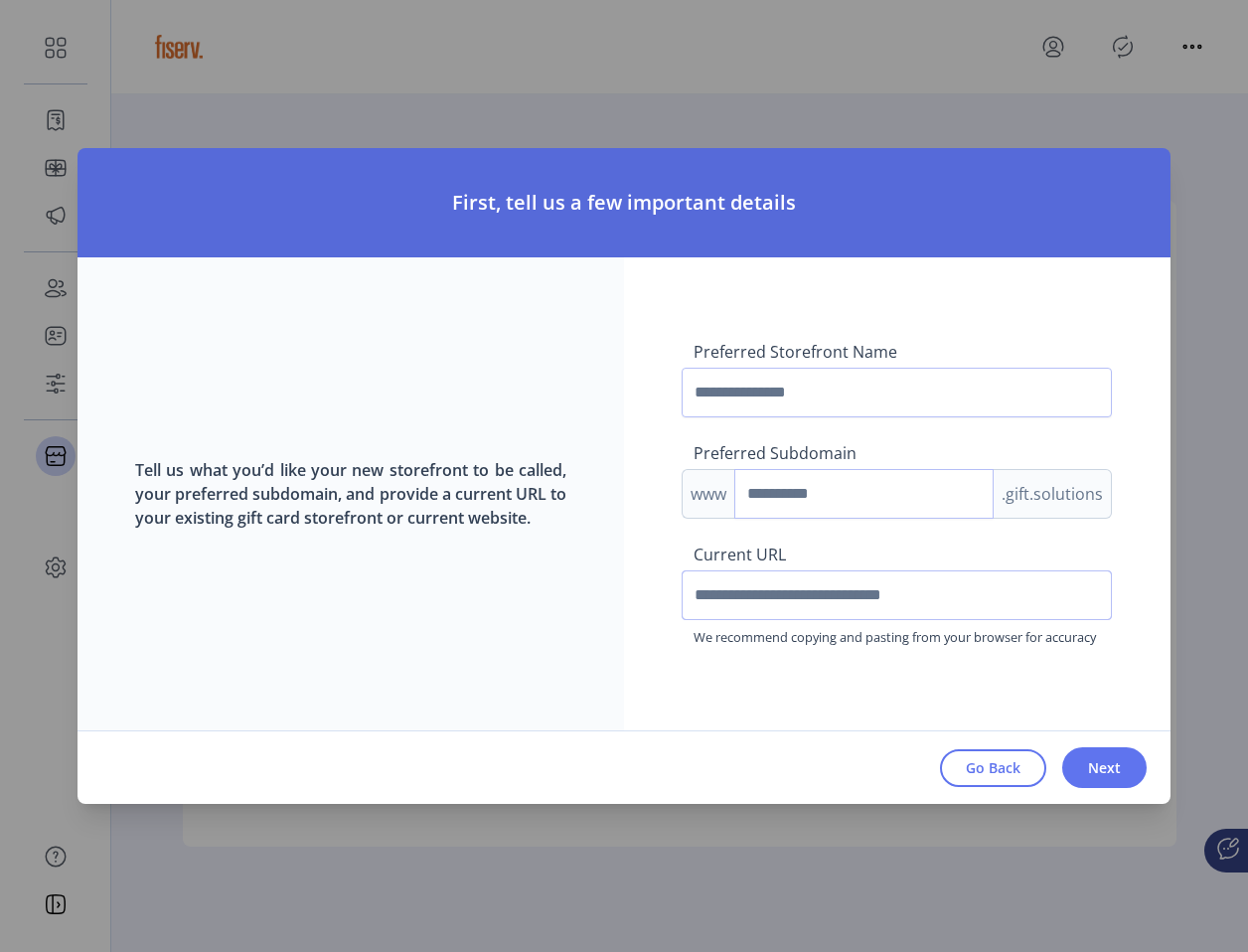 click at bounding box center [896, 595] 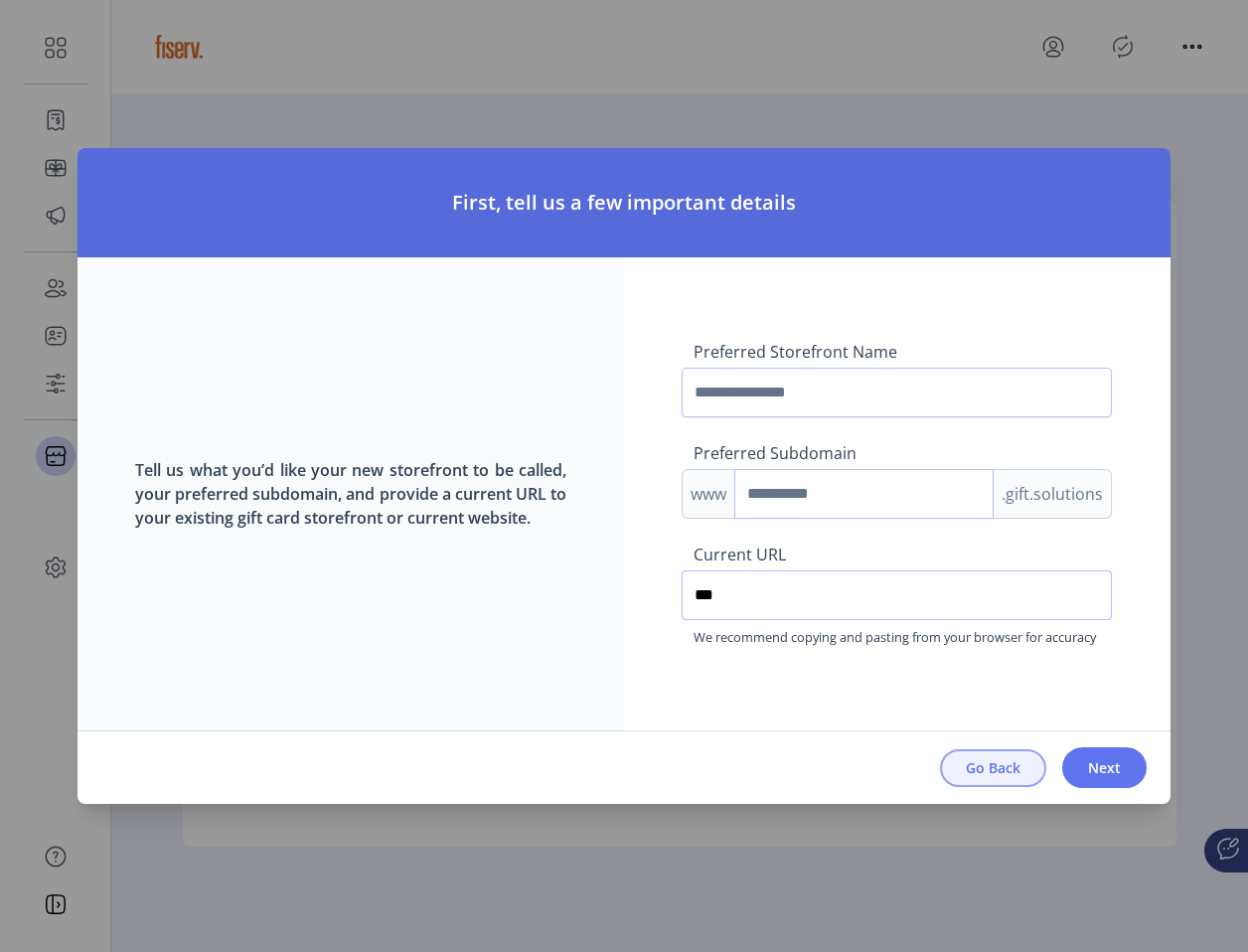 type on "***" 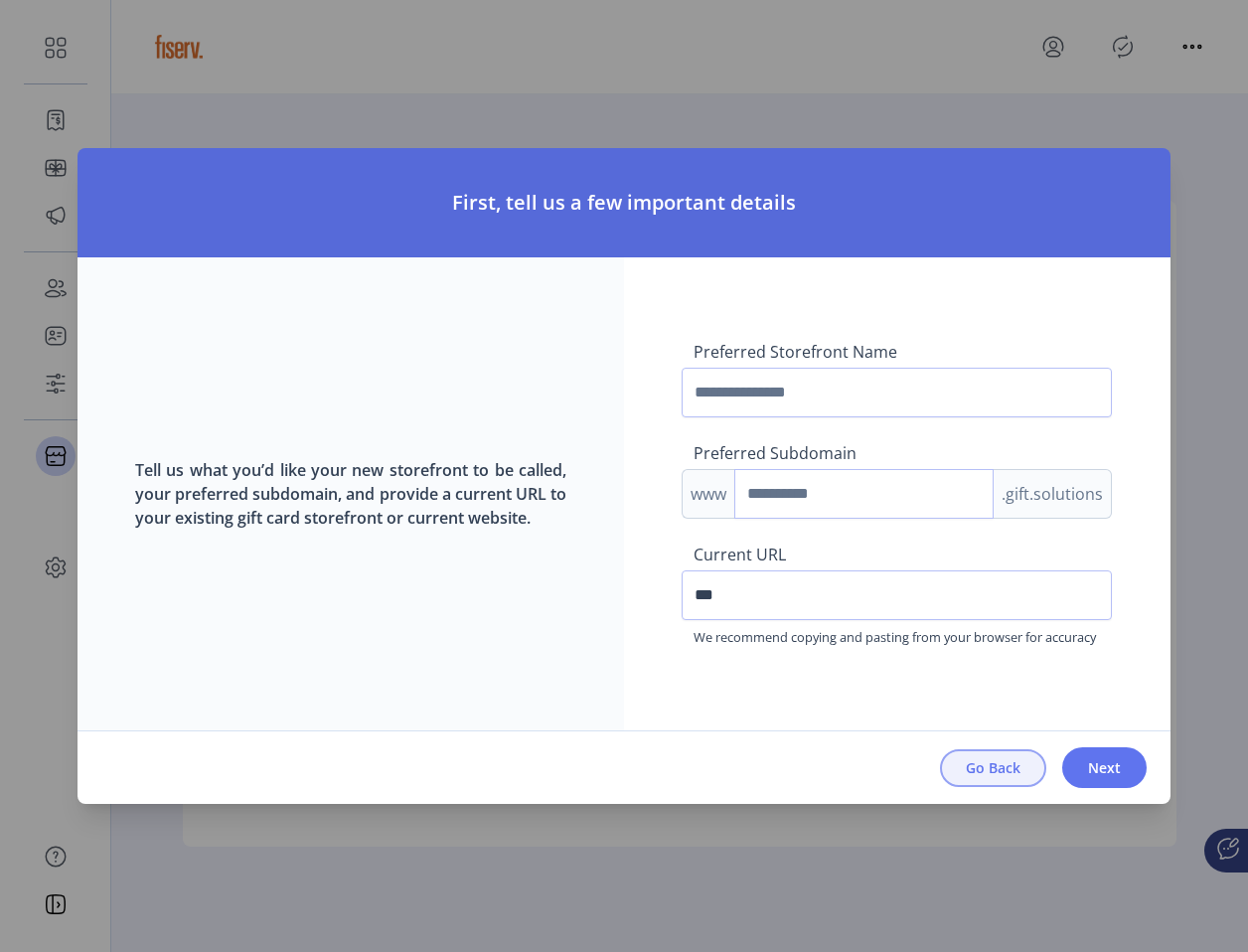 click on "Go Back" at bounding box center (993, 767) 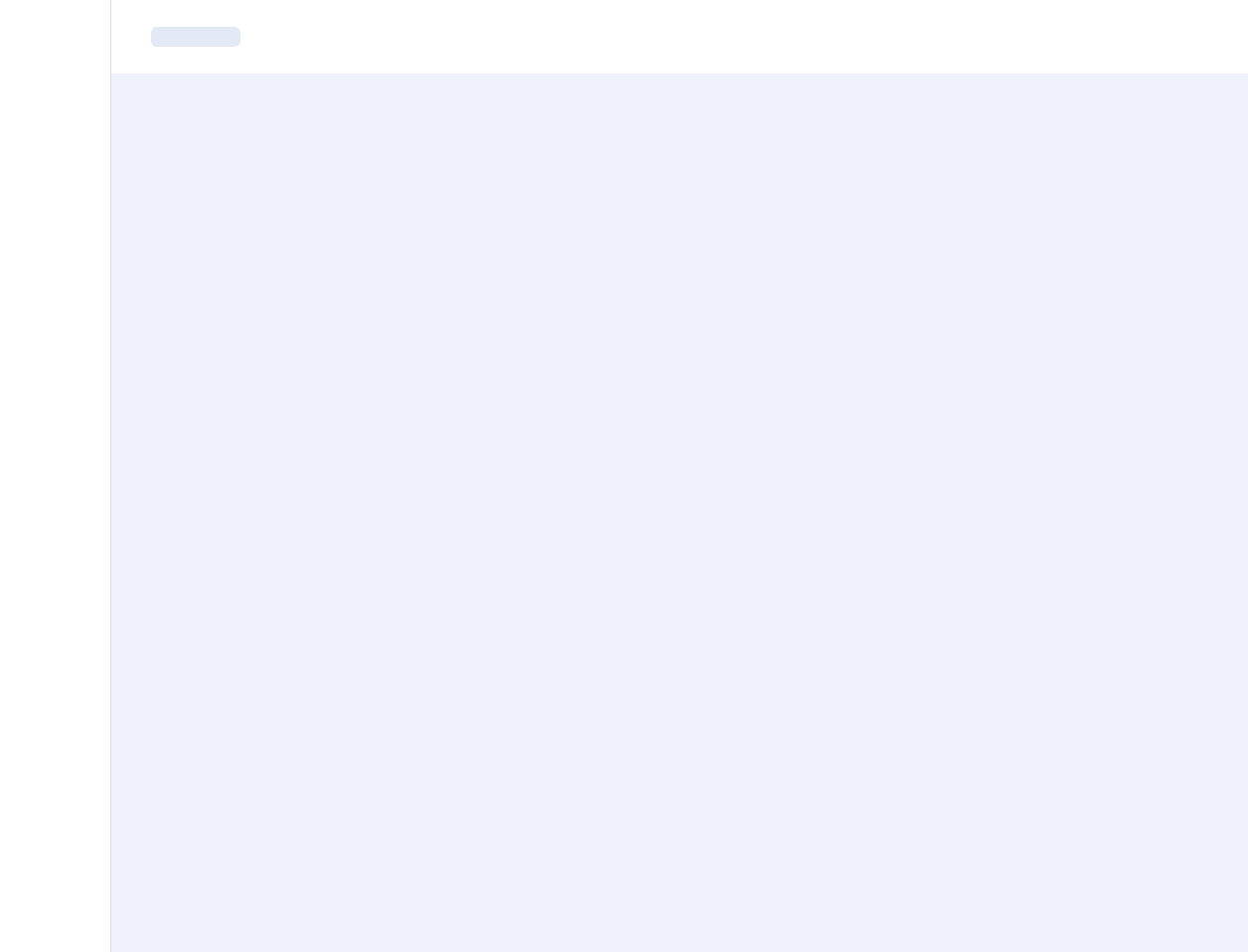 scroll, scrollTop: 0, scrollLeft: 0, axis: both 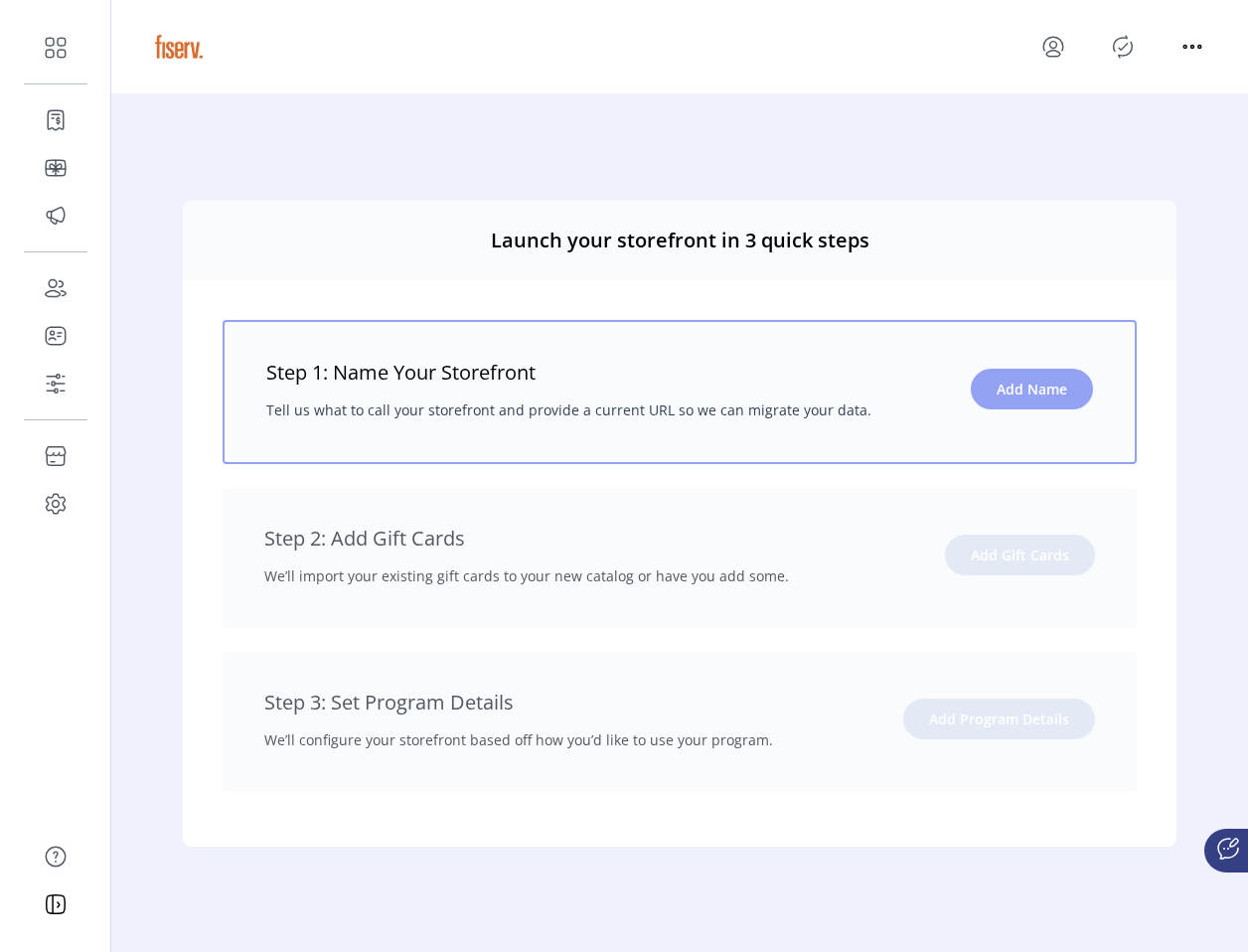 click on "Add Name" at bounding box center (1031, 389) 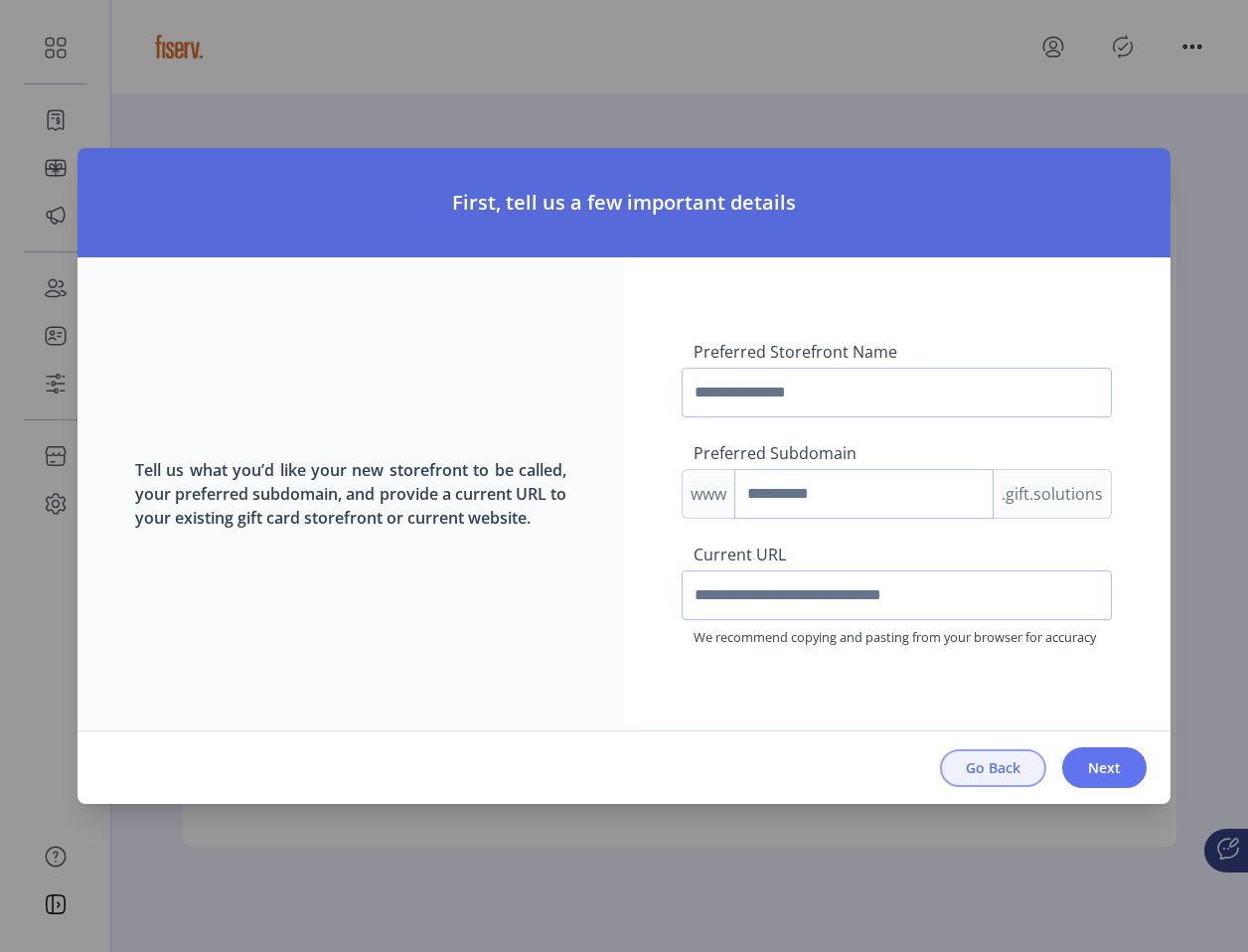click on "Go Back" at bounding box center (993, 767) 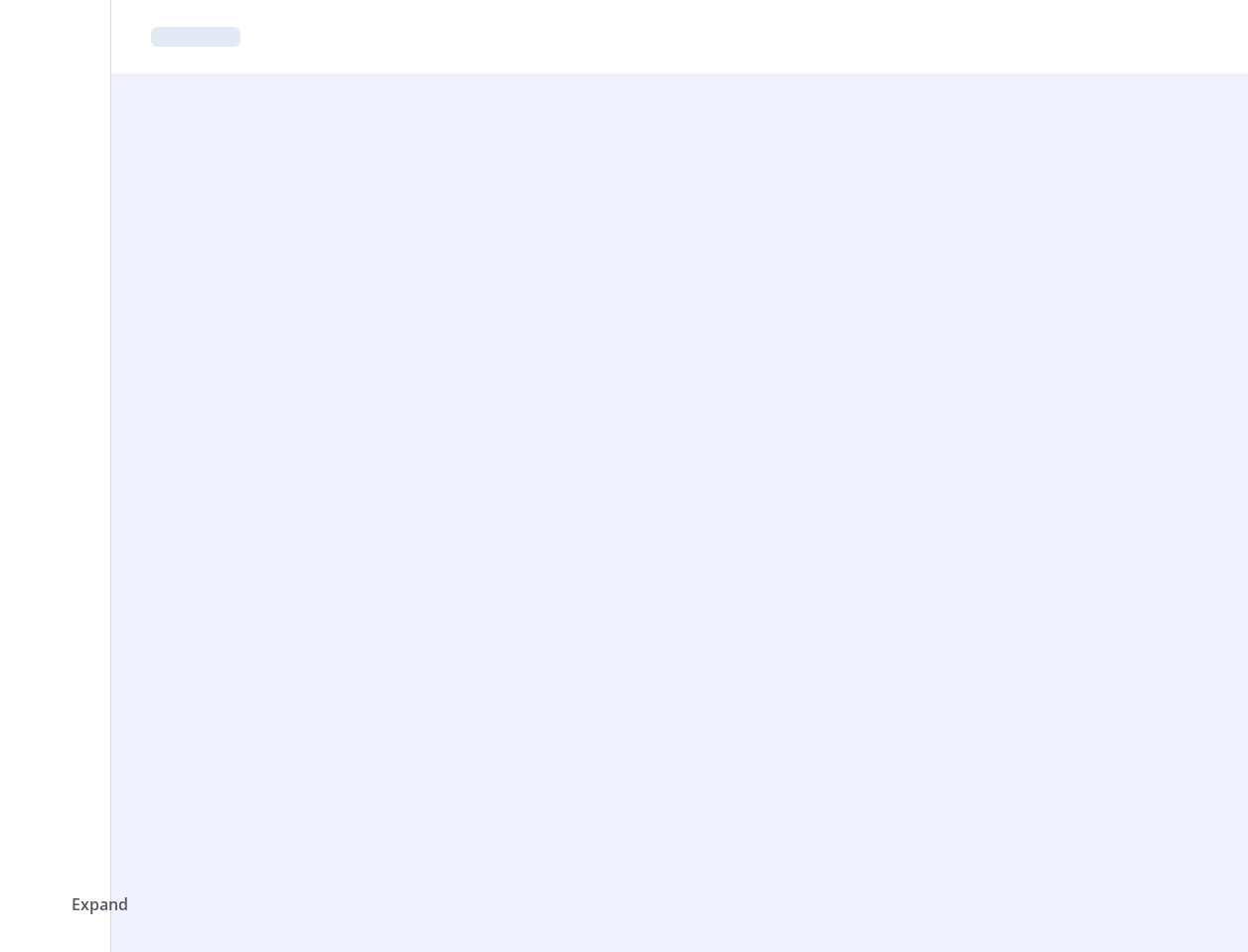 scroll, scrollTop: 0, scrollLeft: 0, axis: both 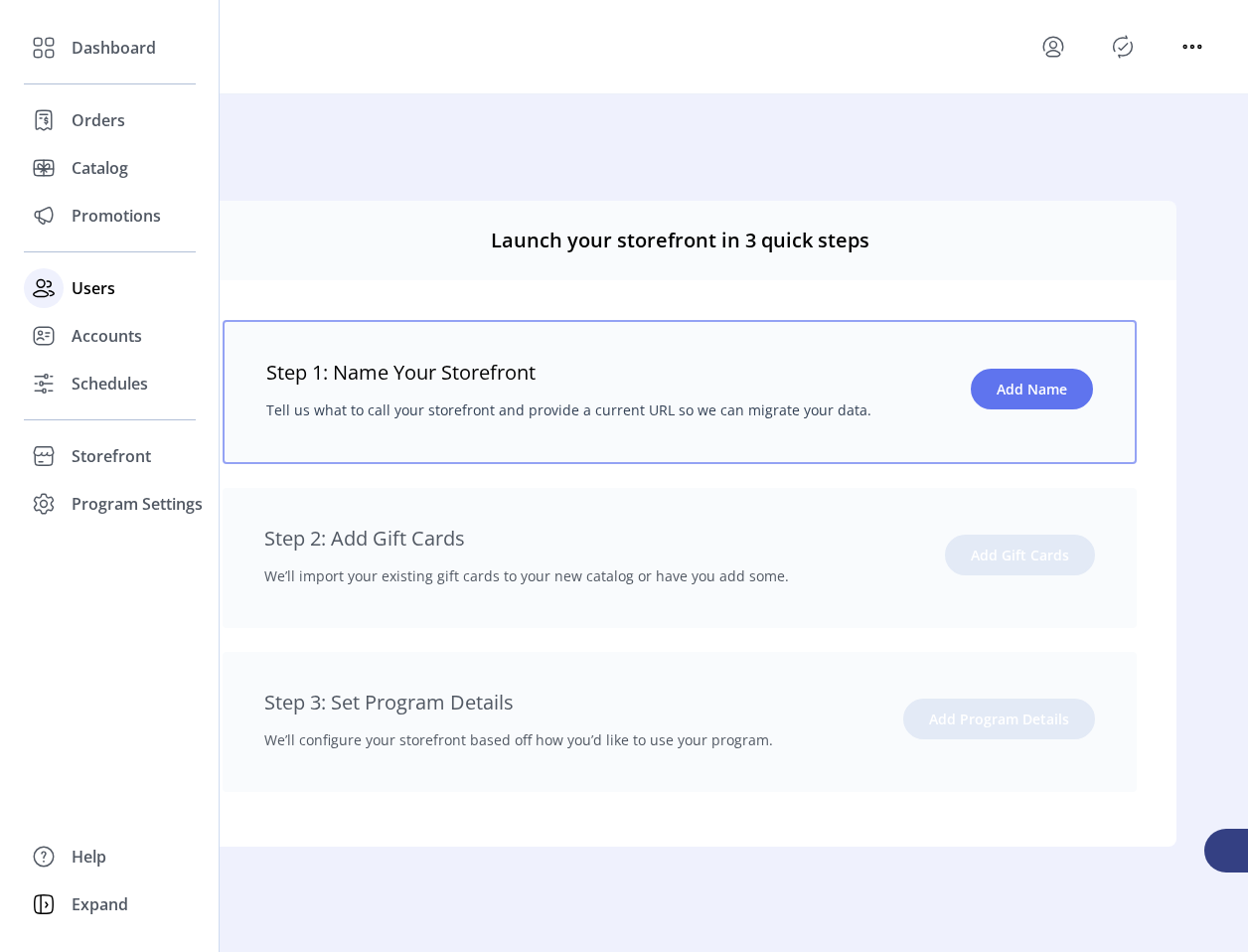 click on "Users" 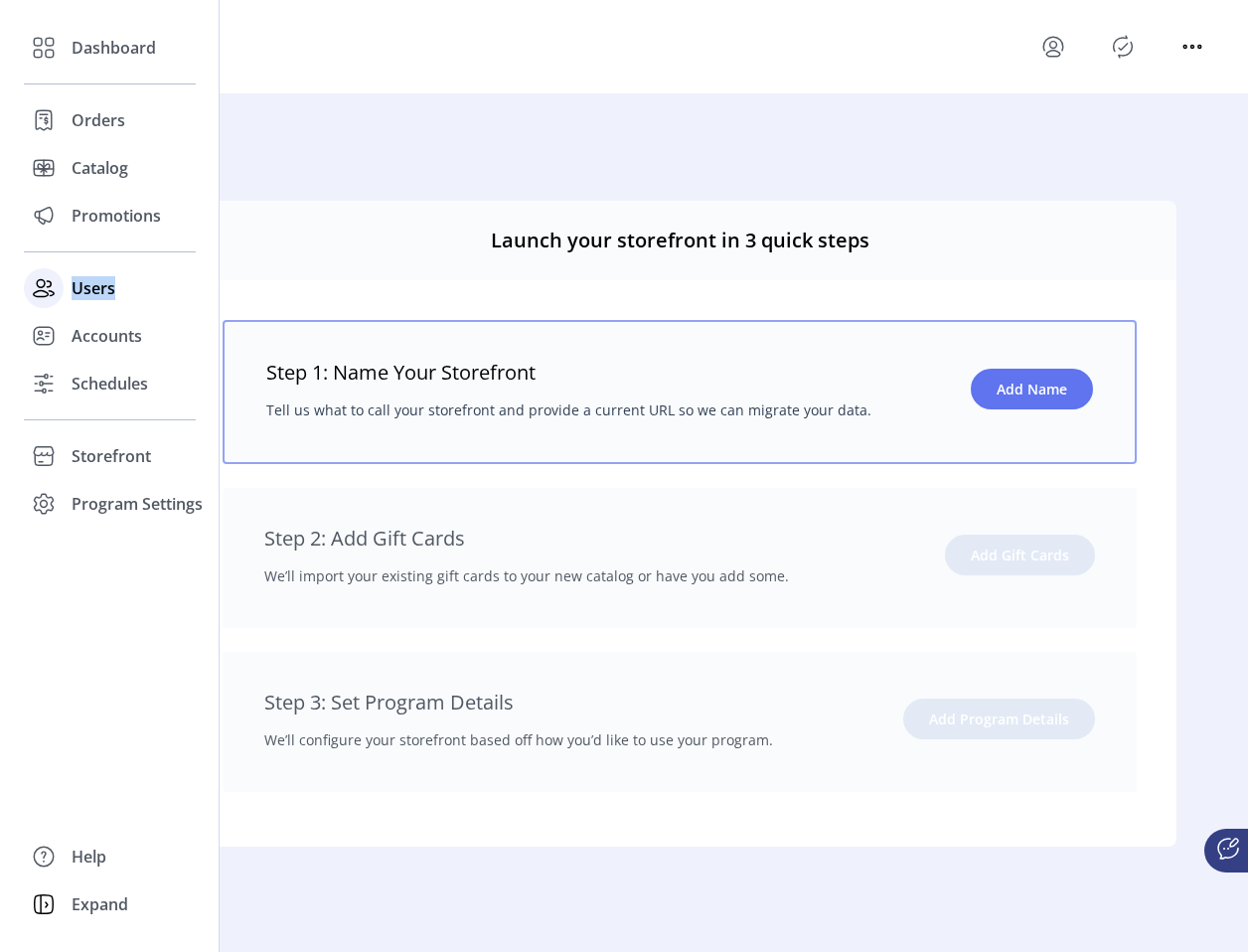 click on "Users" 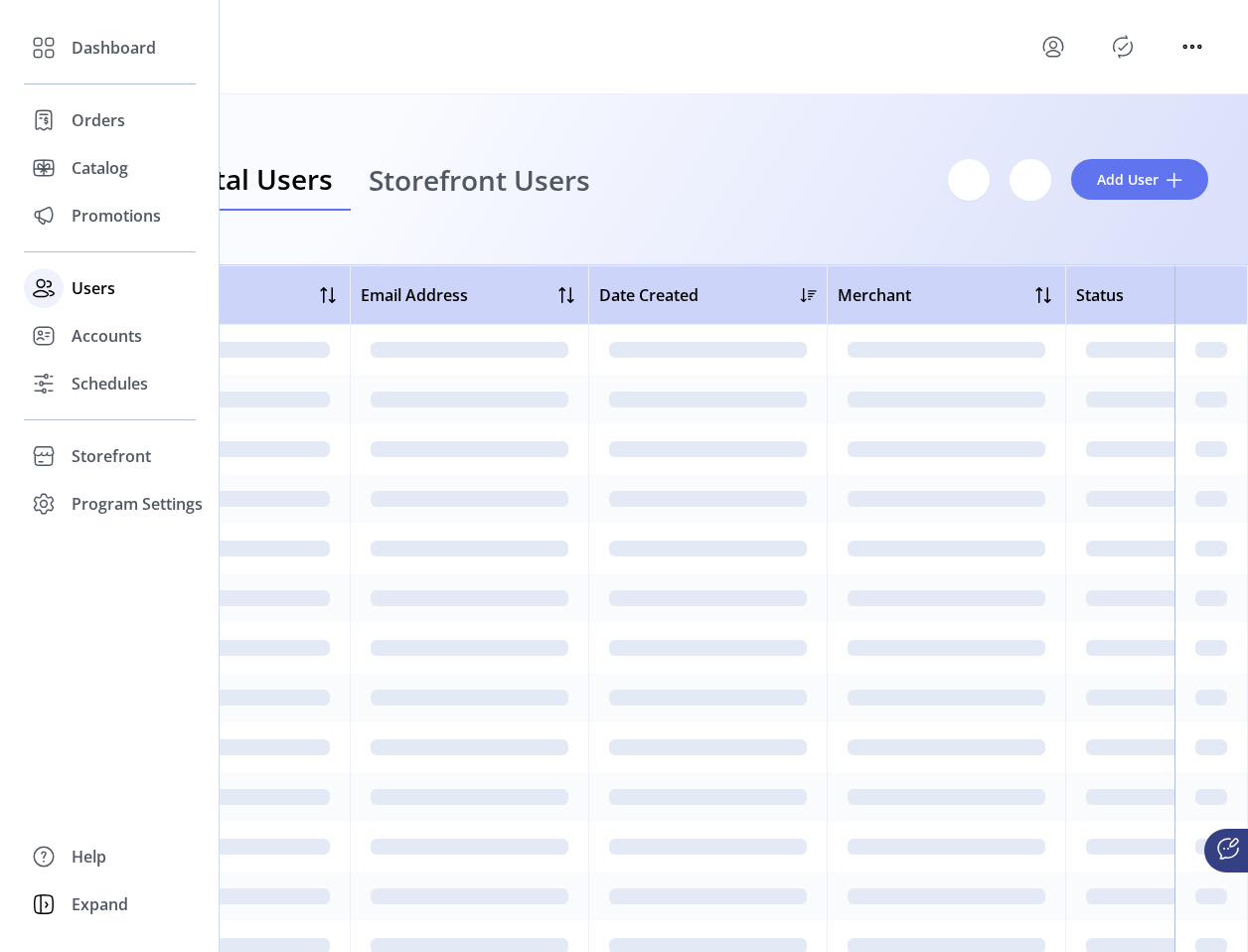 click on "Users" 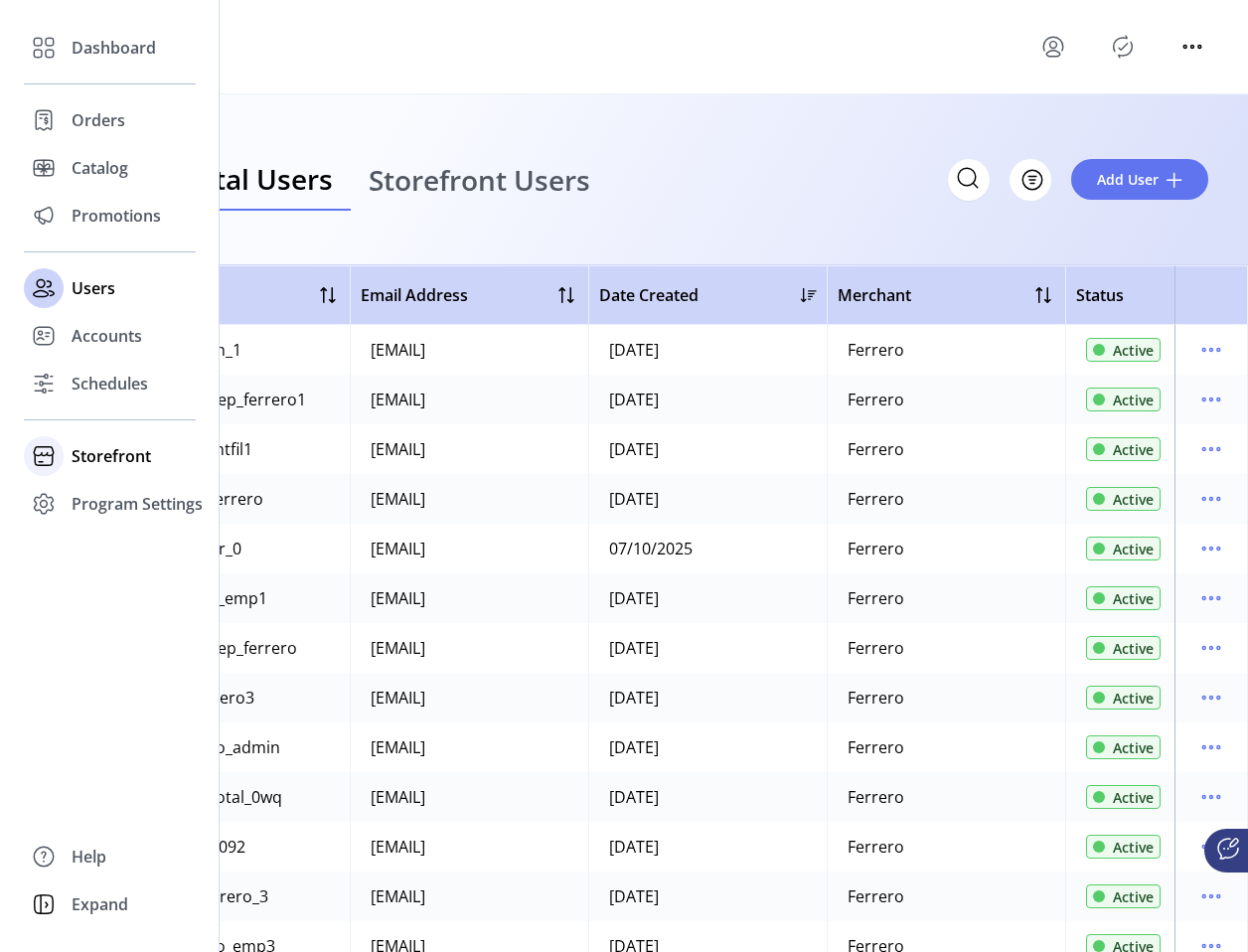 click on "Storefront" 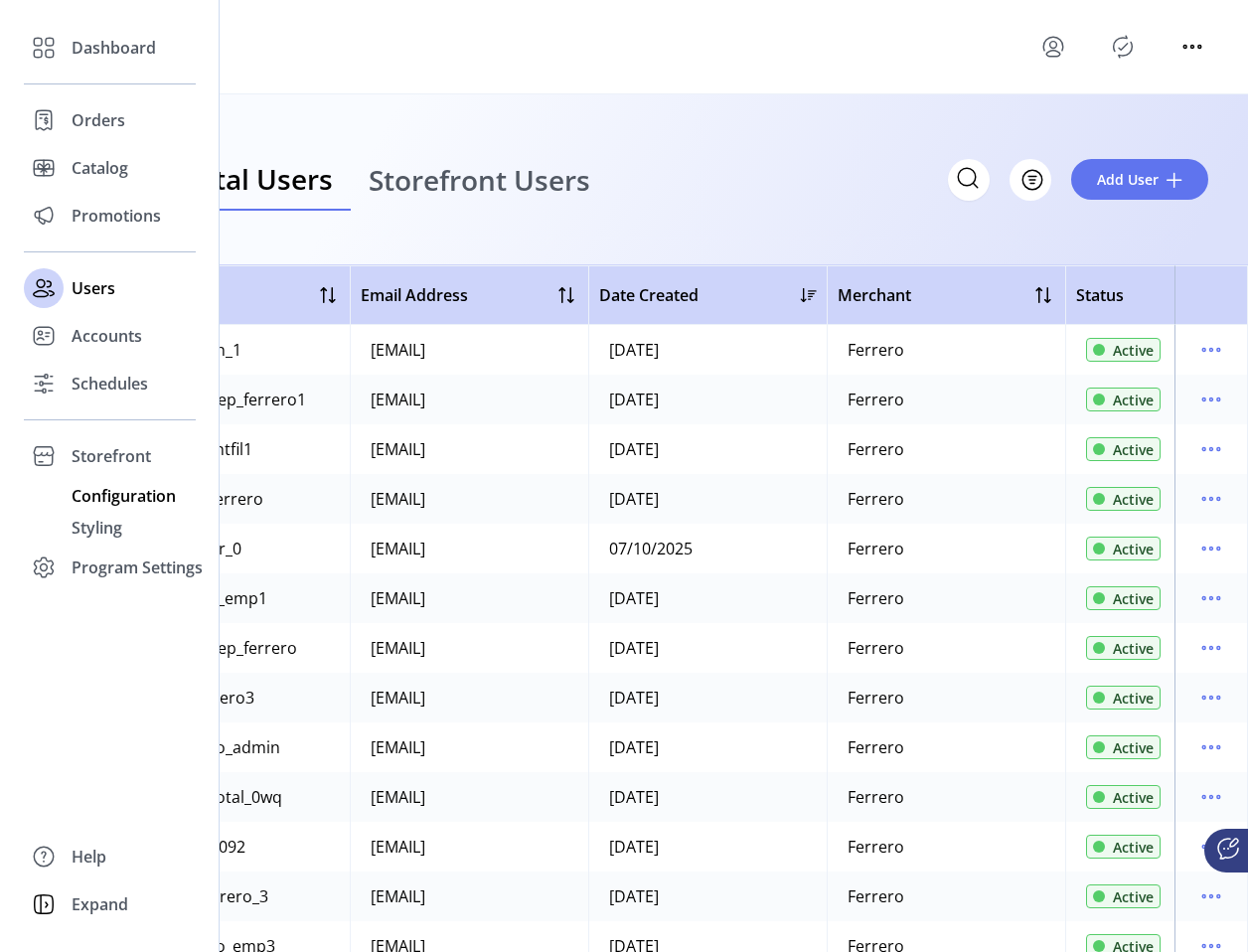 click on "Configuration" 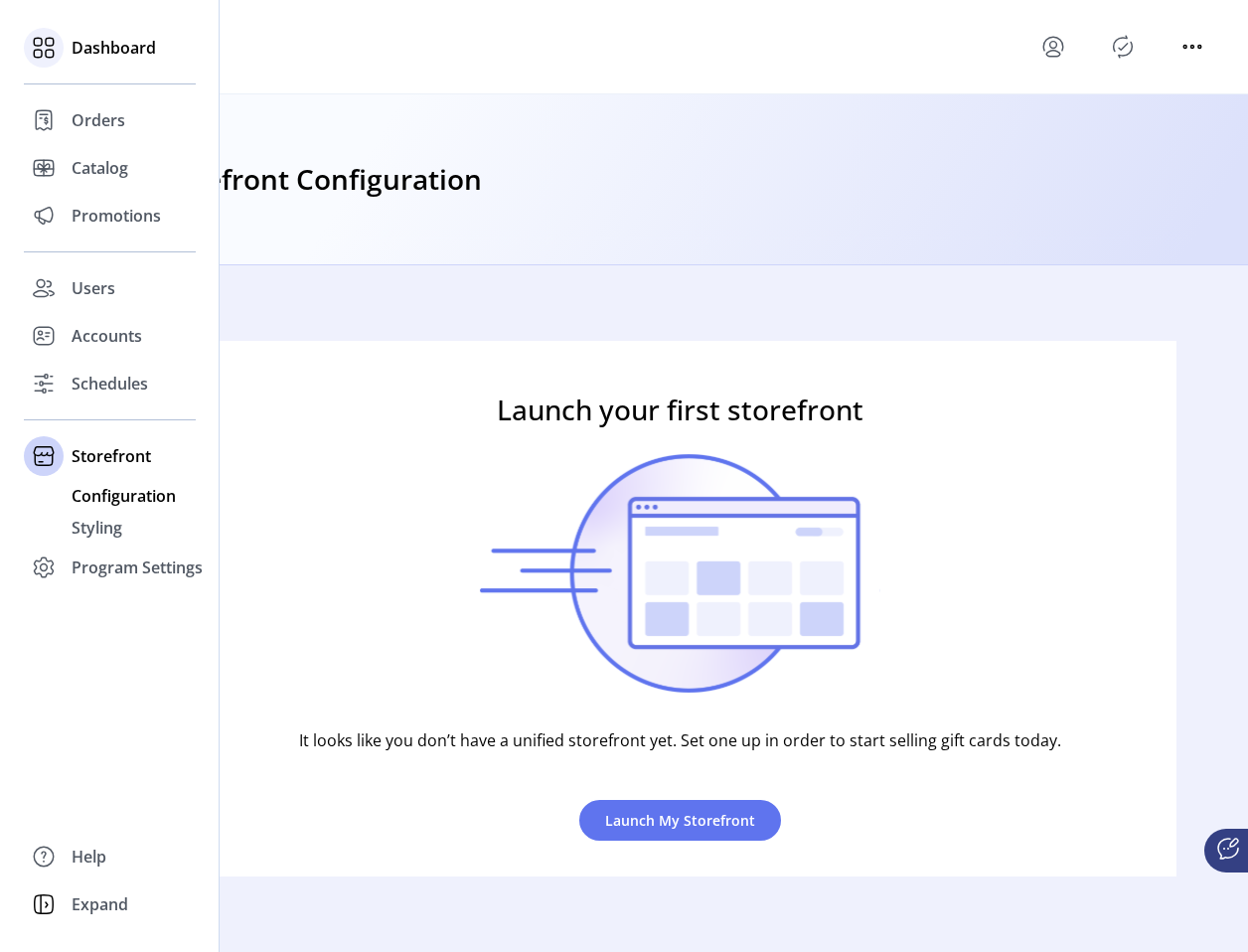 click 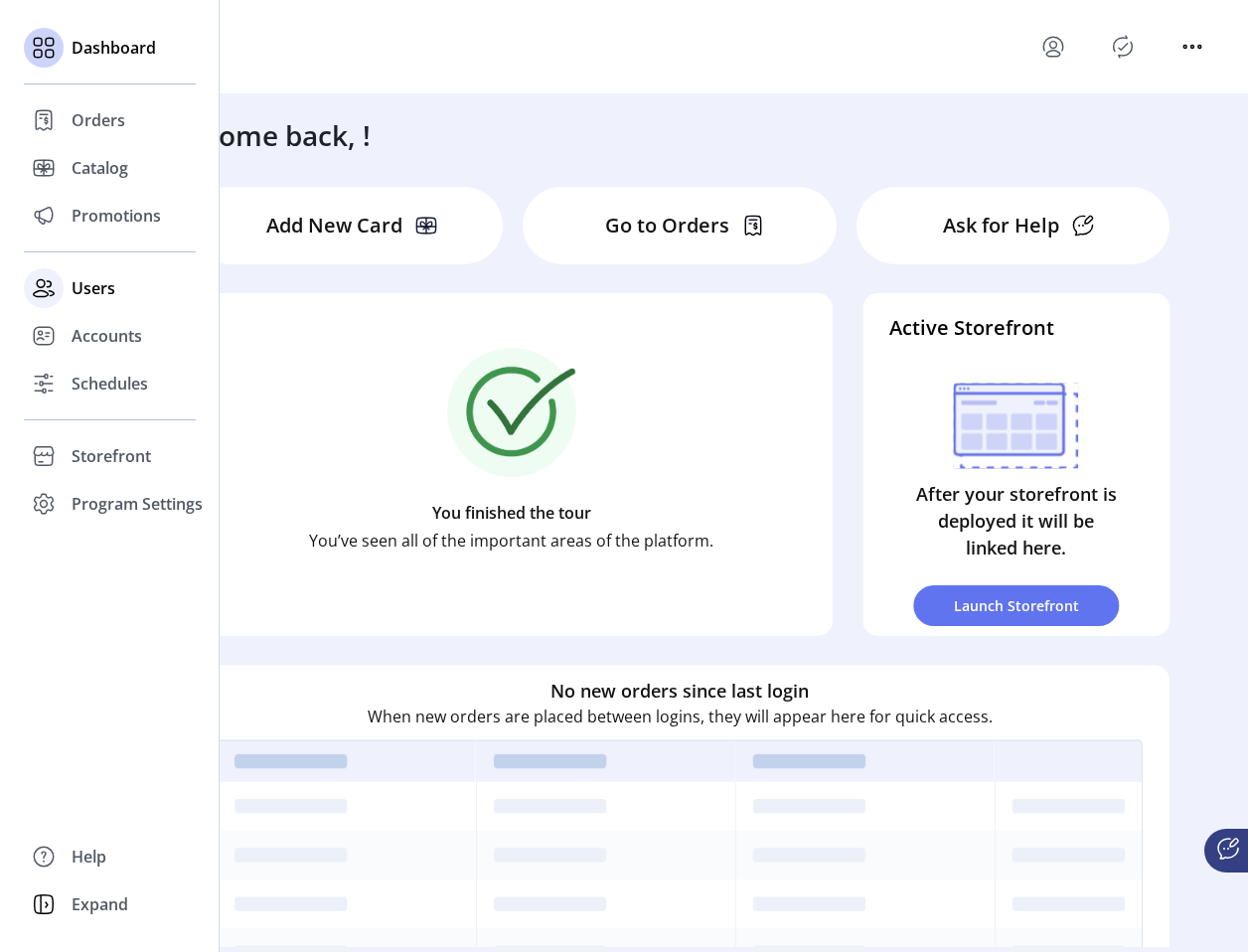 click 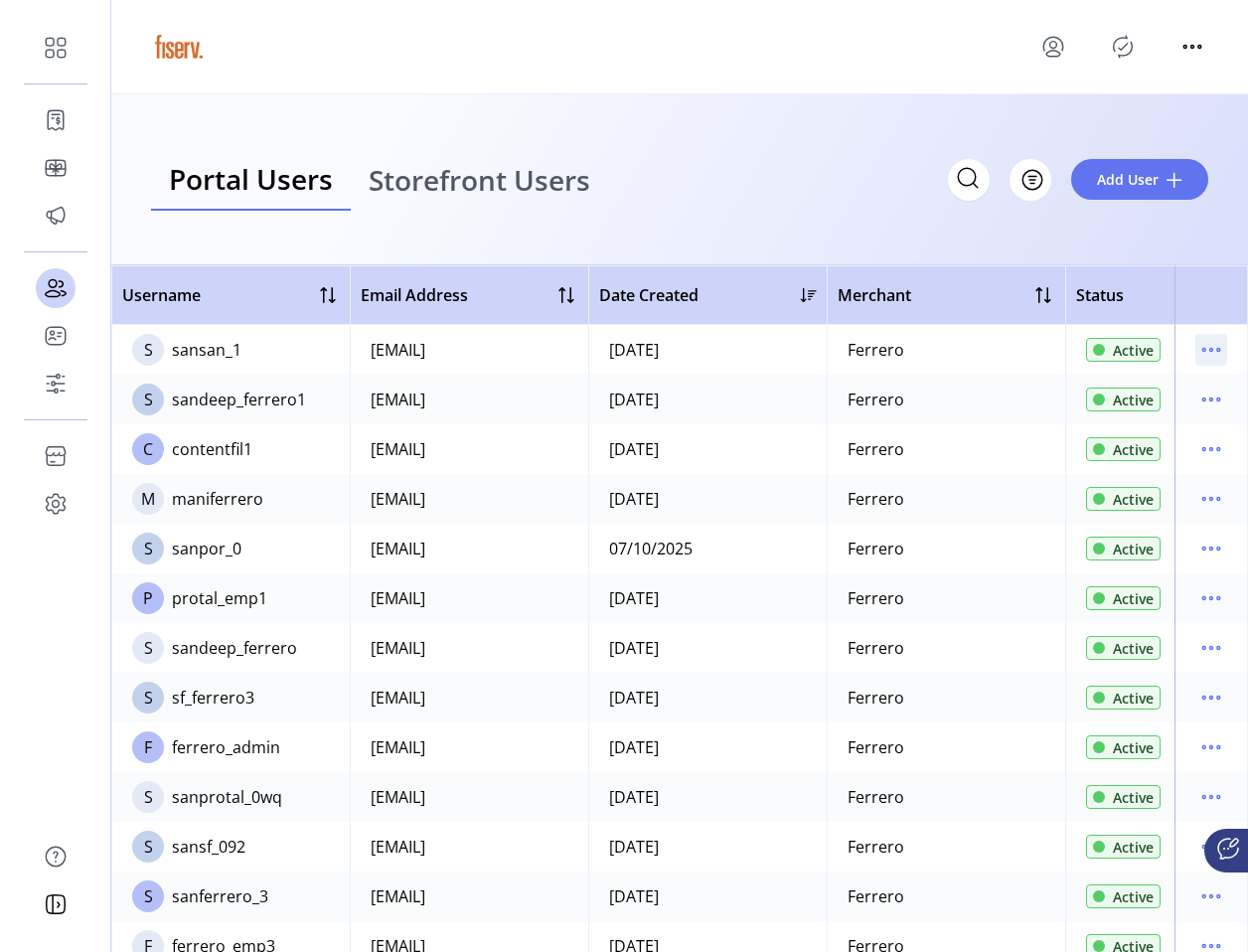 click 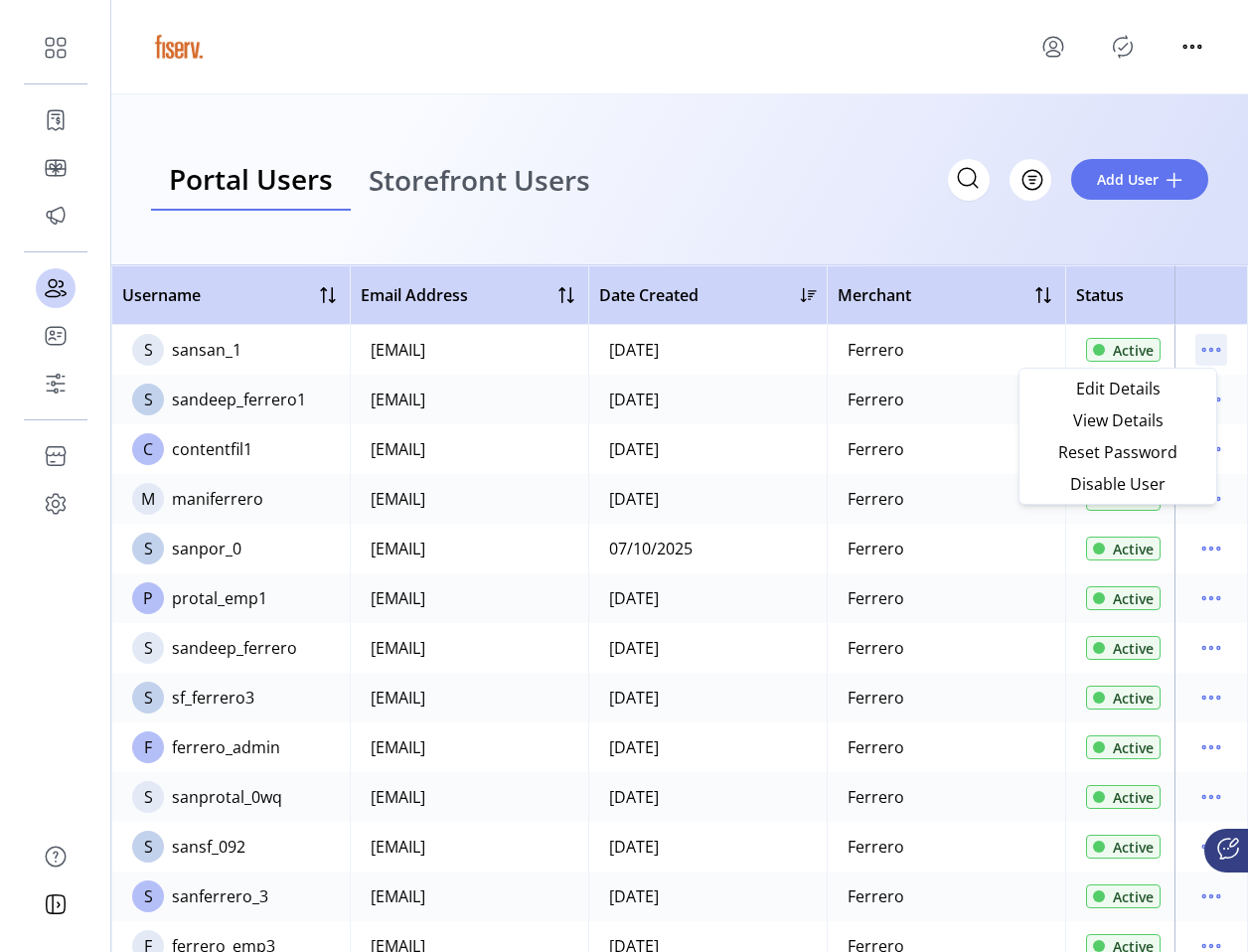 click 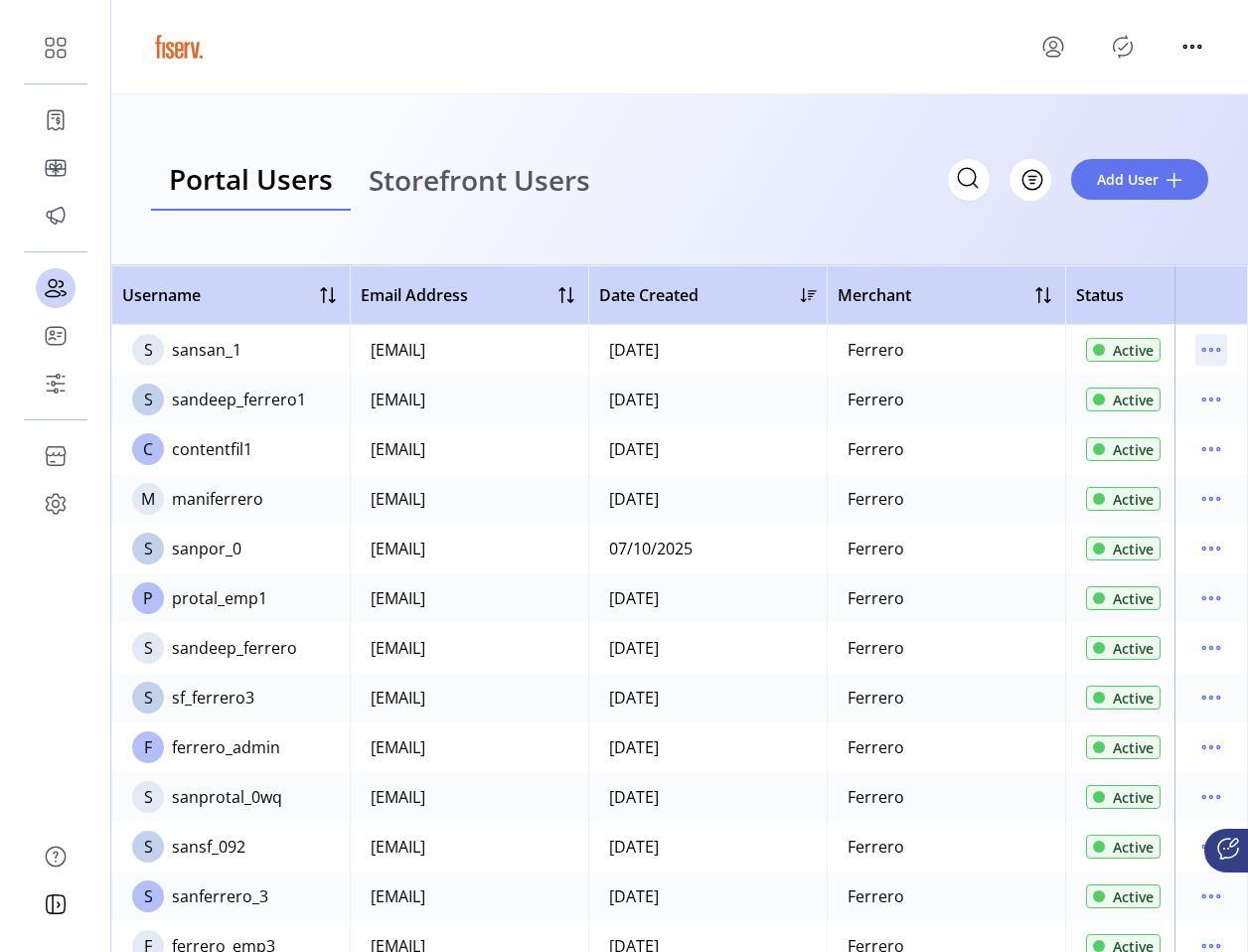 click 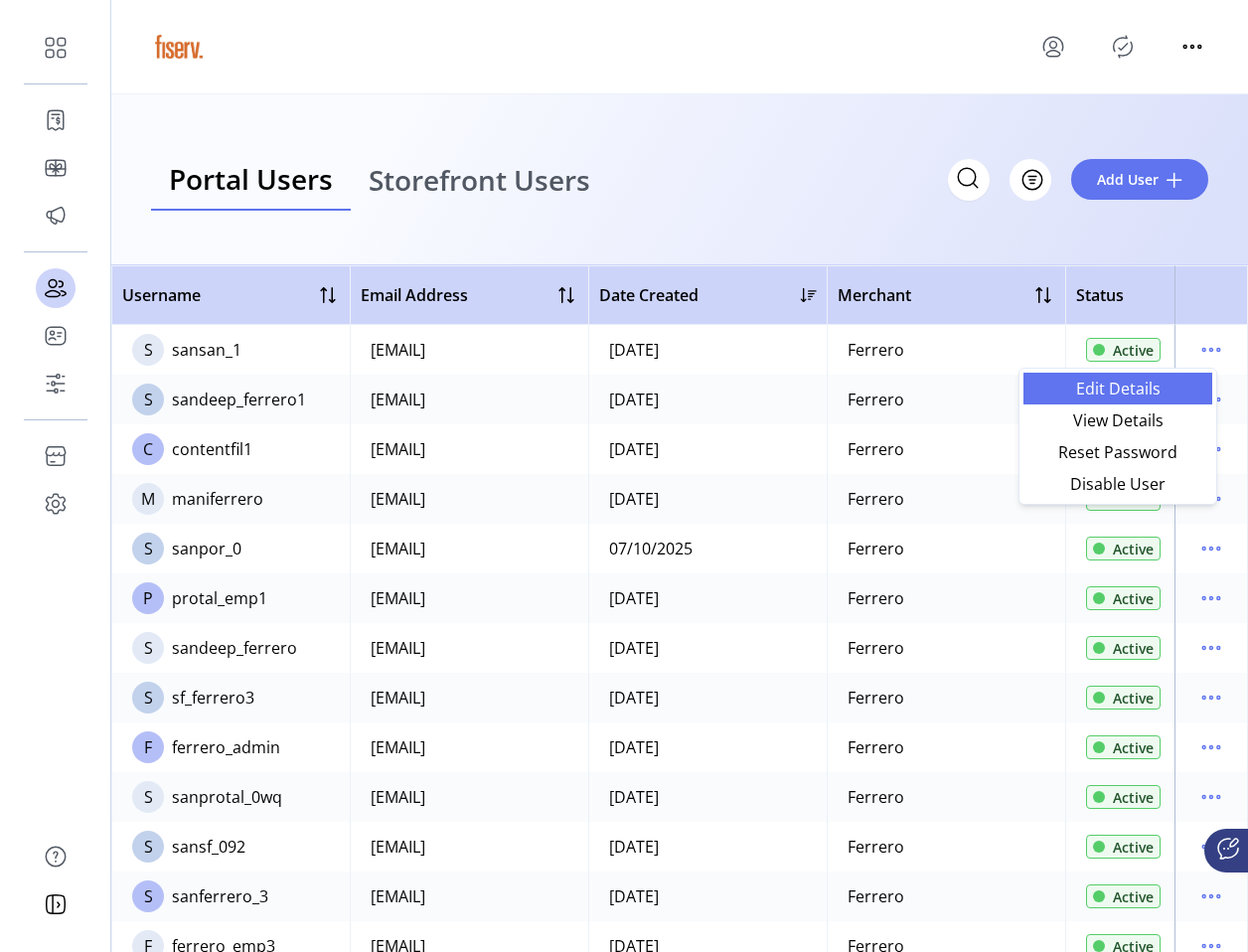 click on "Edit Details" at bounding box center (1118, 389) 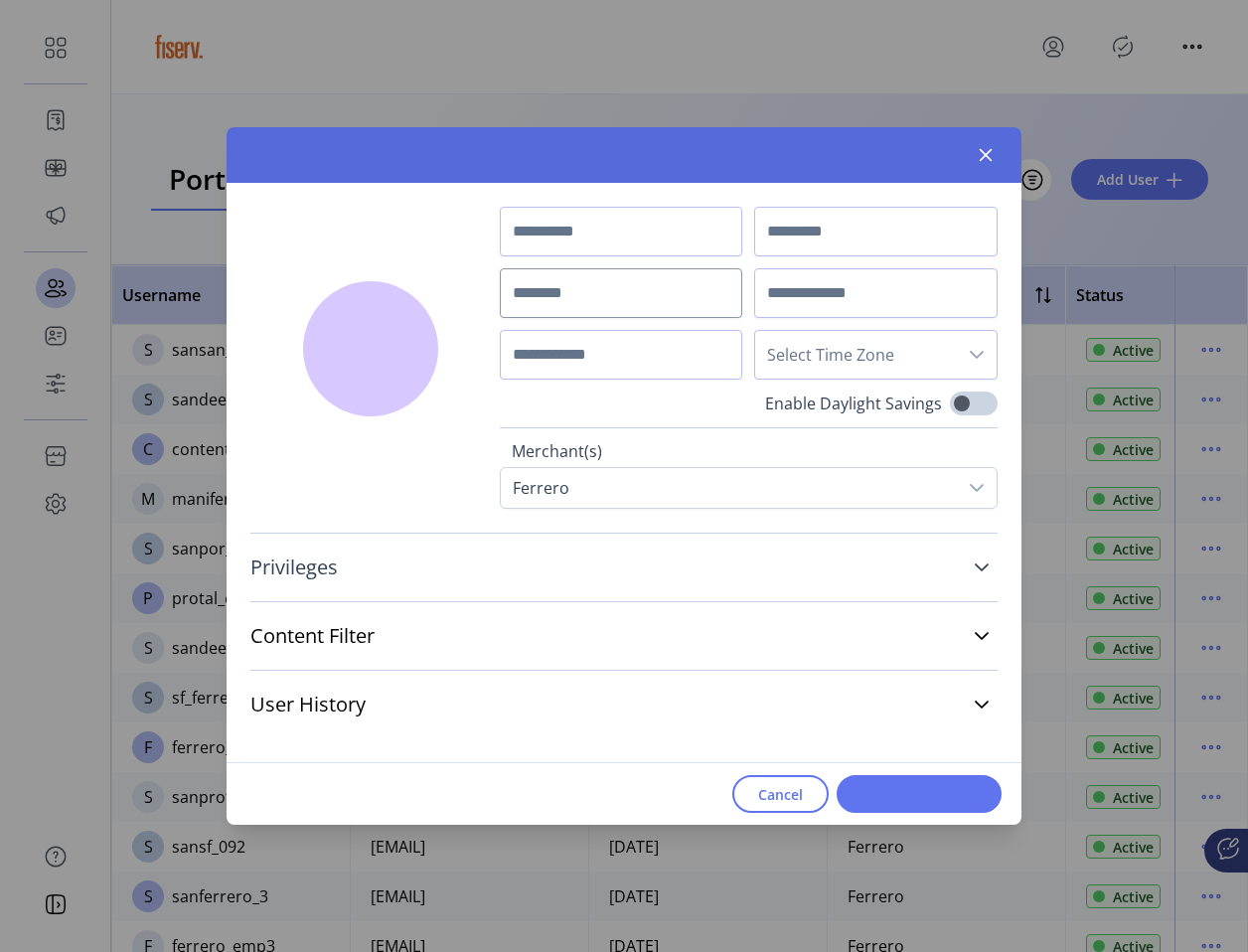 type on "****" 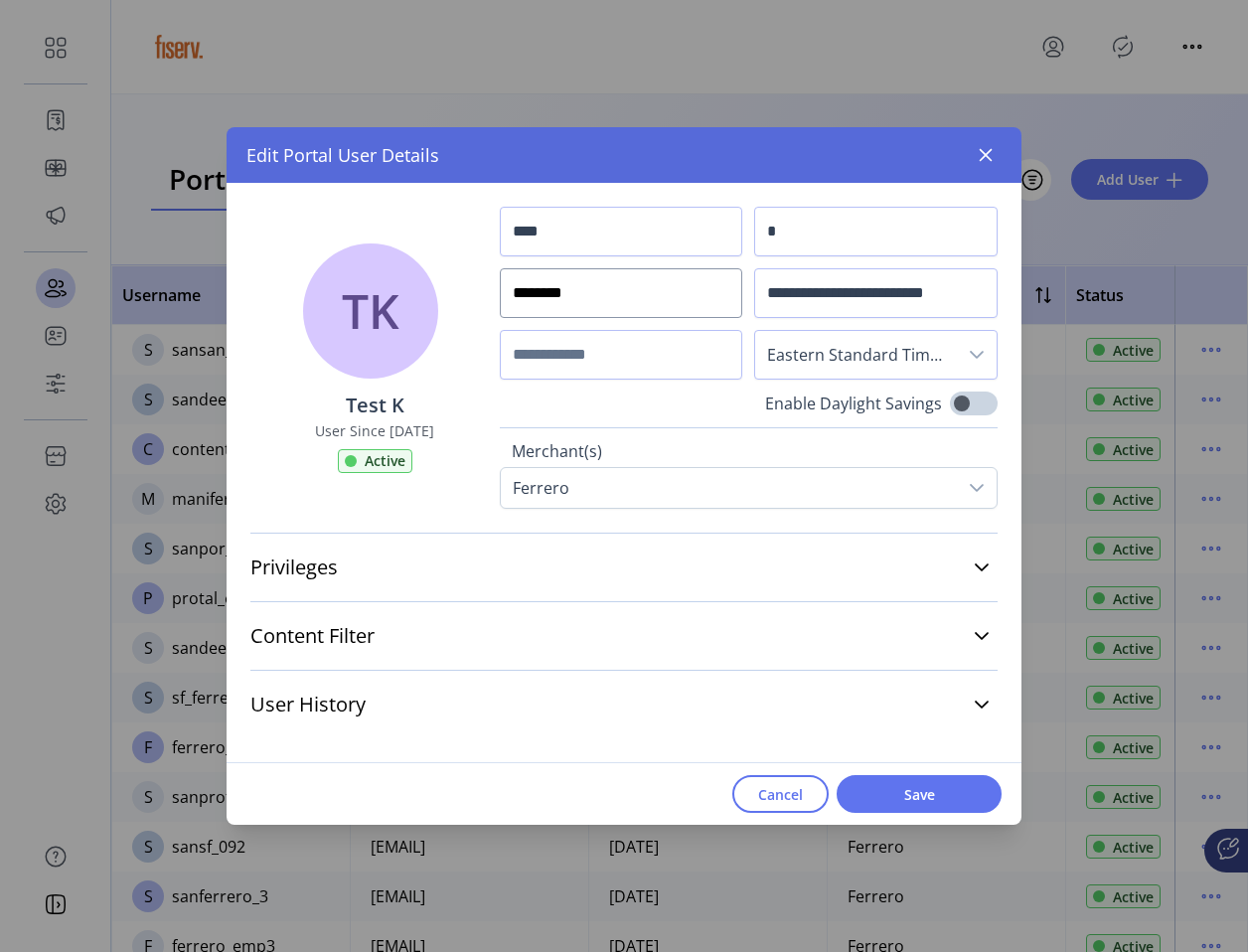click on "********" at bounding box center (621, 293) 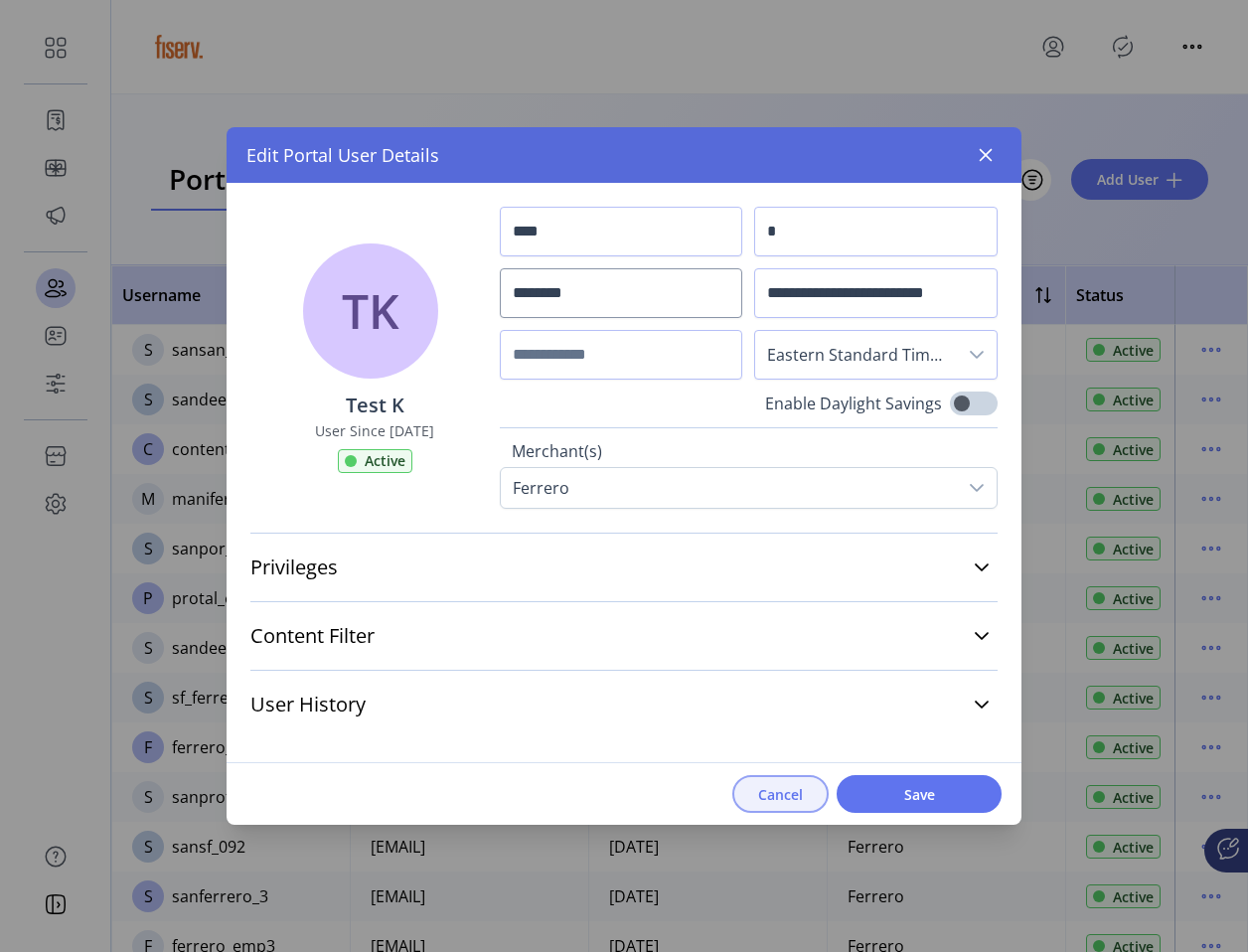 click on "Cancel" at bounding box center (780, 794) 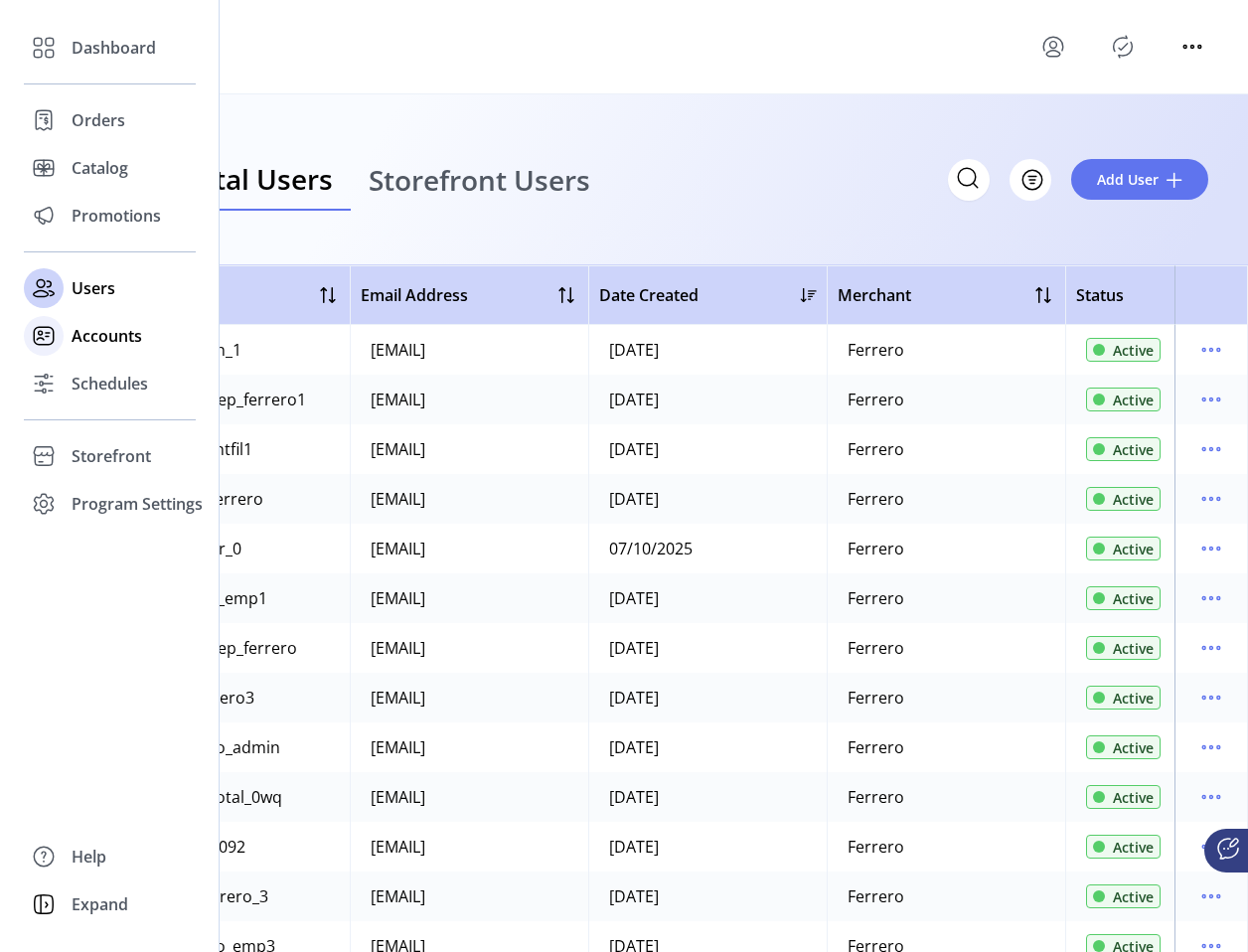 click on "Accounts" 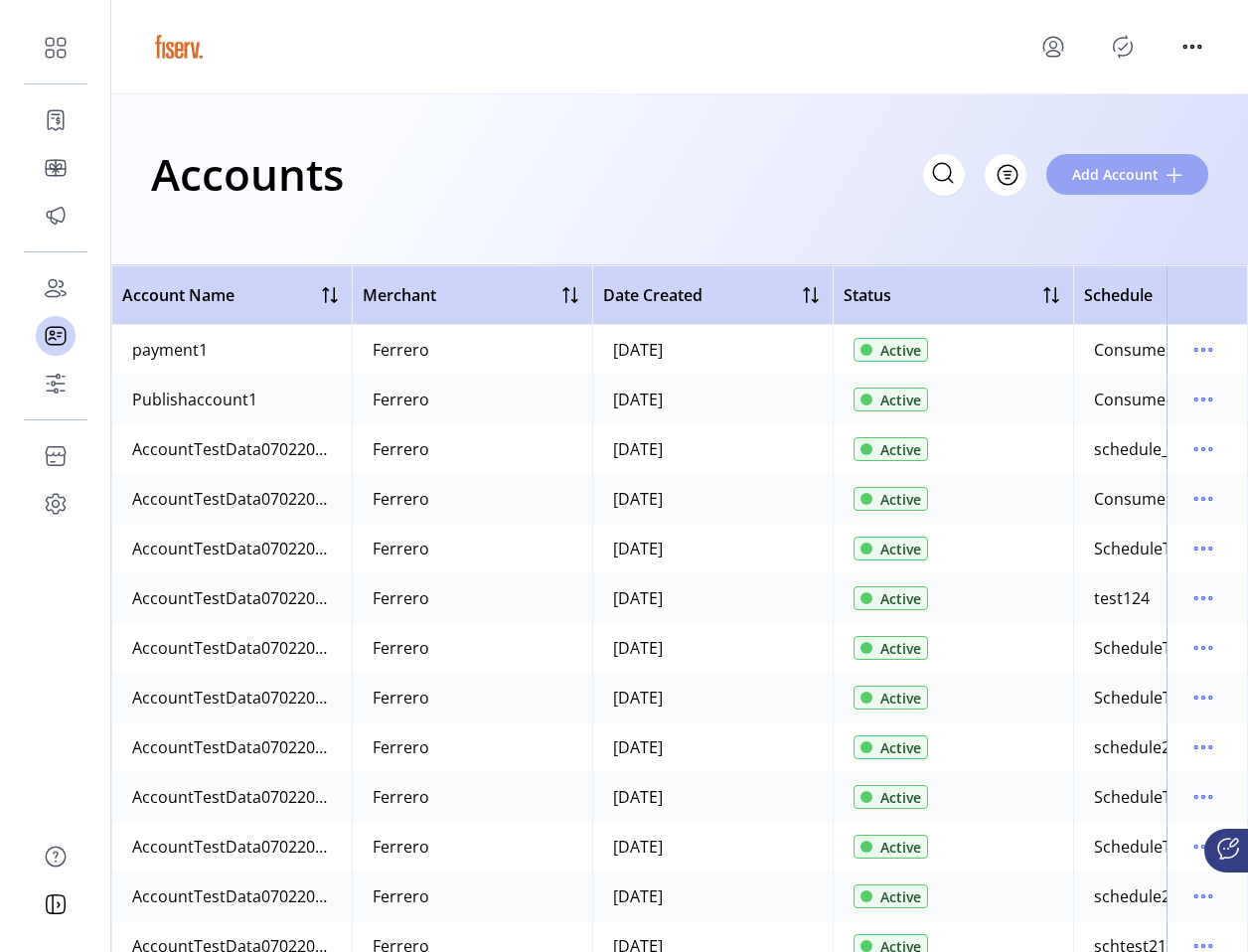 click on "Add Account" 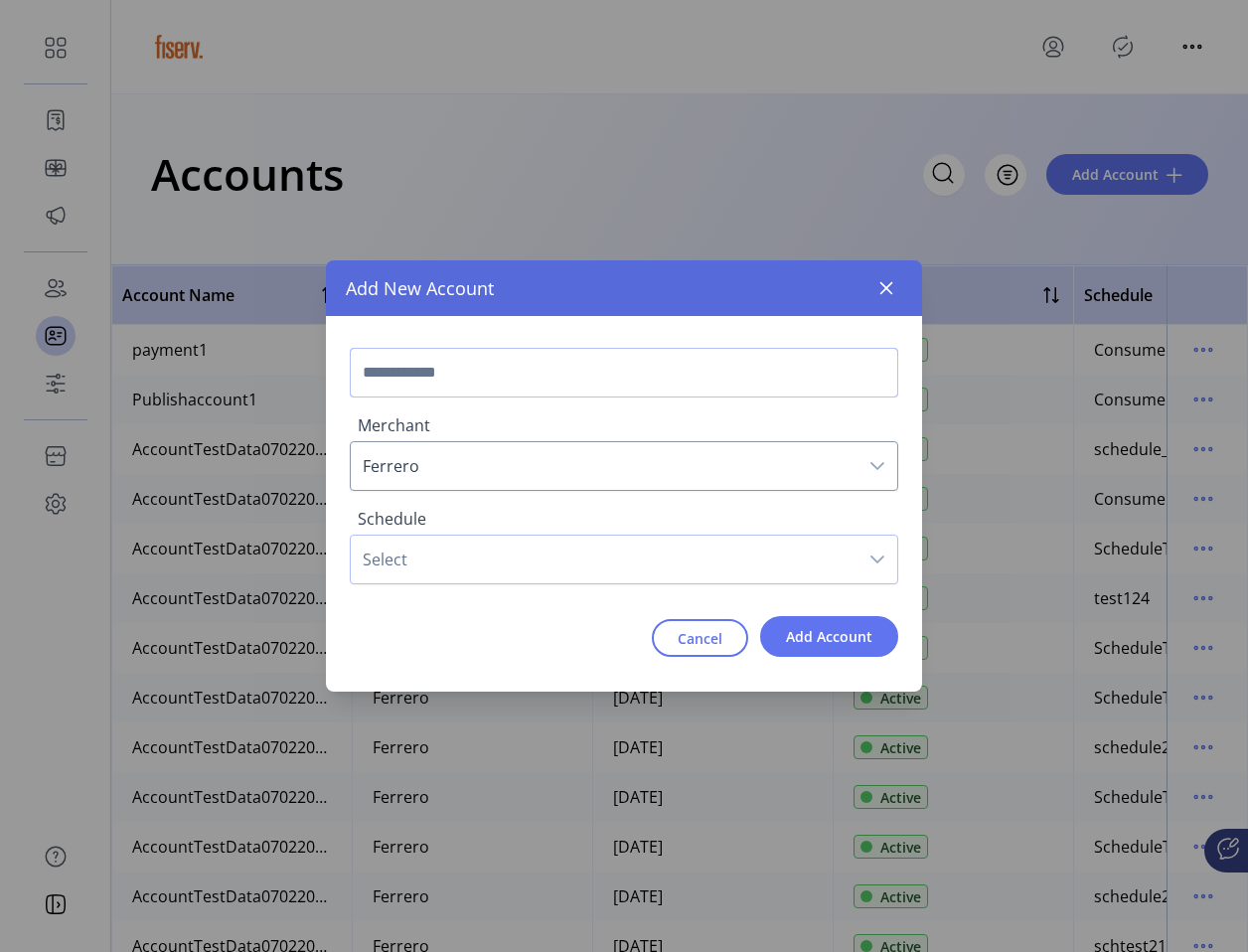 click 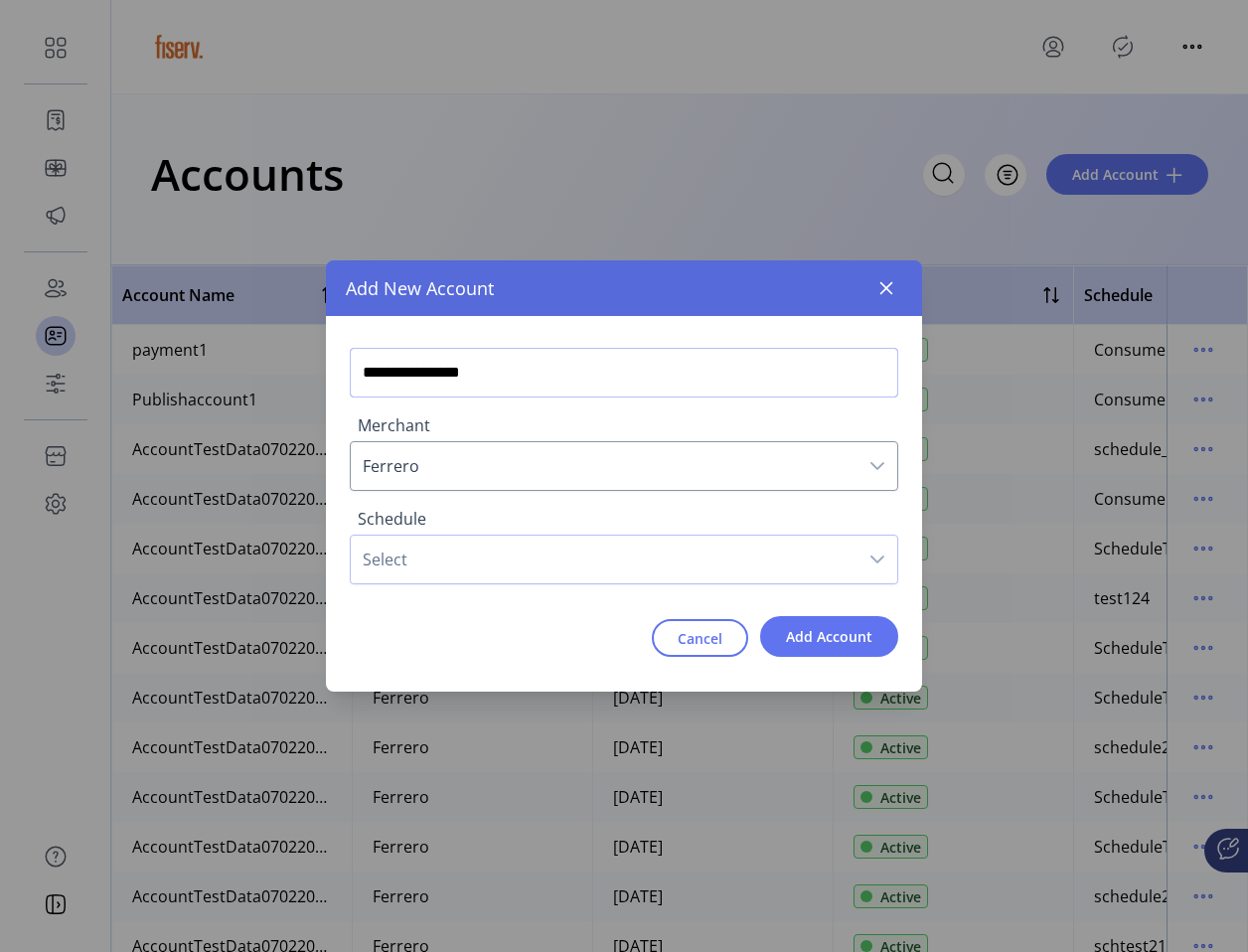 type on "**********" 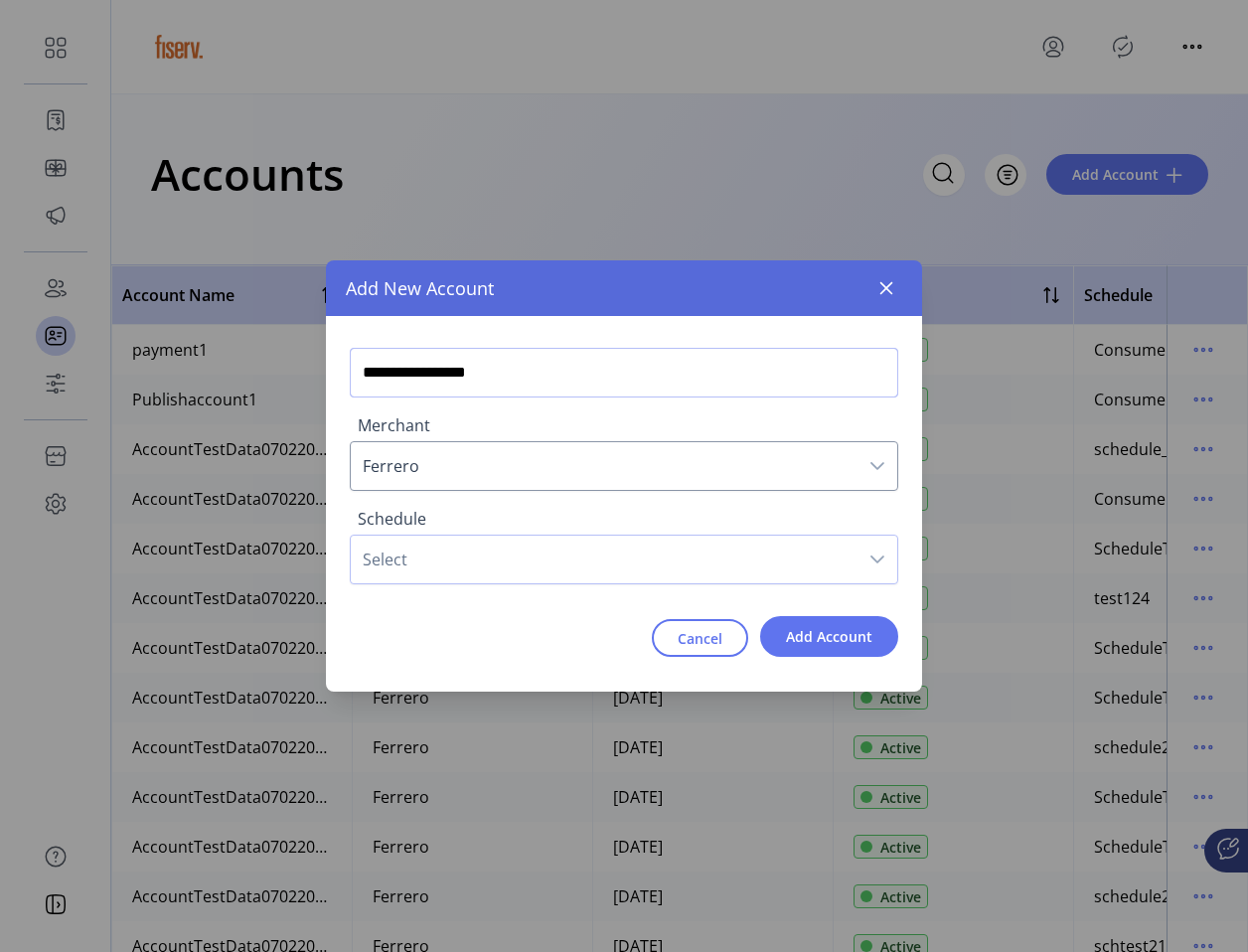 drag, startPoint x: 526, startPoint y: 369, endPoint x: 297, endPoint y: 364, distance: 229.05458 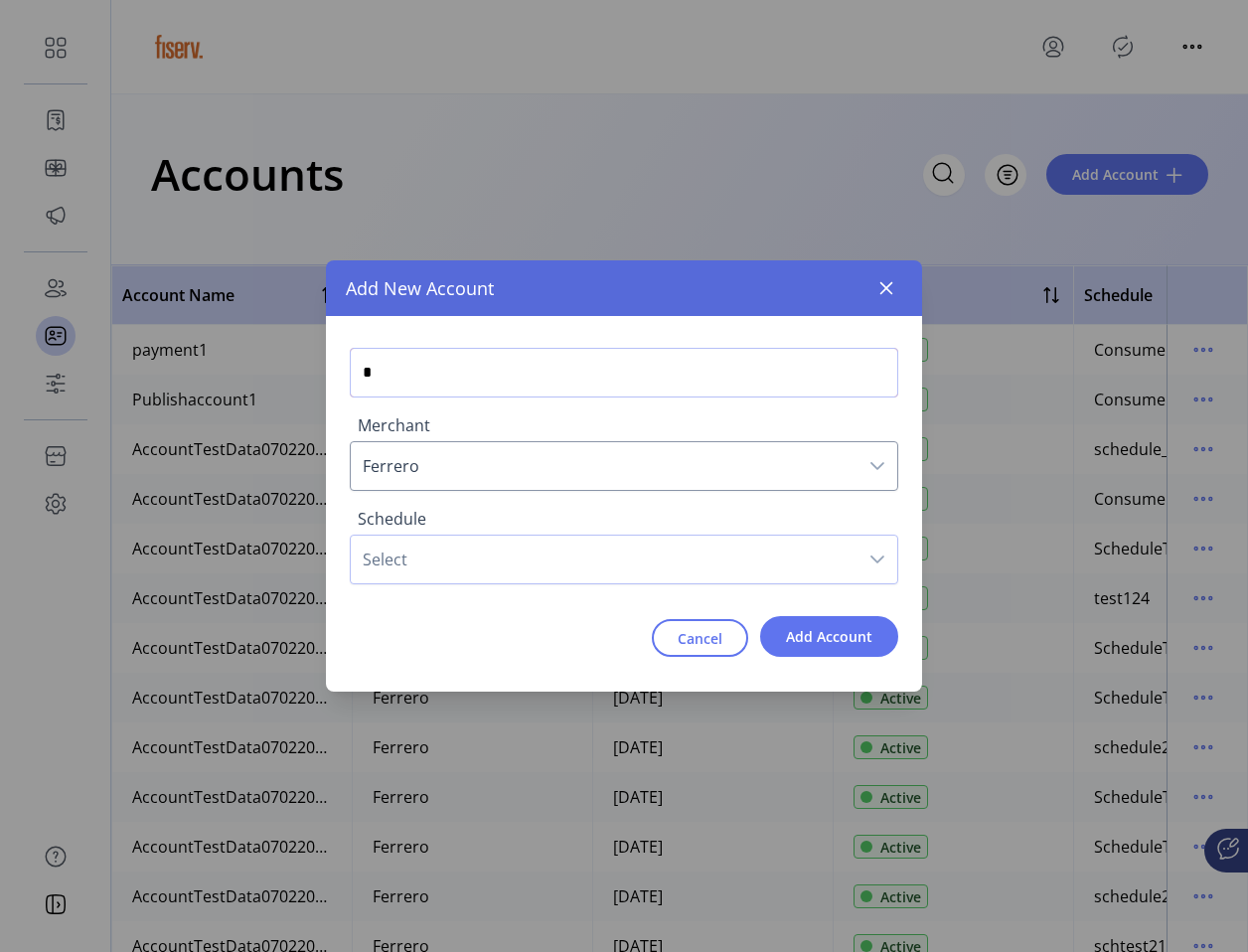 click 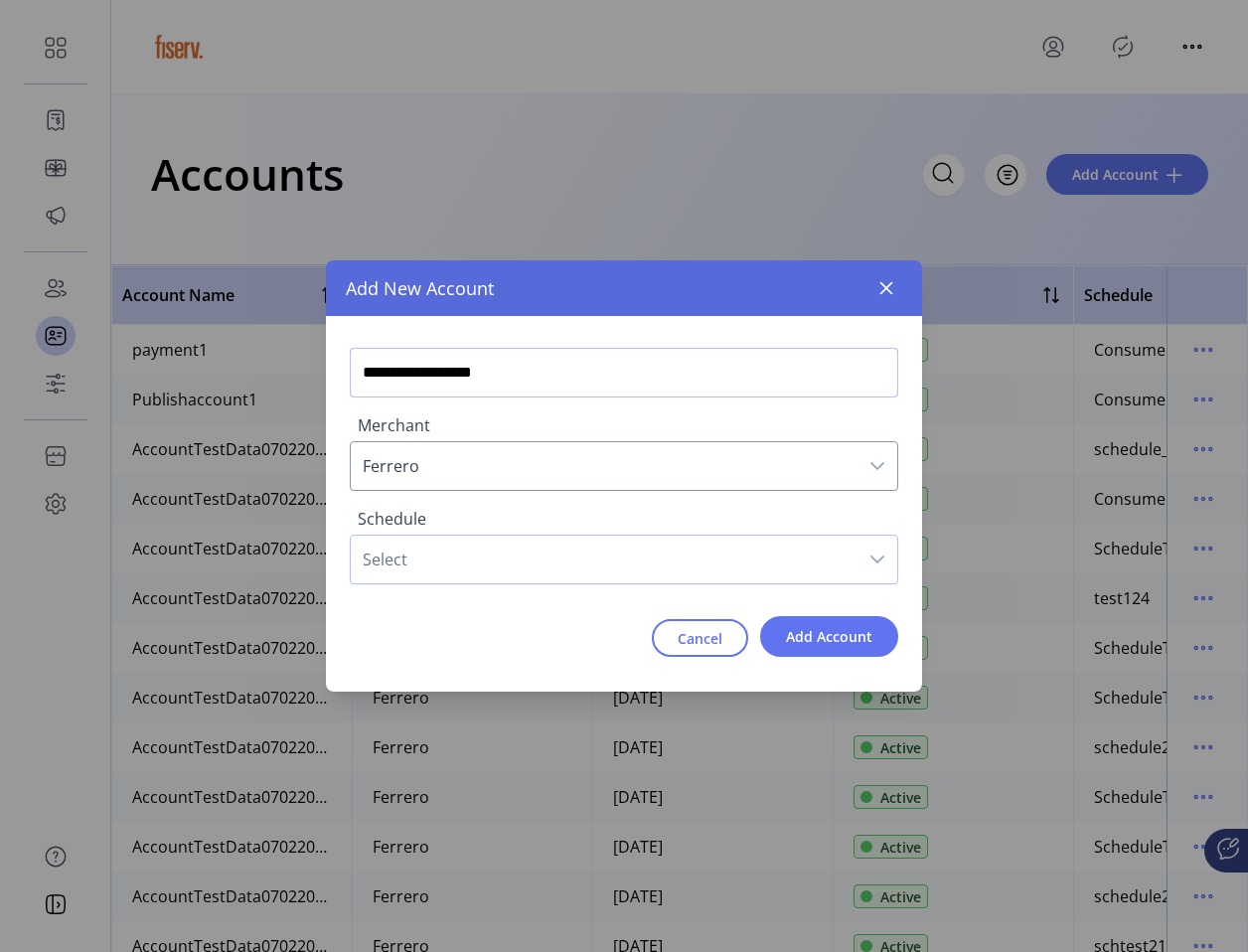 click on "**********" 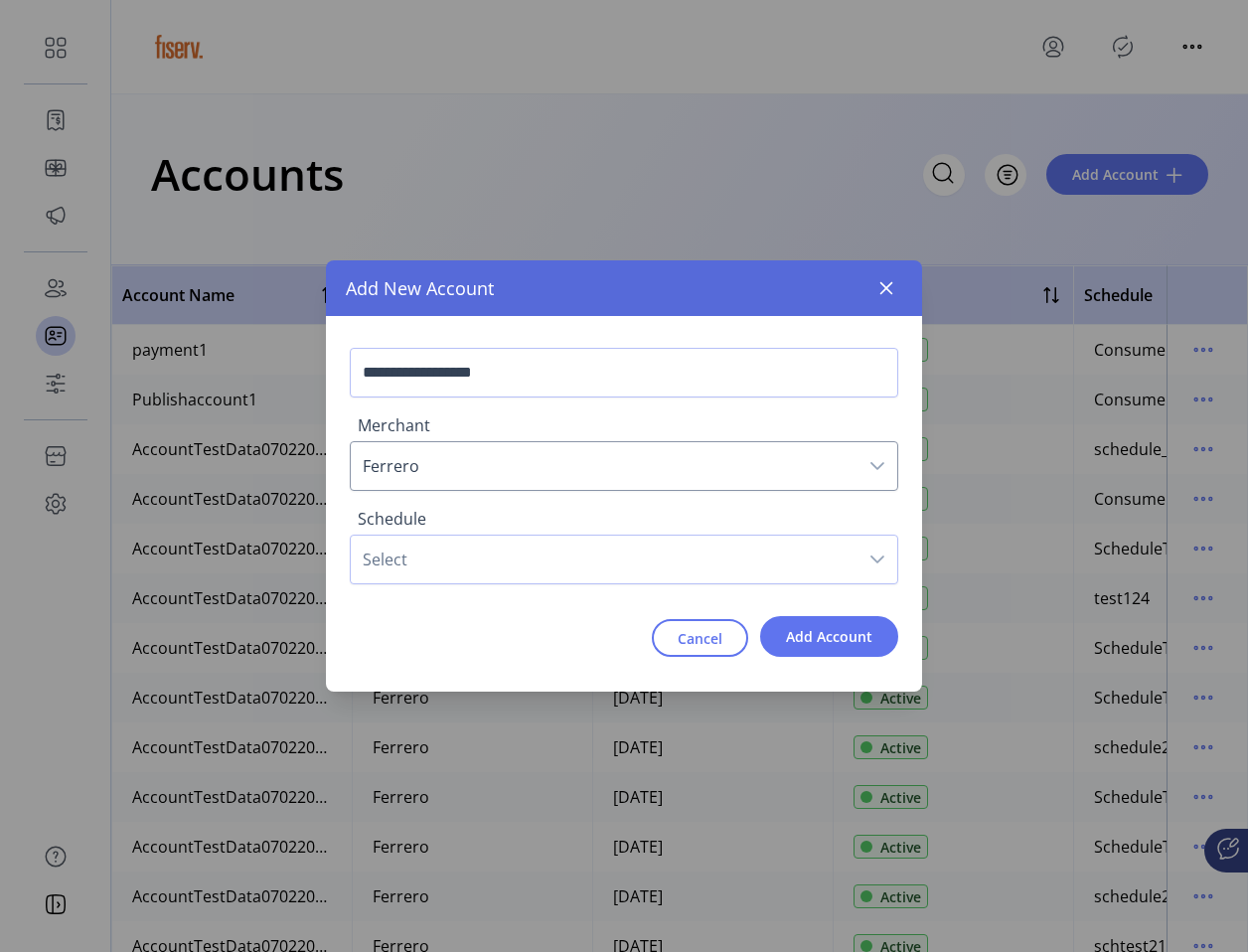 click on "Select" at bounding box center [604, 559] 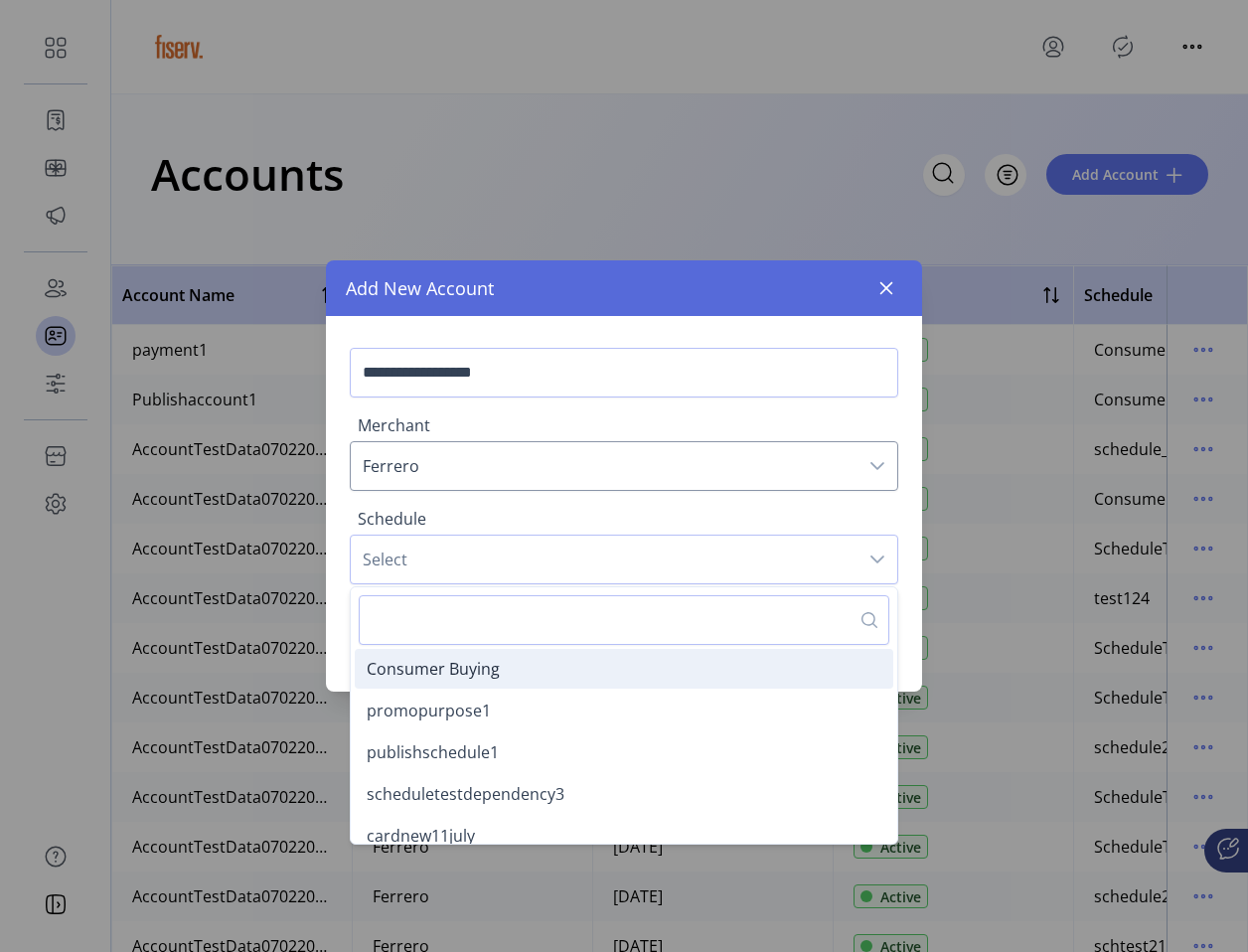 click on "Consumer Buying" at bounding box center [433, 669] 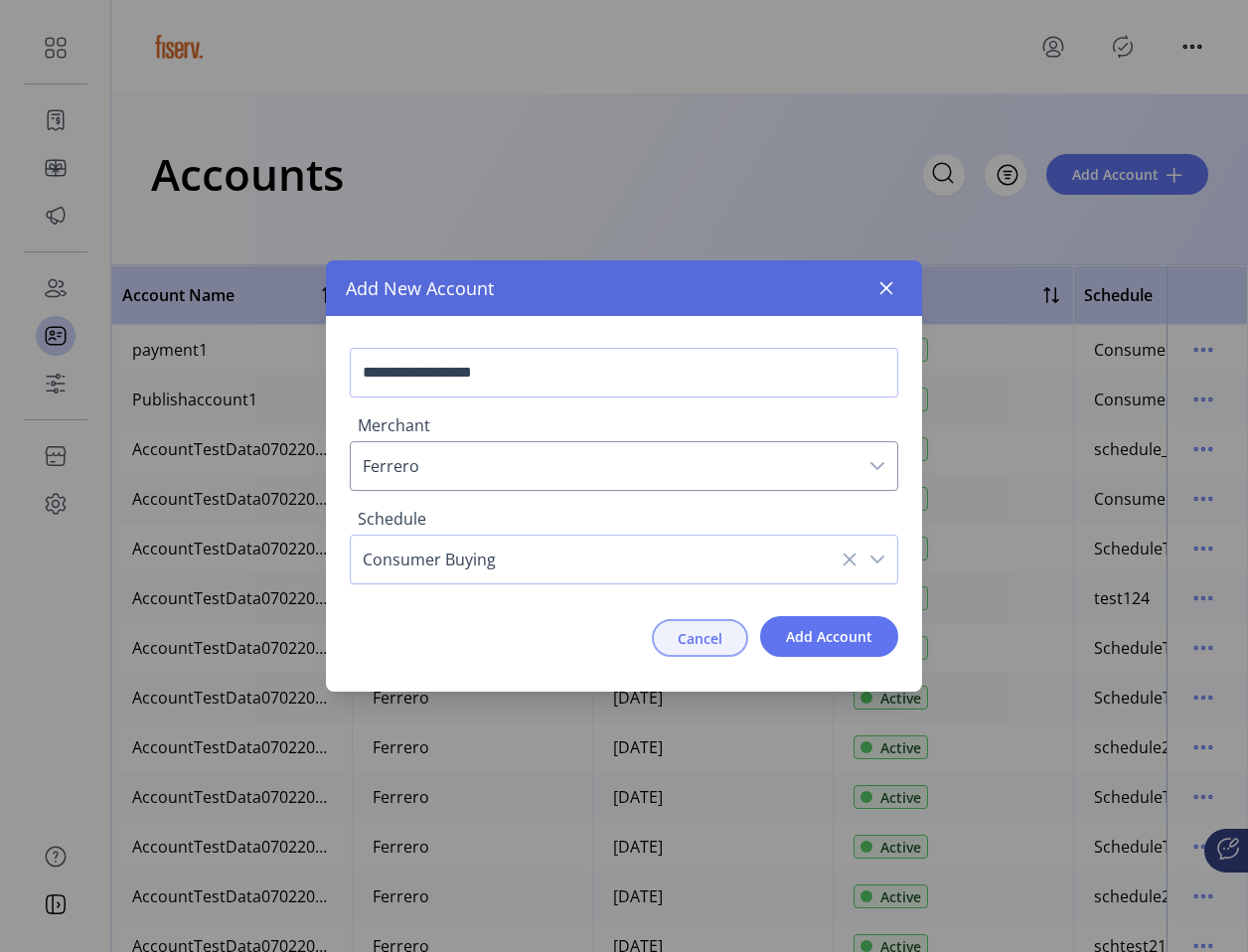 click on "Cancel" 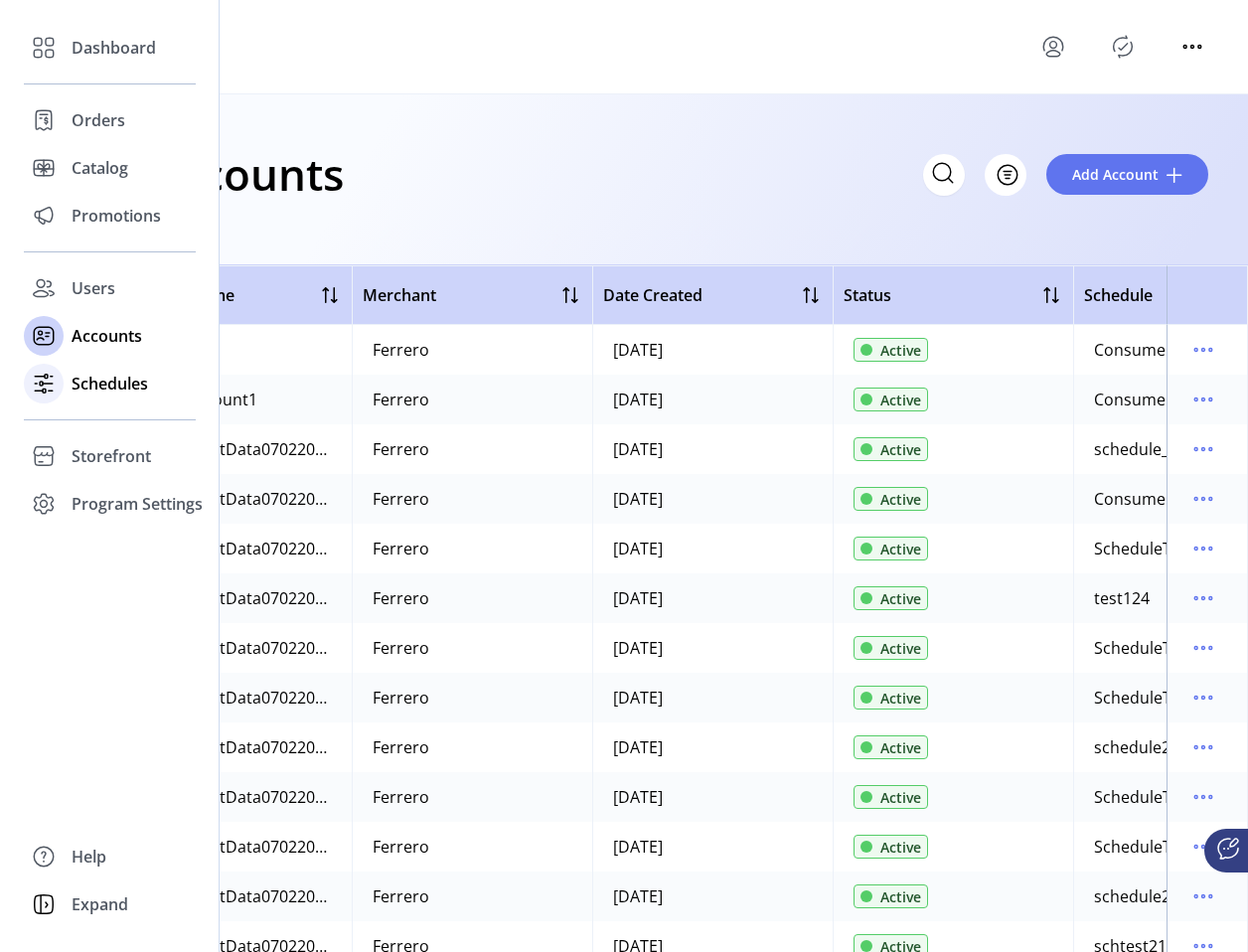 click 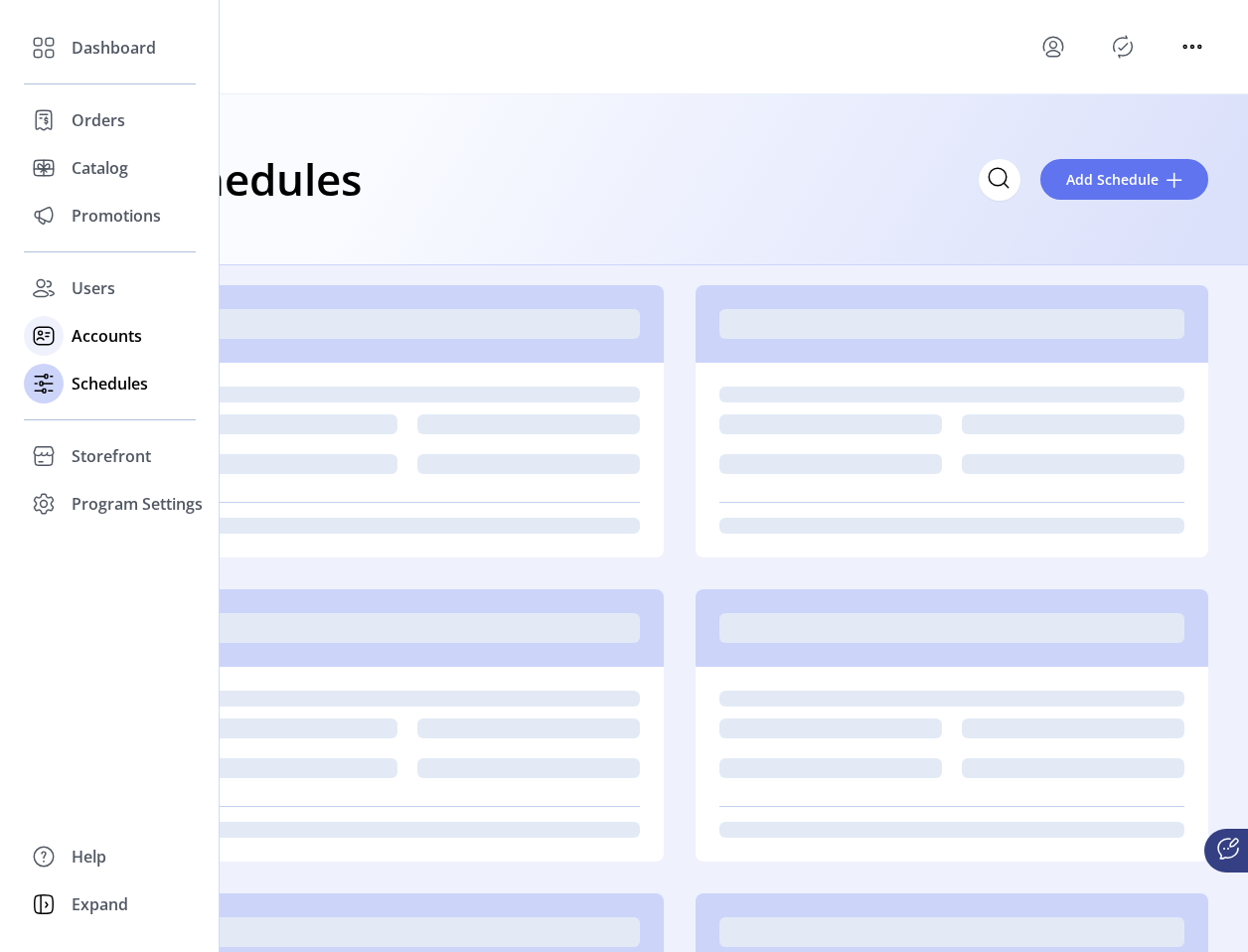 click on "Accounts" 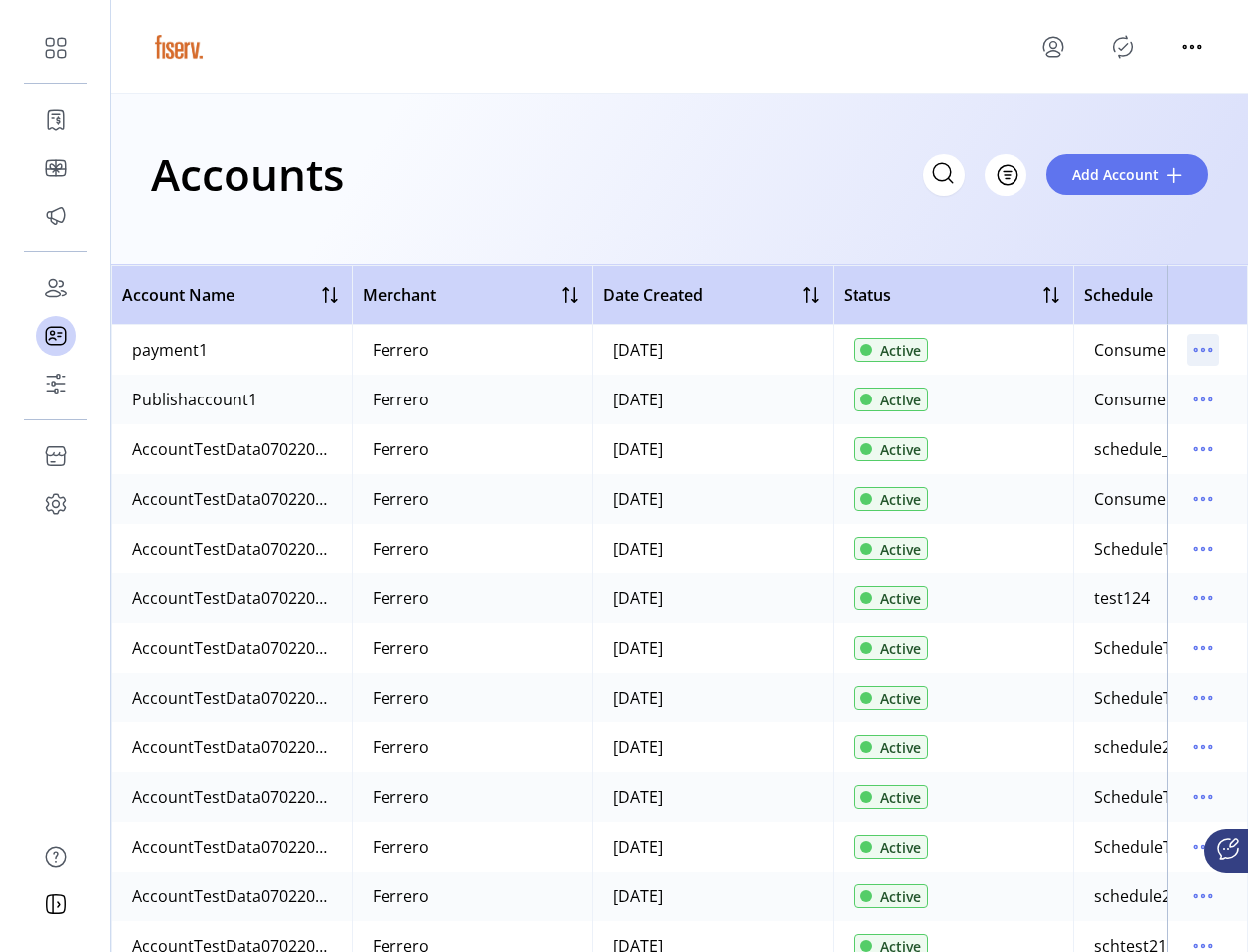 click 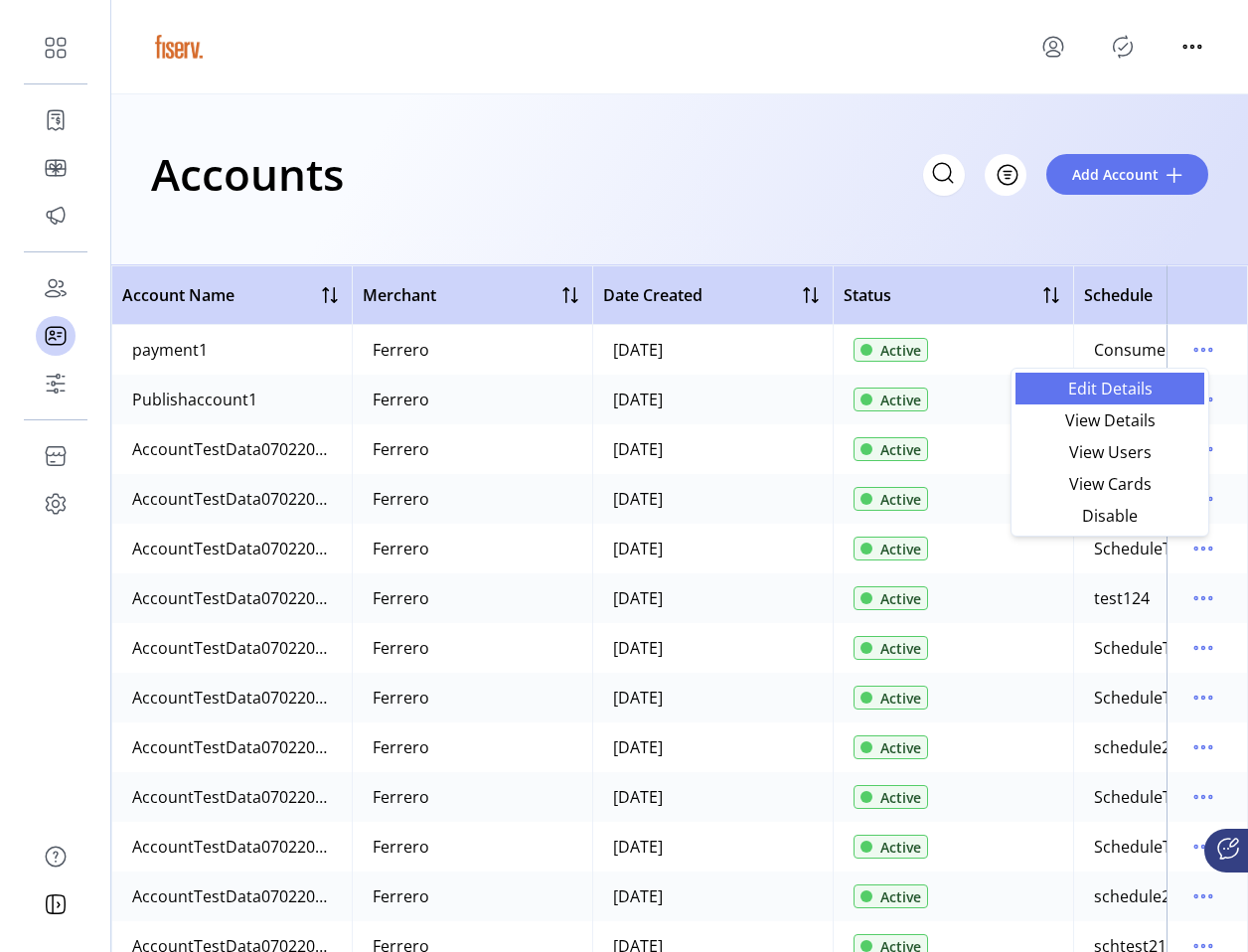 click on "Edit Details" at bounding box center [1110, 389] 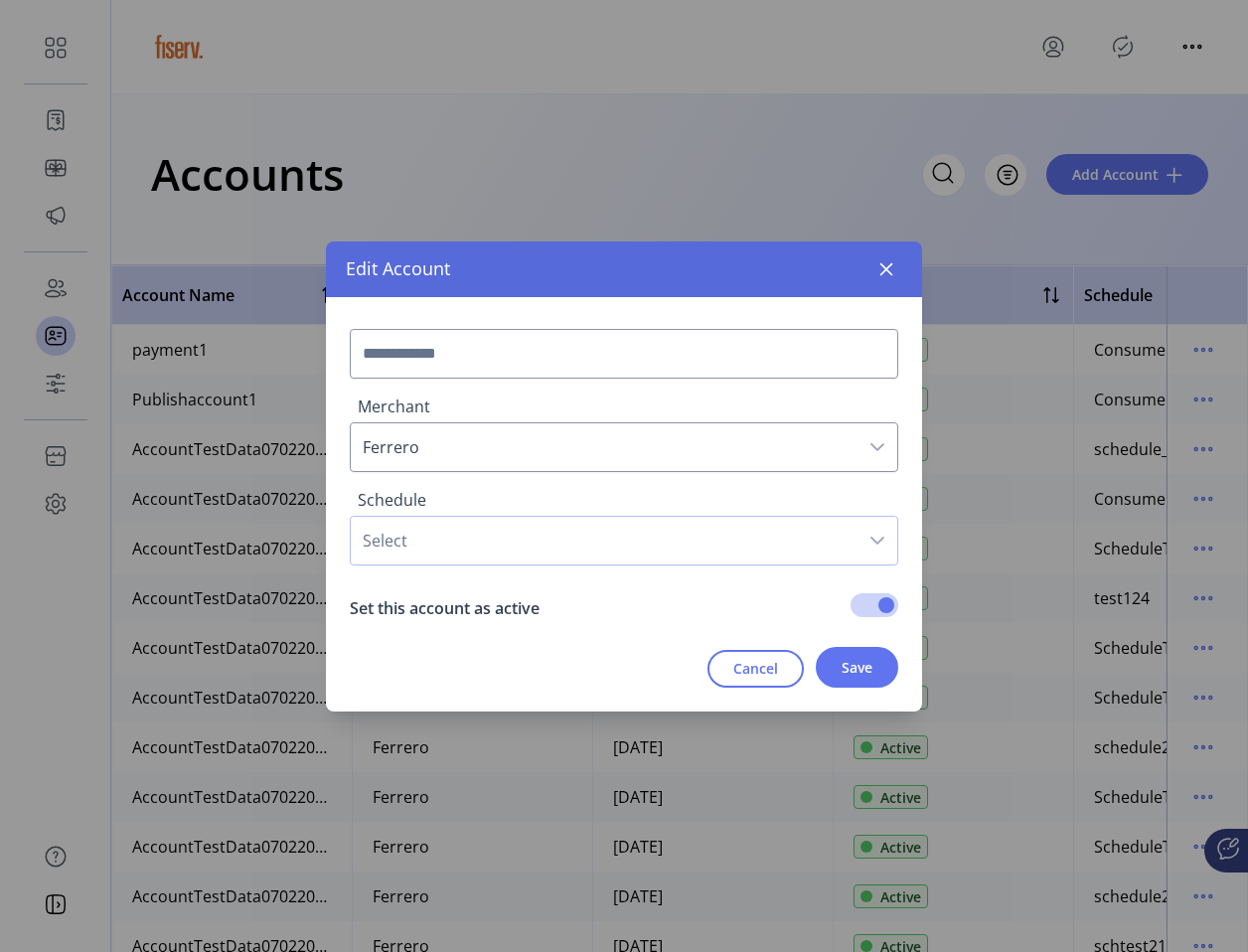 type on "********" 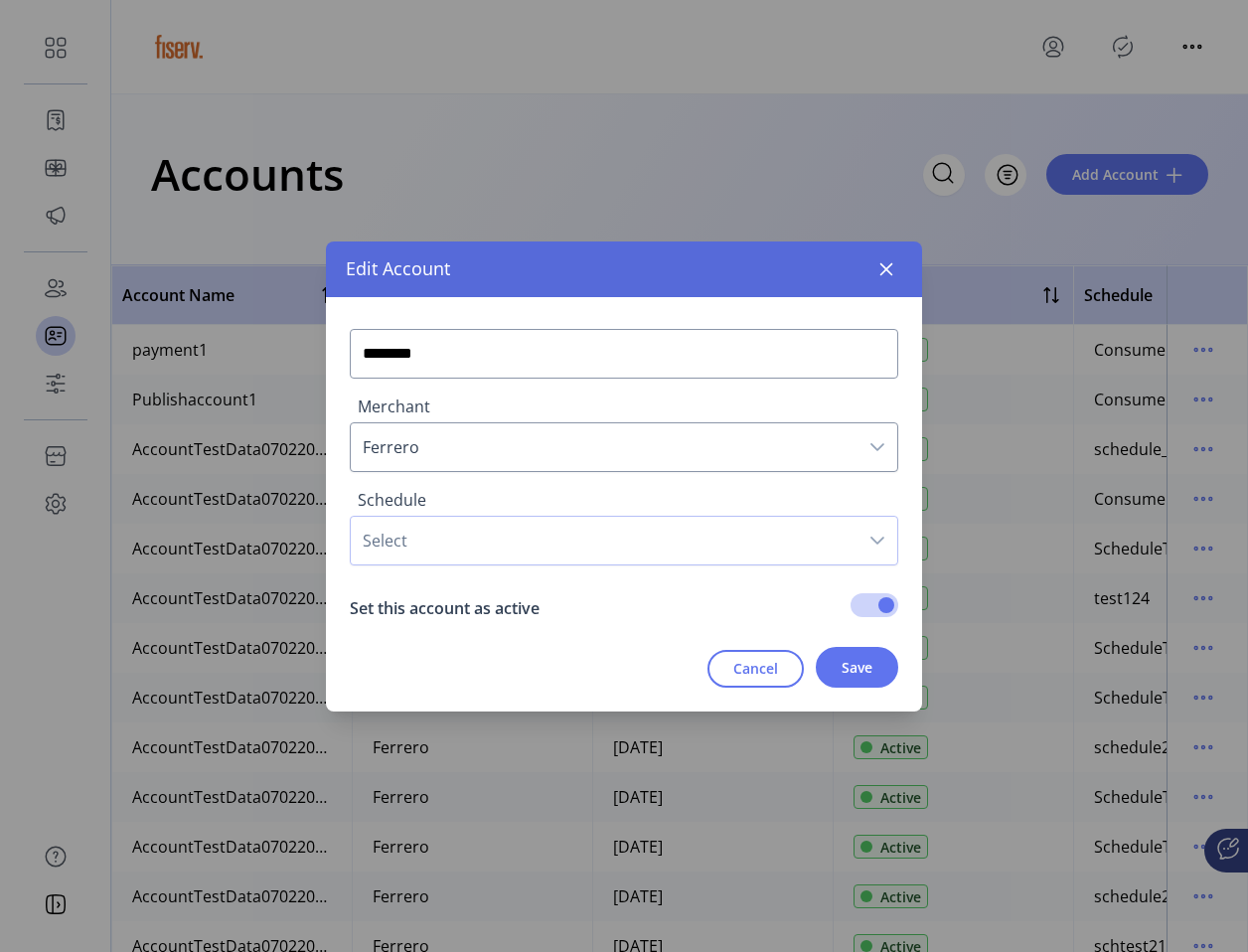 click on "********" 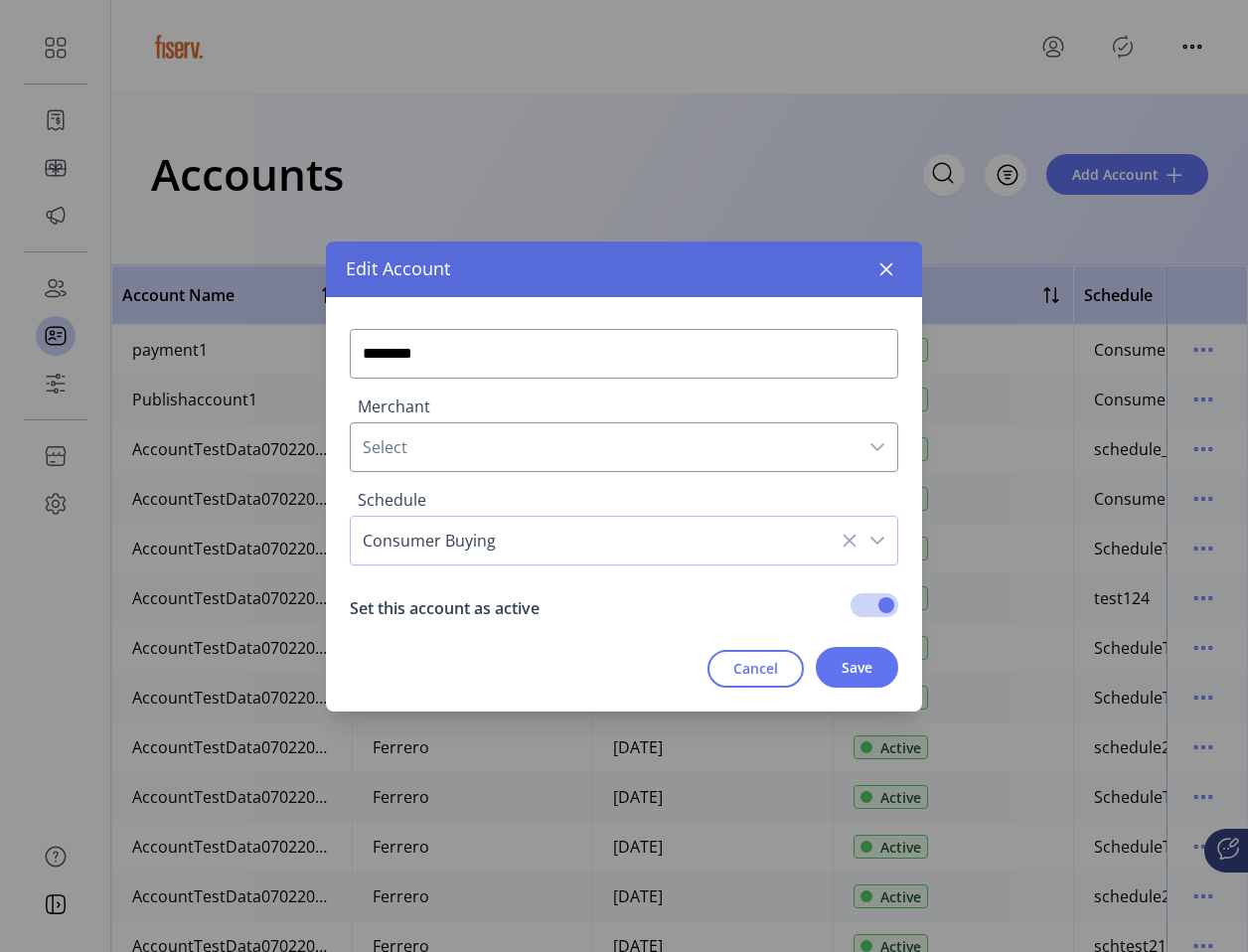 click on "********" 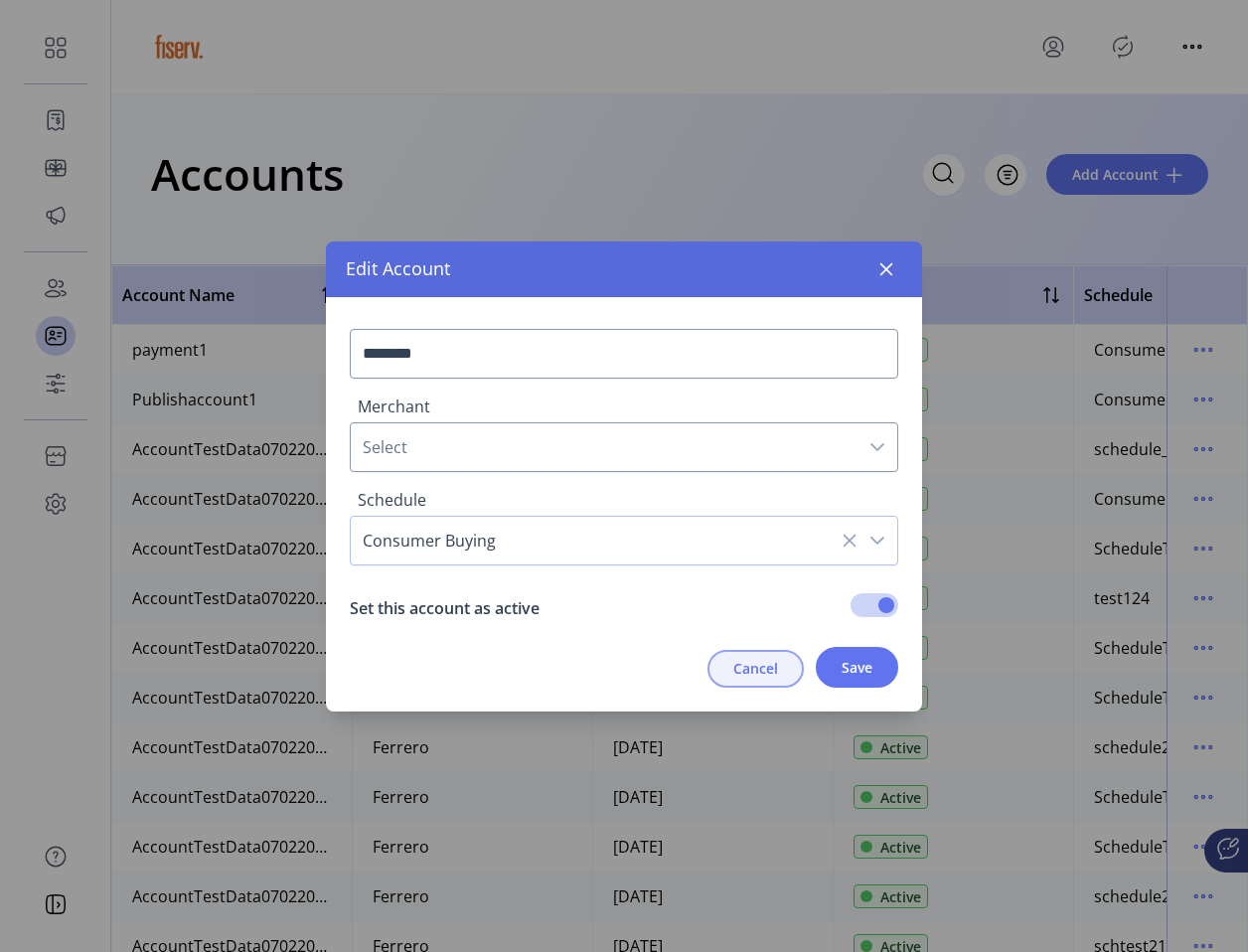 click on "Cancel" 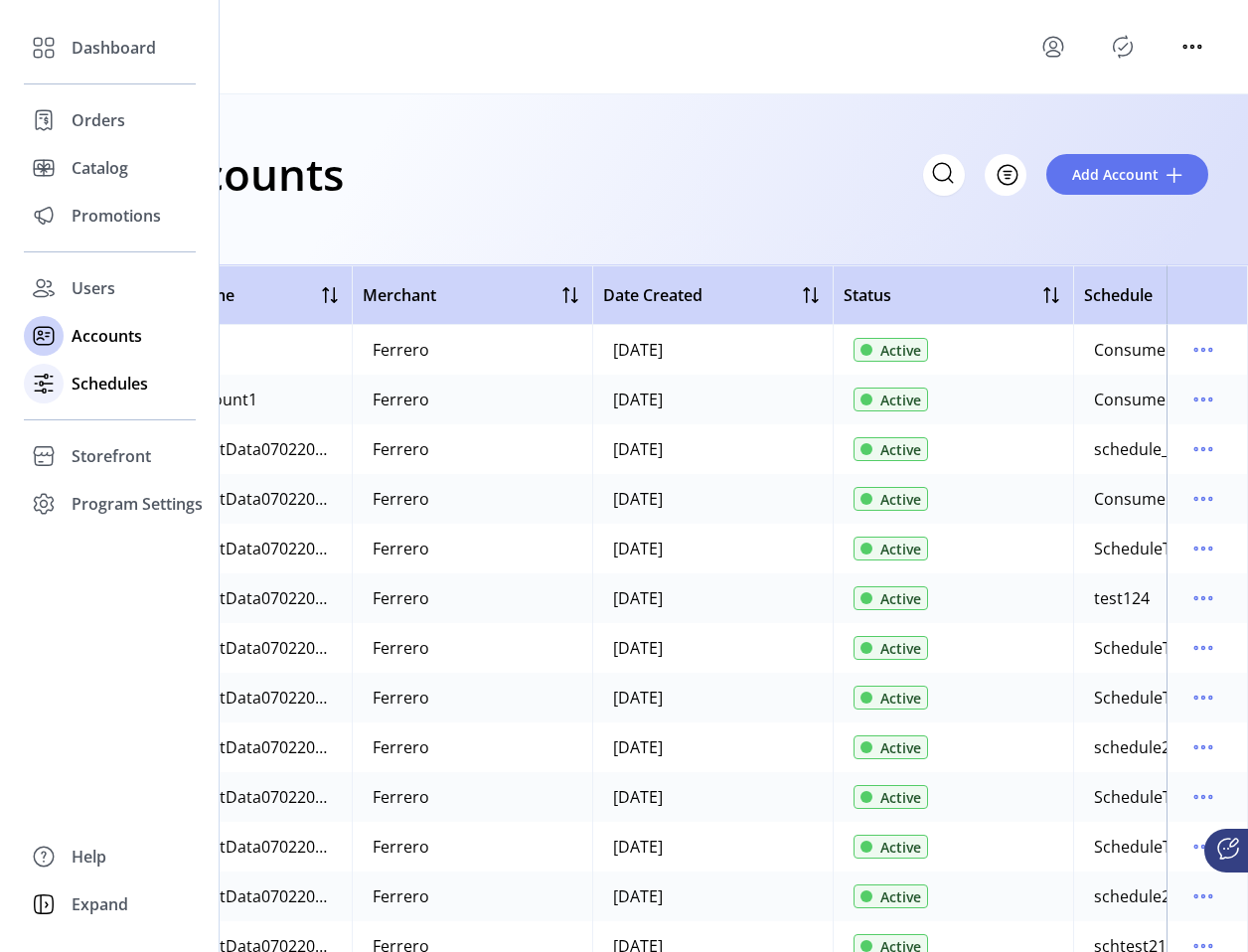 click 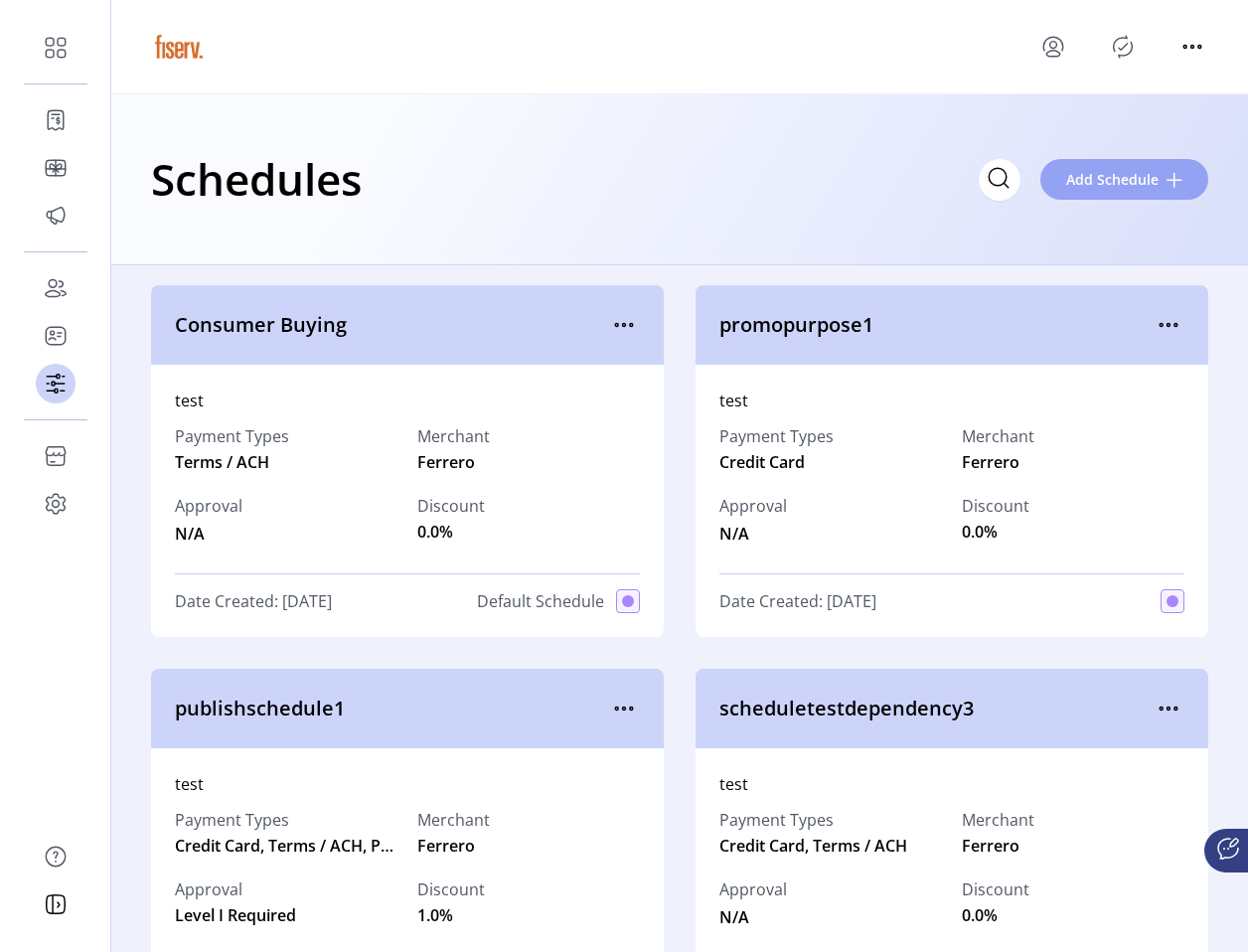 click on "Add Schedule" 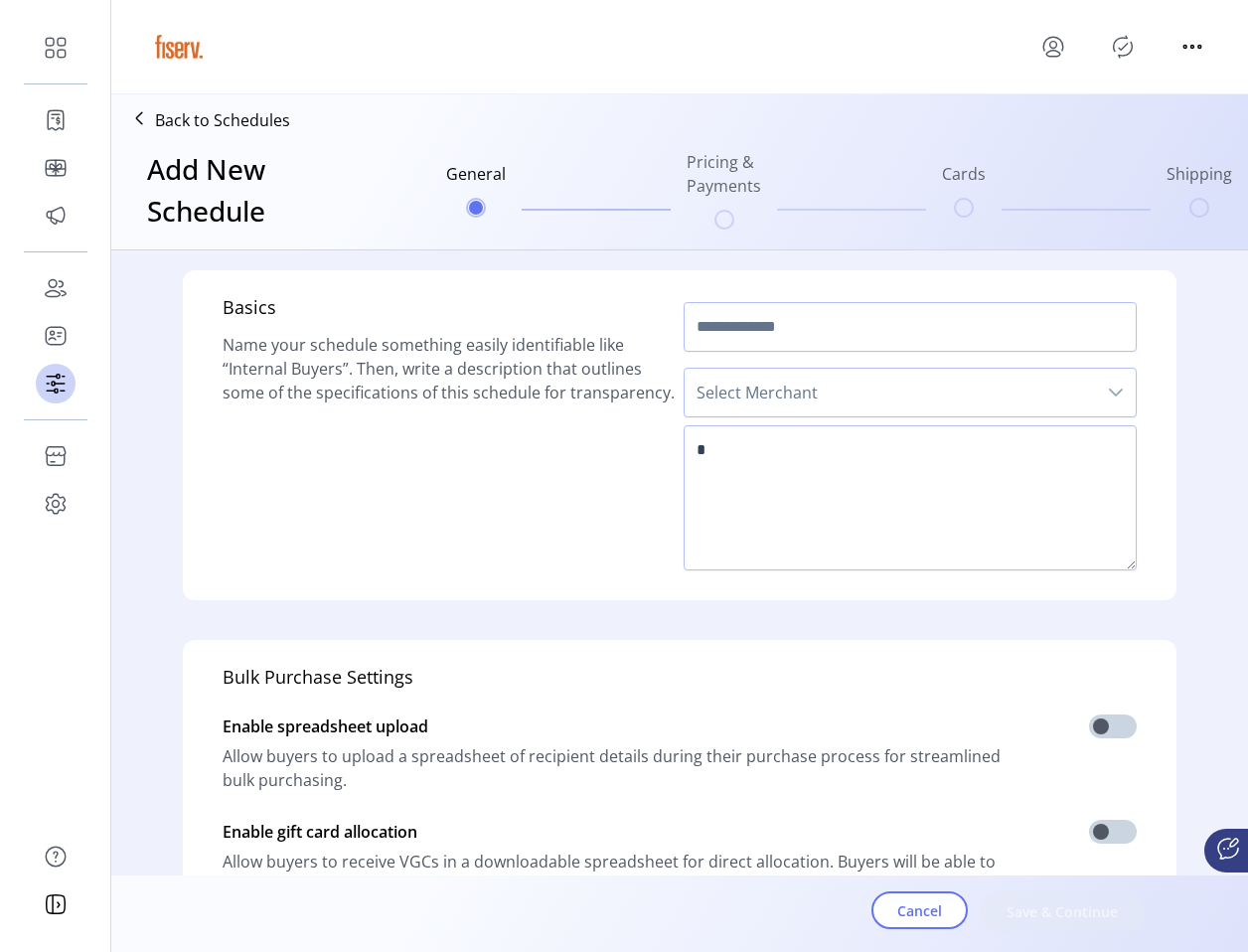 click 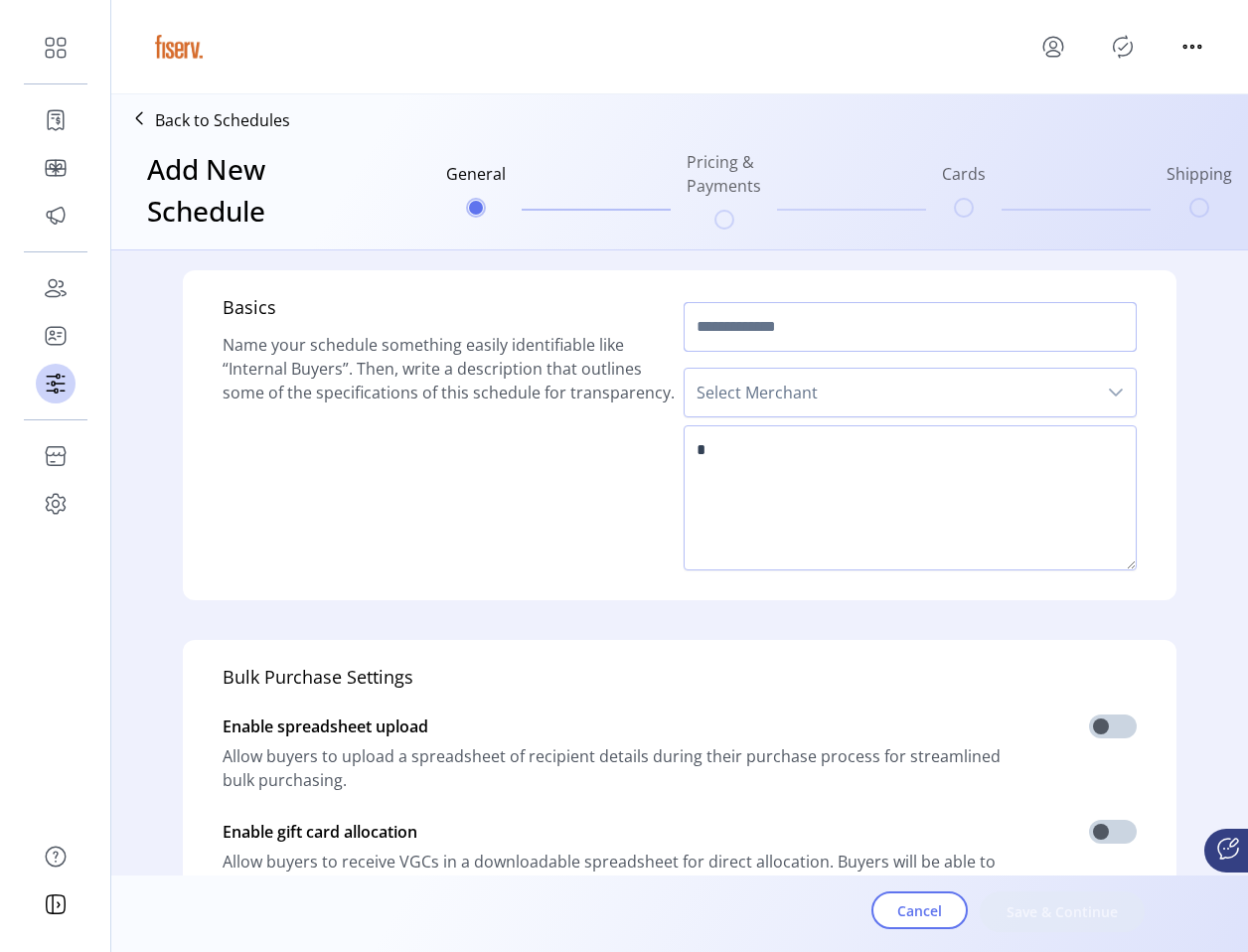 click 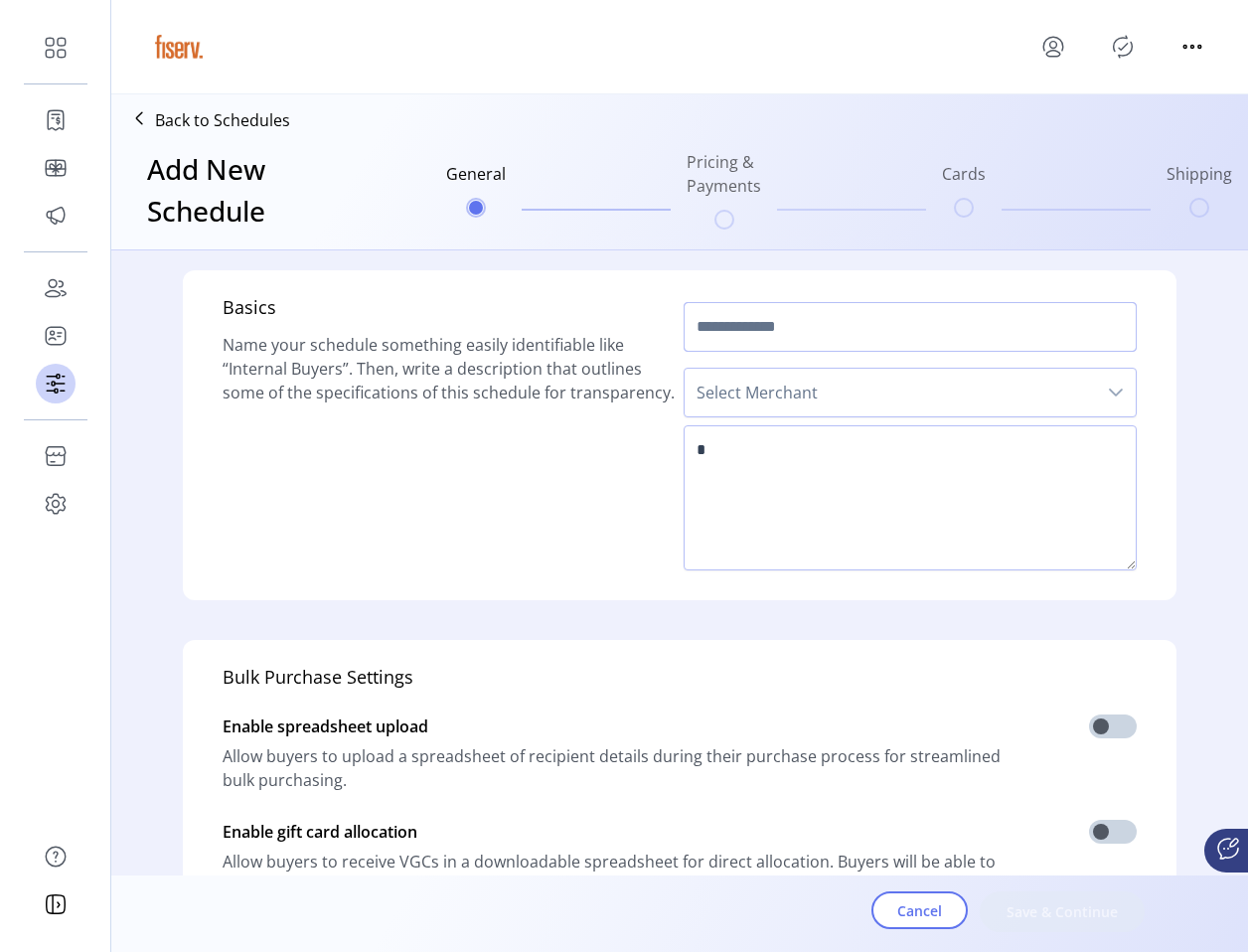 paste on "**********" 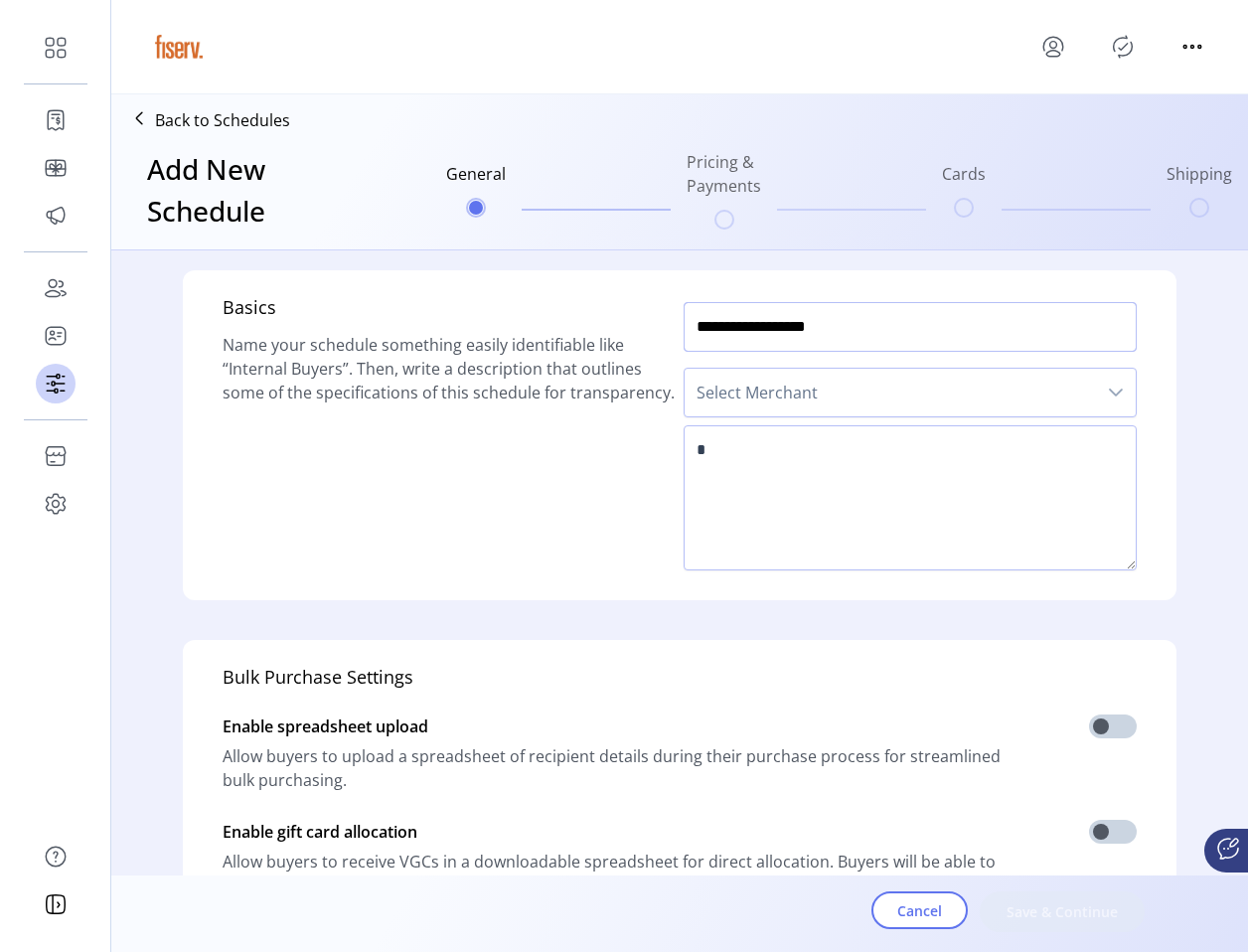 click on "**********" 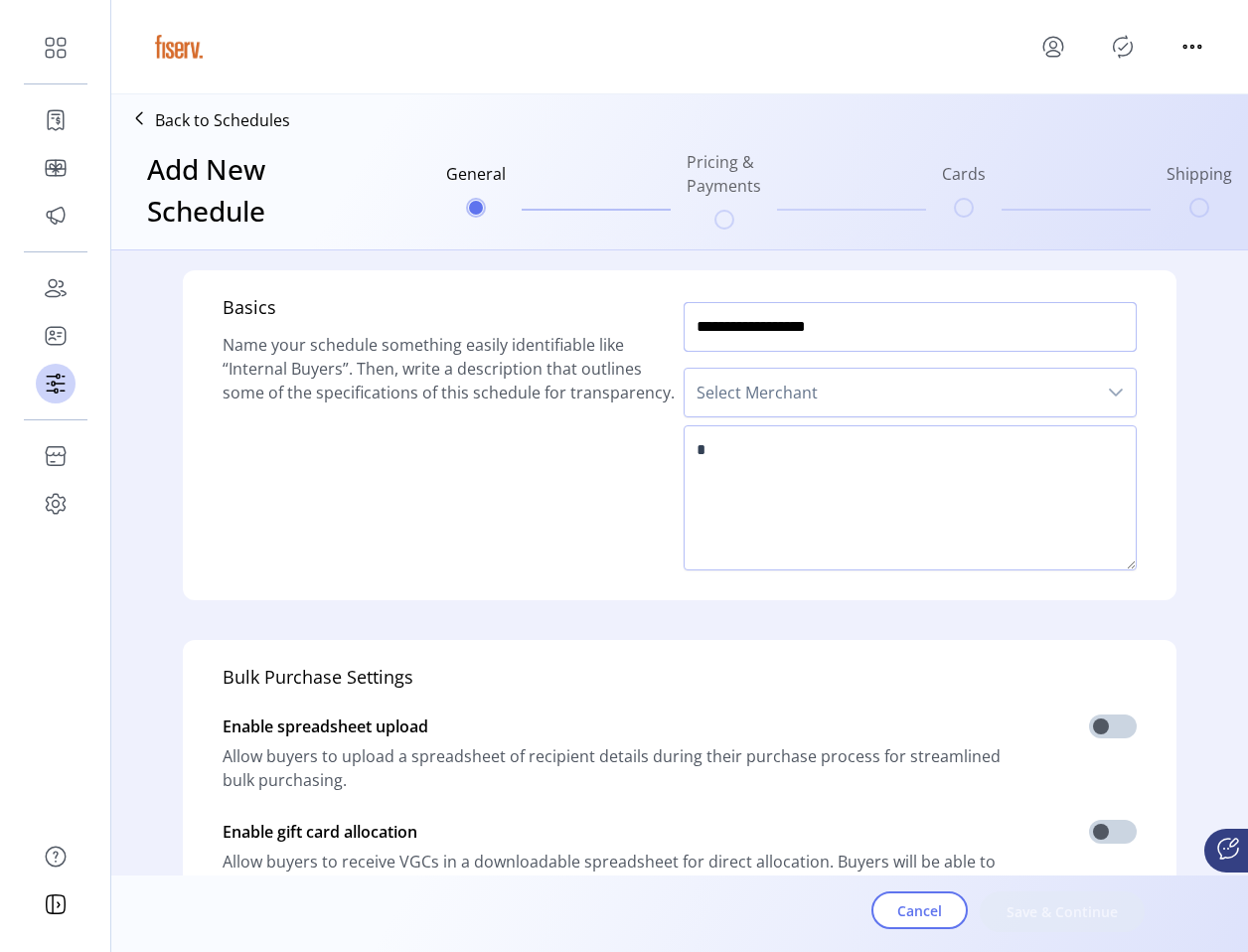 click on "**********" 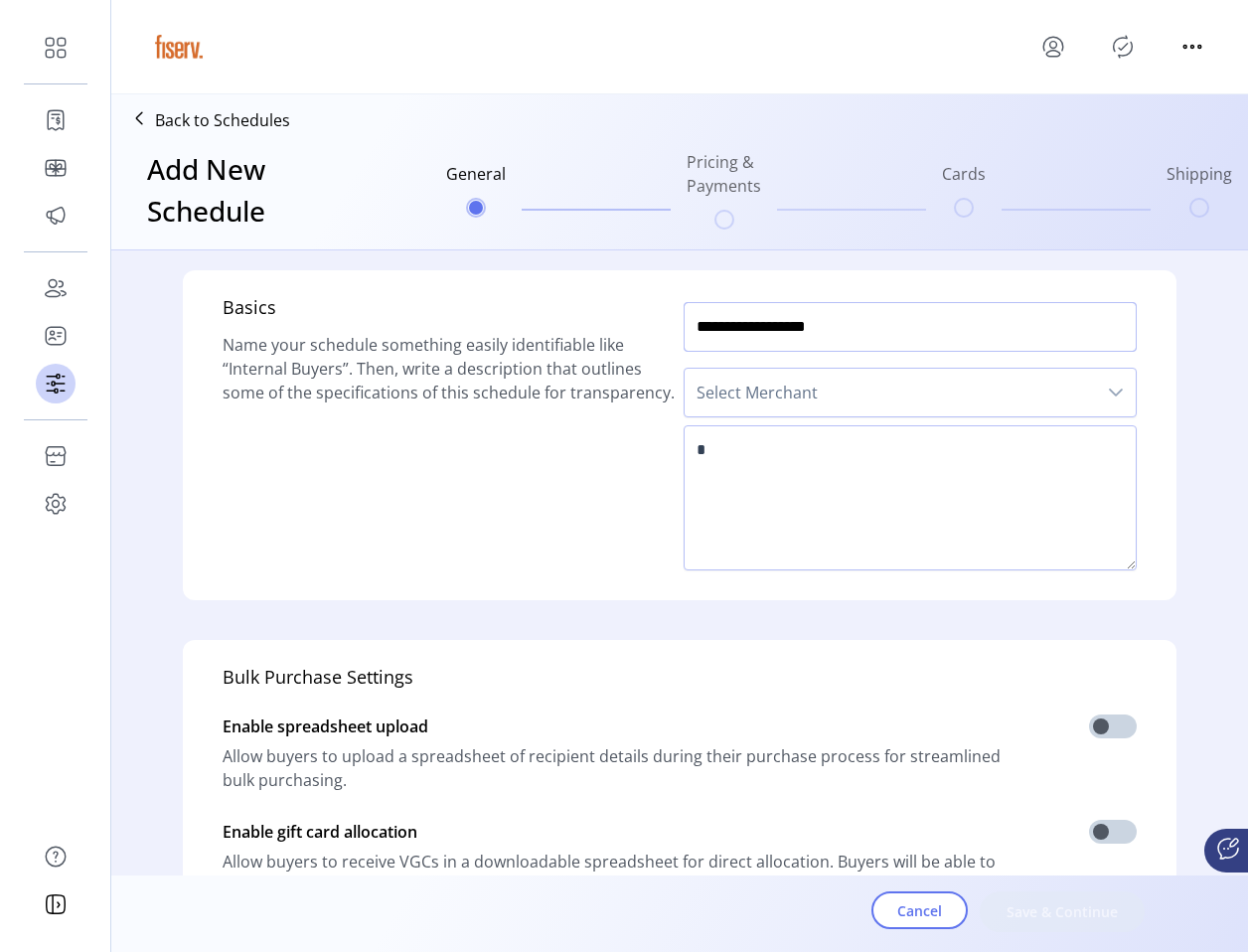 click on "**********" 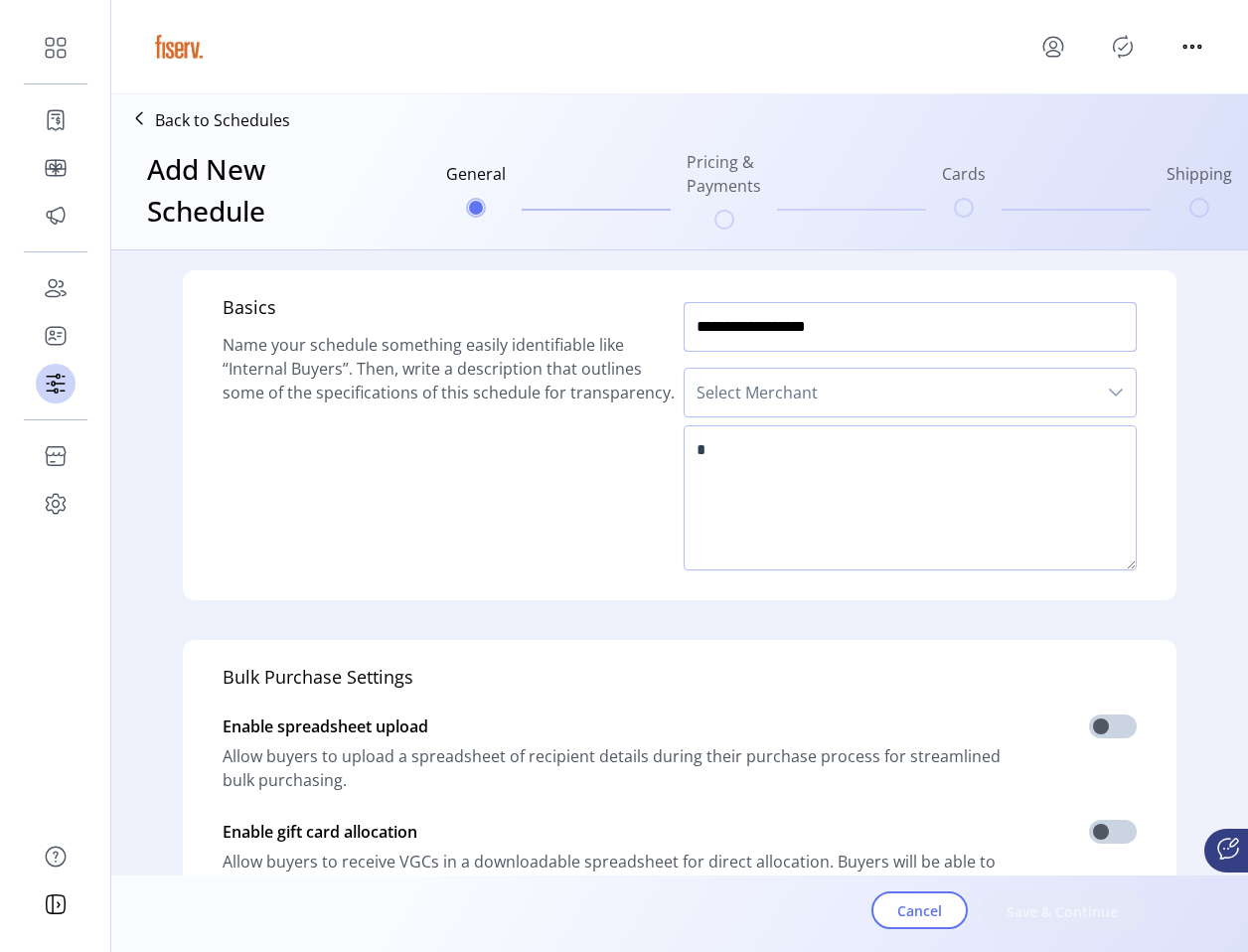click on "**********" 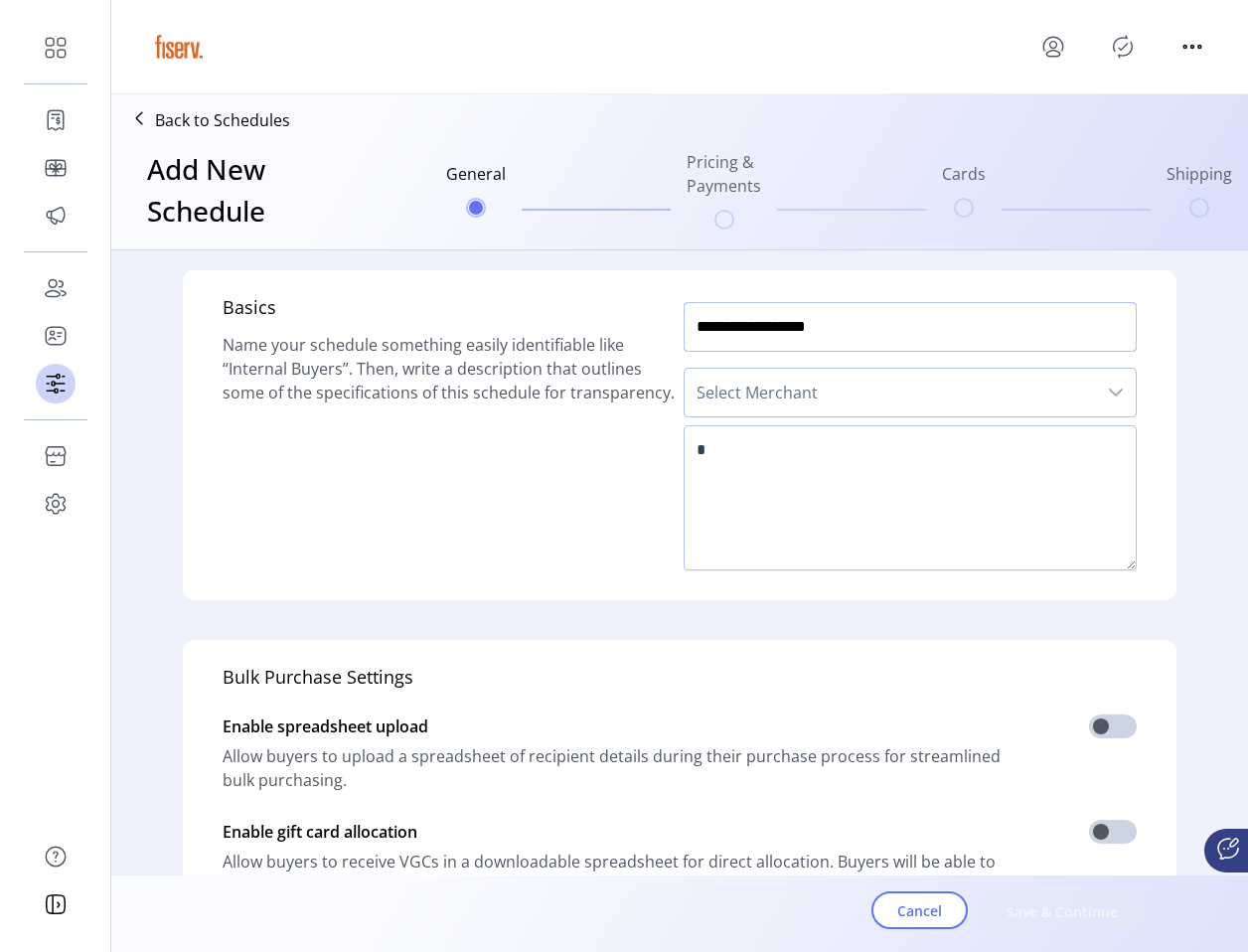 click on "**********" 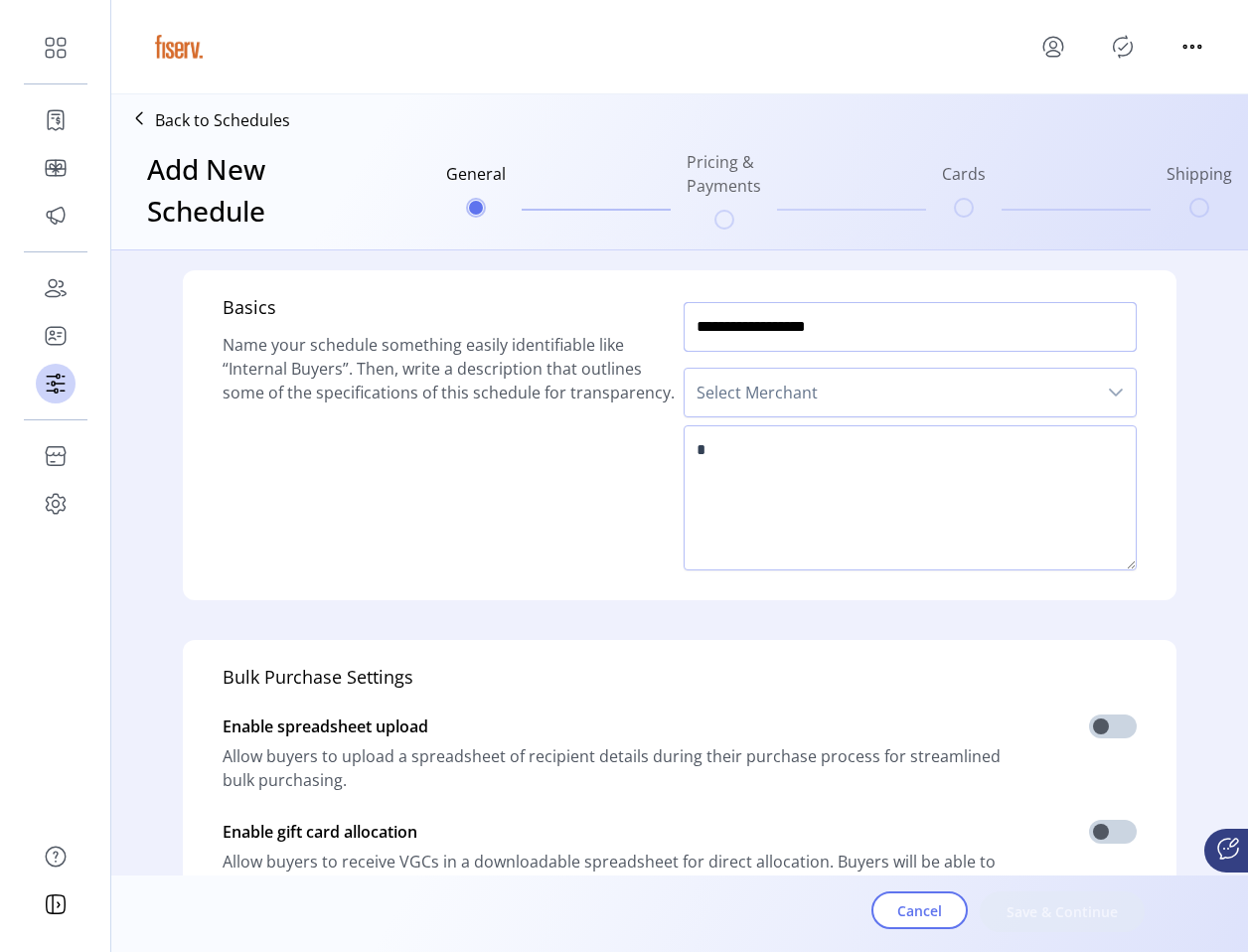 click on "**********" 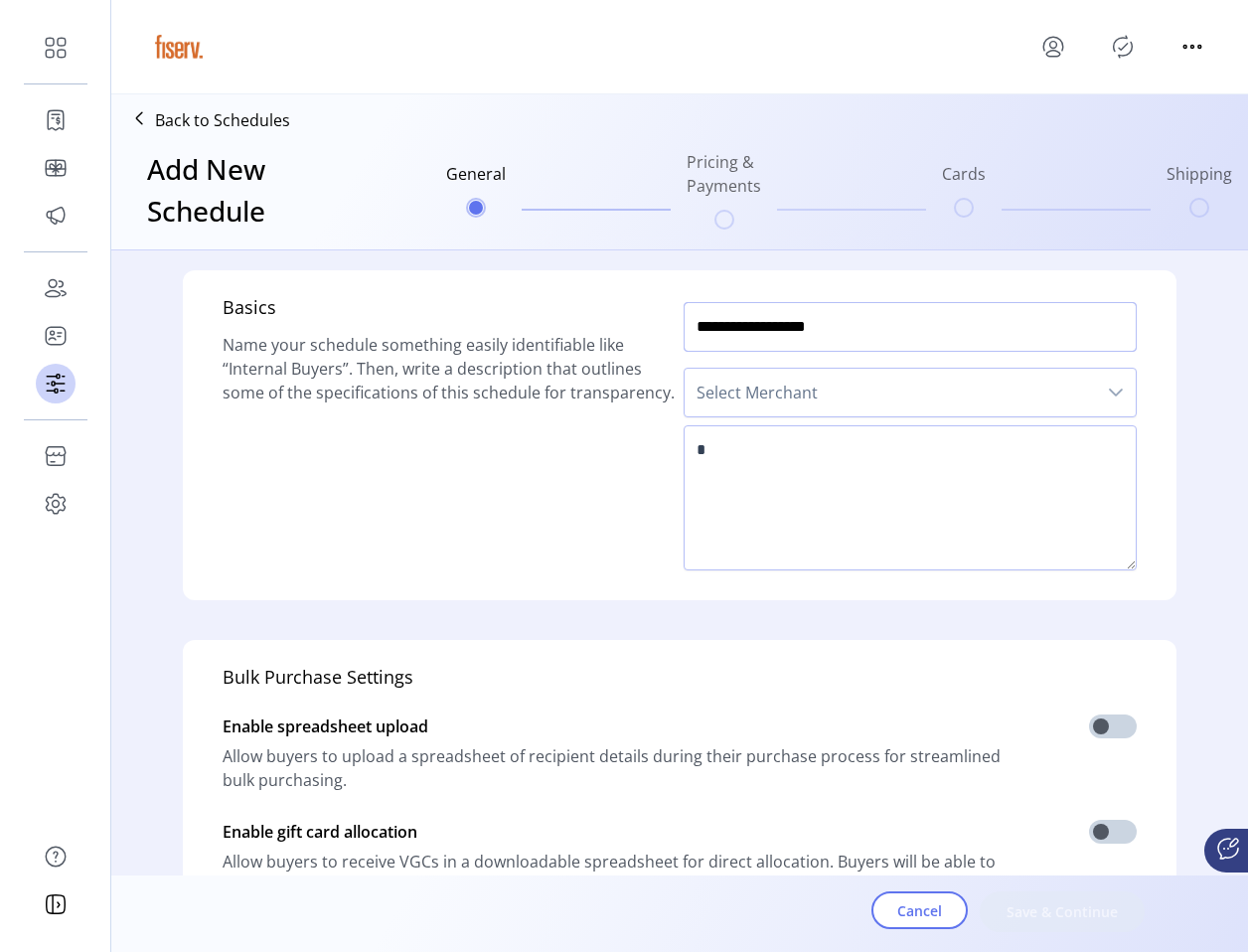 click on "**********" 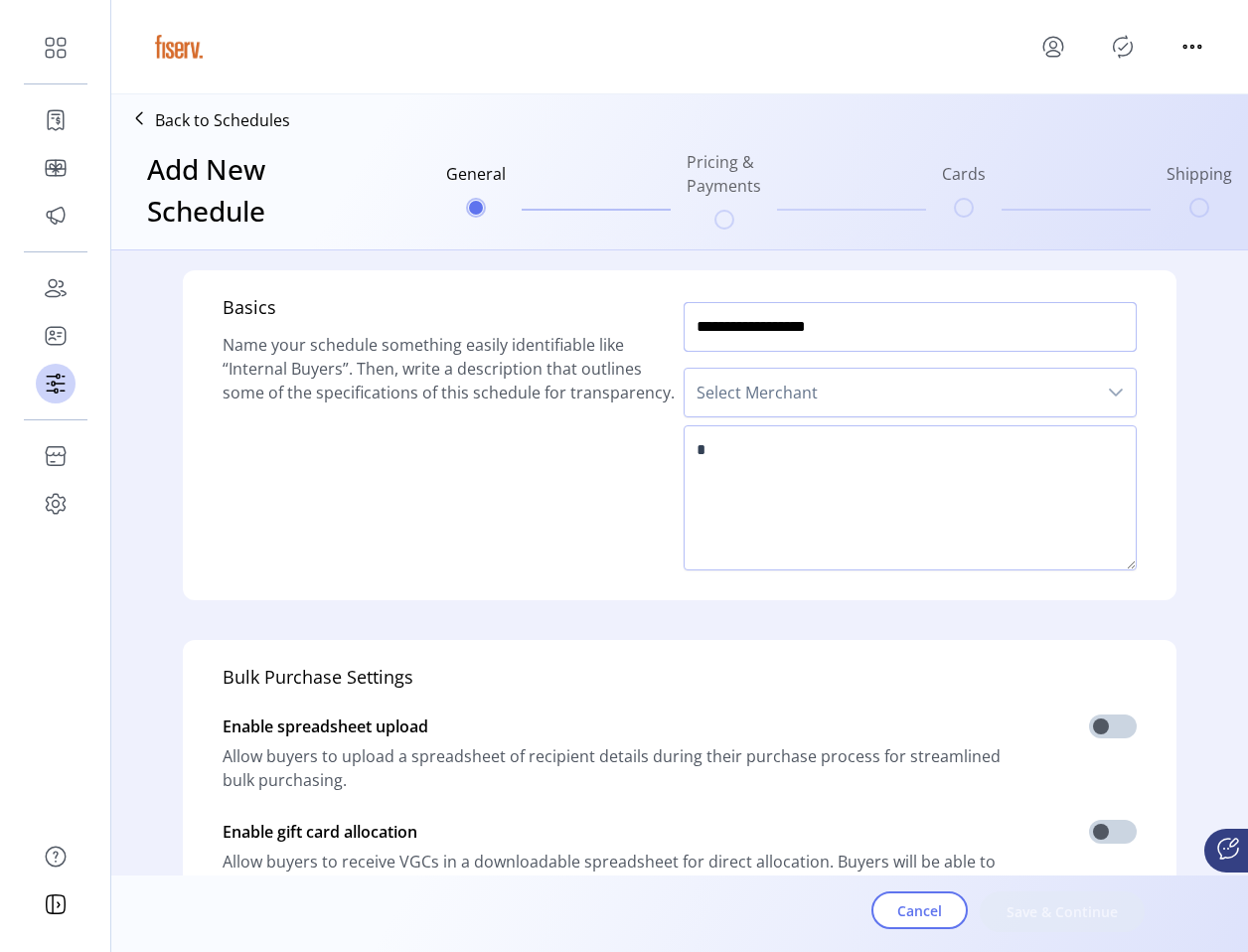 type on "**********" 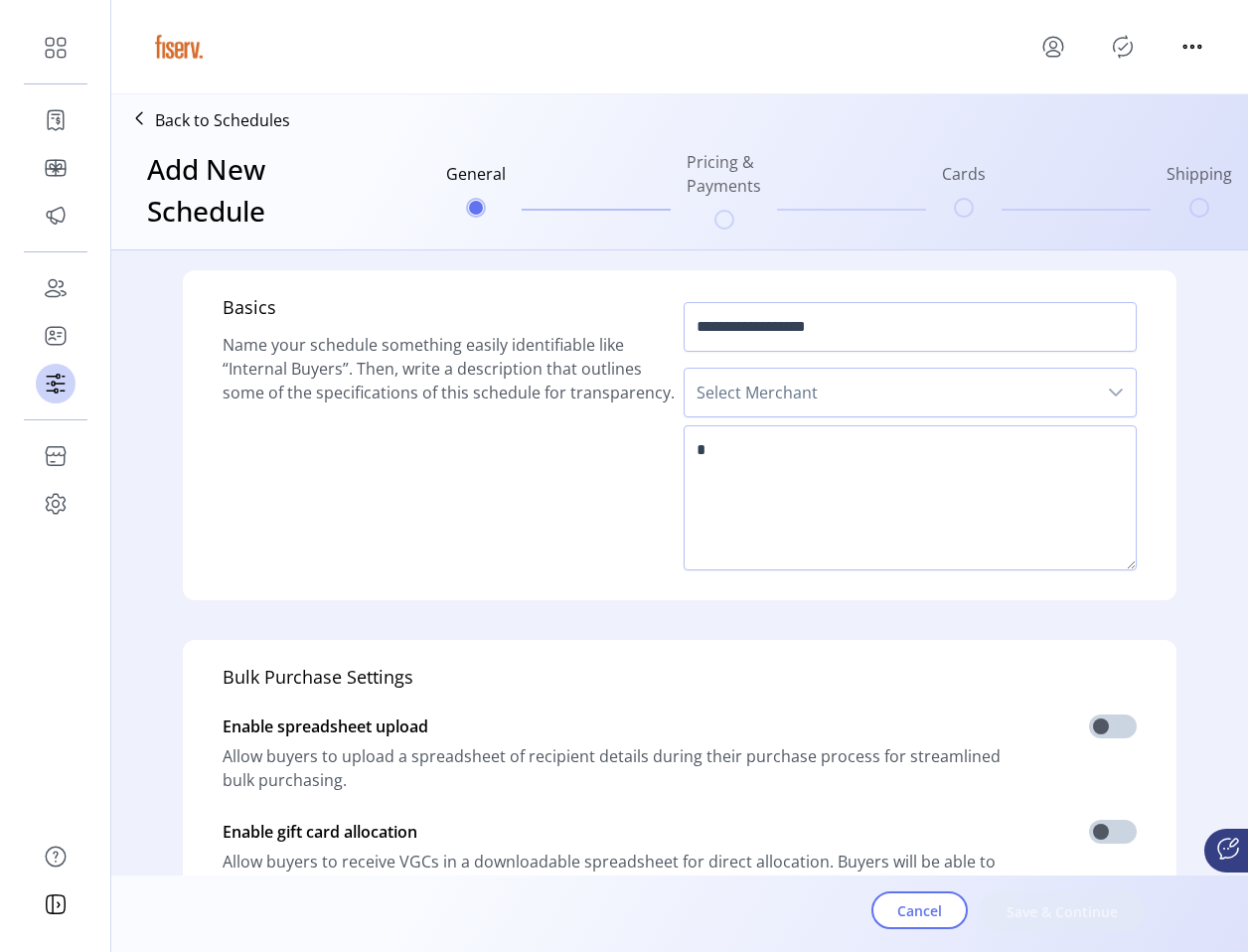 click on "Select Merchant" at bounding box center [890, 393] 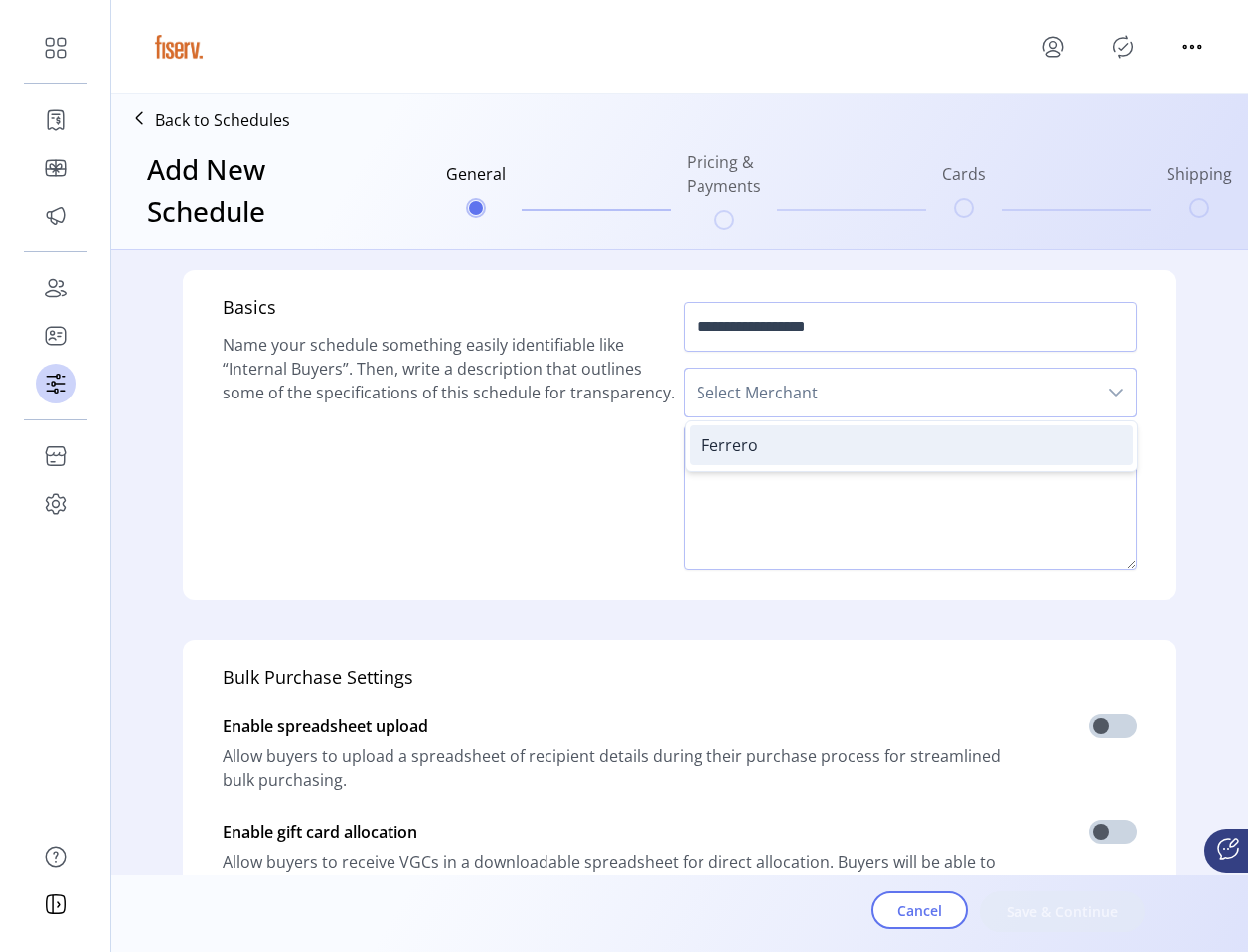 click on "Ferrero" at bounding box center (911, 445) 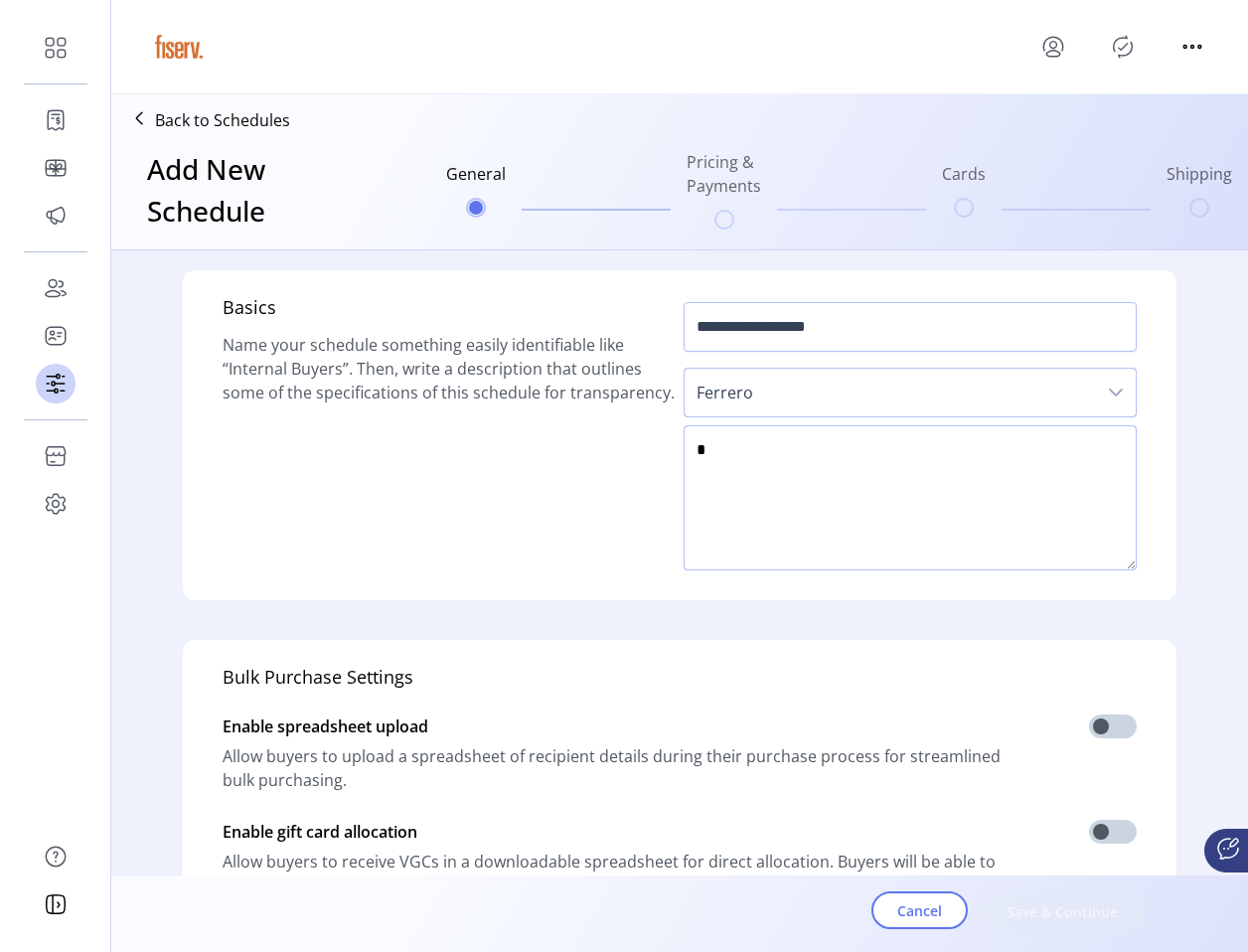 click 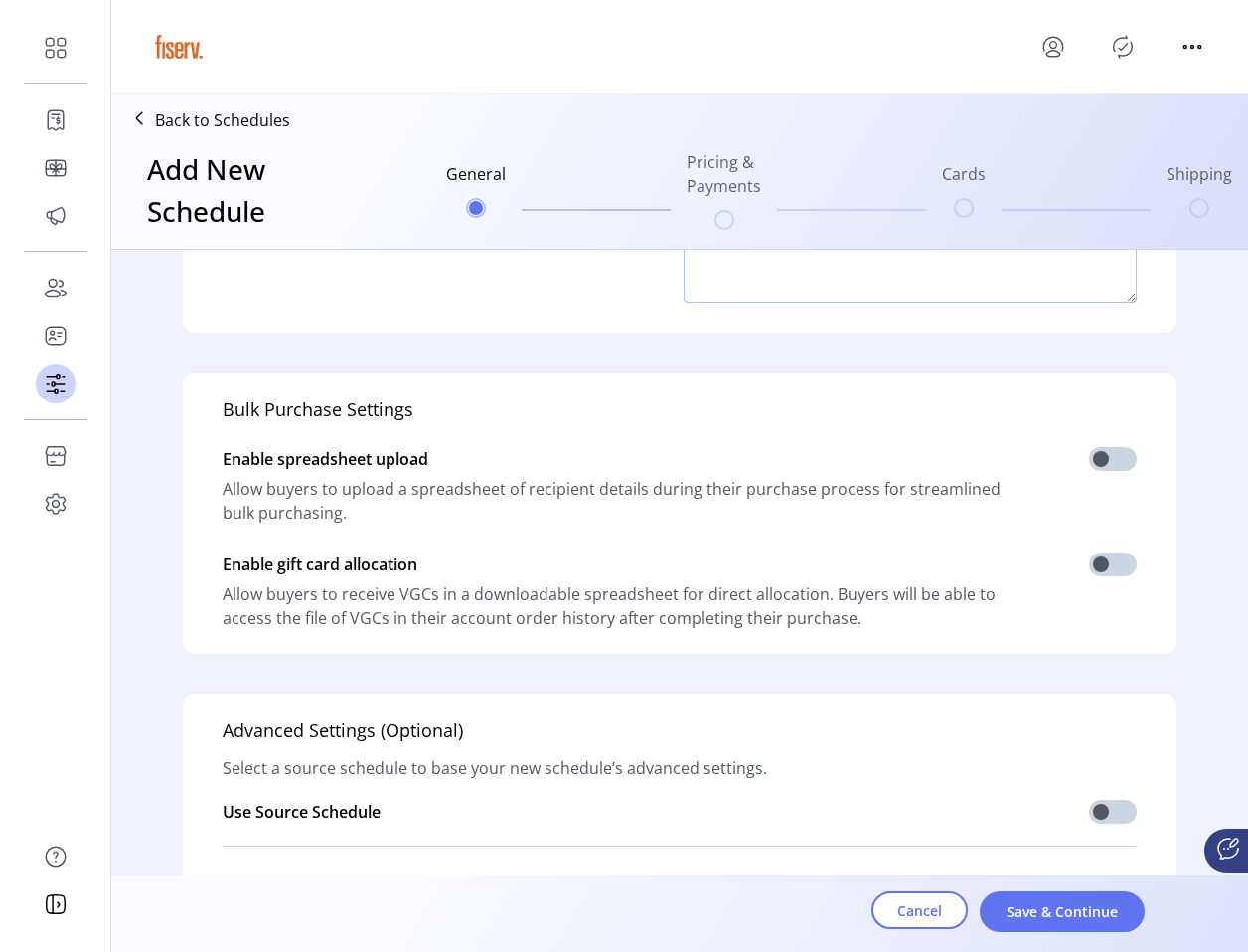 scroll, scrollTop: 0, scrollLeft: 0, axis: both 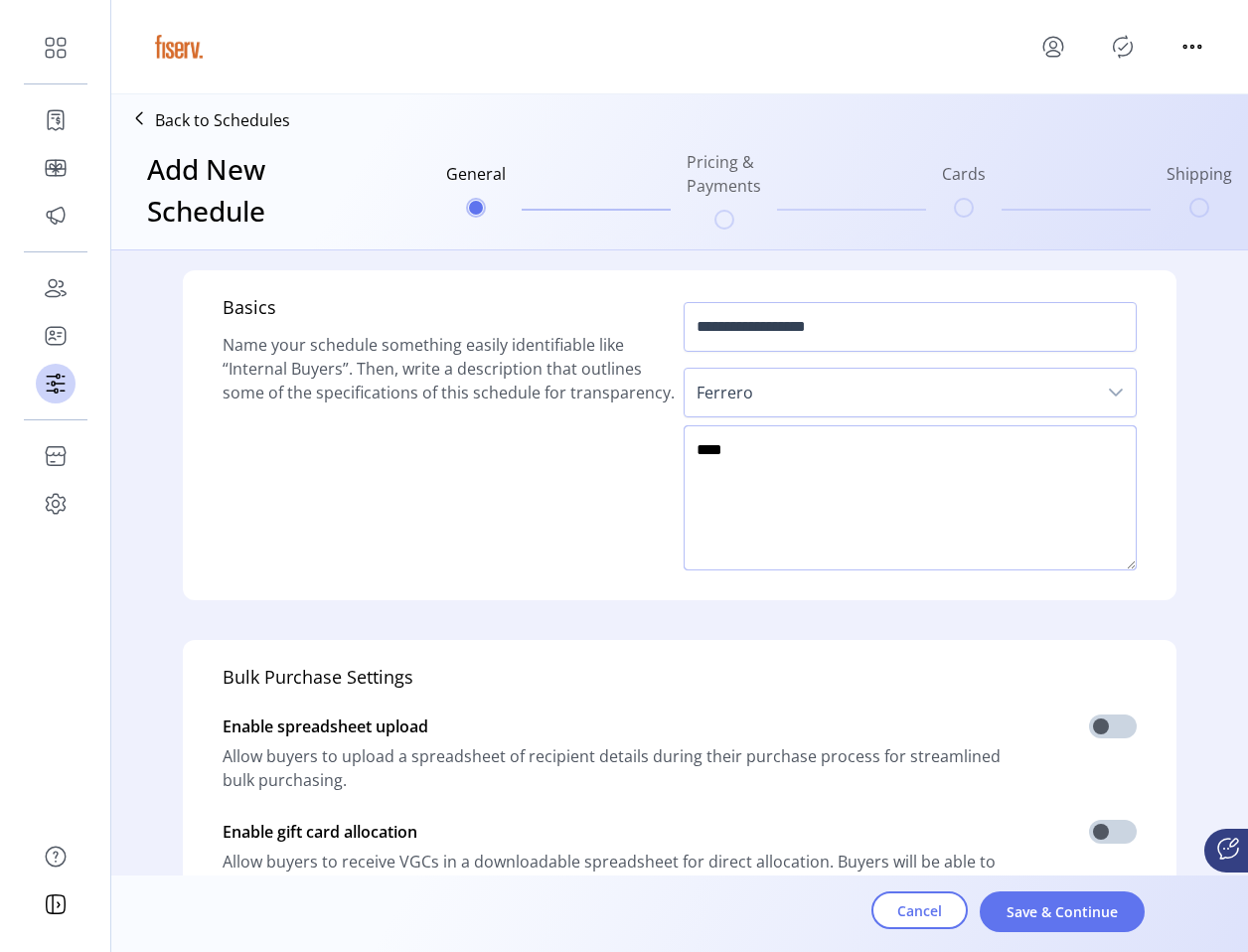 click 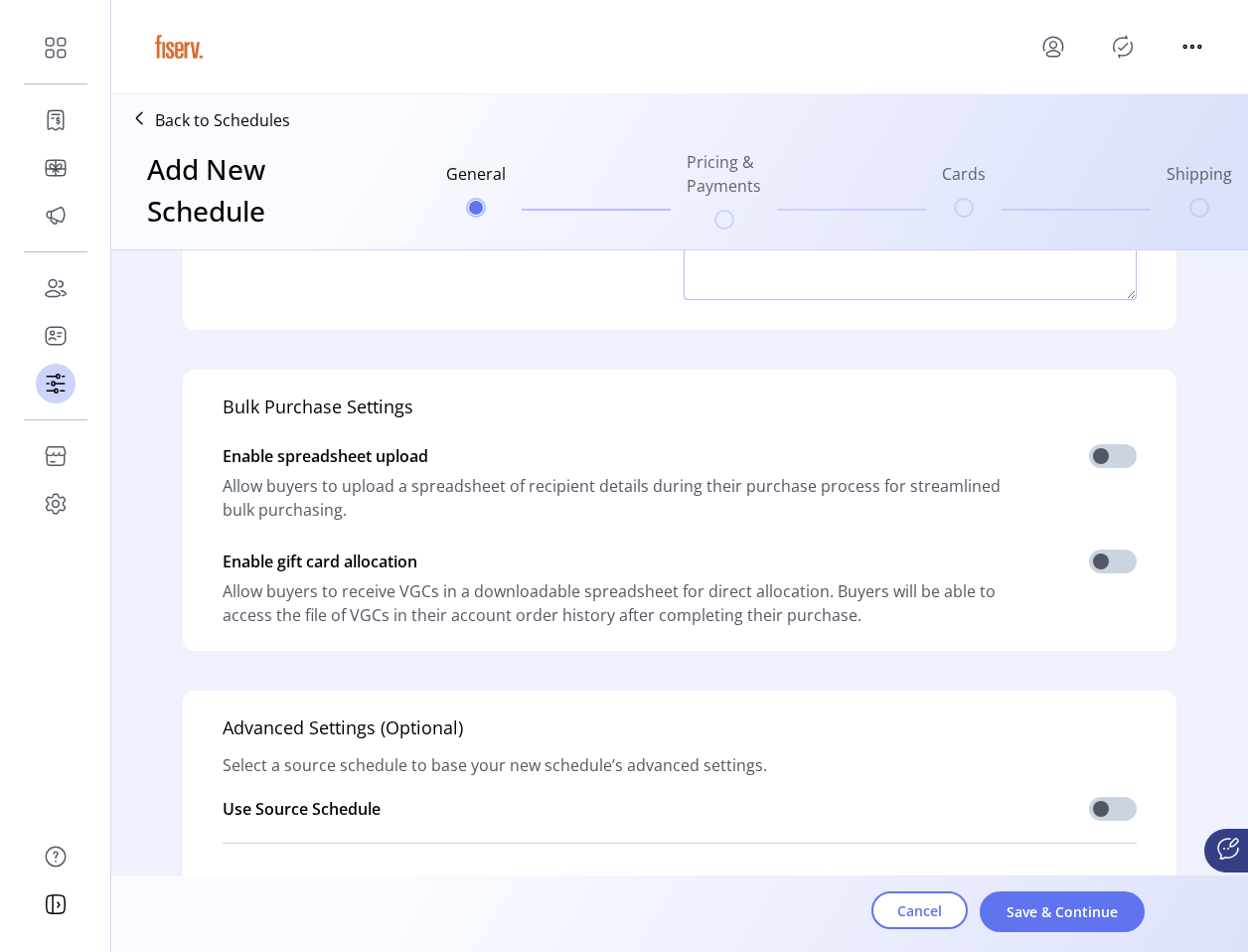 scroll, scrollTop: 465, scrollLeft: 0, axis: vertical 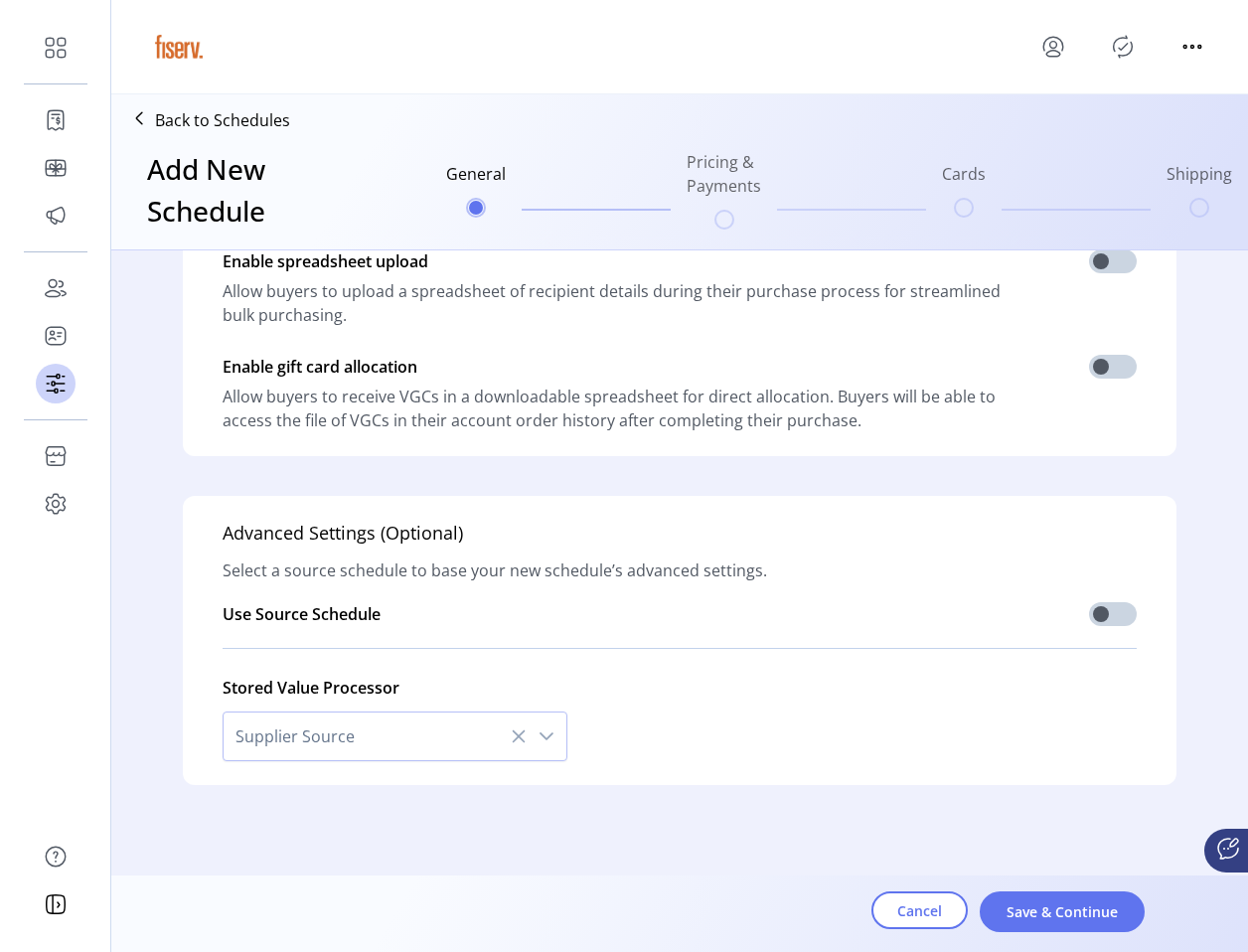 type on "**********" 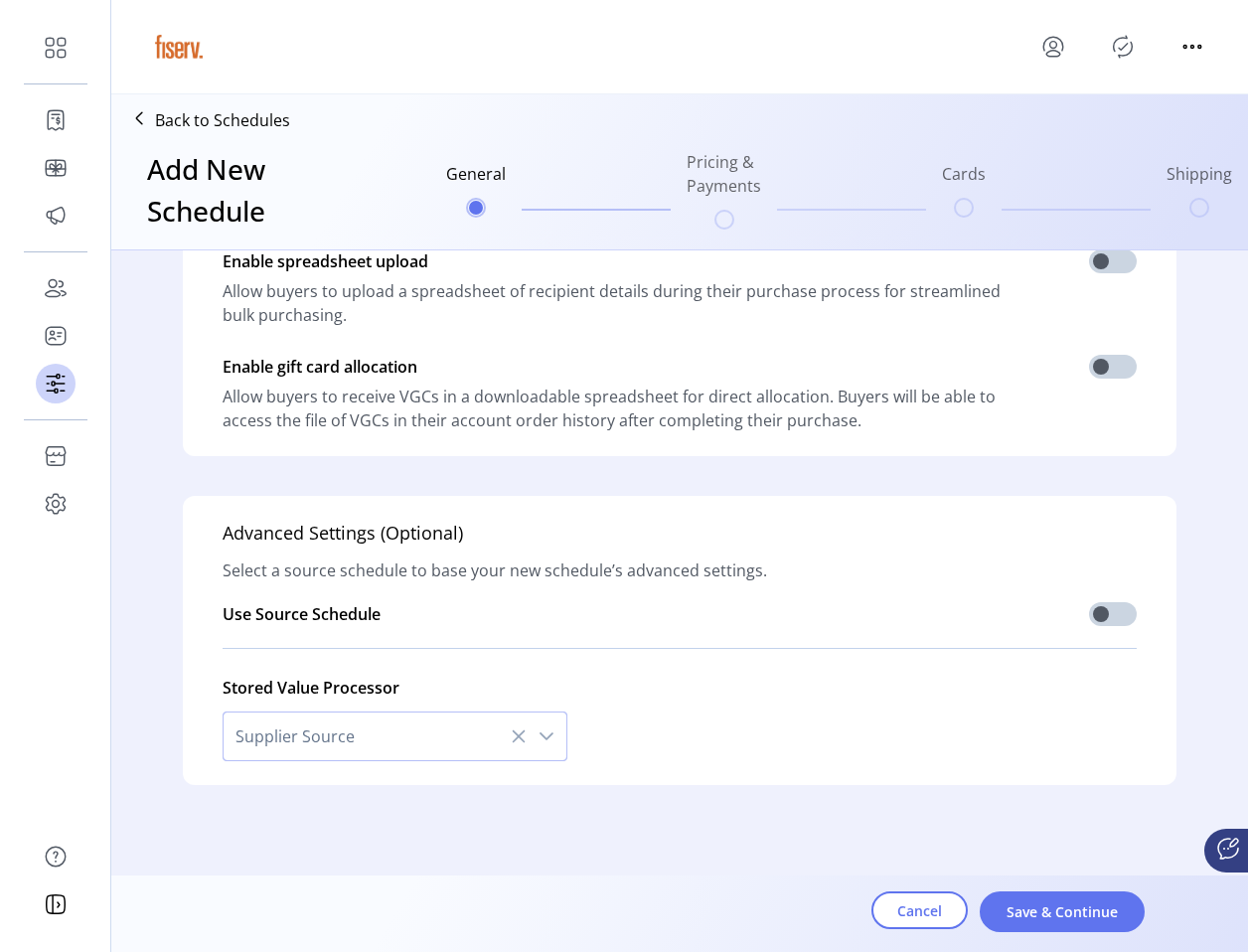 click on "Supplier Source" at bounding box center (375, 736) 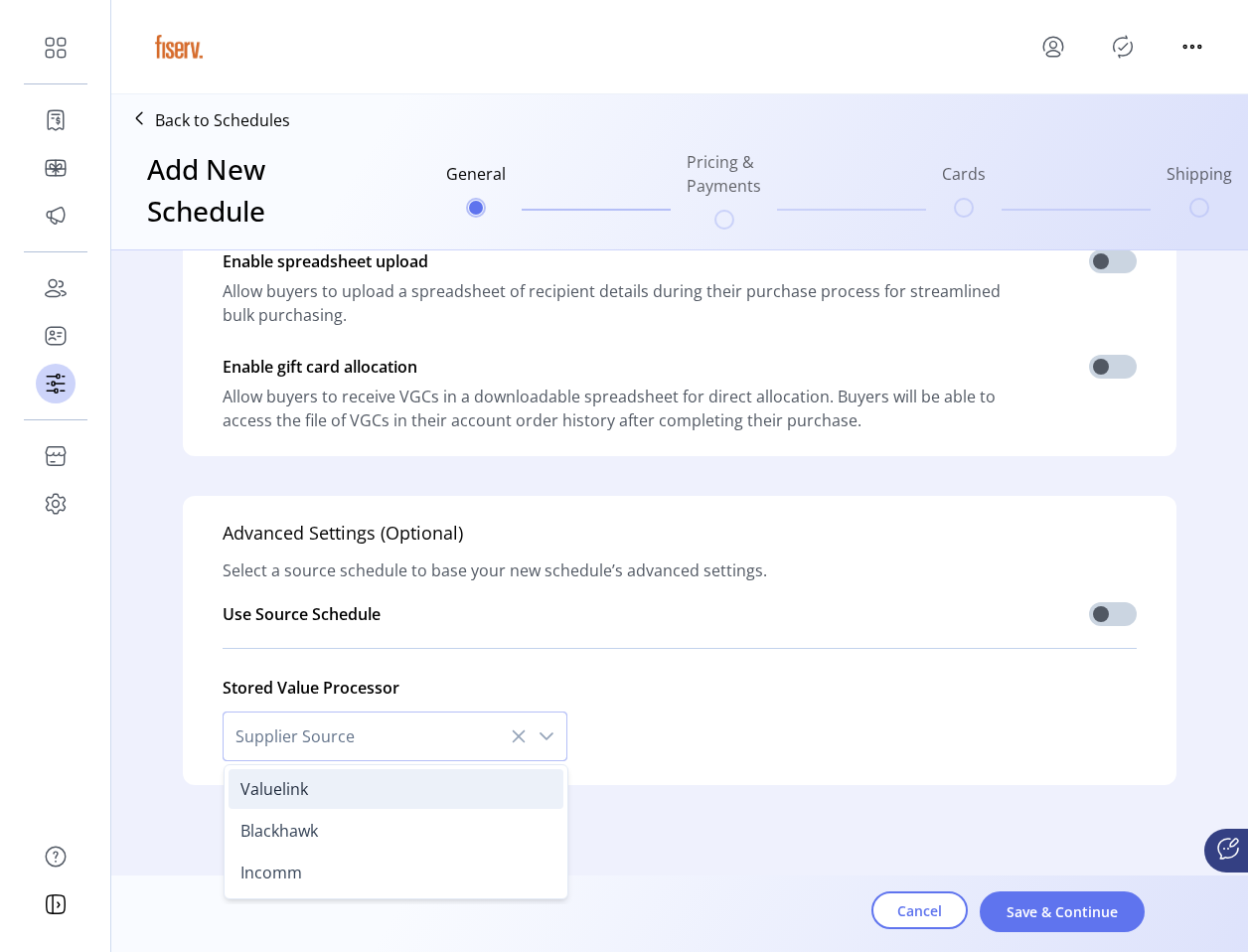 click on "Valuelink" at bounding box center (395, 789) 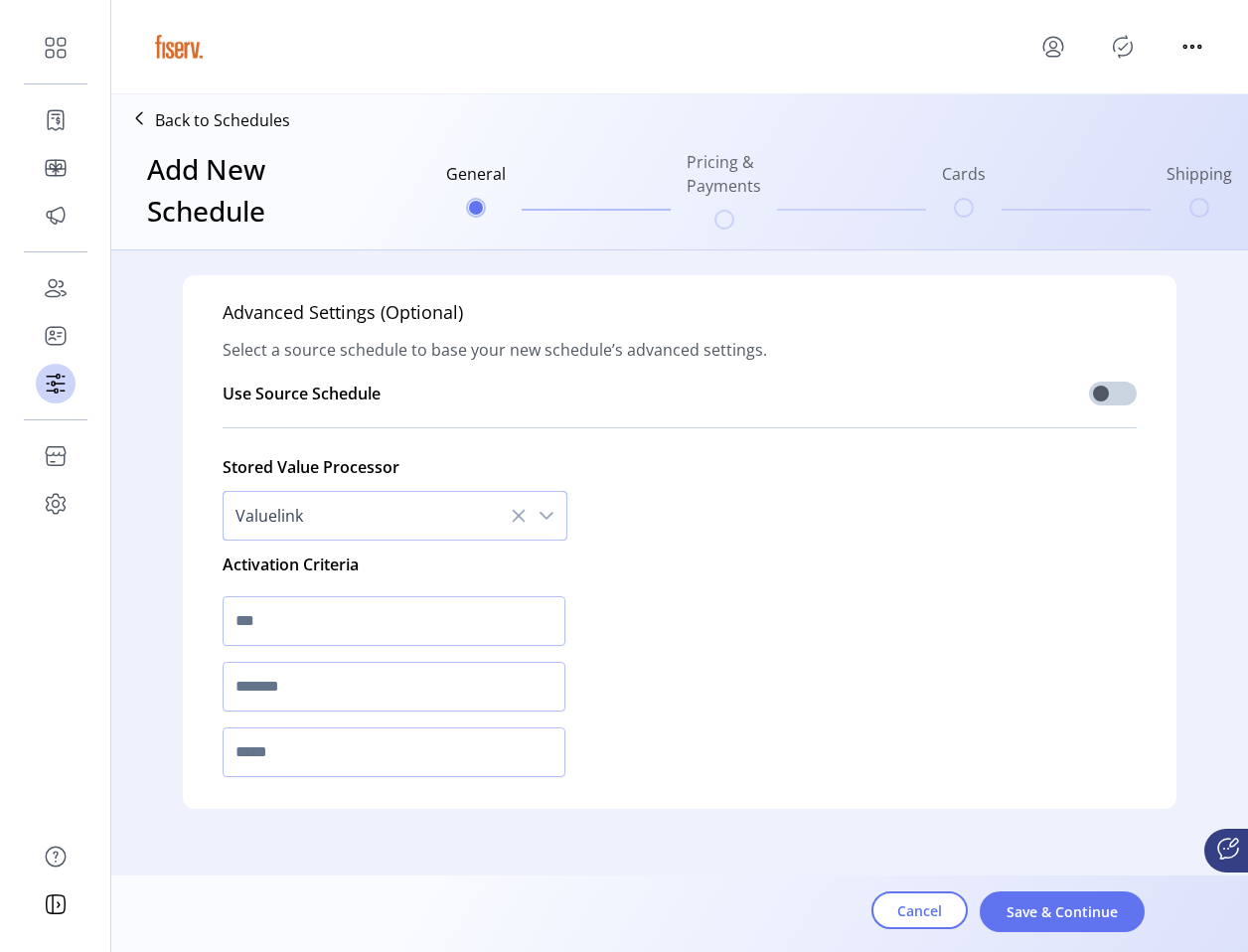 scroll, scrollTop: 710, scrollLeft: 0, axis: vertical 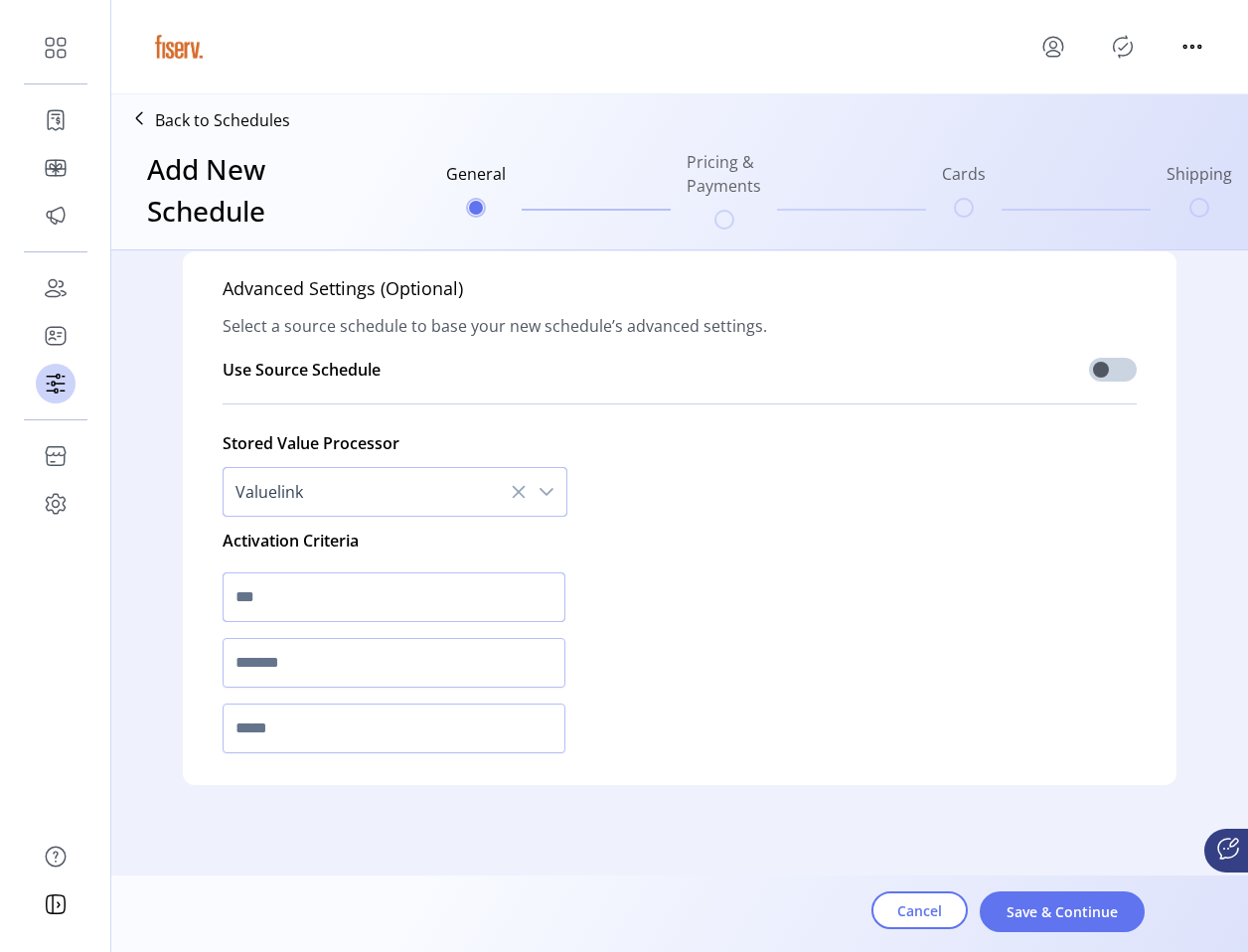 click 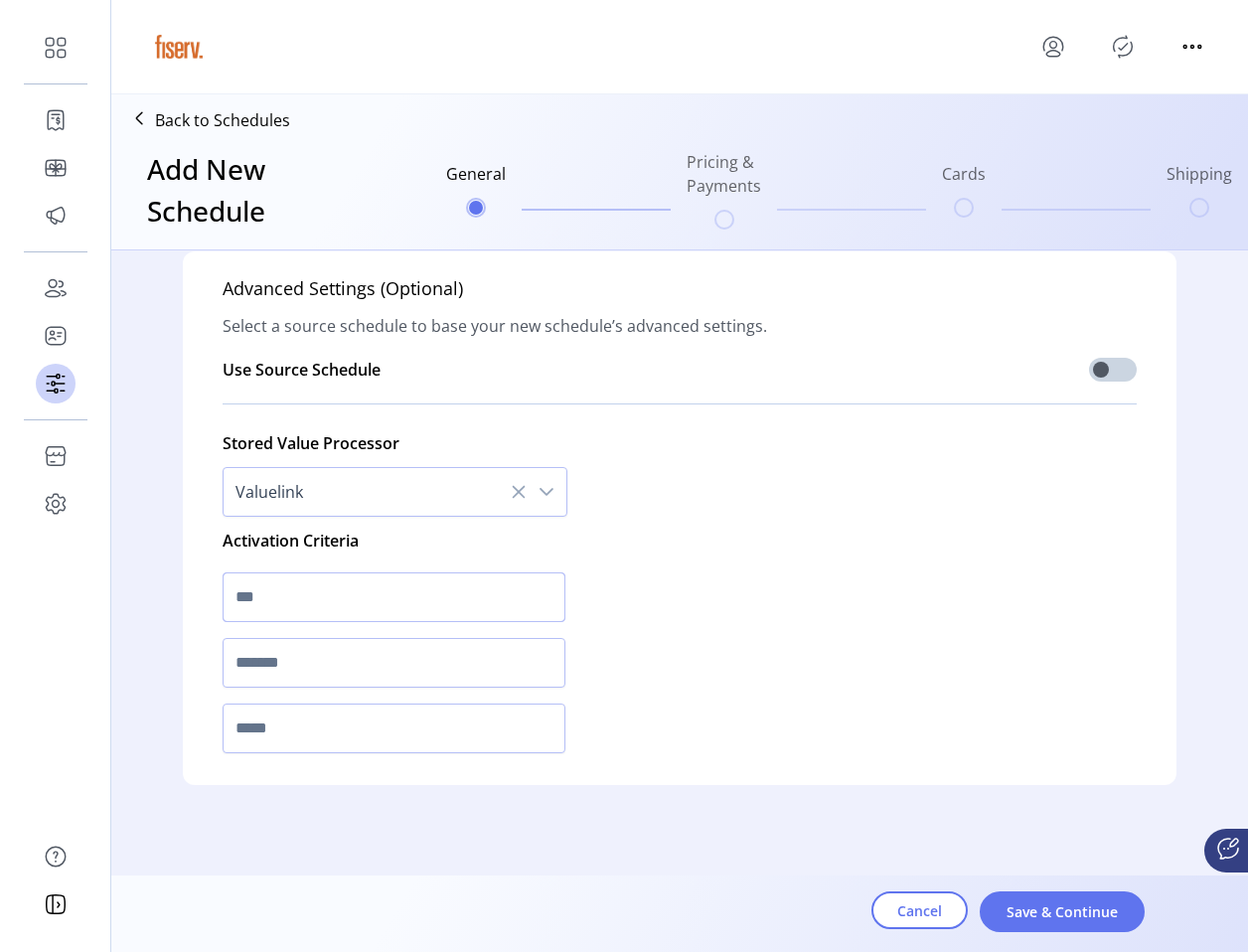 click 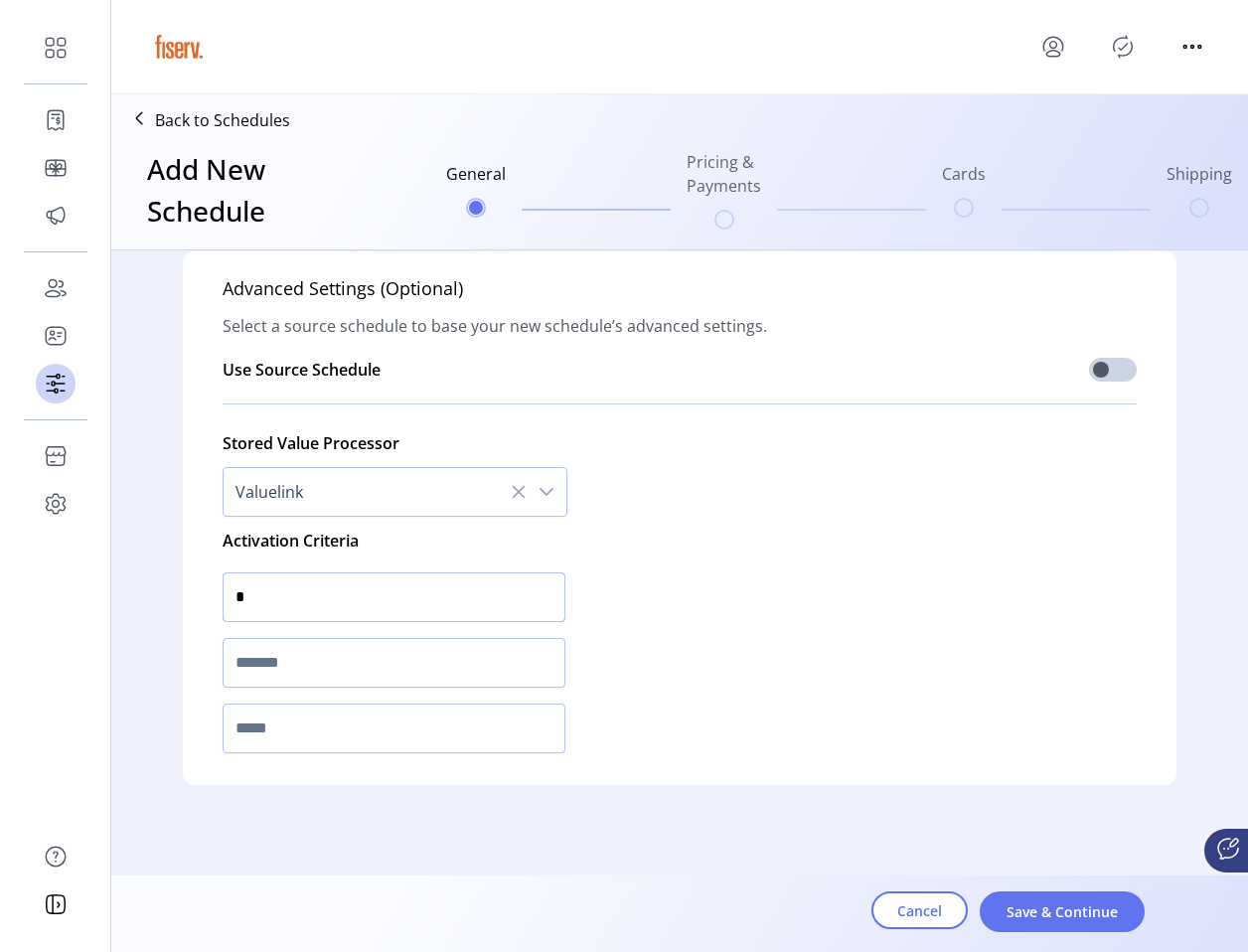 type on "*" 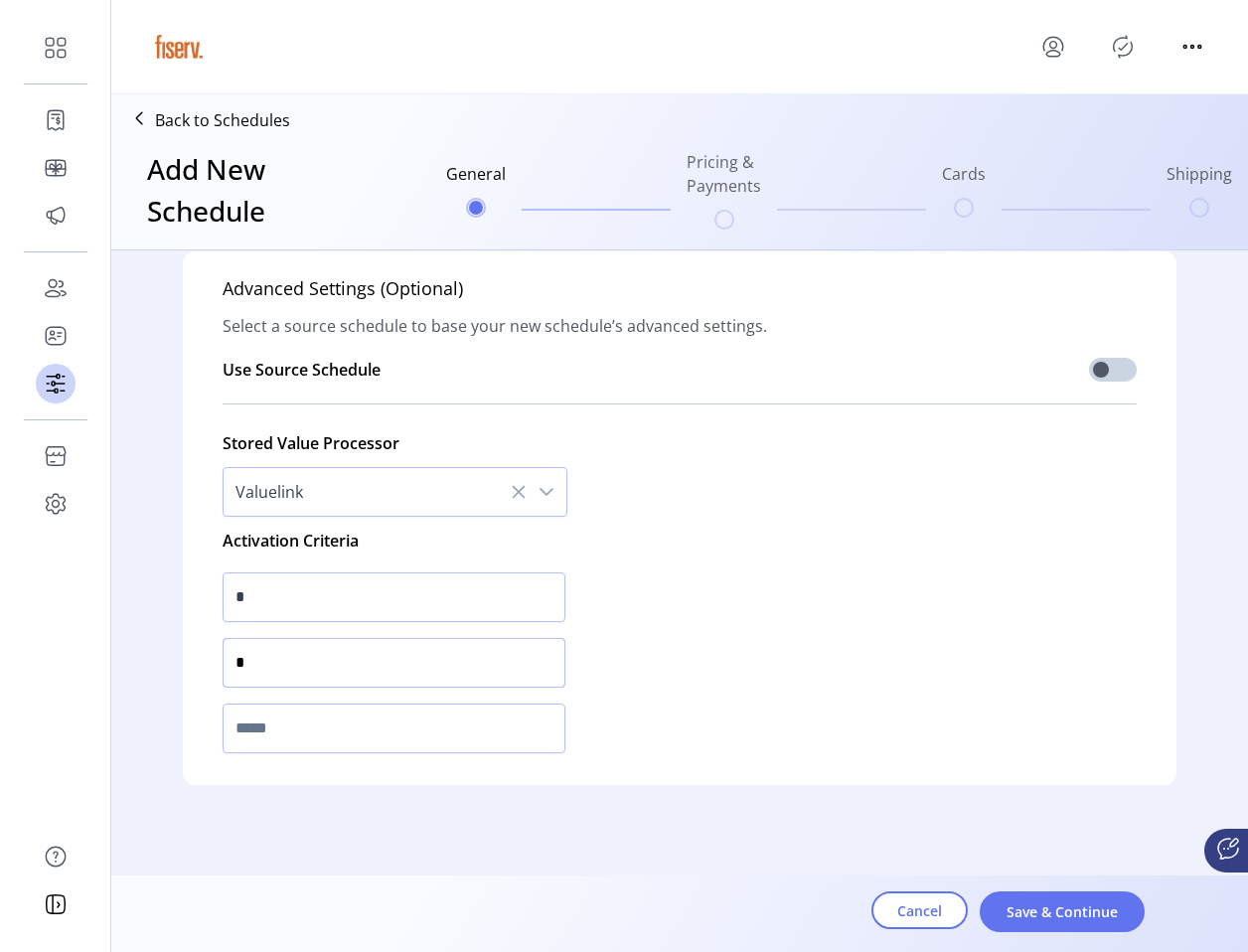 click on "*" 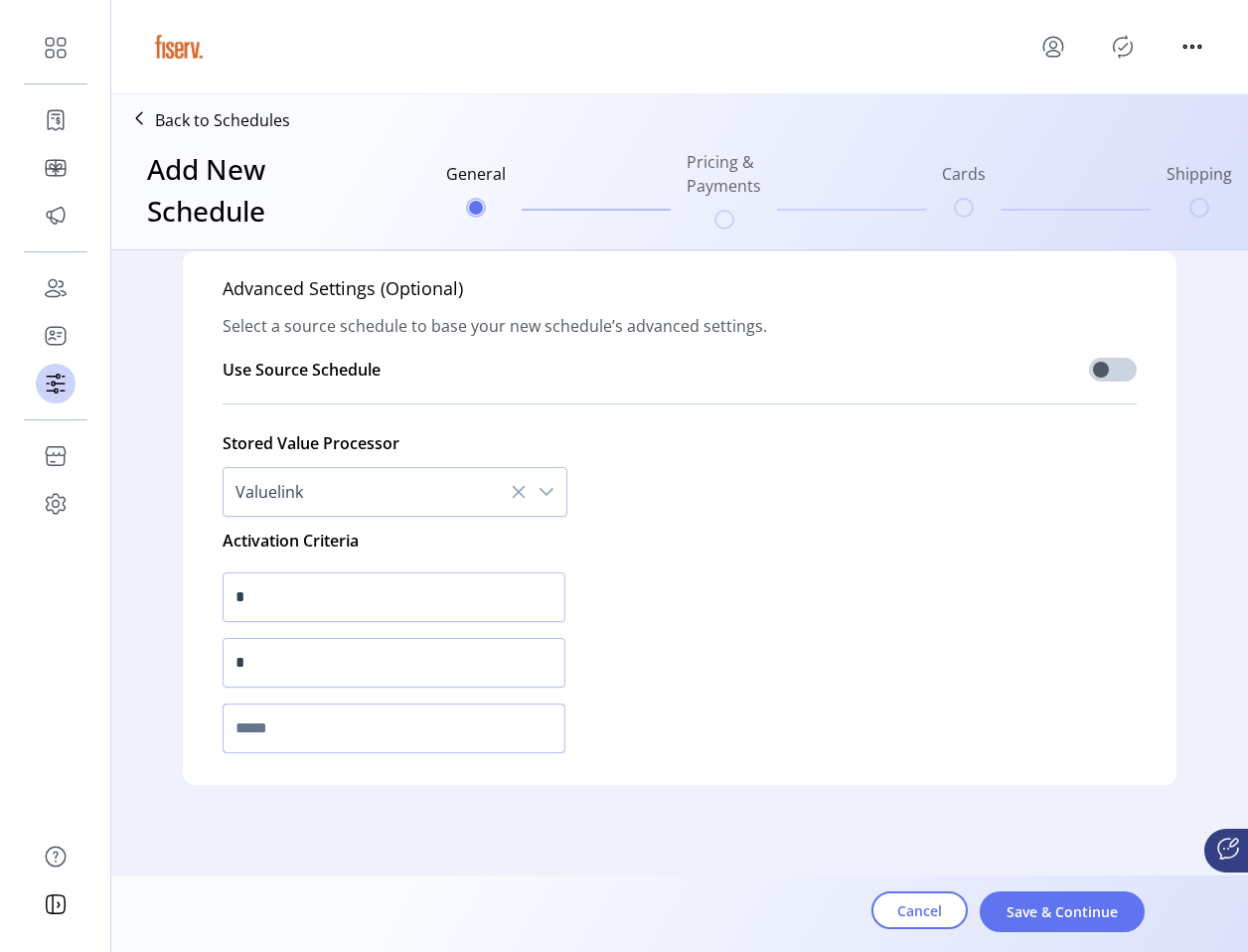 click 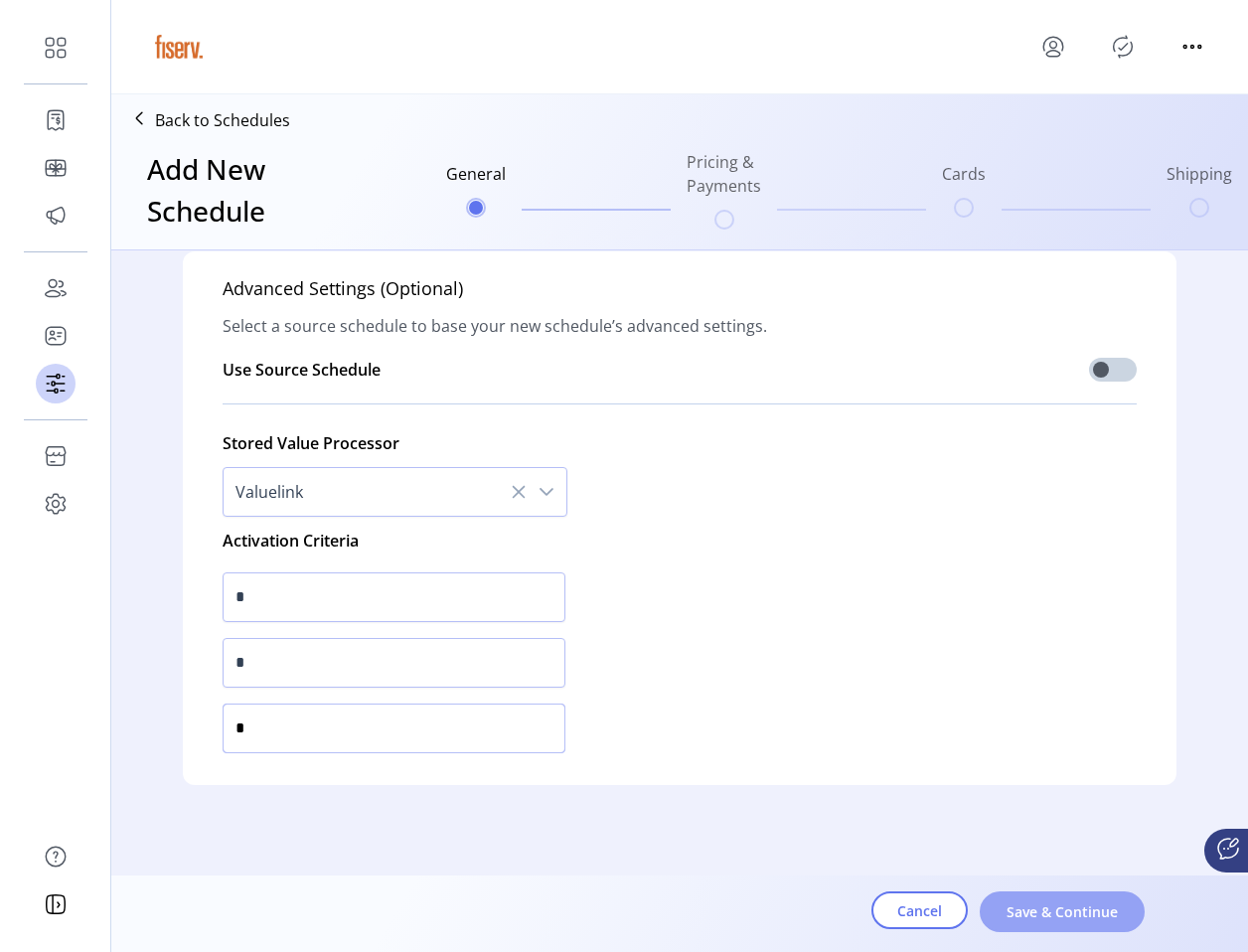 type on "*" 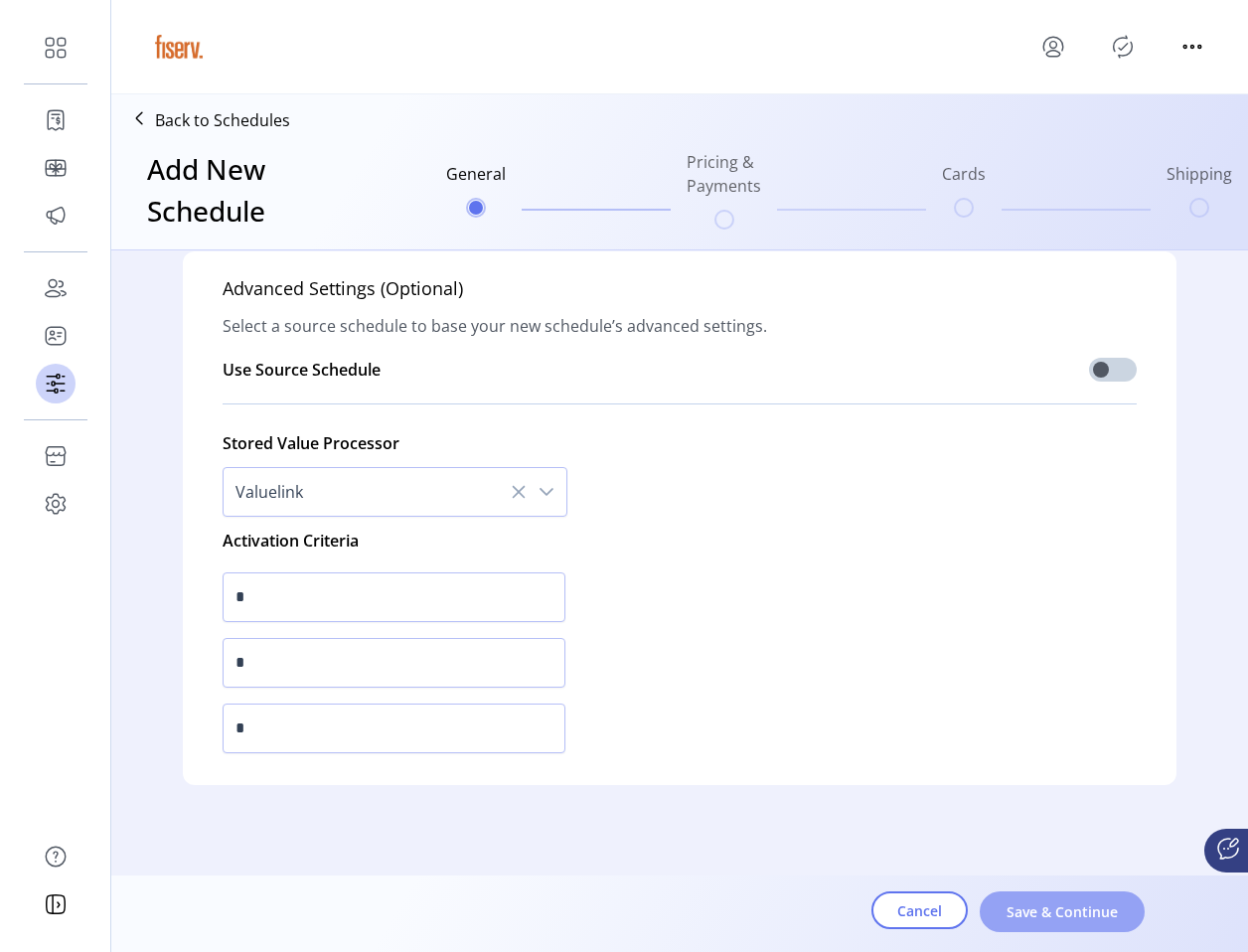 click on "Save & Continue" 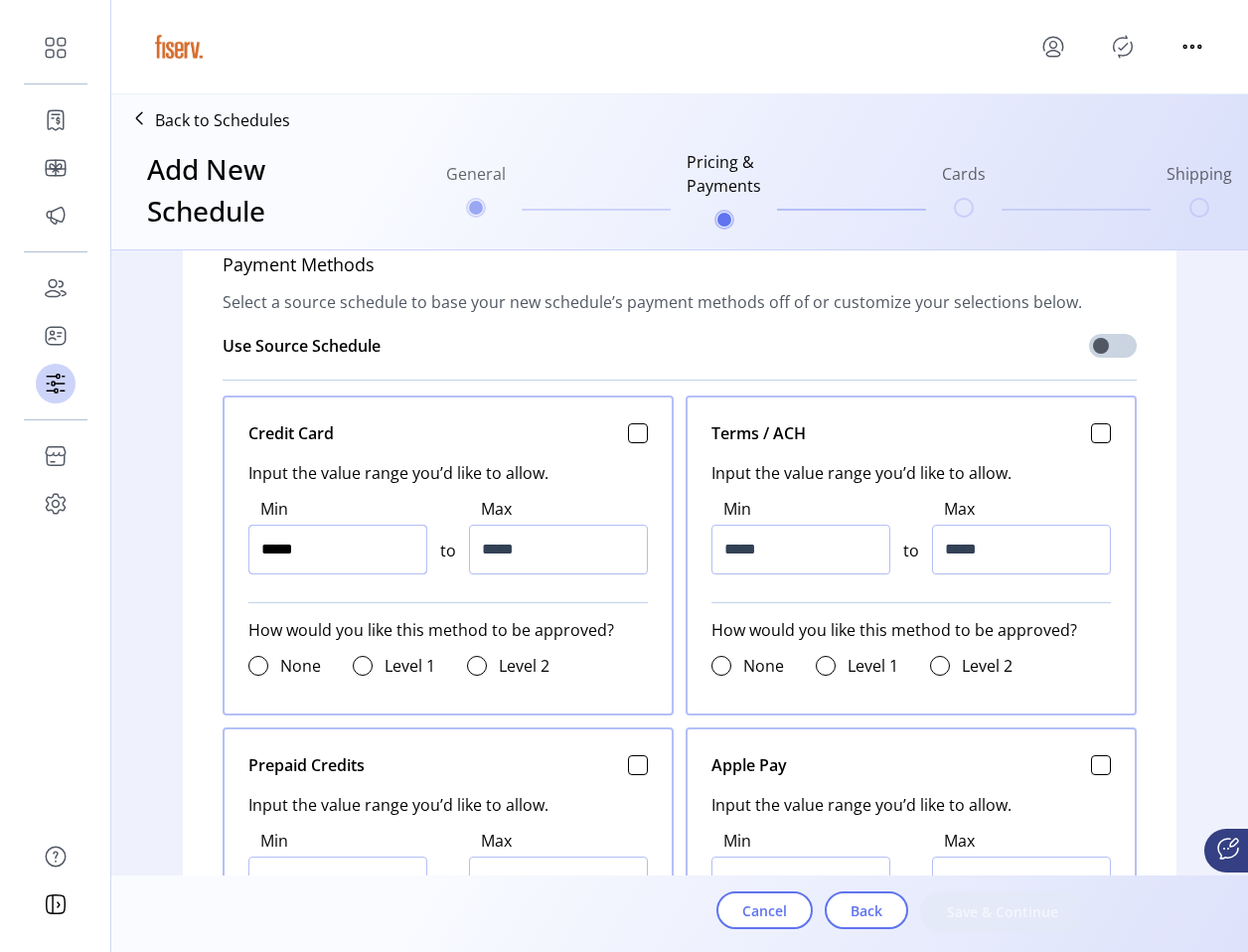 click on "*****" at bounding box center (338, -99) 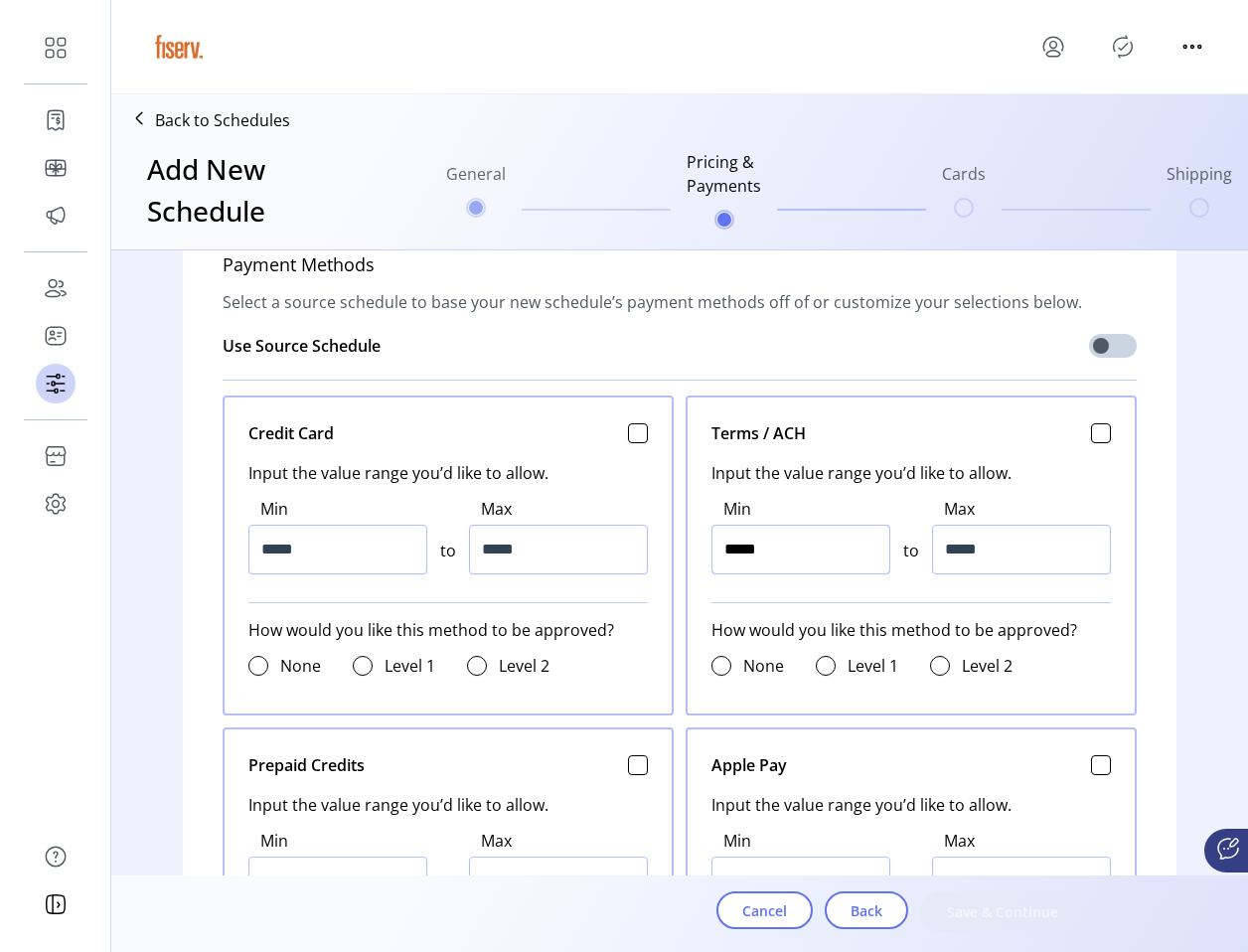 click on "*****" at bounding box center (338, -99) 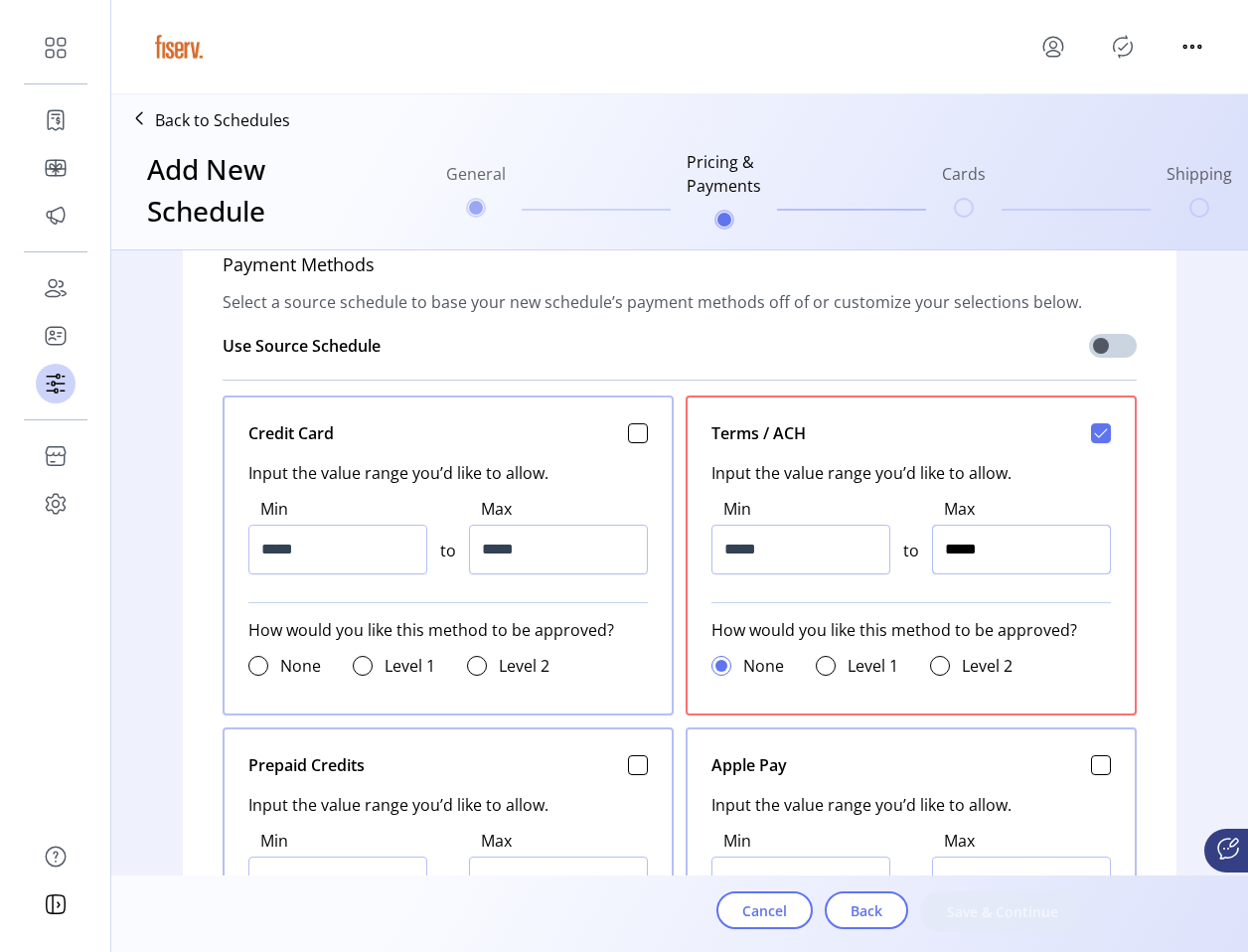click on "*****" at bounding box center (1021, 550) 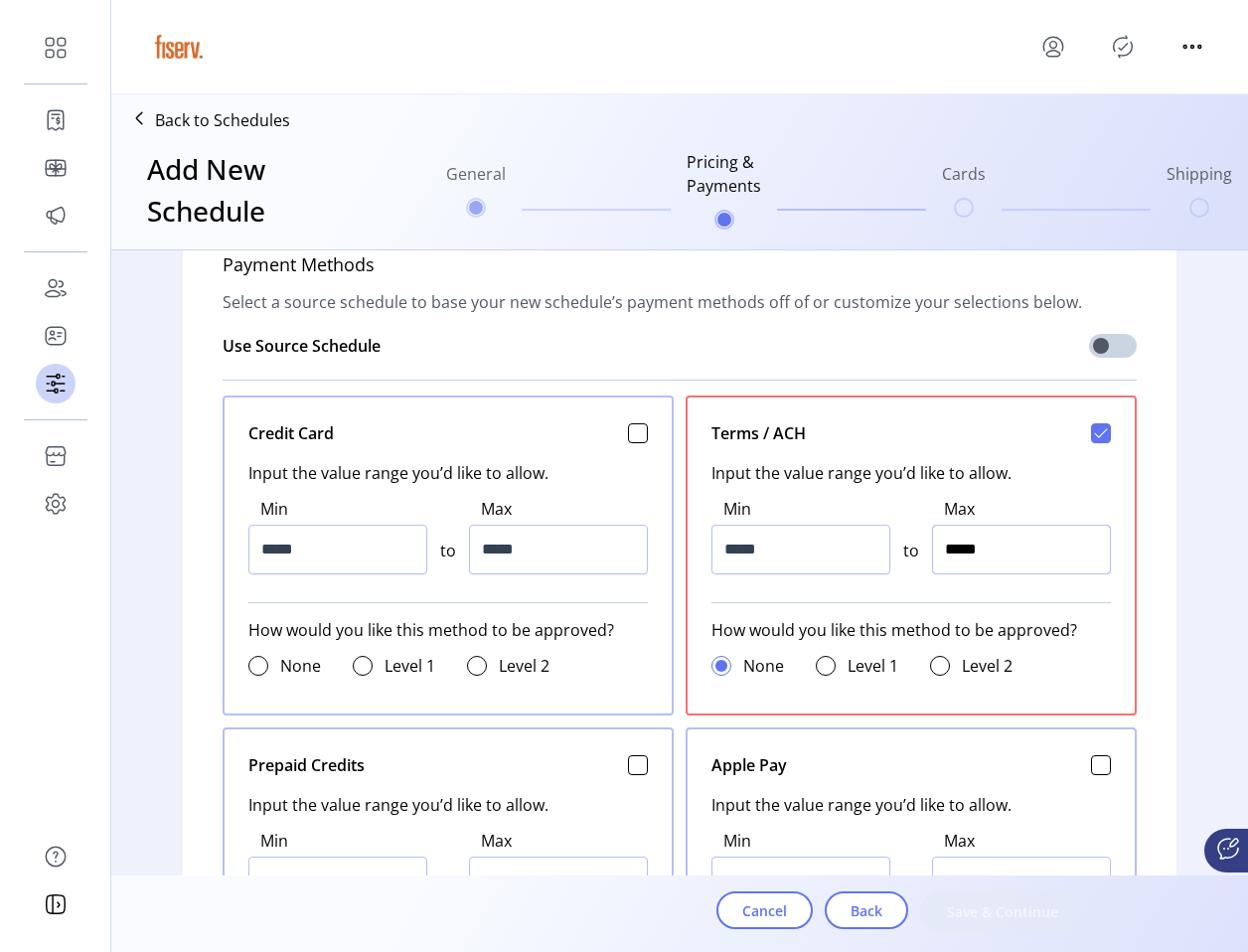 click on "*****" at bounding box center (1021, 550) 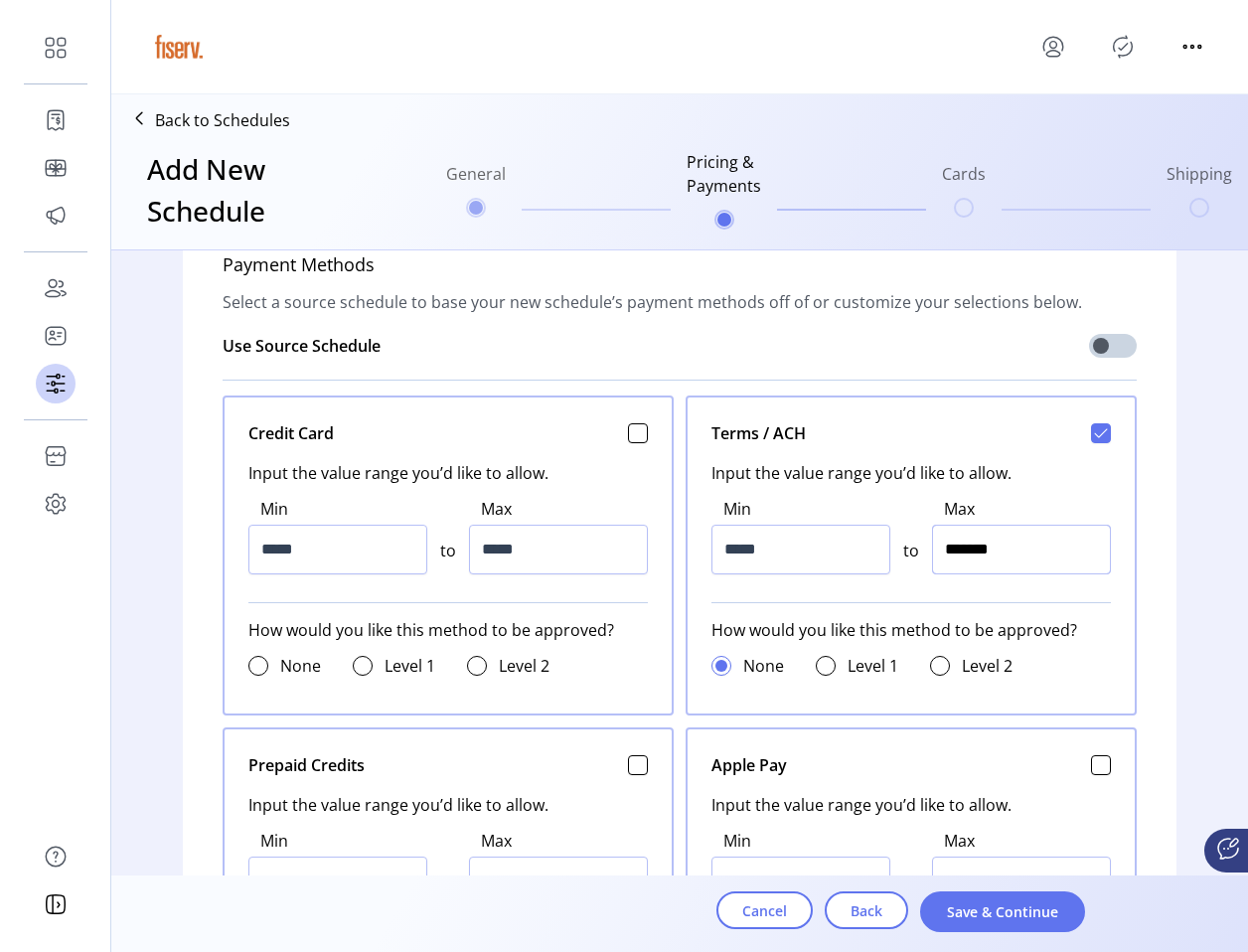 type on "*********" 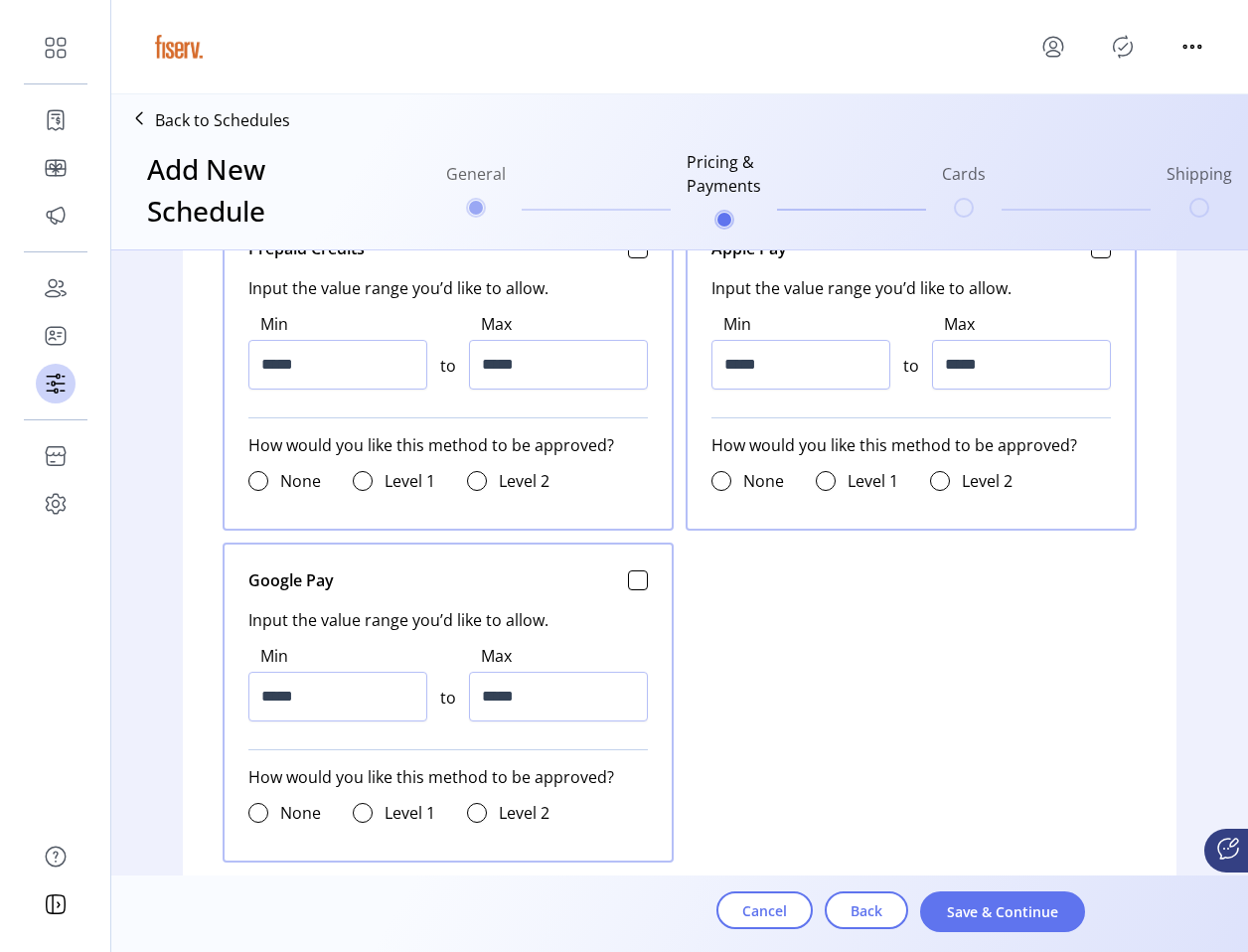 scroll, scrollTop: 1211, scrollLeft: 0, axis: vertical 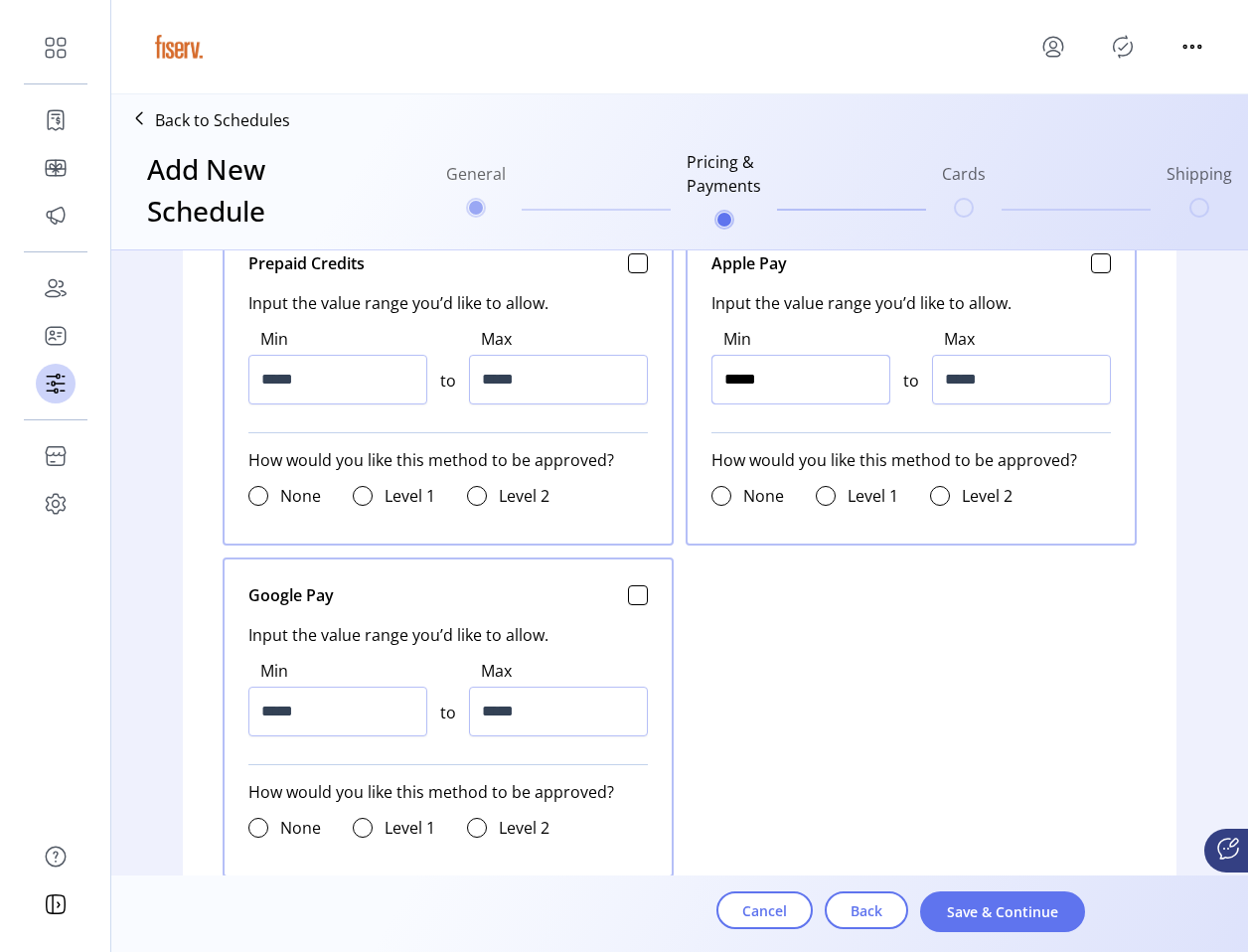 click on "*****" at bounding box center [801, 380] 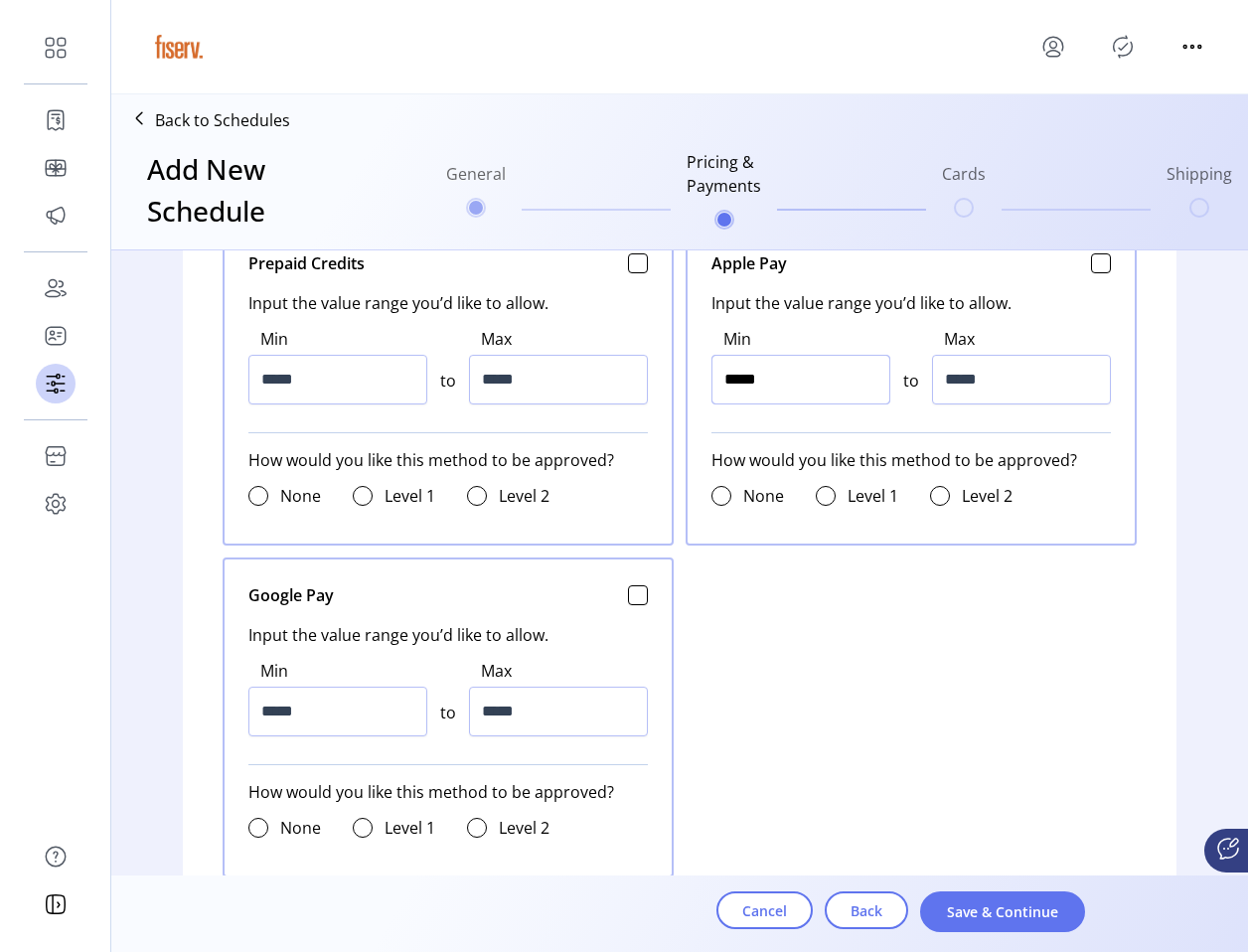 click on "*****" at bounding box center (801, 380) 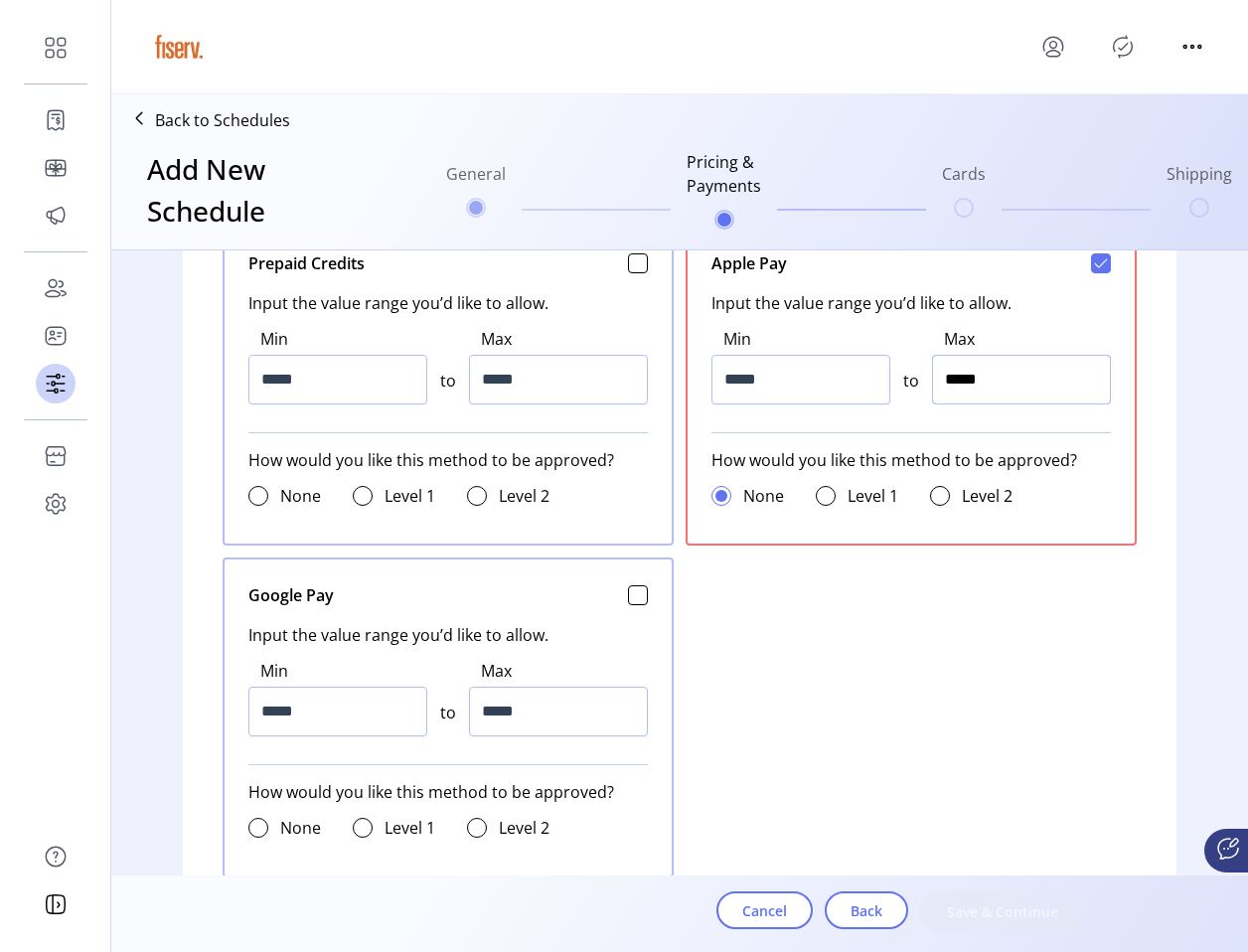 click on "*****" at bounding box center (1021, 380) 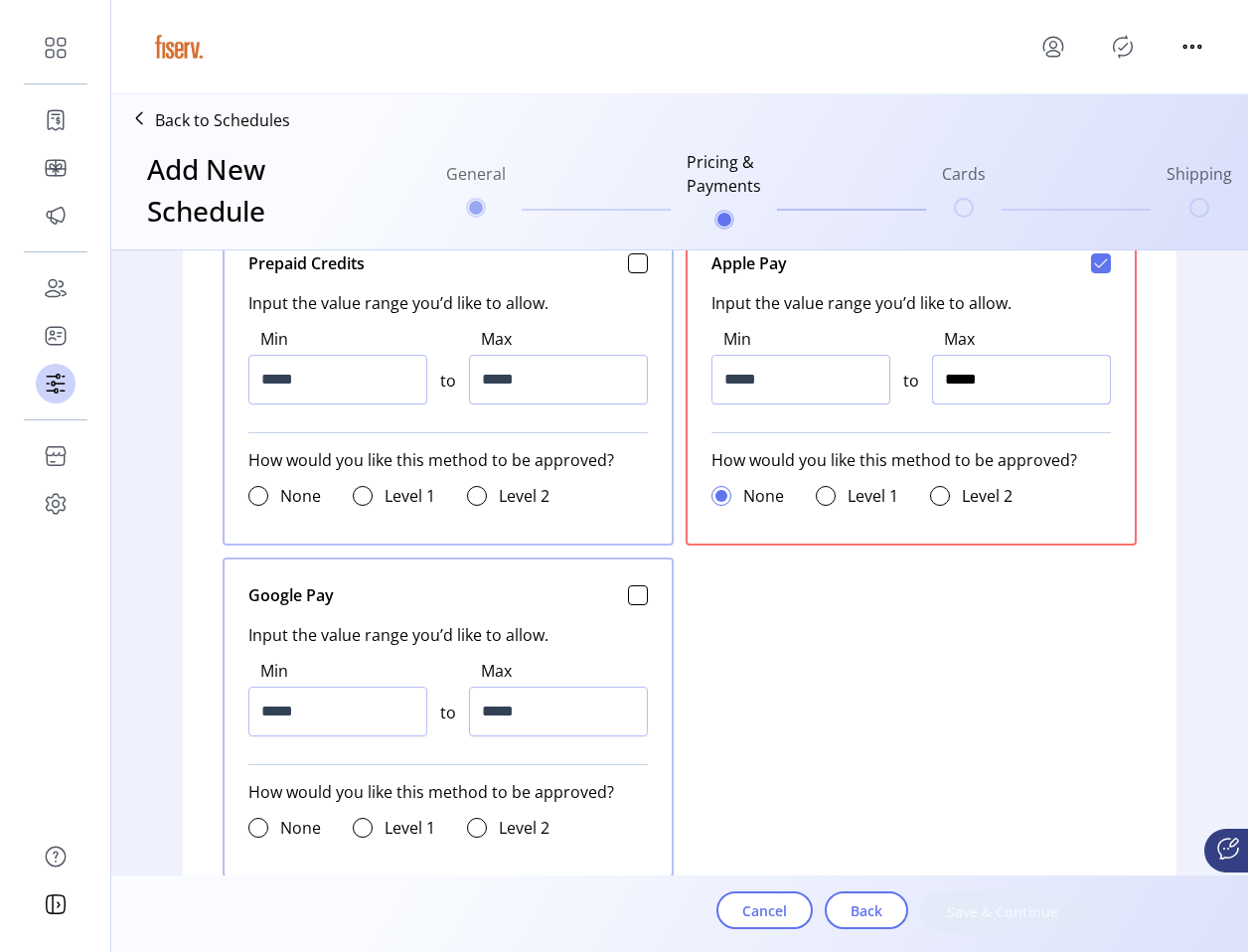 click on "*****" at bounding box center [1021, 380] 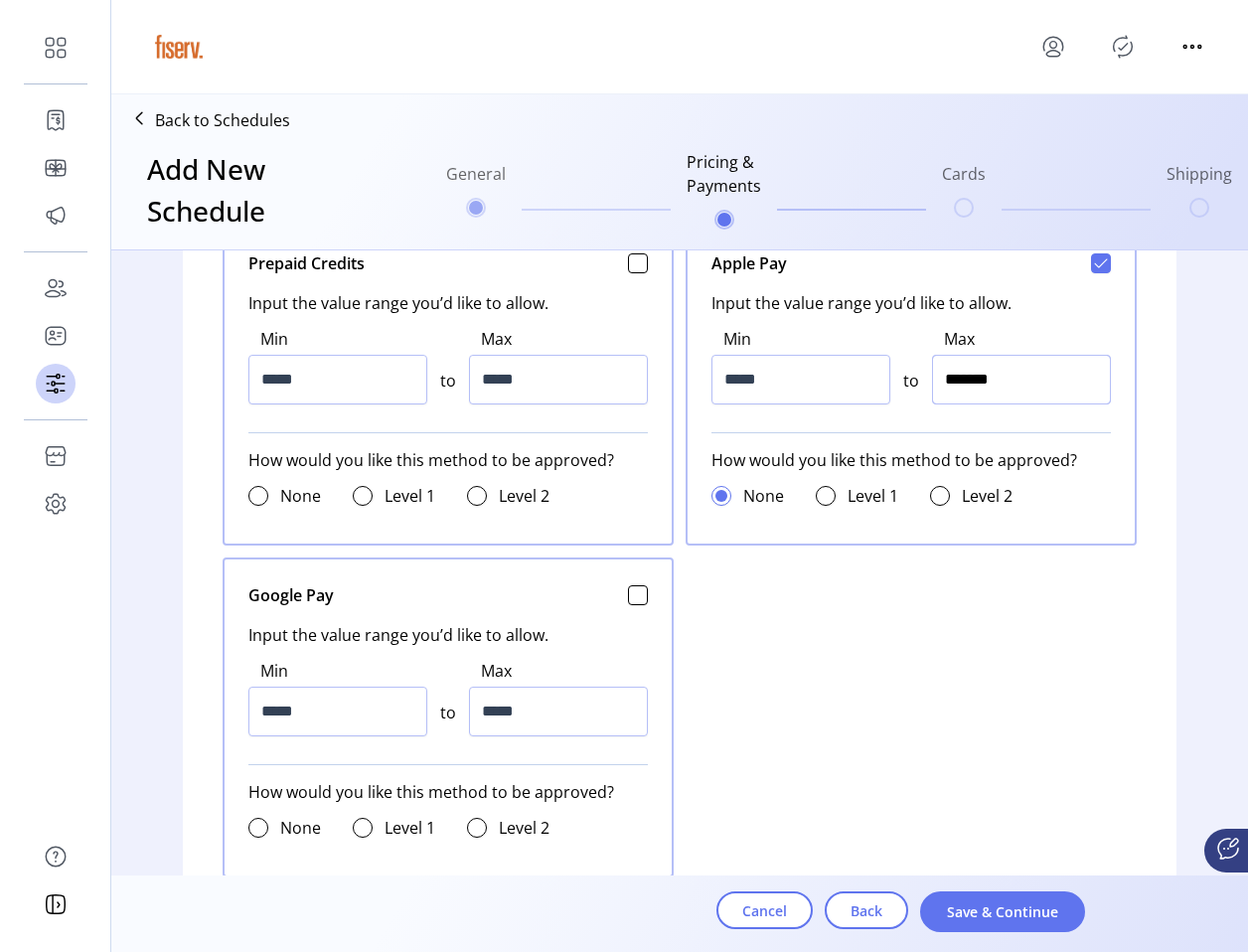 type on "*********" 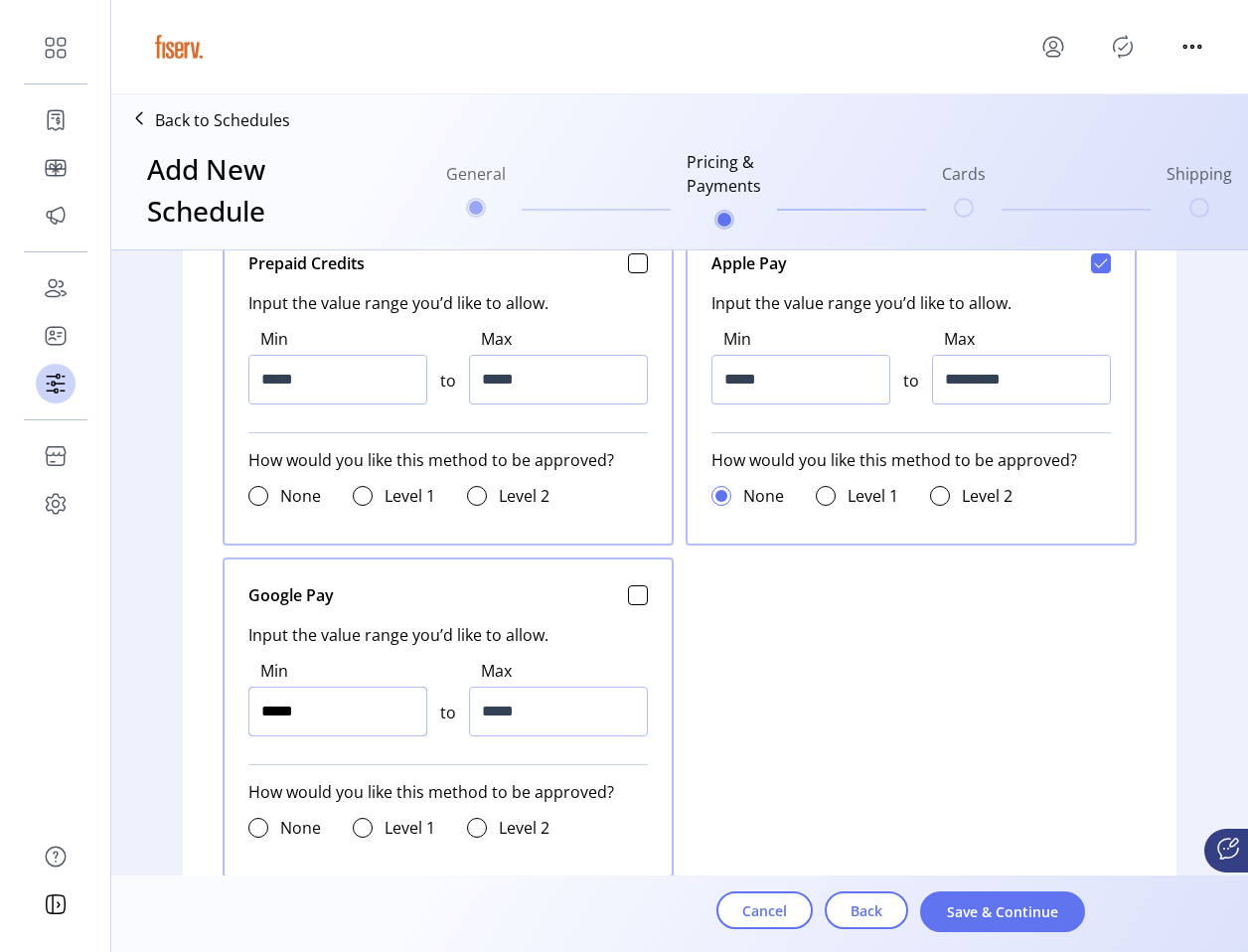 click on "*****" at bounding box center (338, 712) 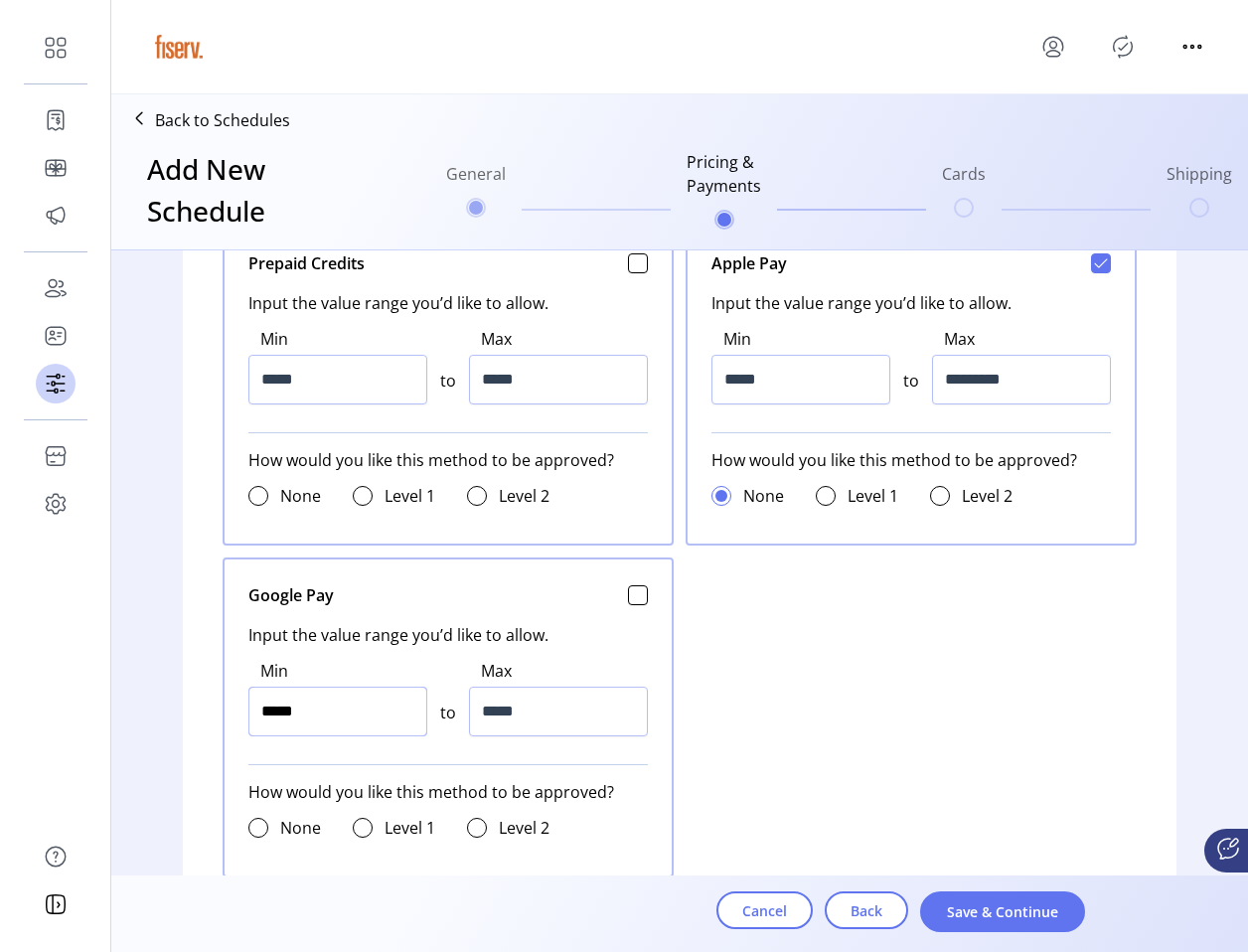 click on "*****" at bounding box center (338, 712) 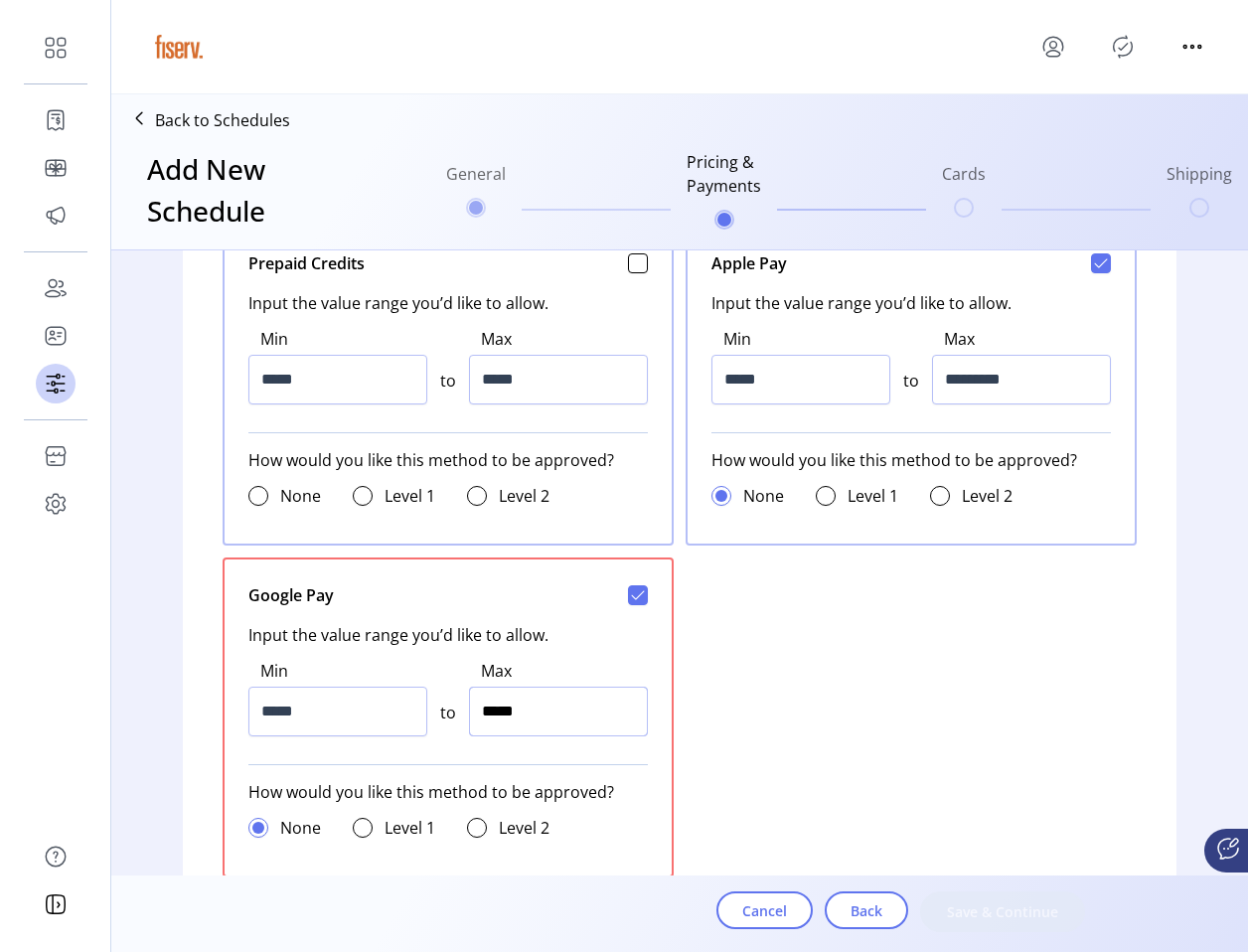 click on "*****" at bounding box center (558, 712) 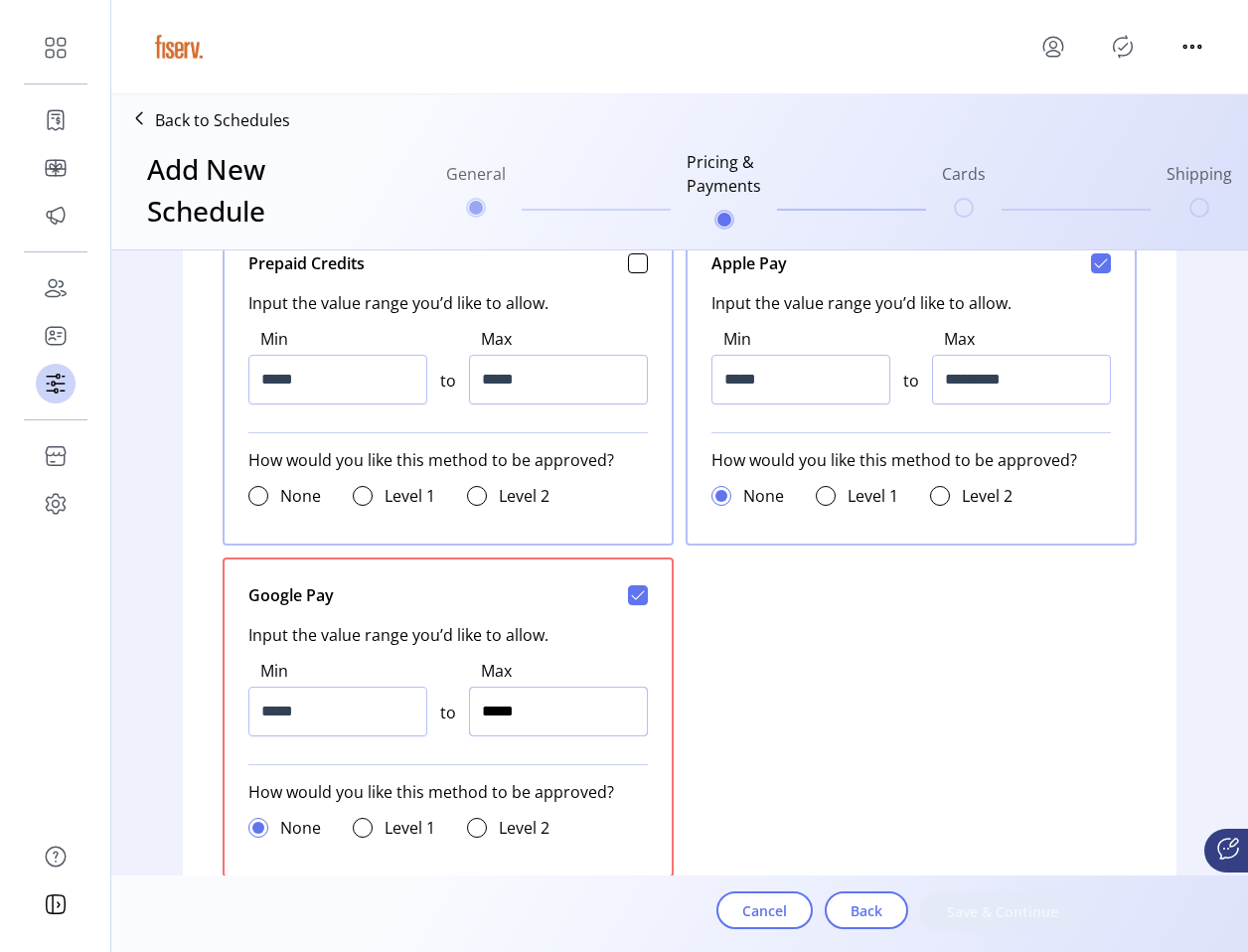 click on "*****" at bounding box center [558, 712] 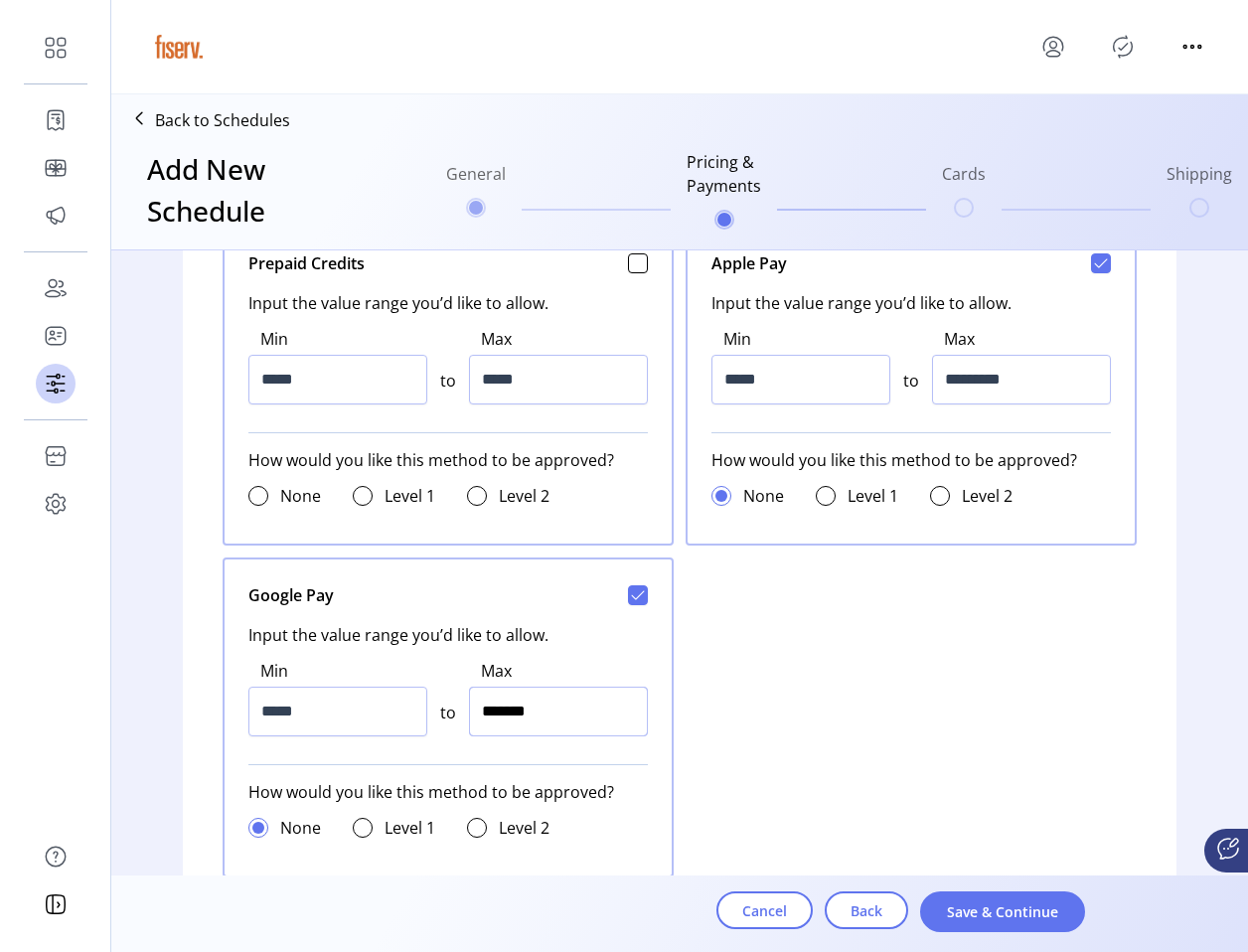 type on "*********" 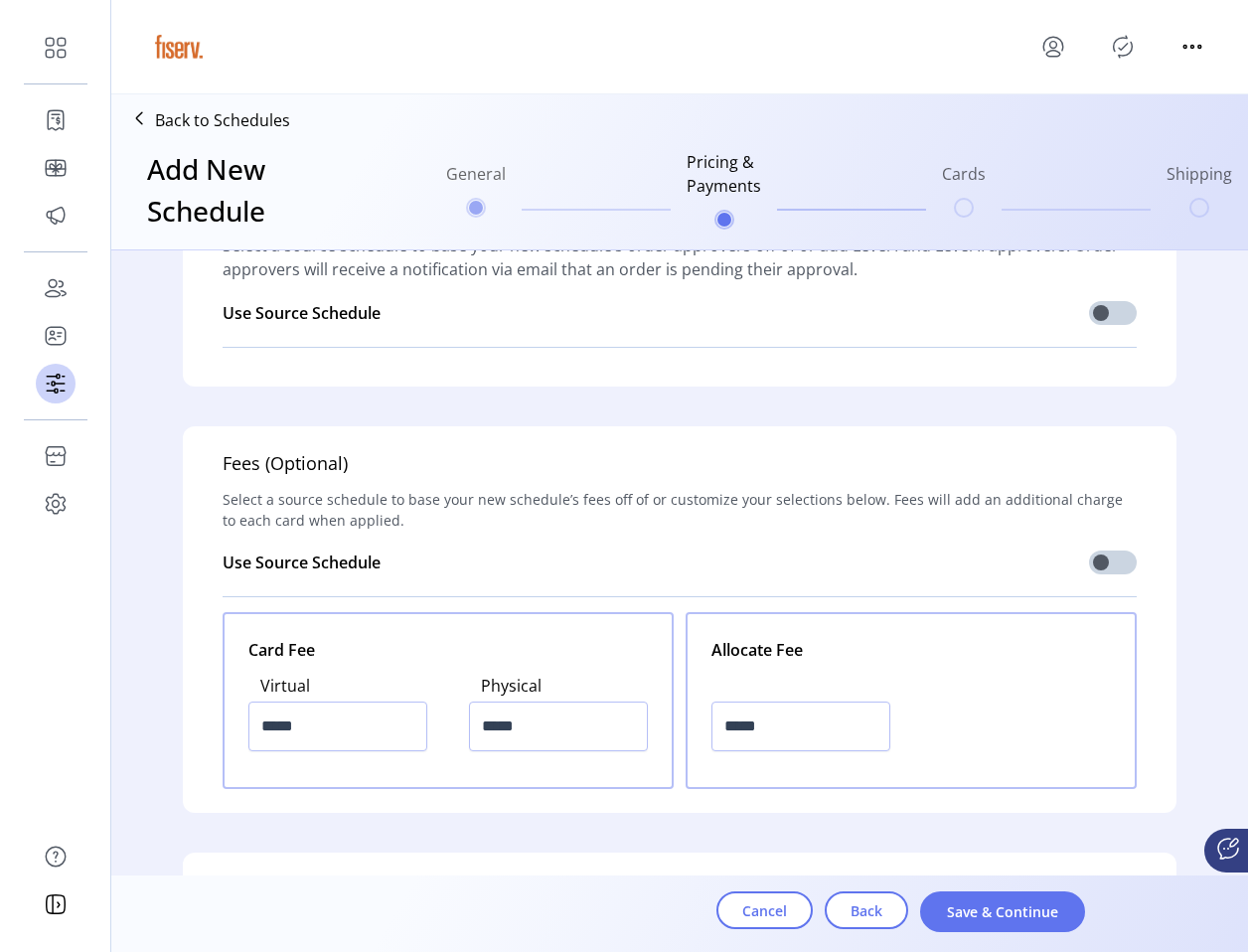 scroll, scrollTop: 2083, scrollLeft: 0, axis: vertical 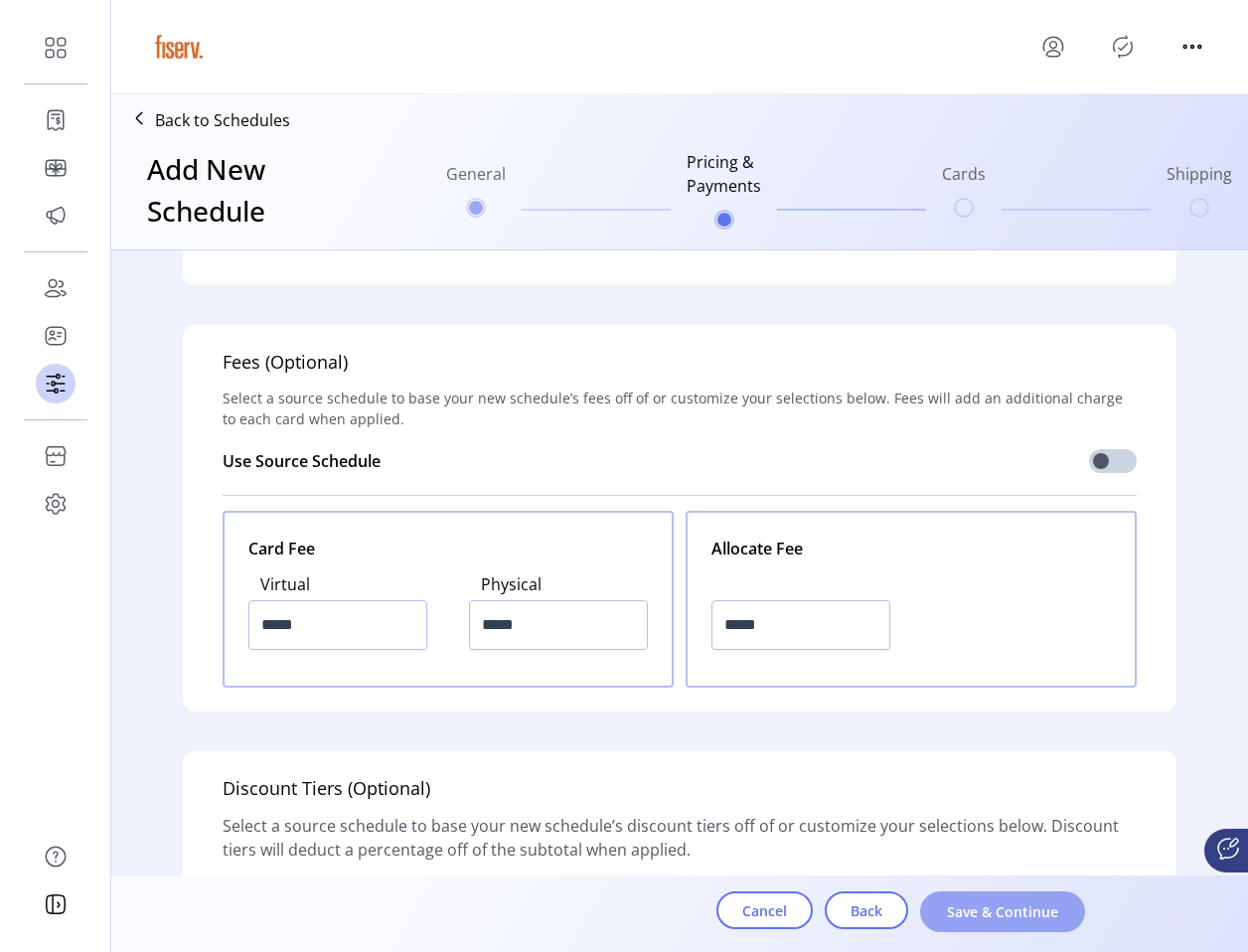 click on "Save & Continue" 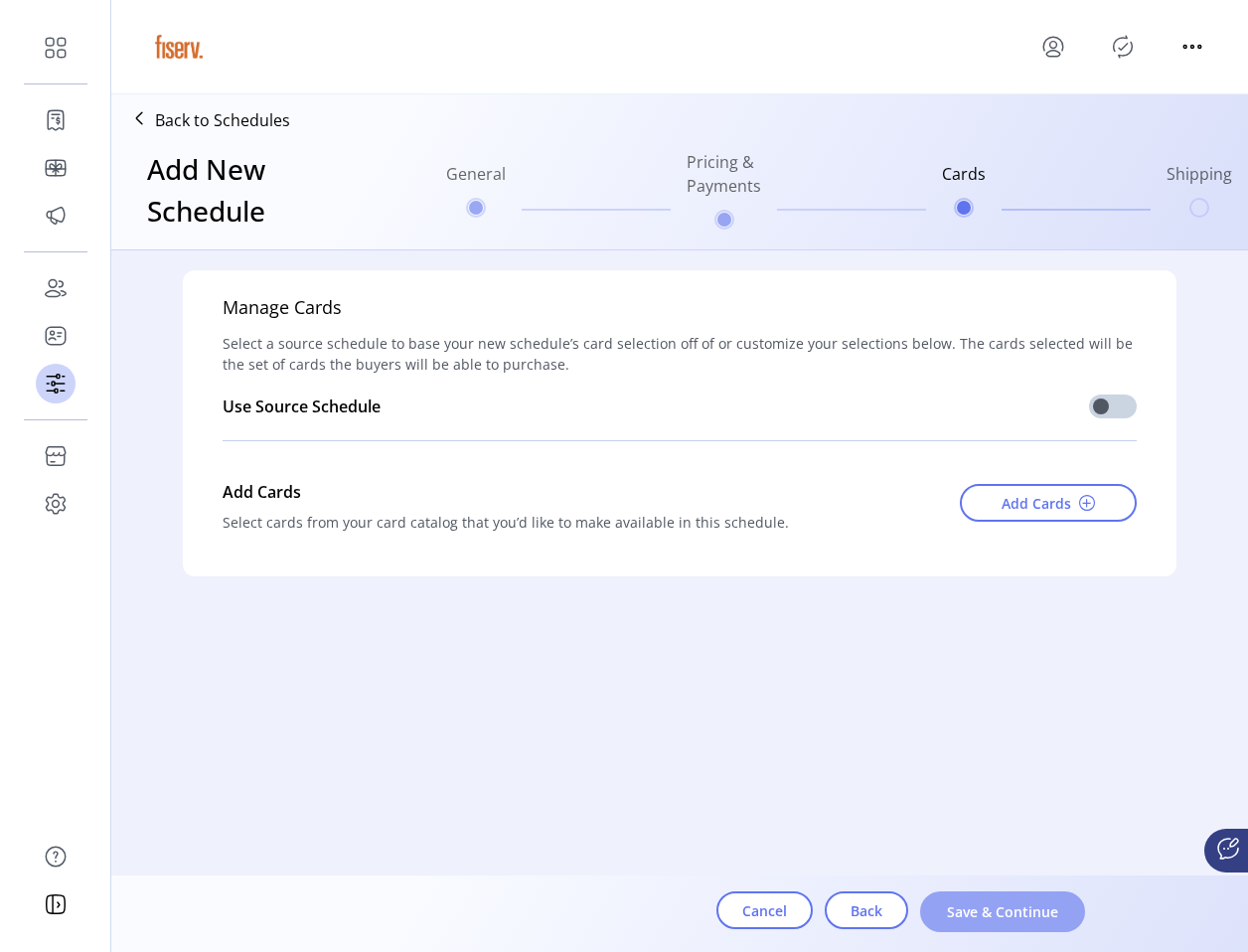 click on "Save & Continue" 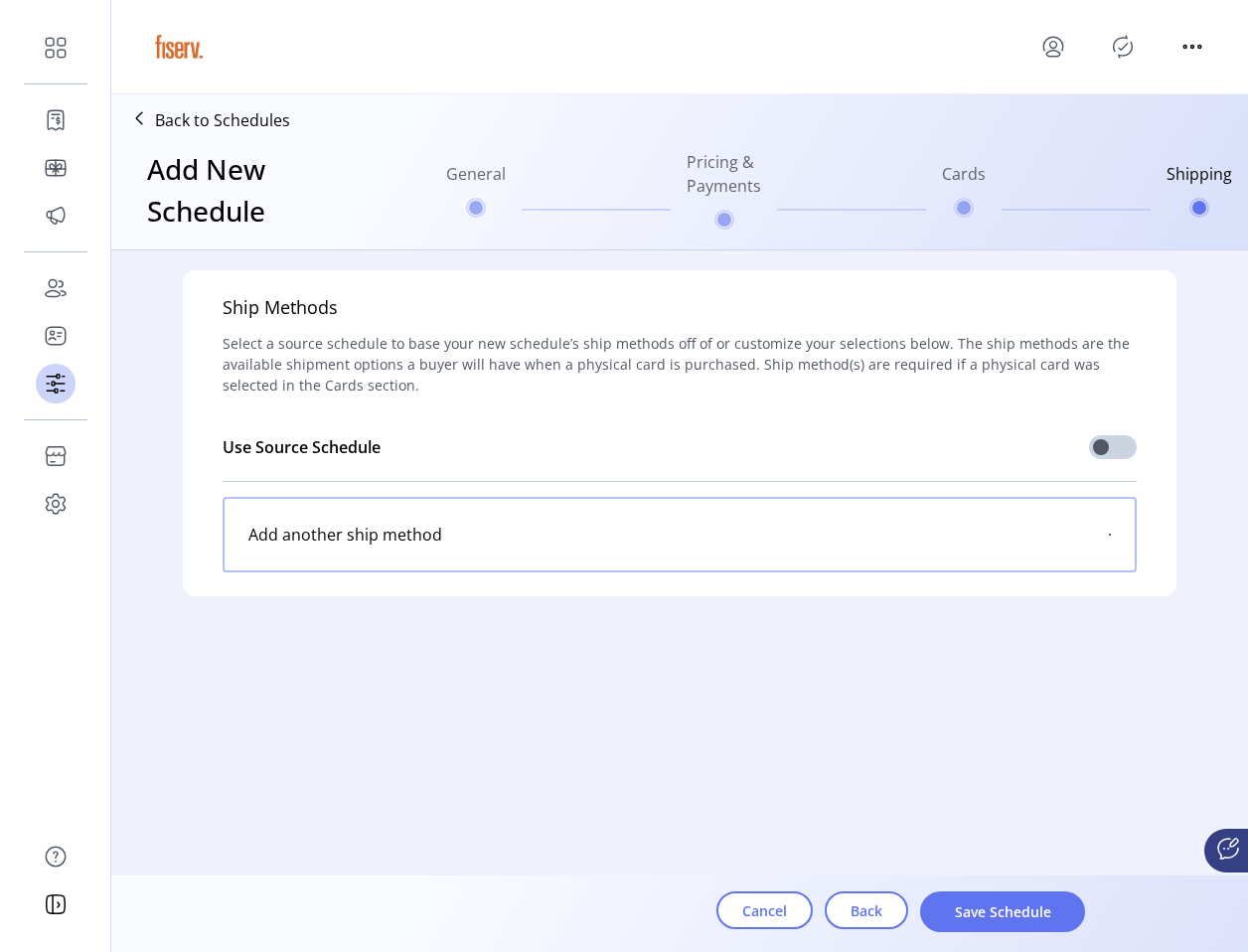click on "Save Schedule" 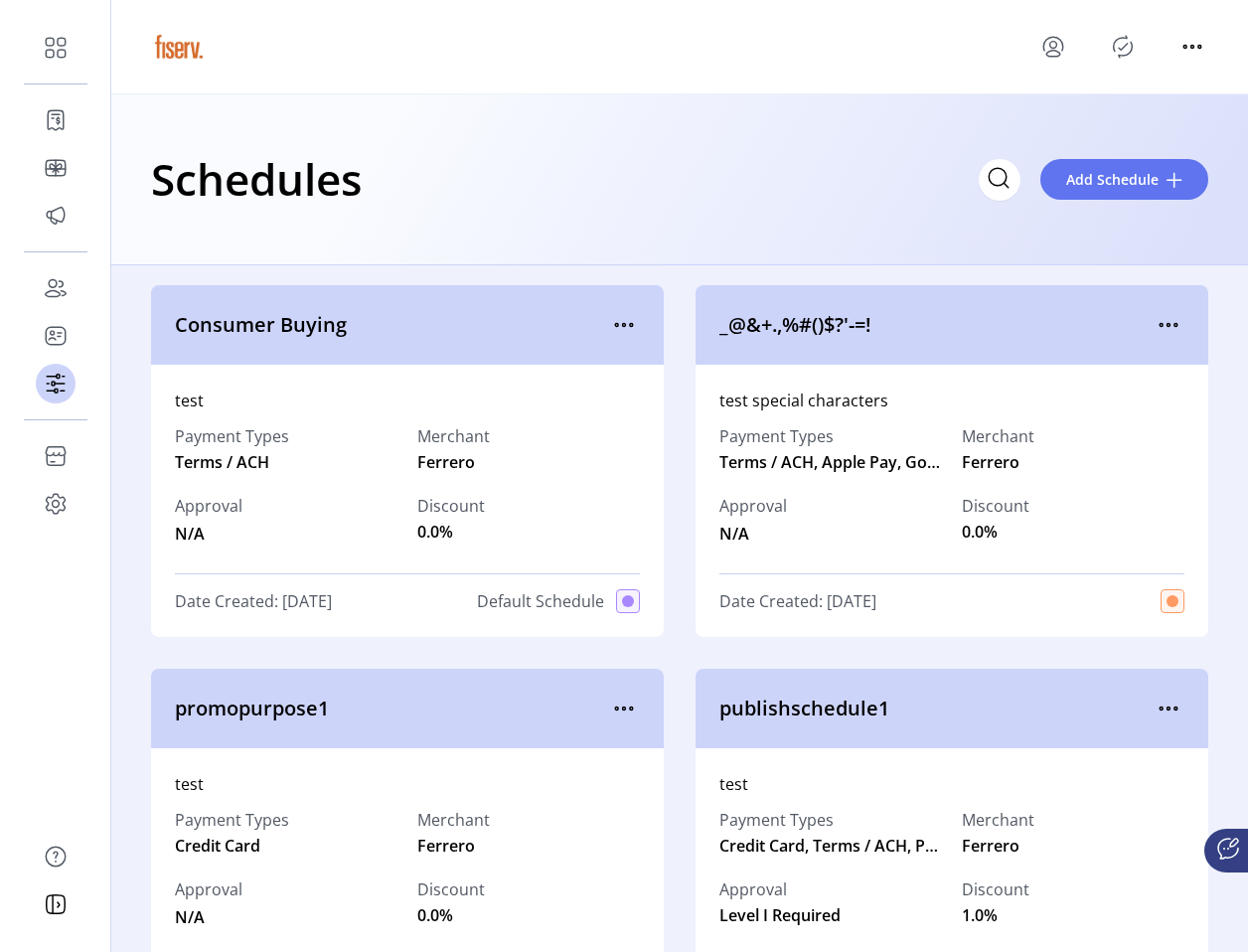 click 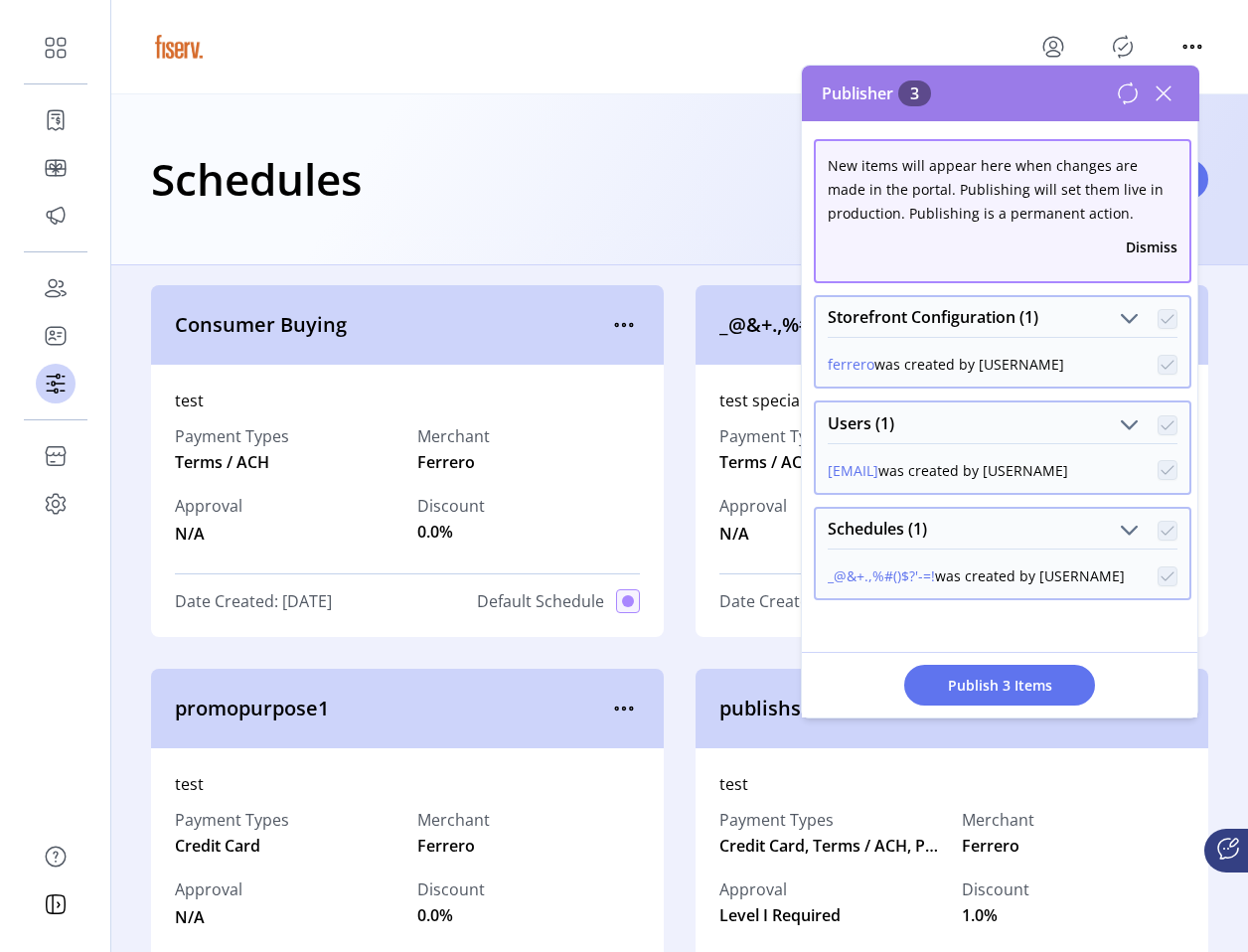 scroll, scrollTop: 0, scrollLeft: 0, axis: both 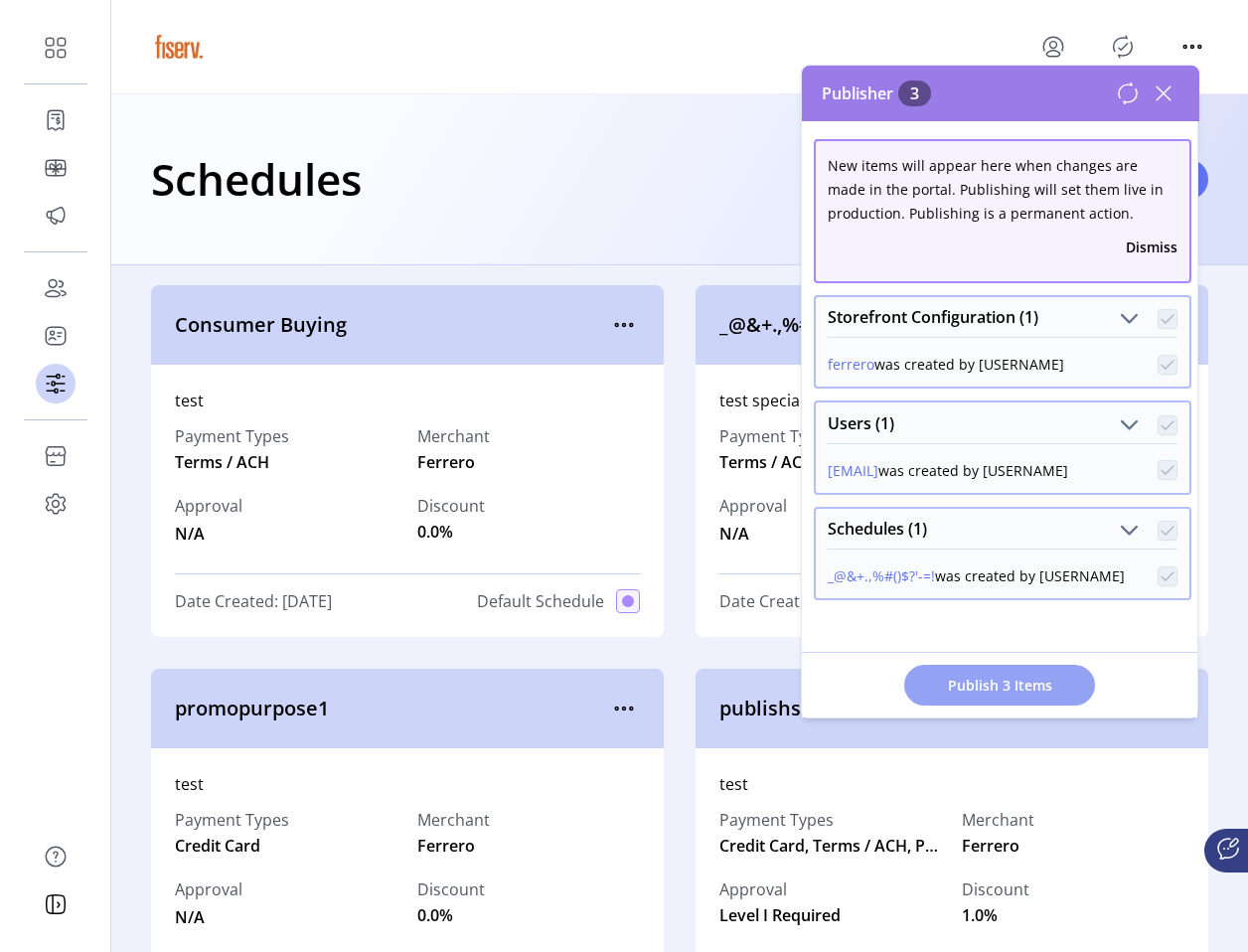 click on "Publish 3 Items" at bounding box center (1000, 685) 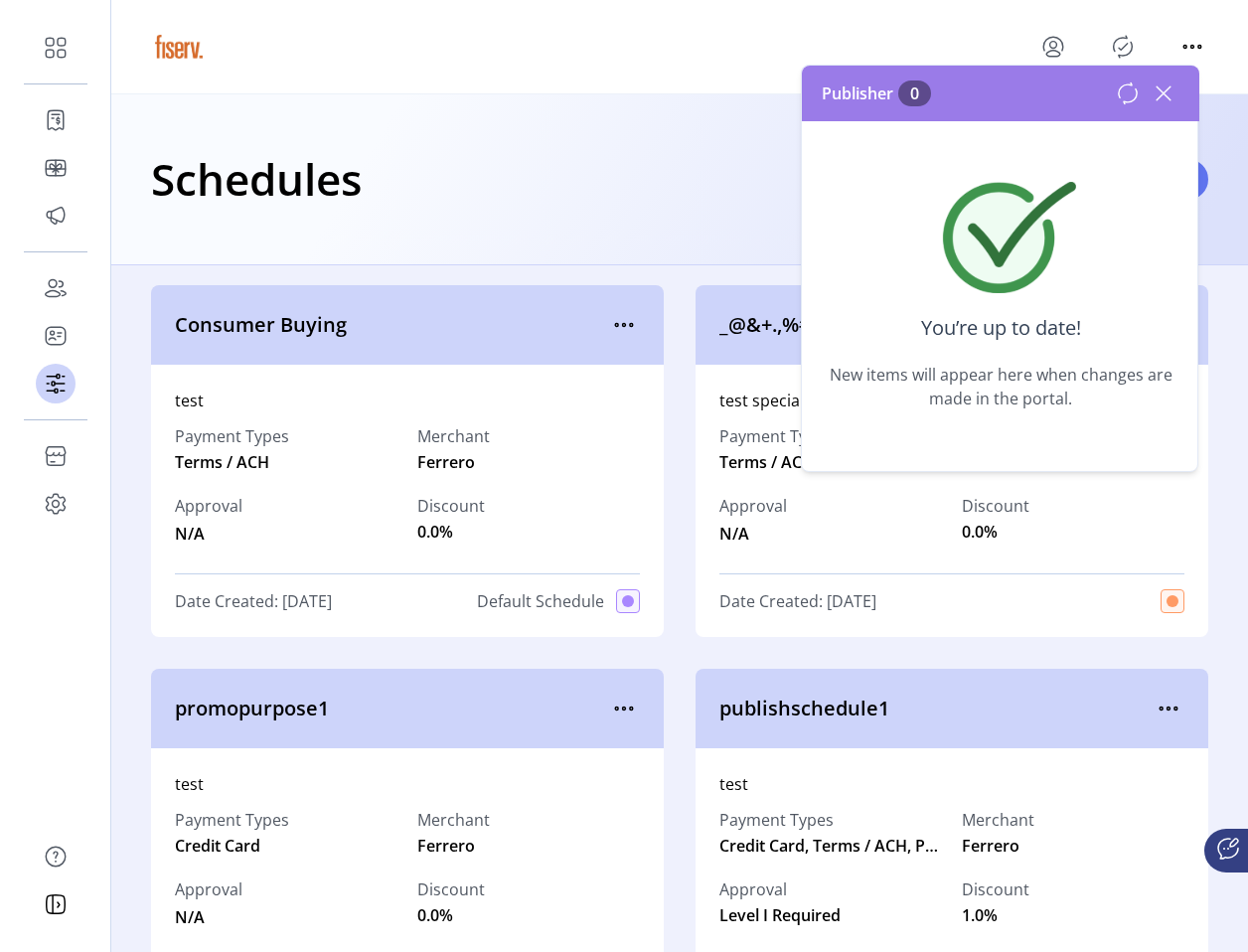 click 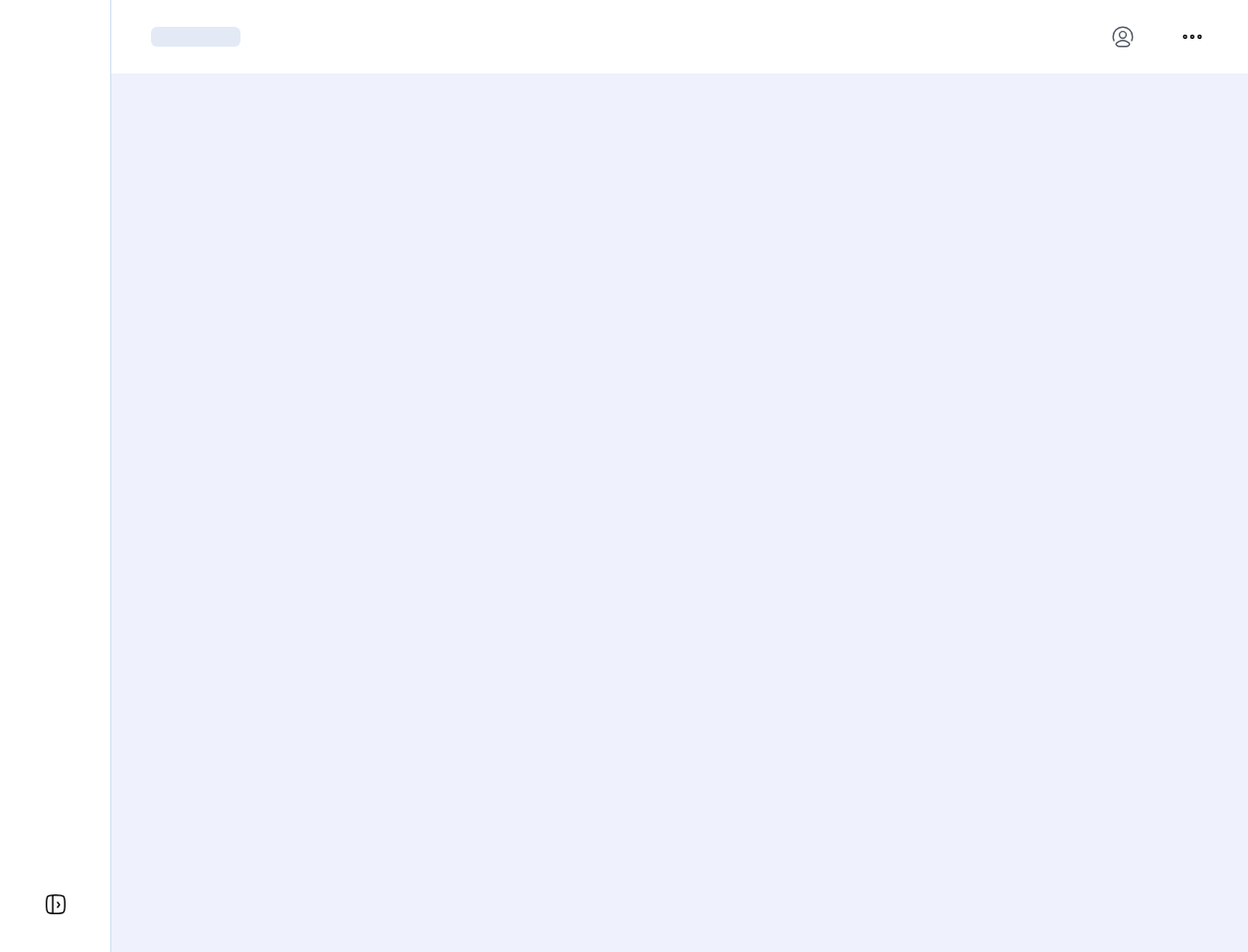 scroll, scrollTop: 0, scrollLeft: 0, axis: both 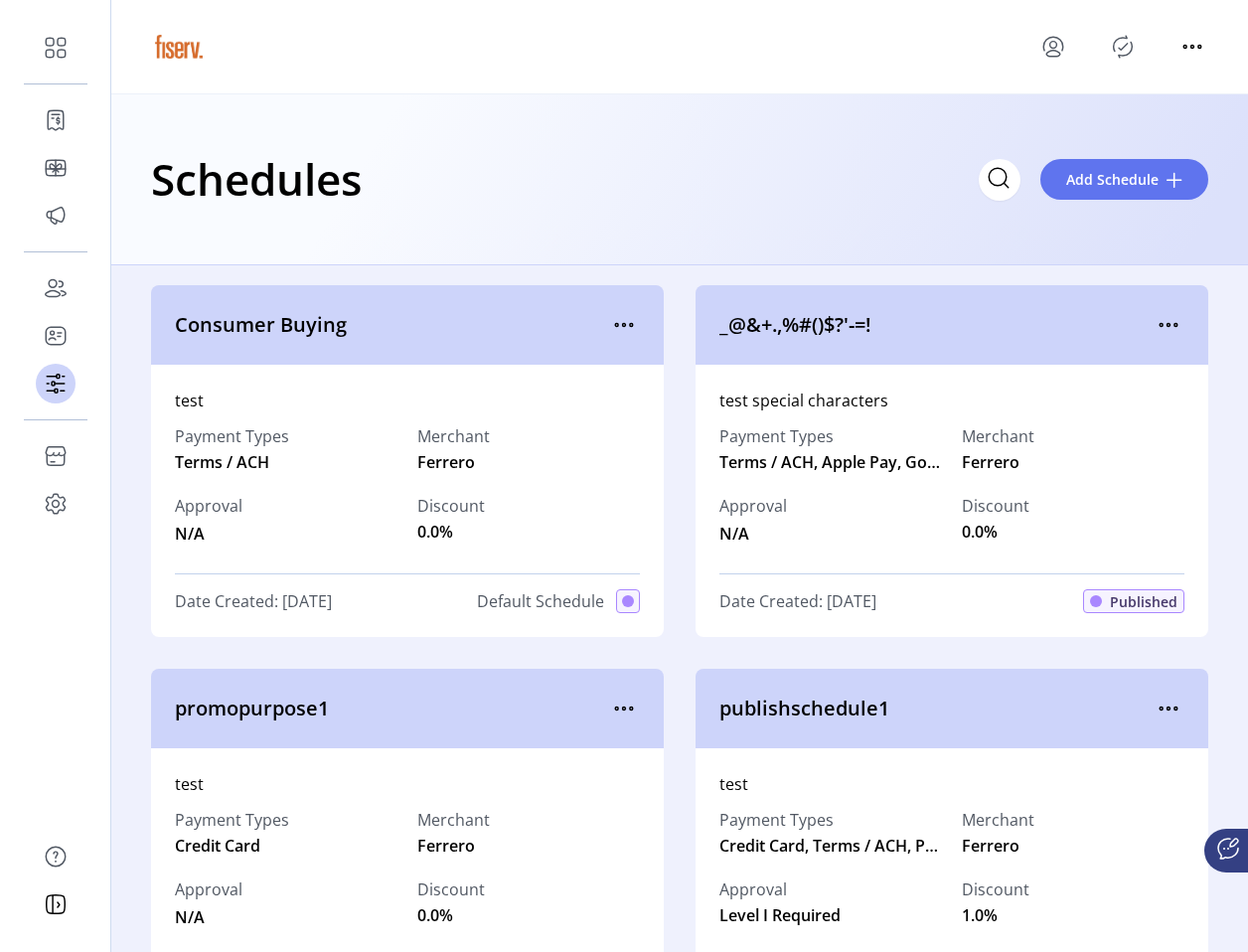 click on "Published" 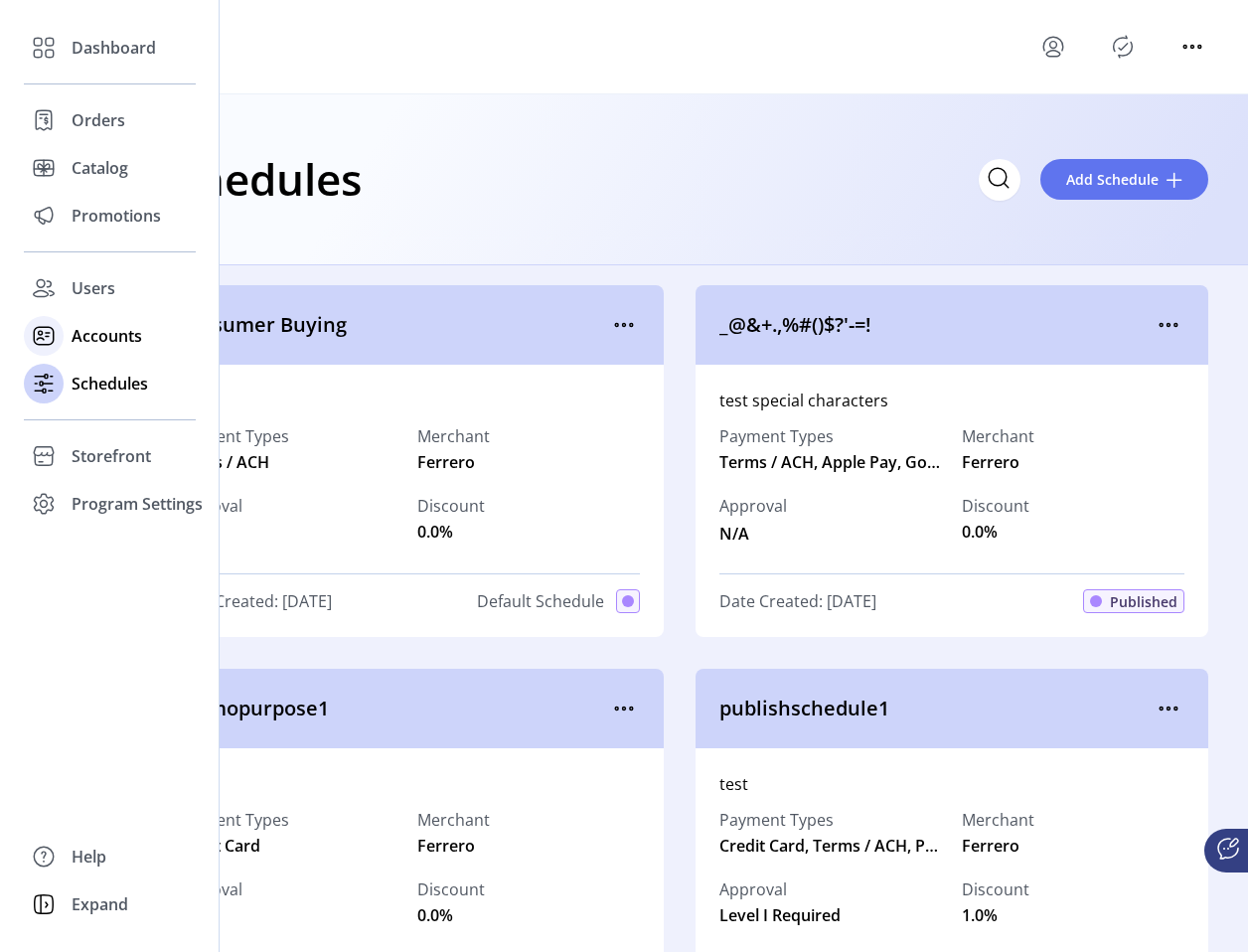 click on "Accounts" 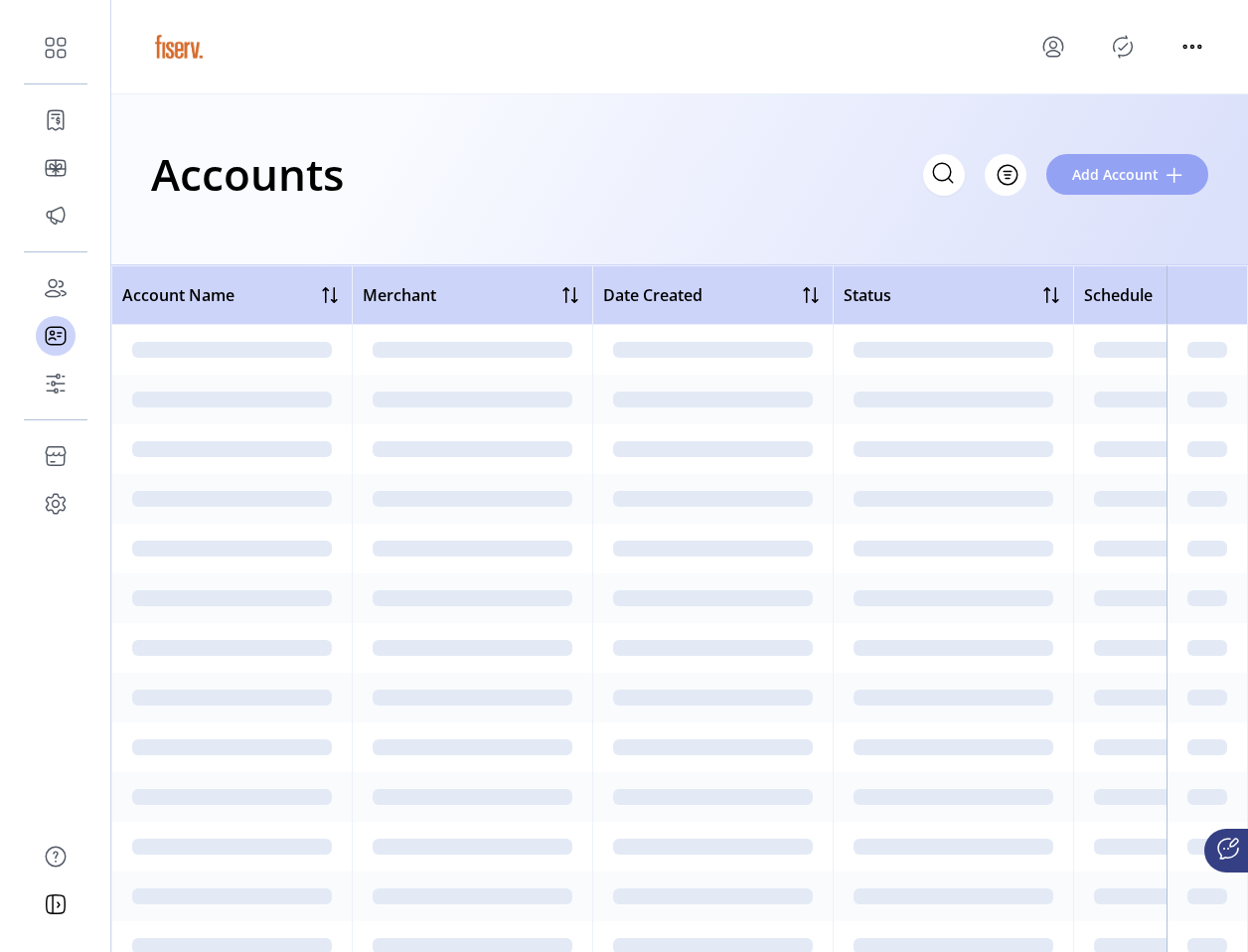 click on "Add Account" 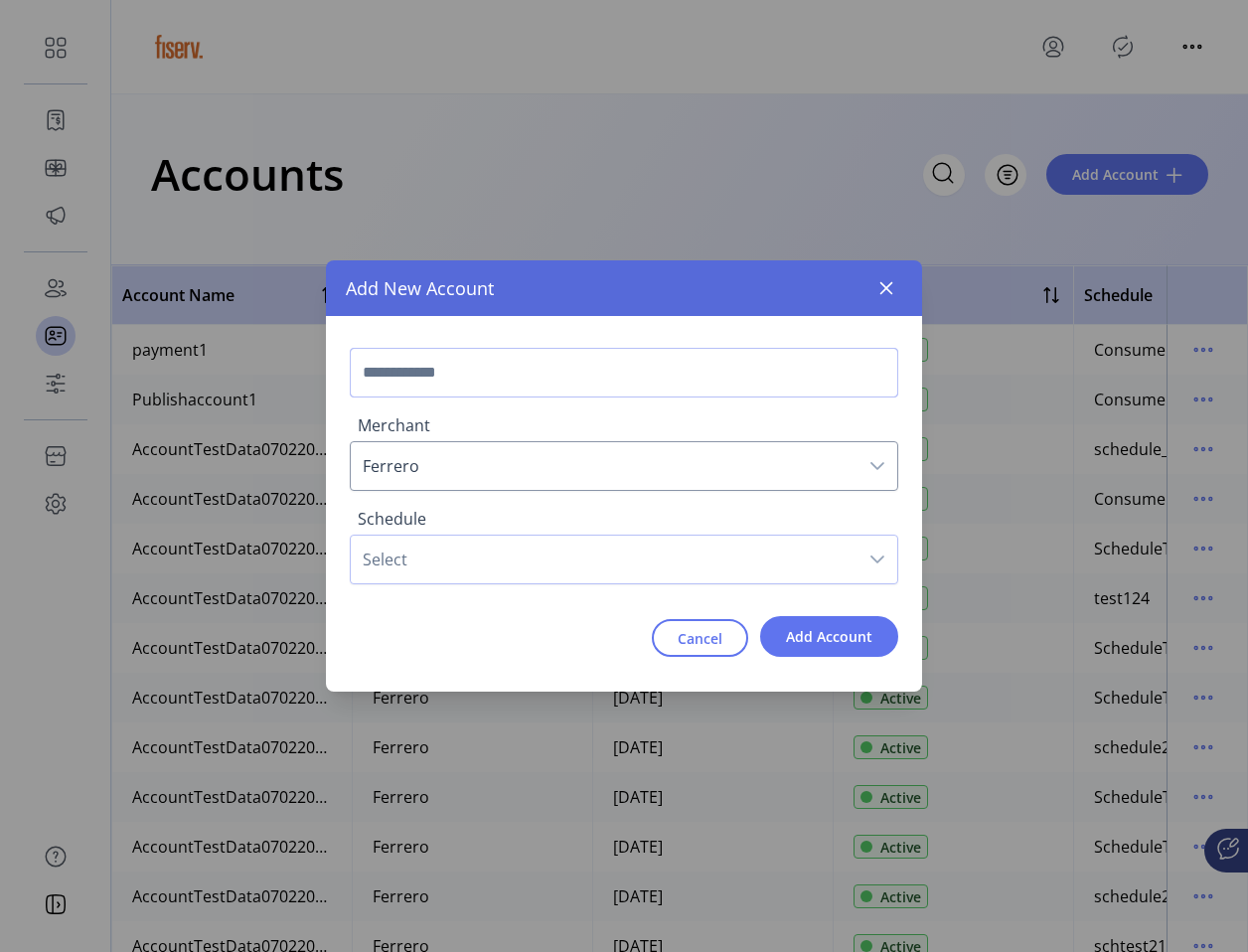 click 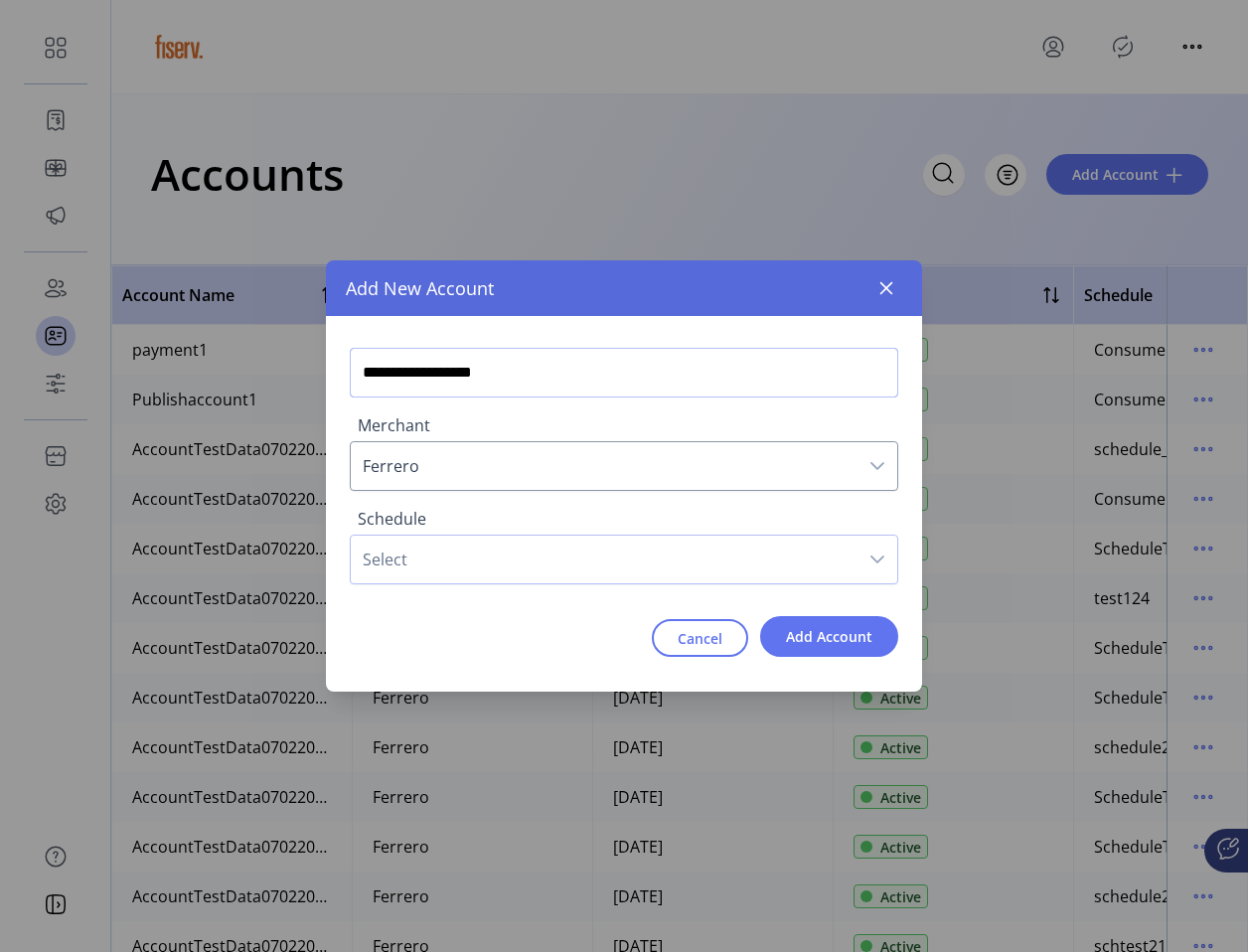 type on "**********" 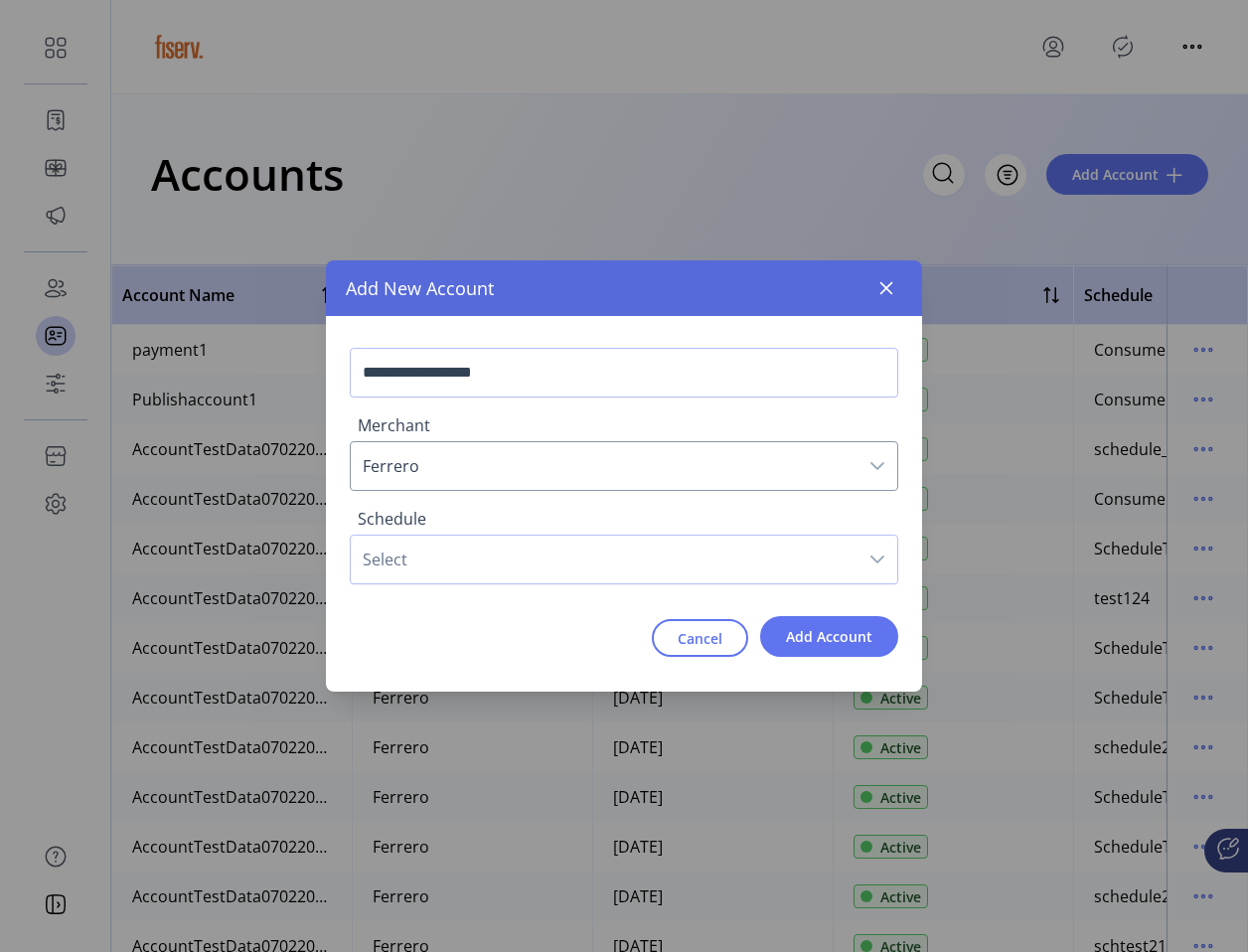click on "Ferrero" at bounding box center [604, 466] 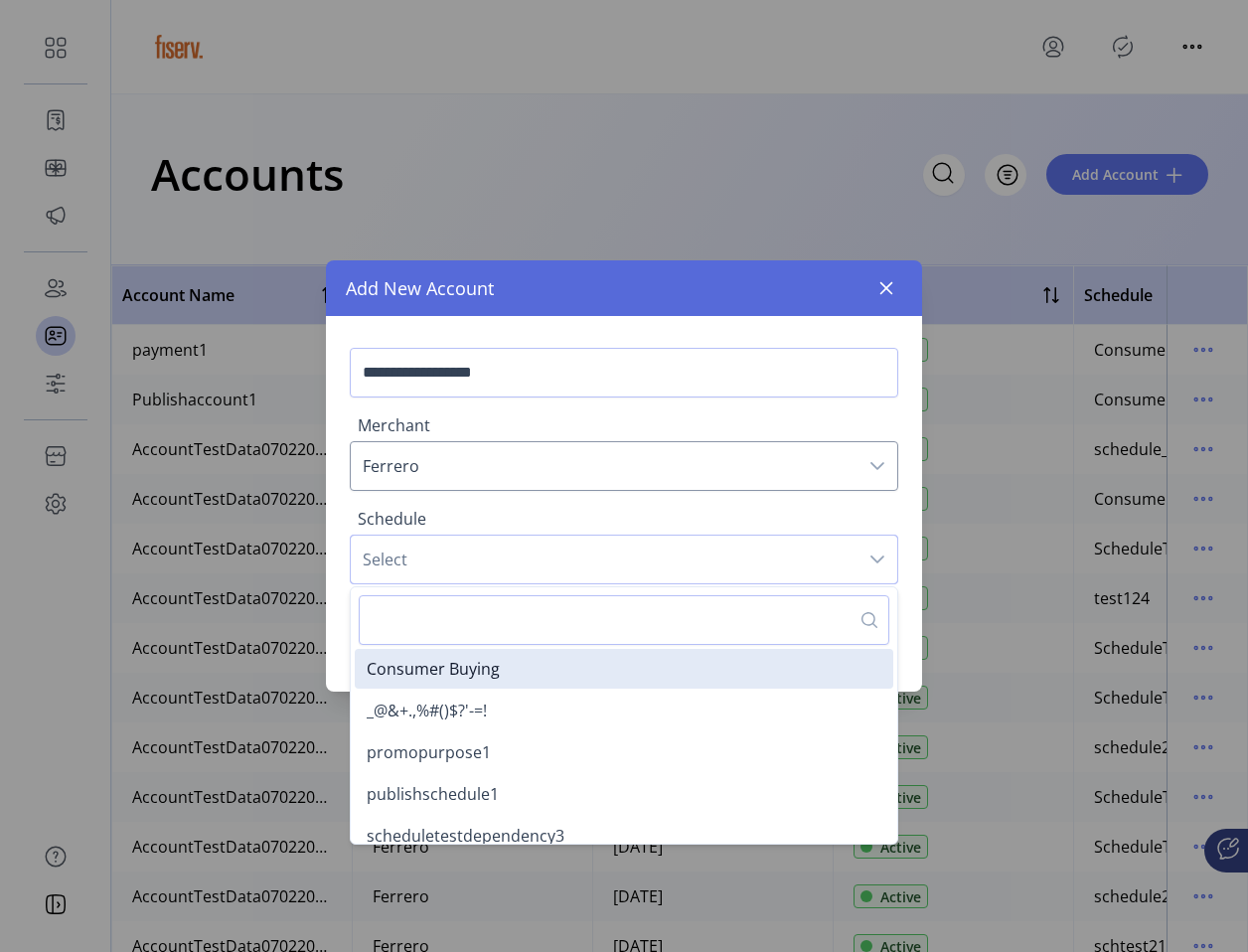click on "Select" at bounding box center [604, 559] 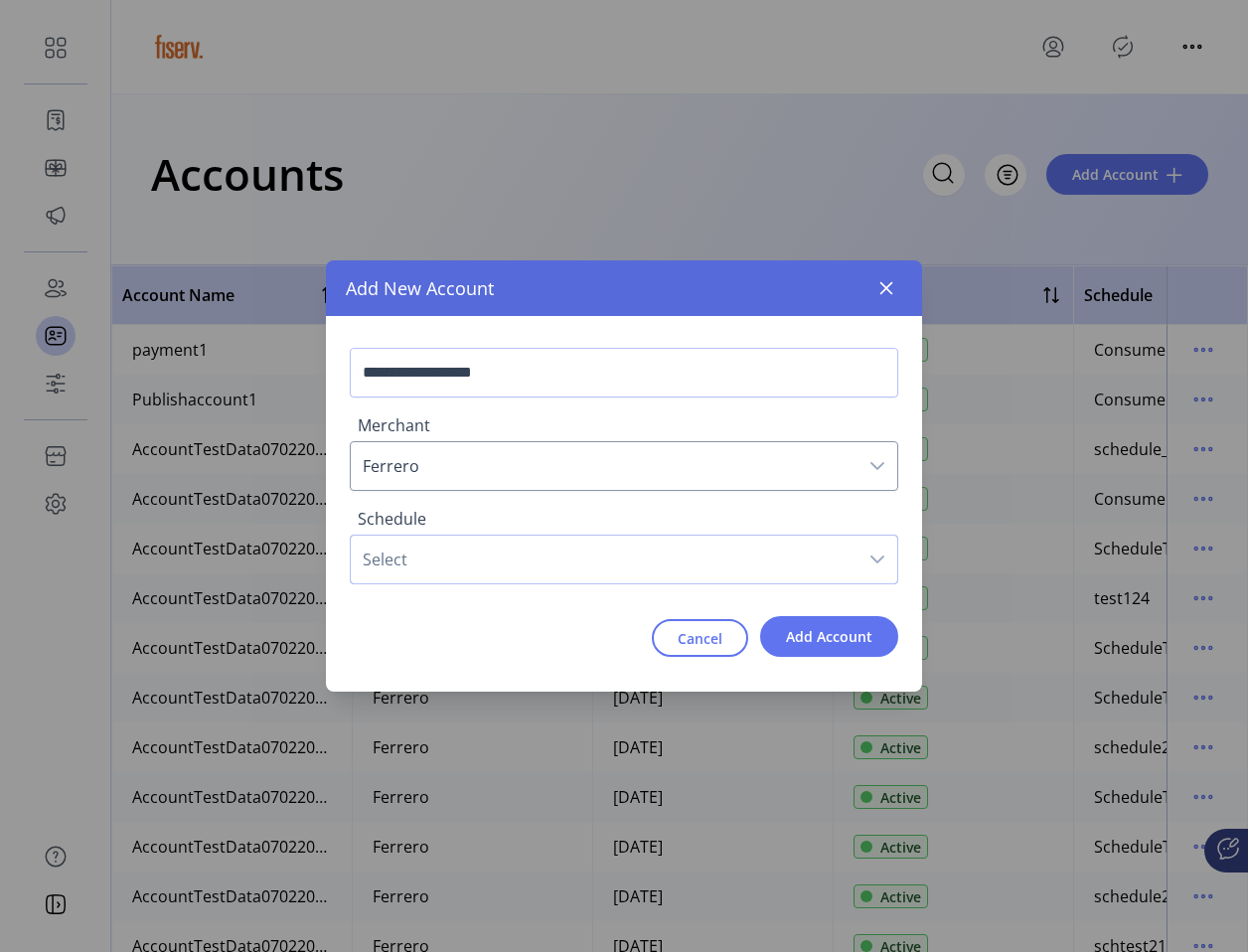 click on "Select" at bounding box center (604, 559) 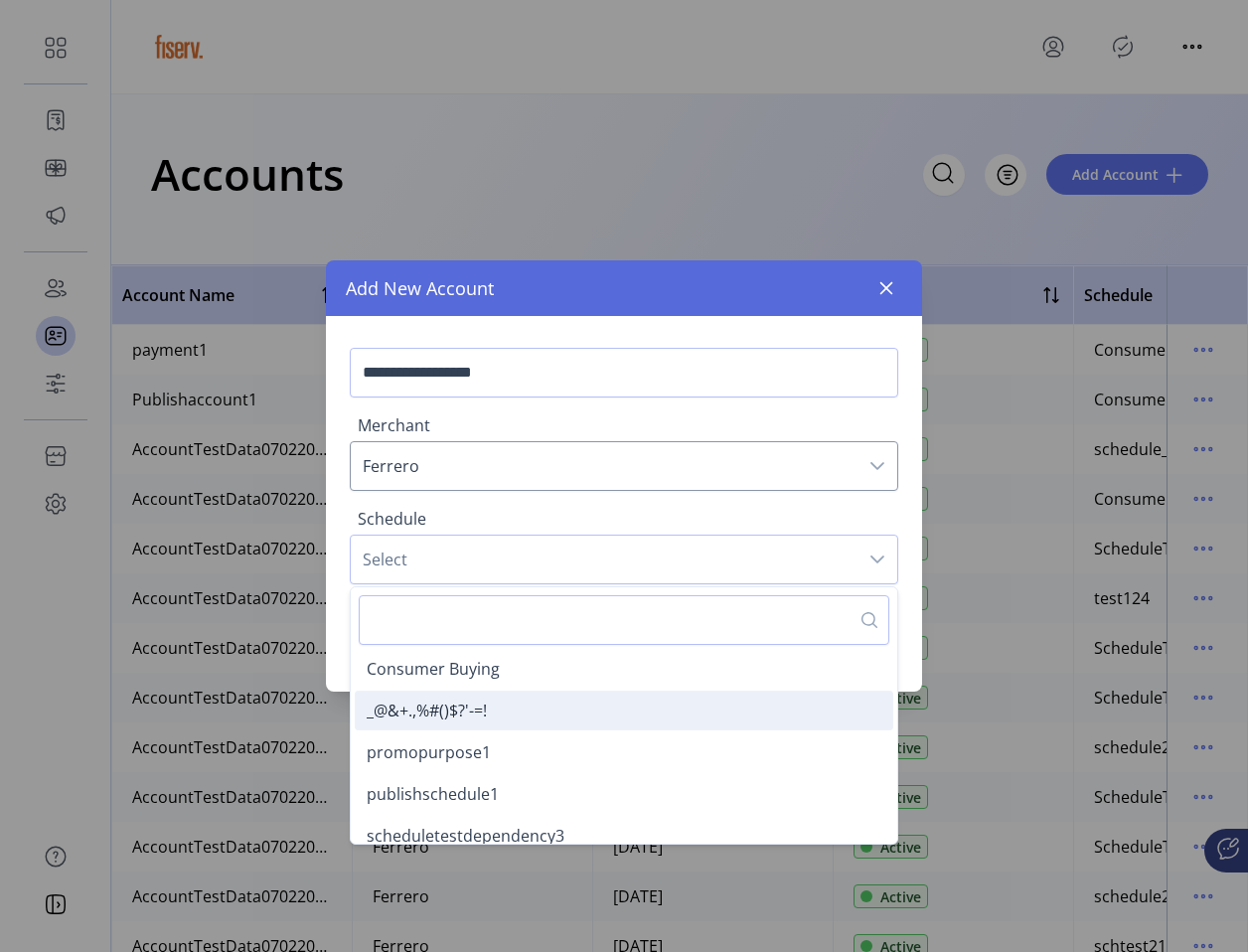 click on "_@&+.,%#()$?'-=!" at bounding box center [426, 711] 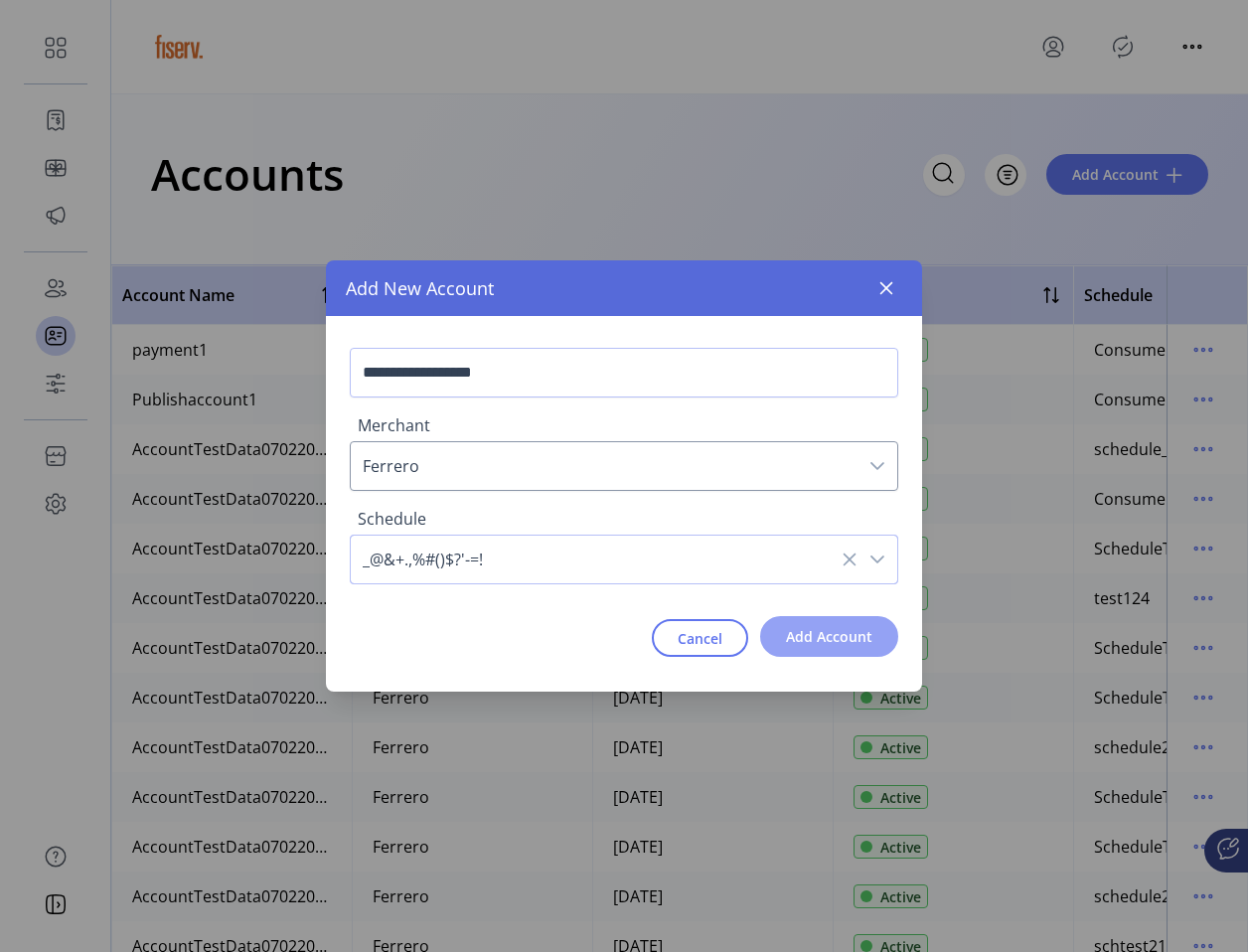 click on "Add Account" 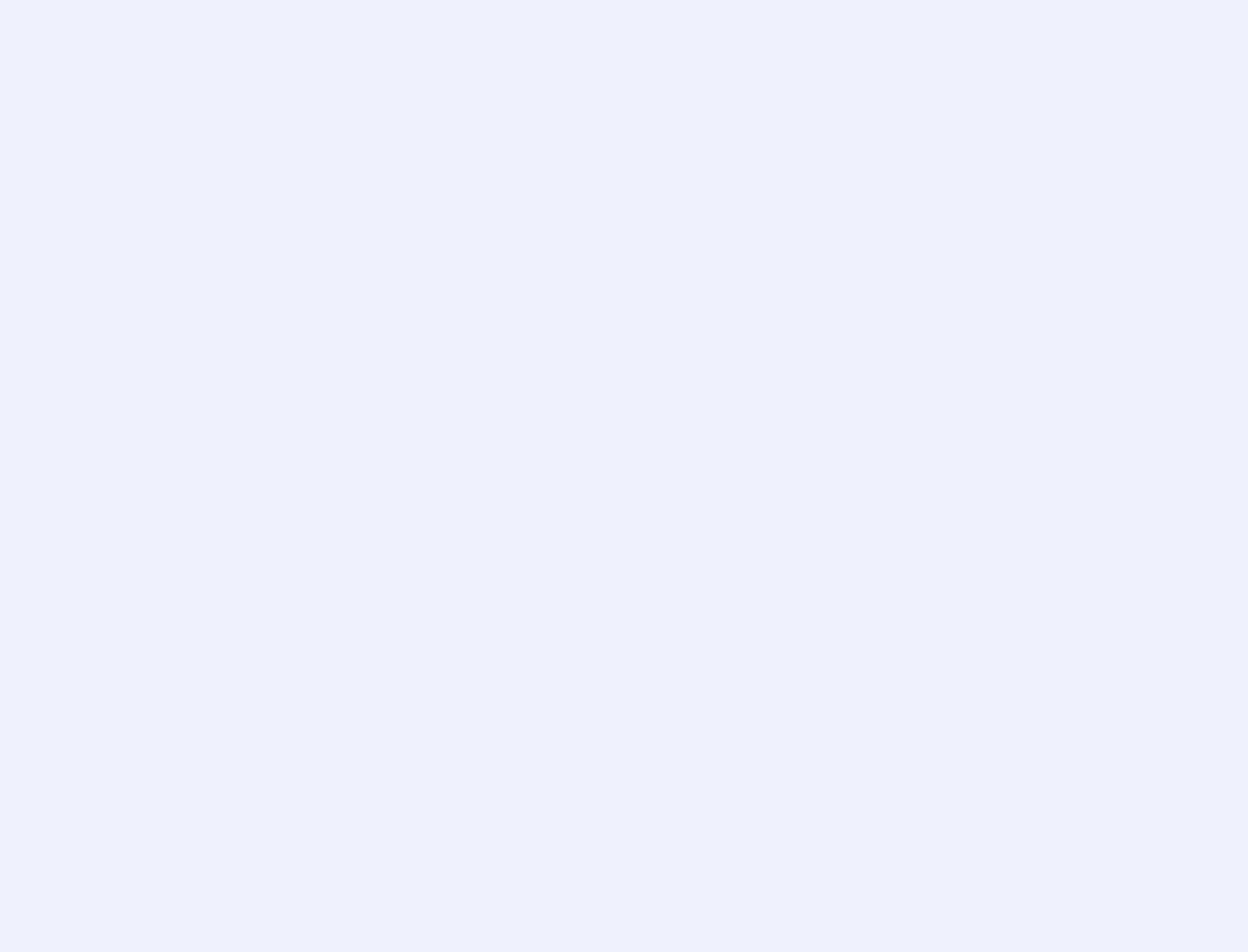scroll, scrollTop: 0, scrollLeft: 0, axis: both 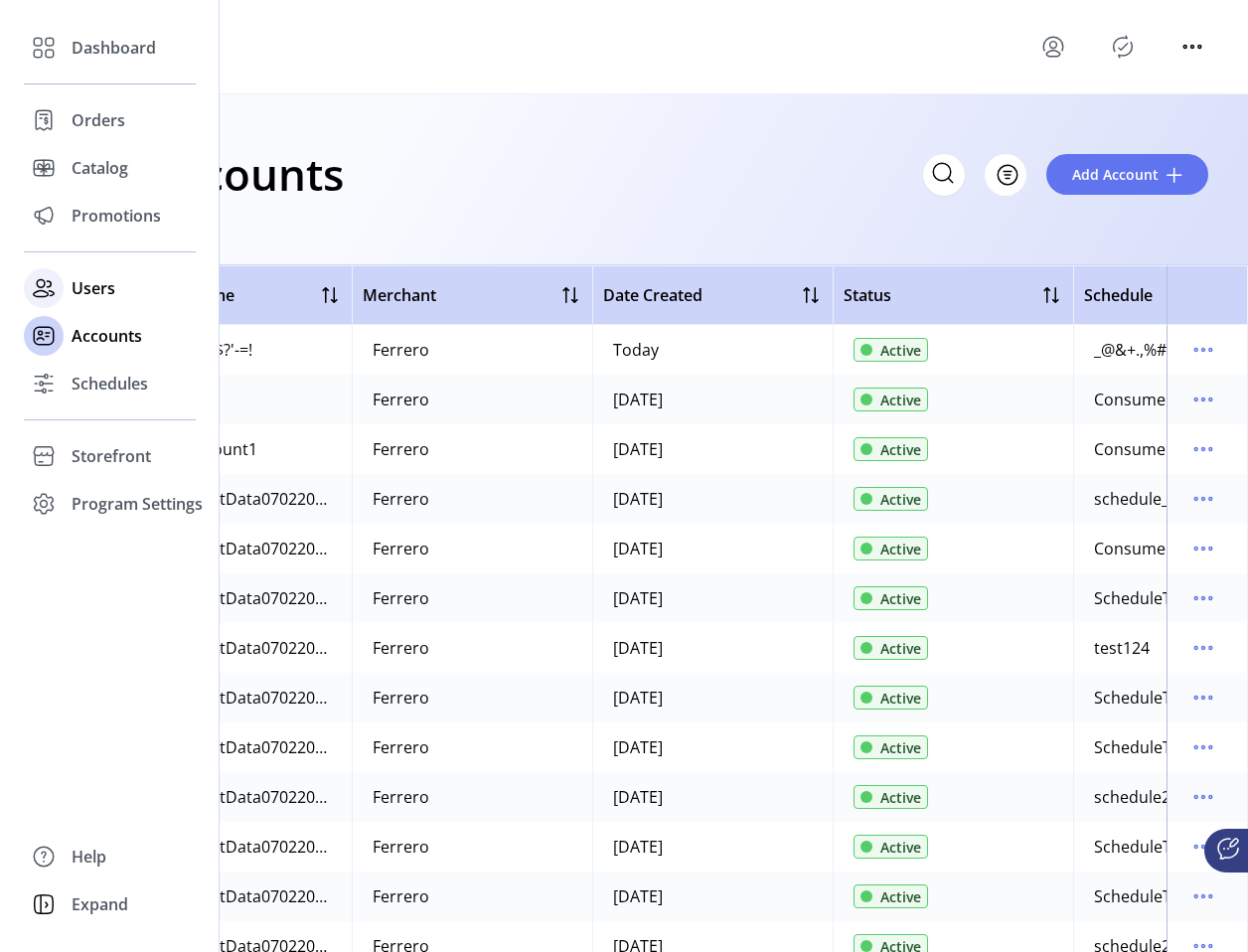 click 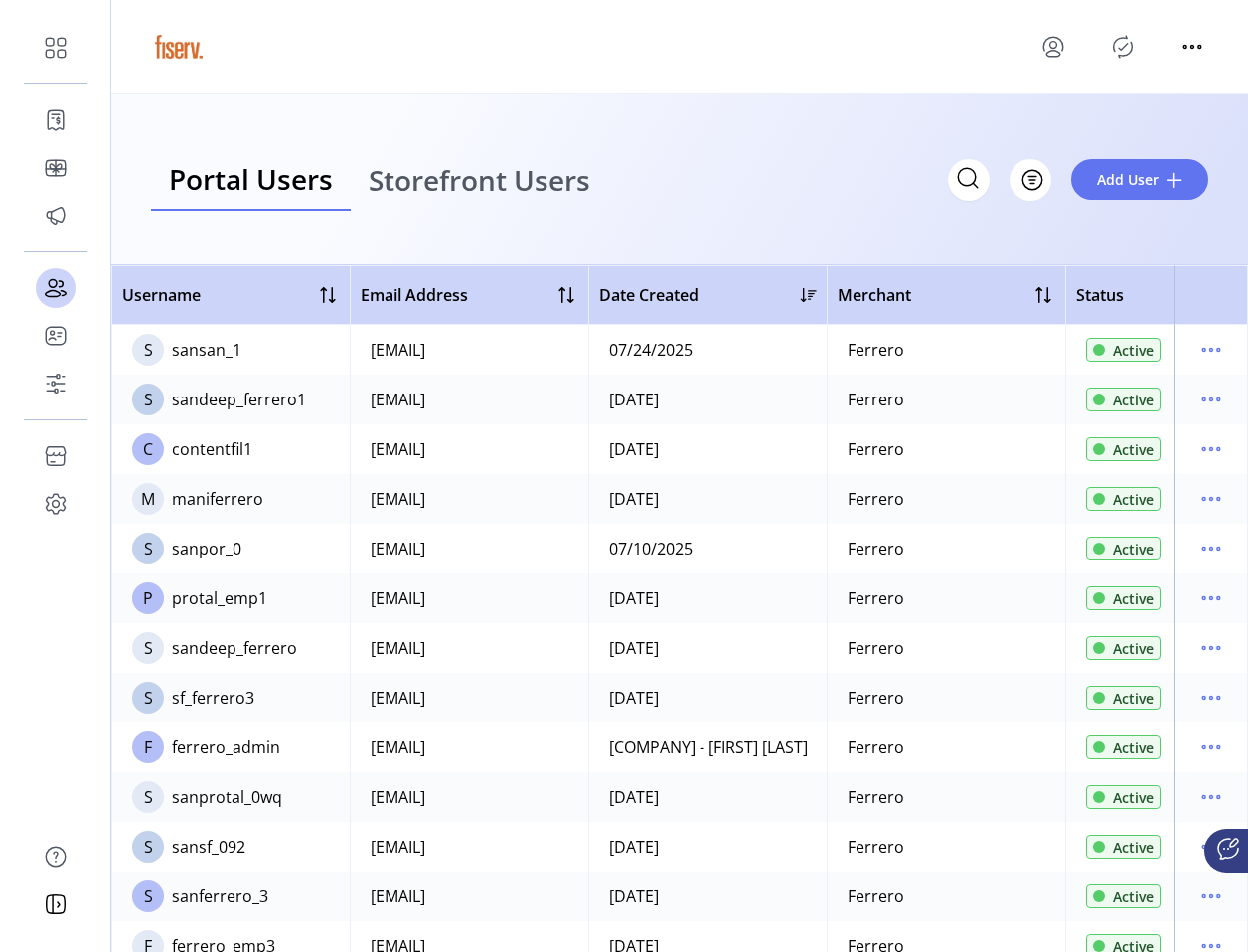 click on "Storefront Users" at bounding box center (479, 180) 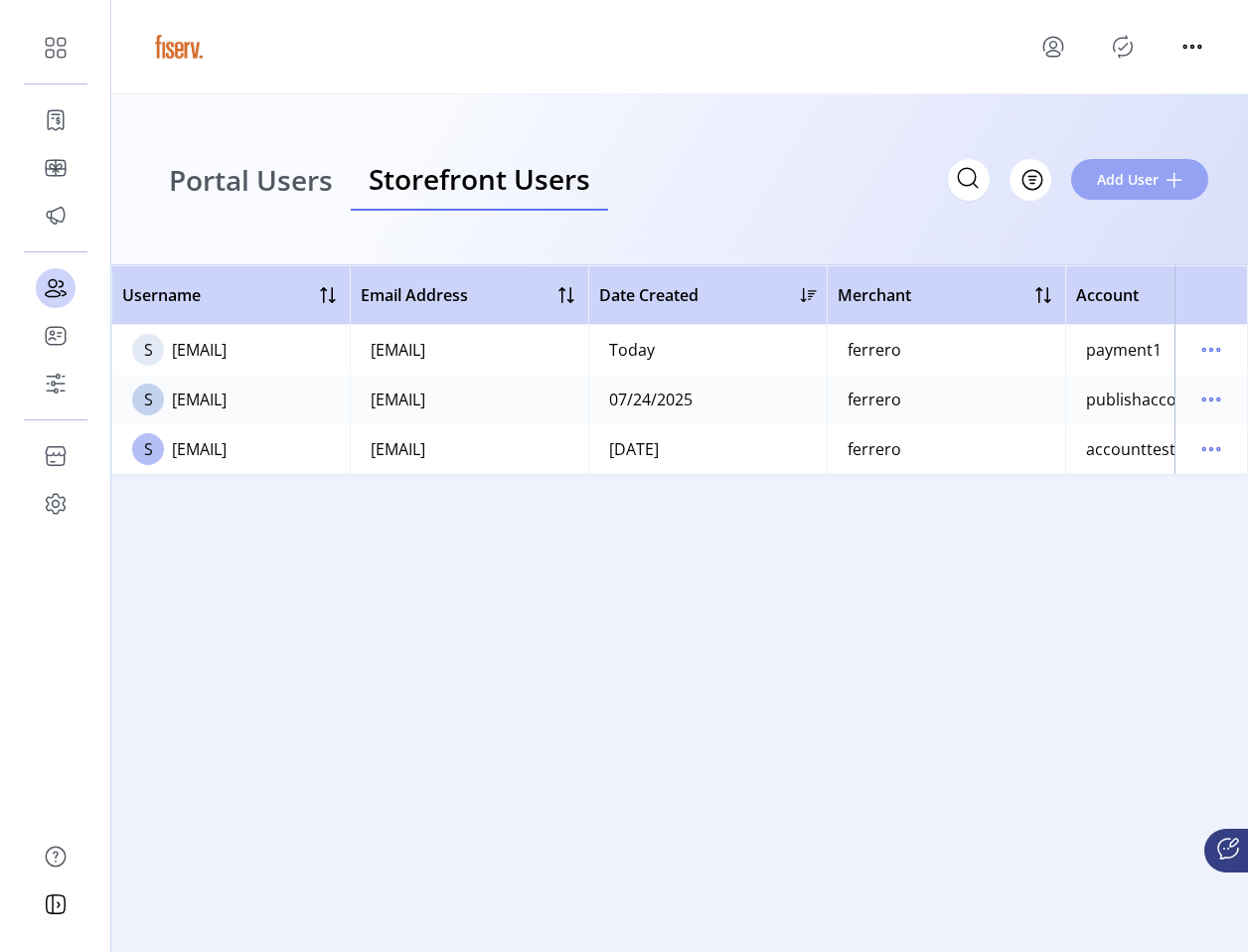 click on "Add User" 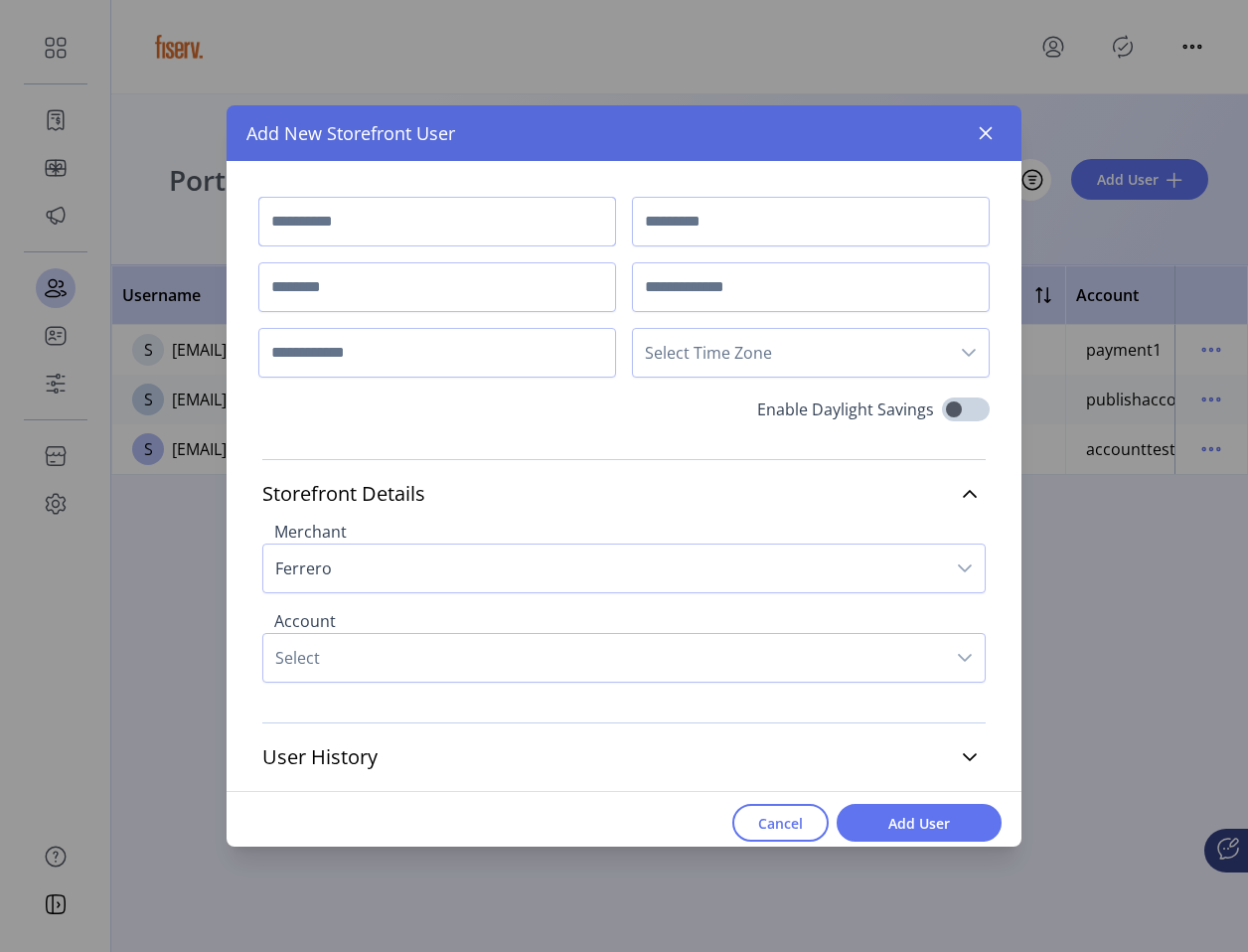 paste on "**********" 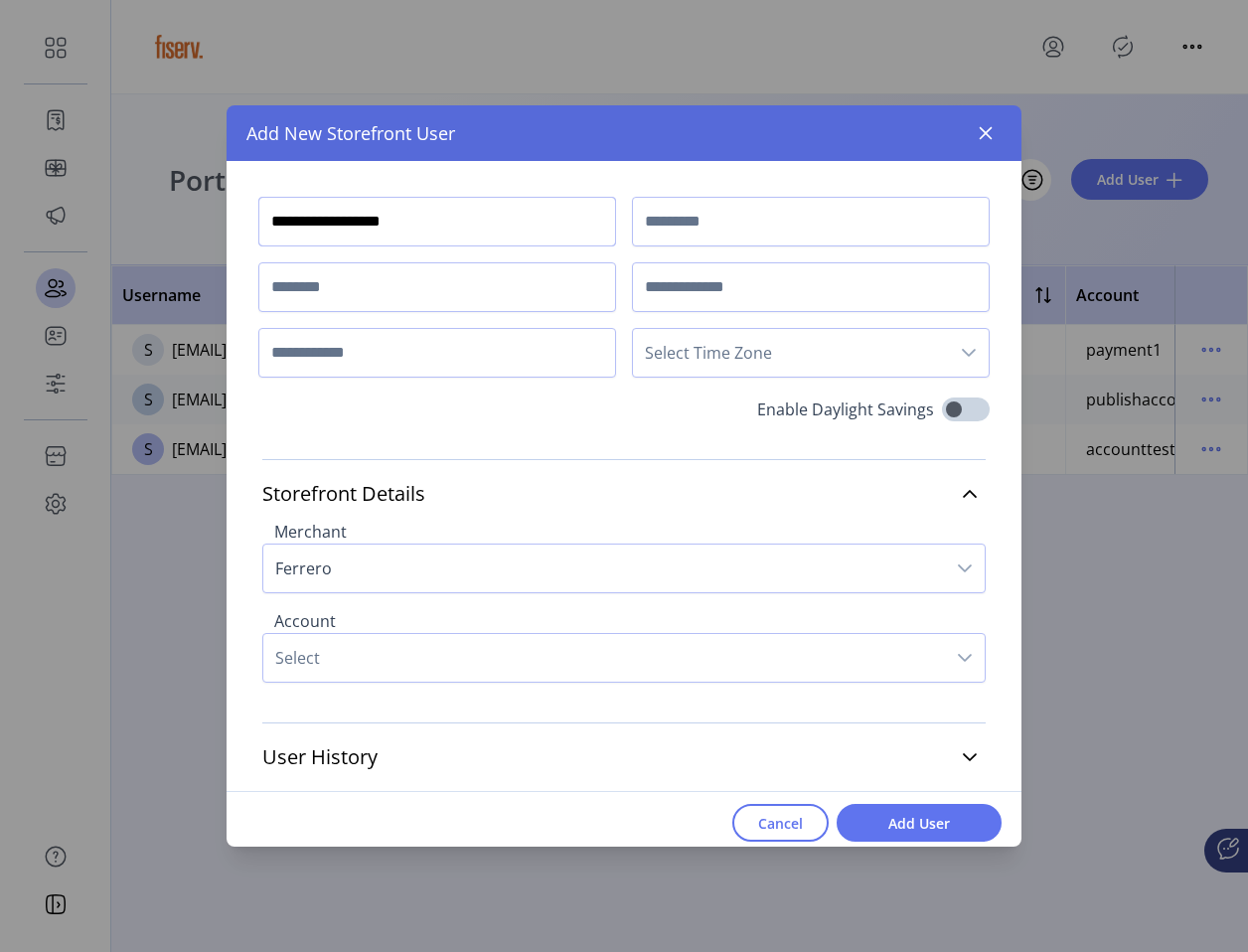 type on "**********" 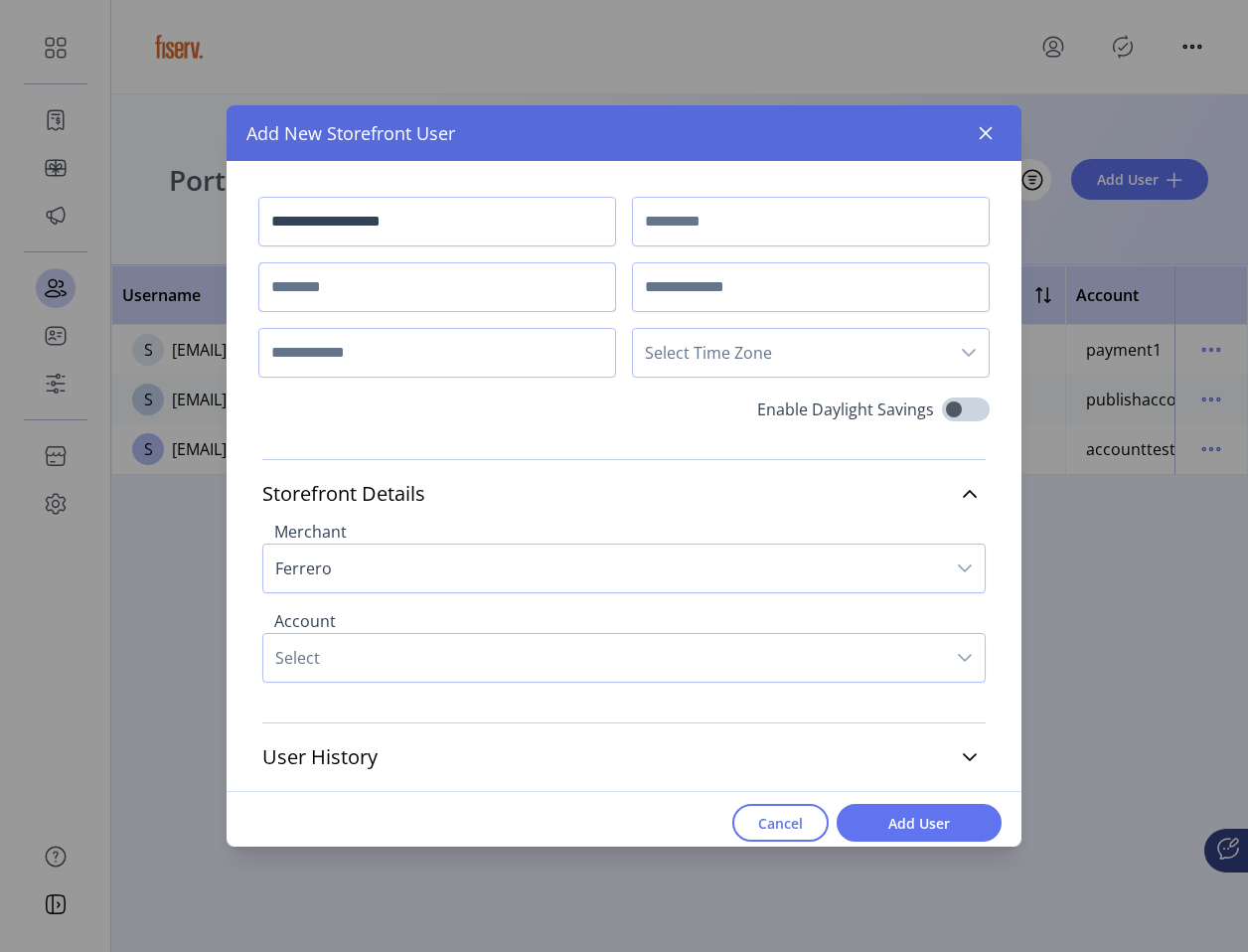 click at bounding box center [437, 287] 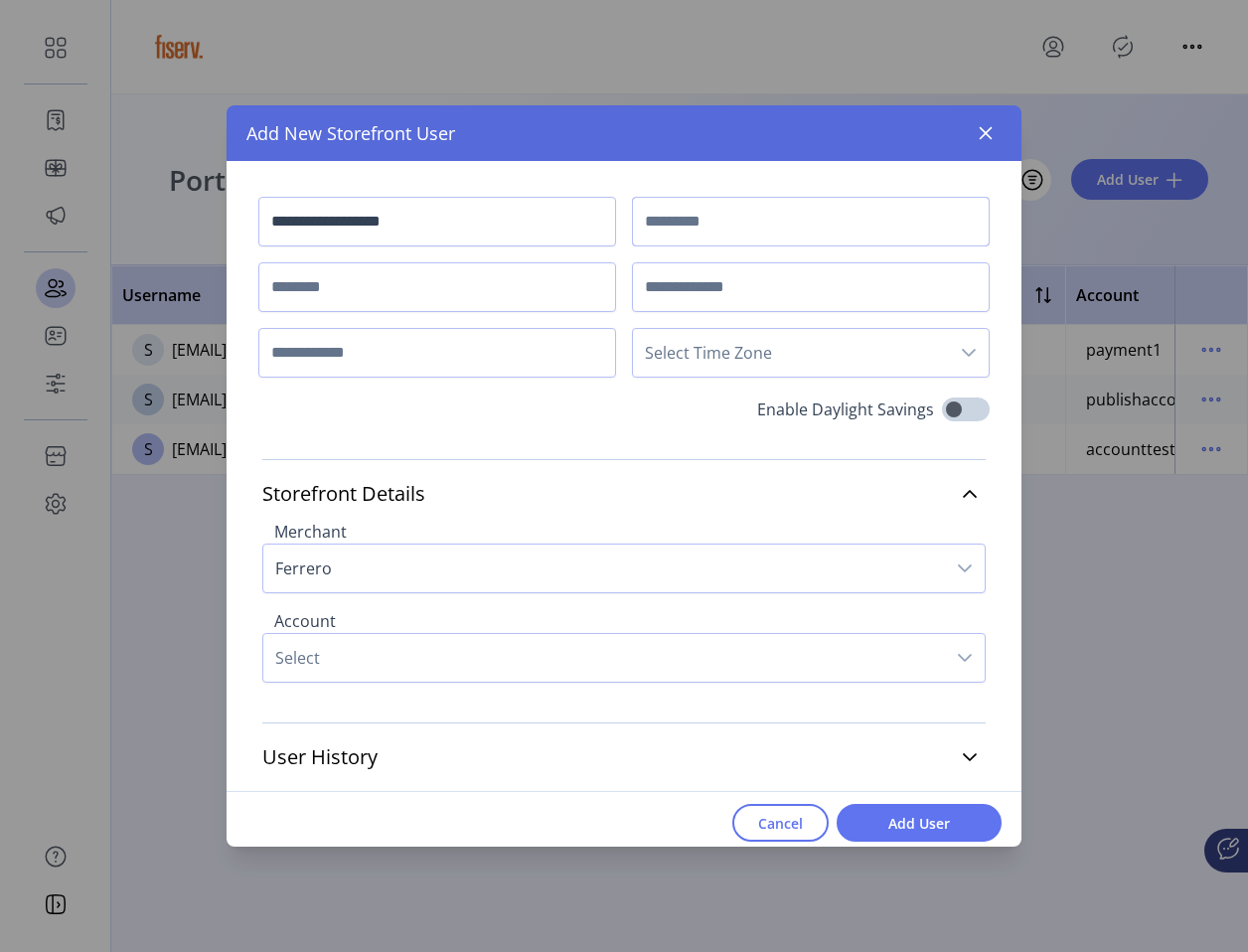 click at bounding box center [811, 222] 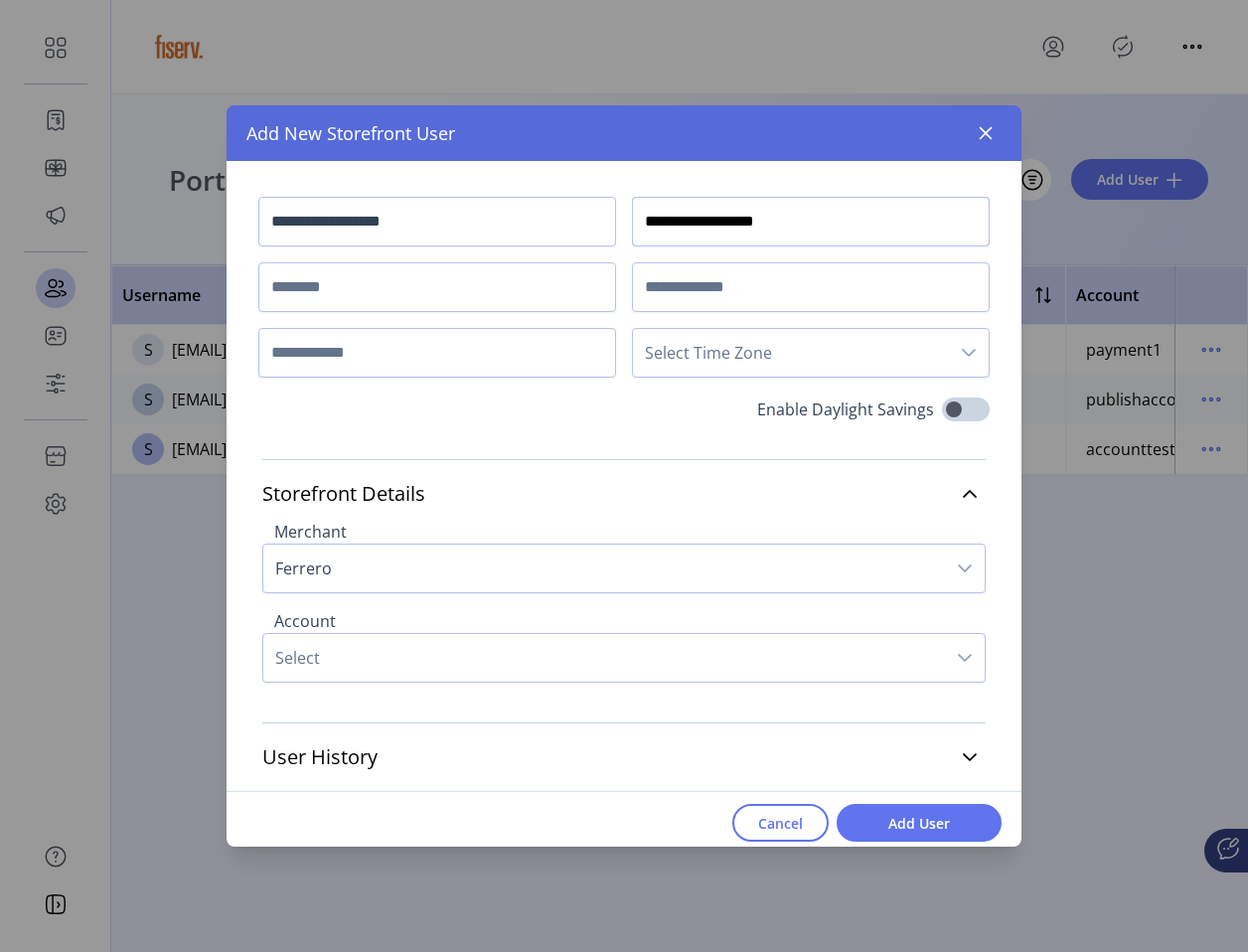 paste on "**********" 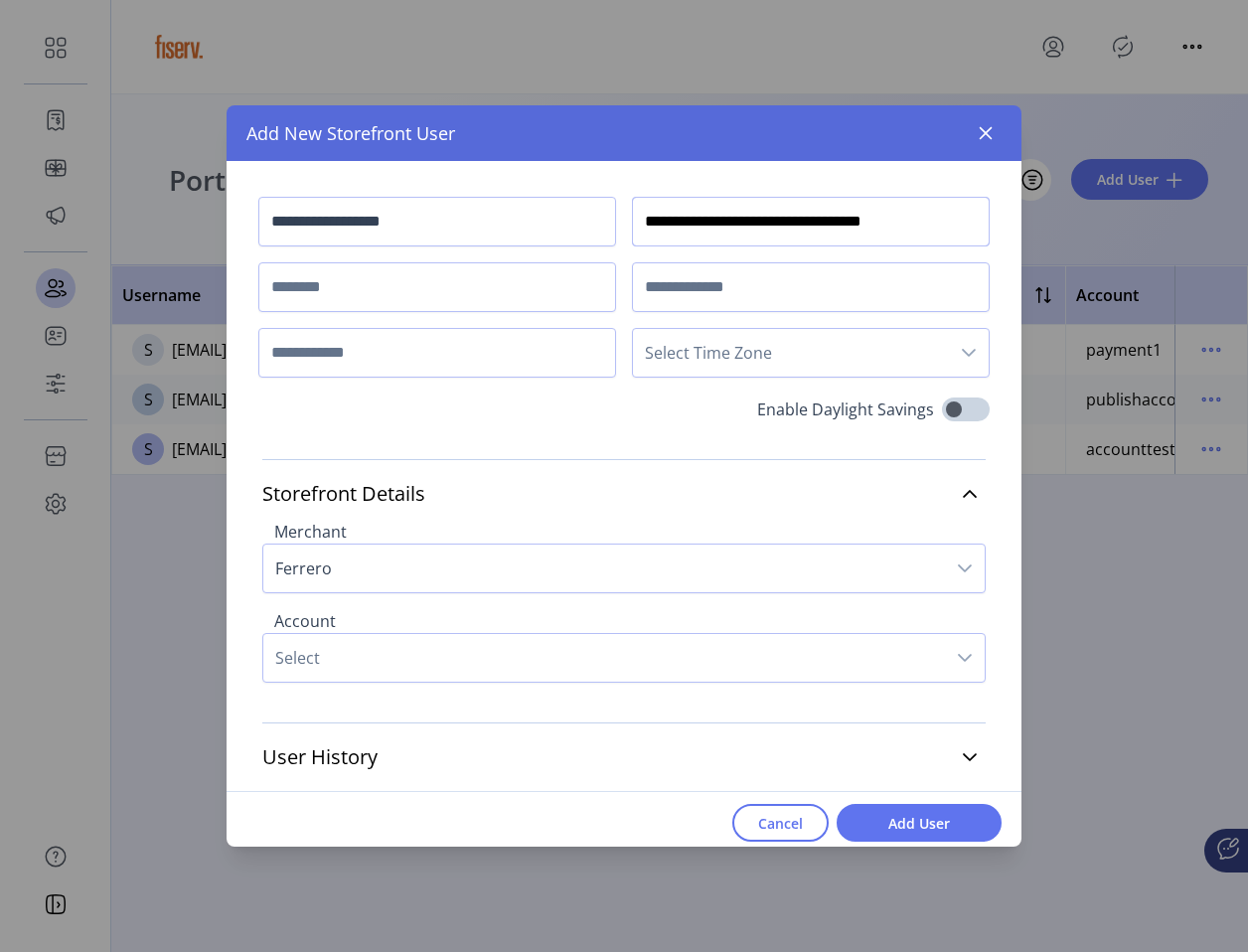 paste on "**********" 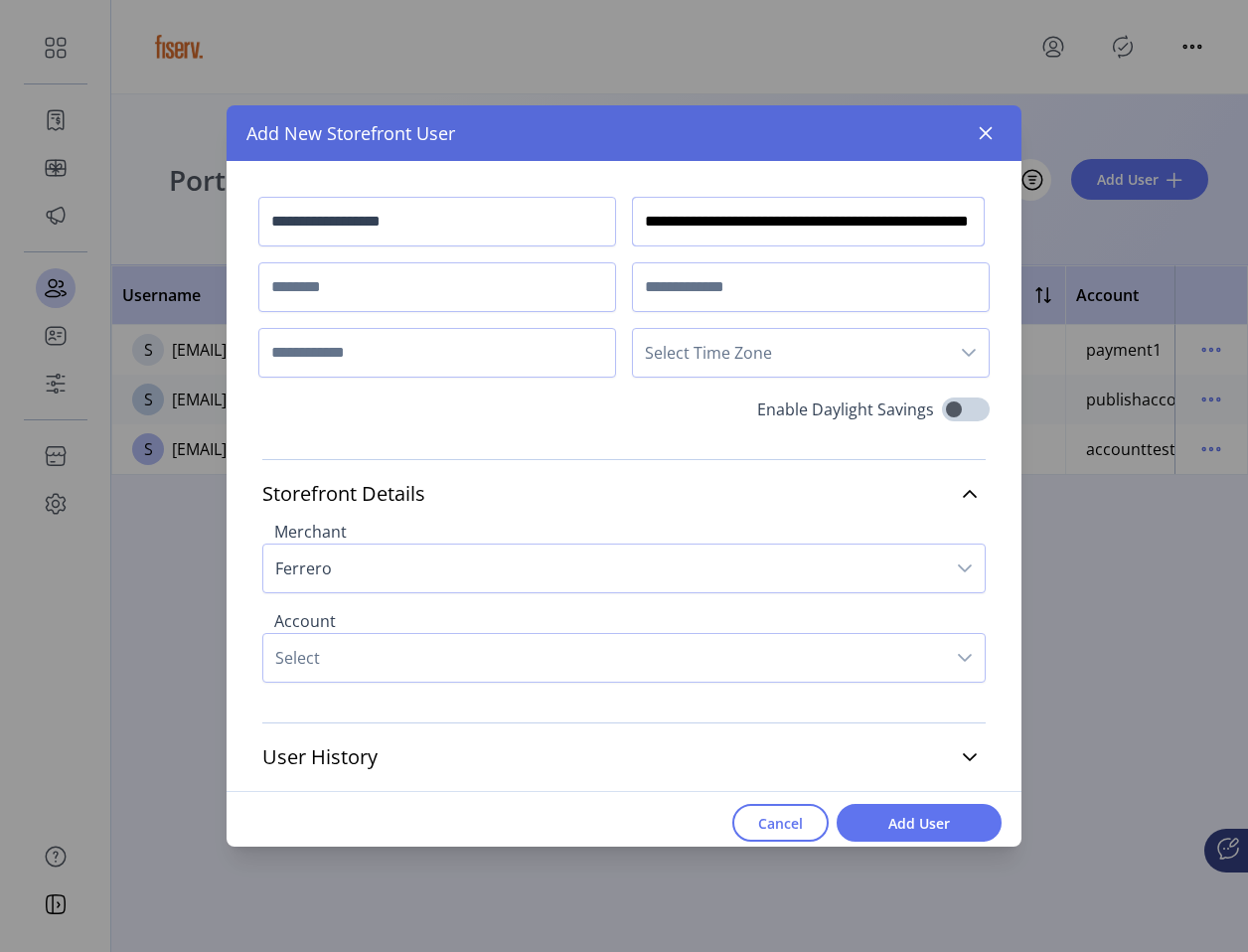paste on "**********" 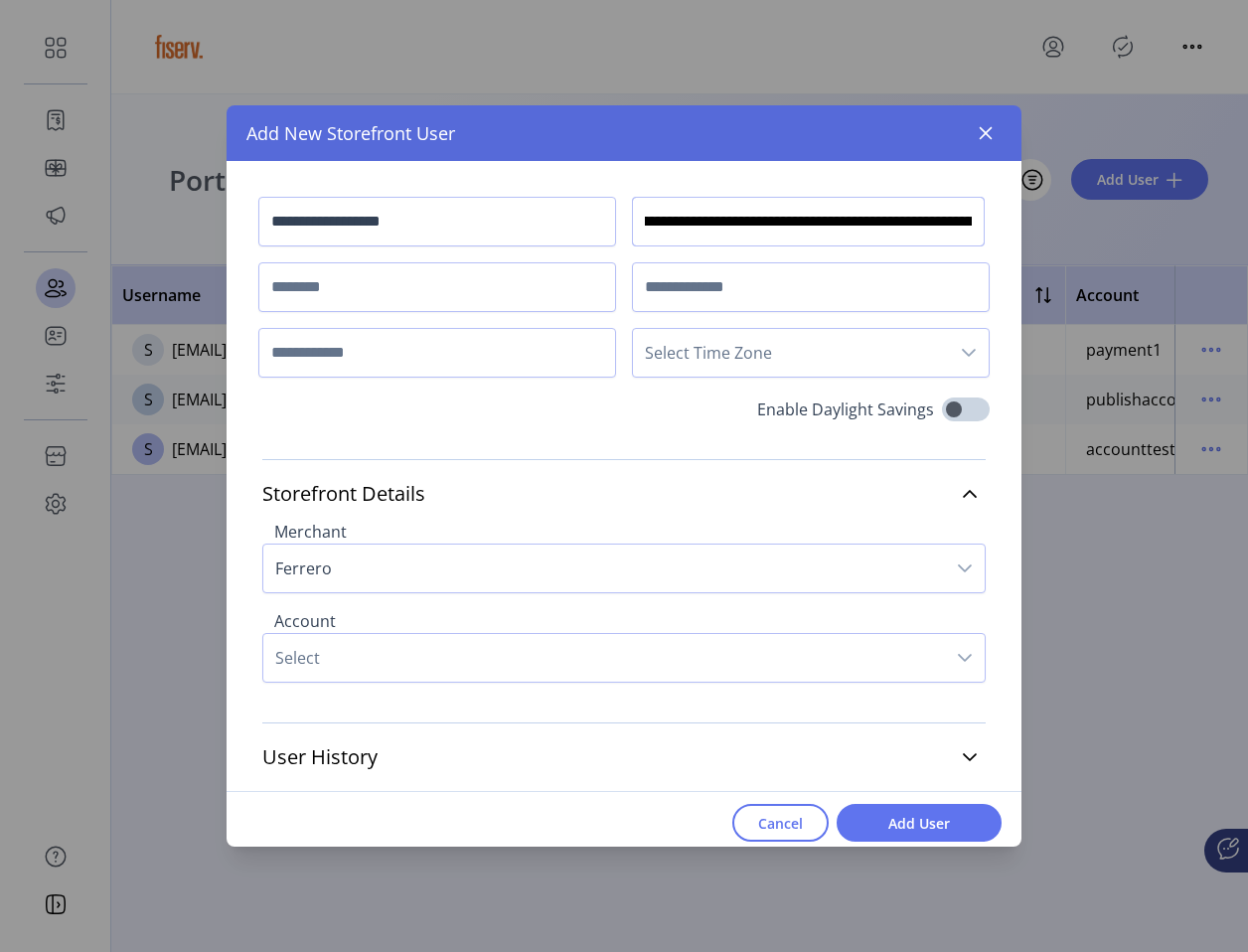 scroll, scrollTop: 0, scrollLeft: 189, axis: horizontal 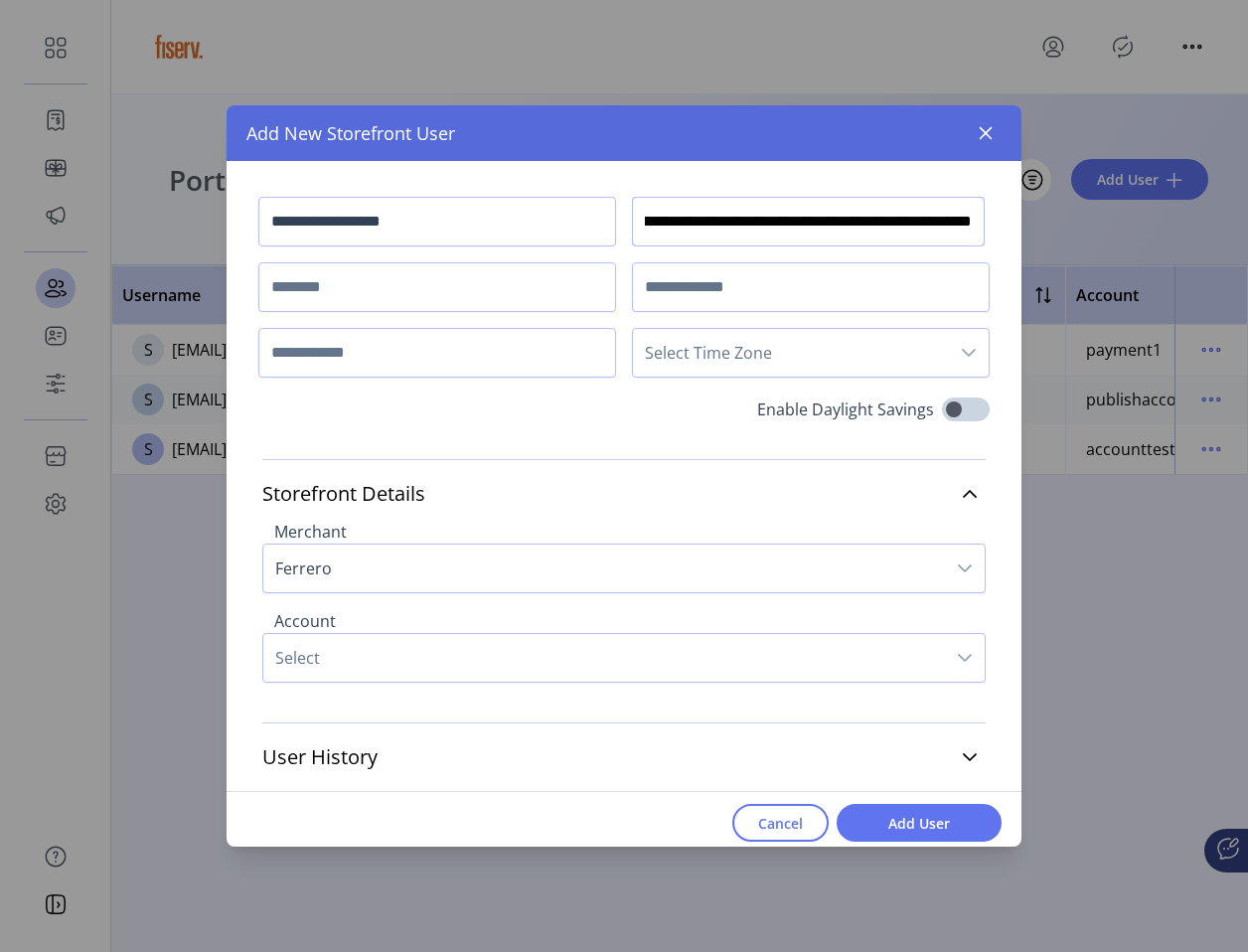 paste 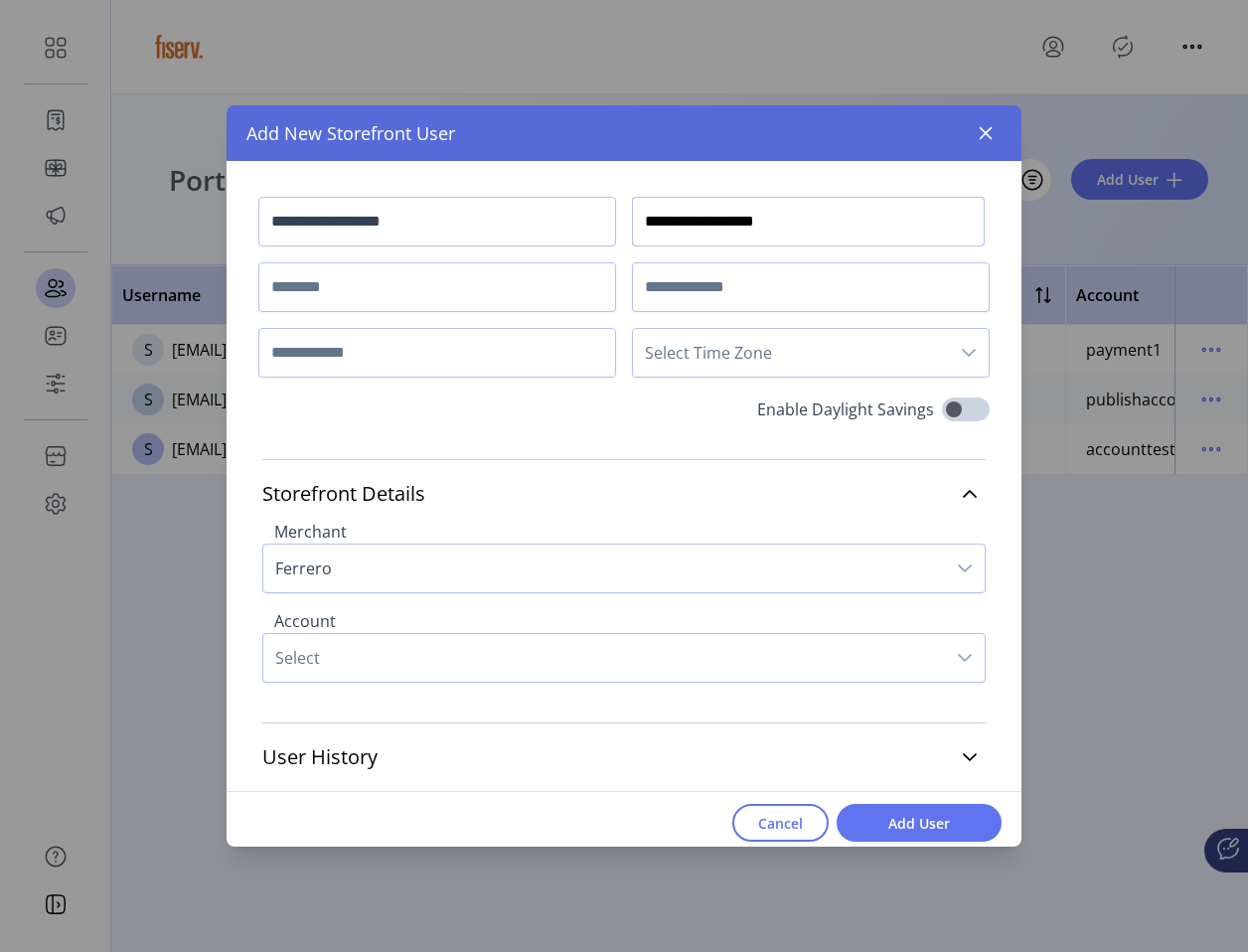 scroll, scrollTop: 0, scrollLeft: 0, axis: both 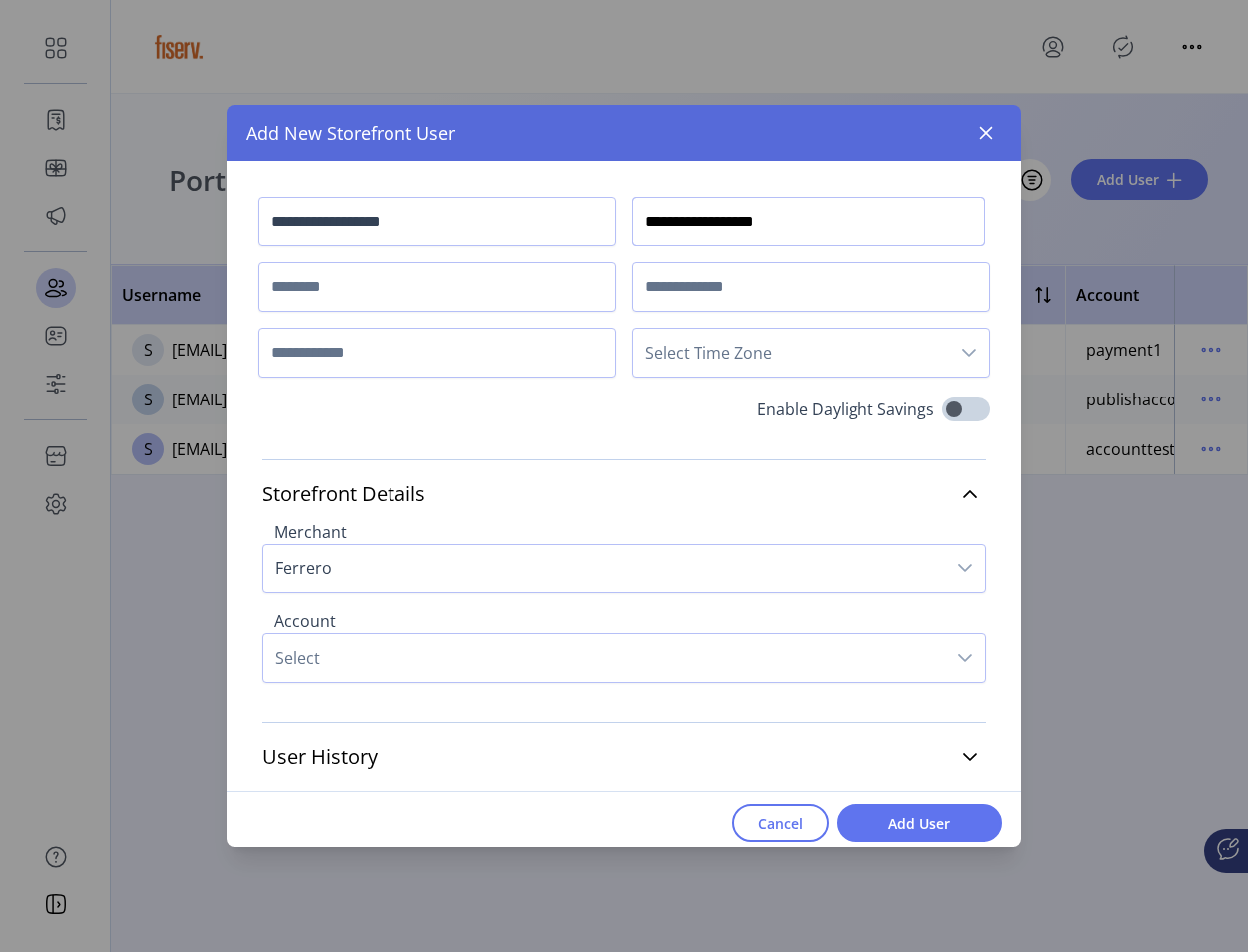 type on "**********" 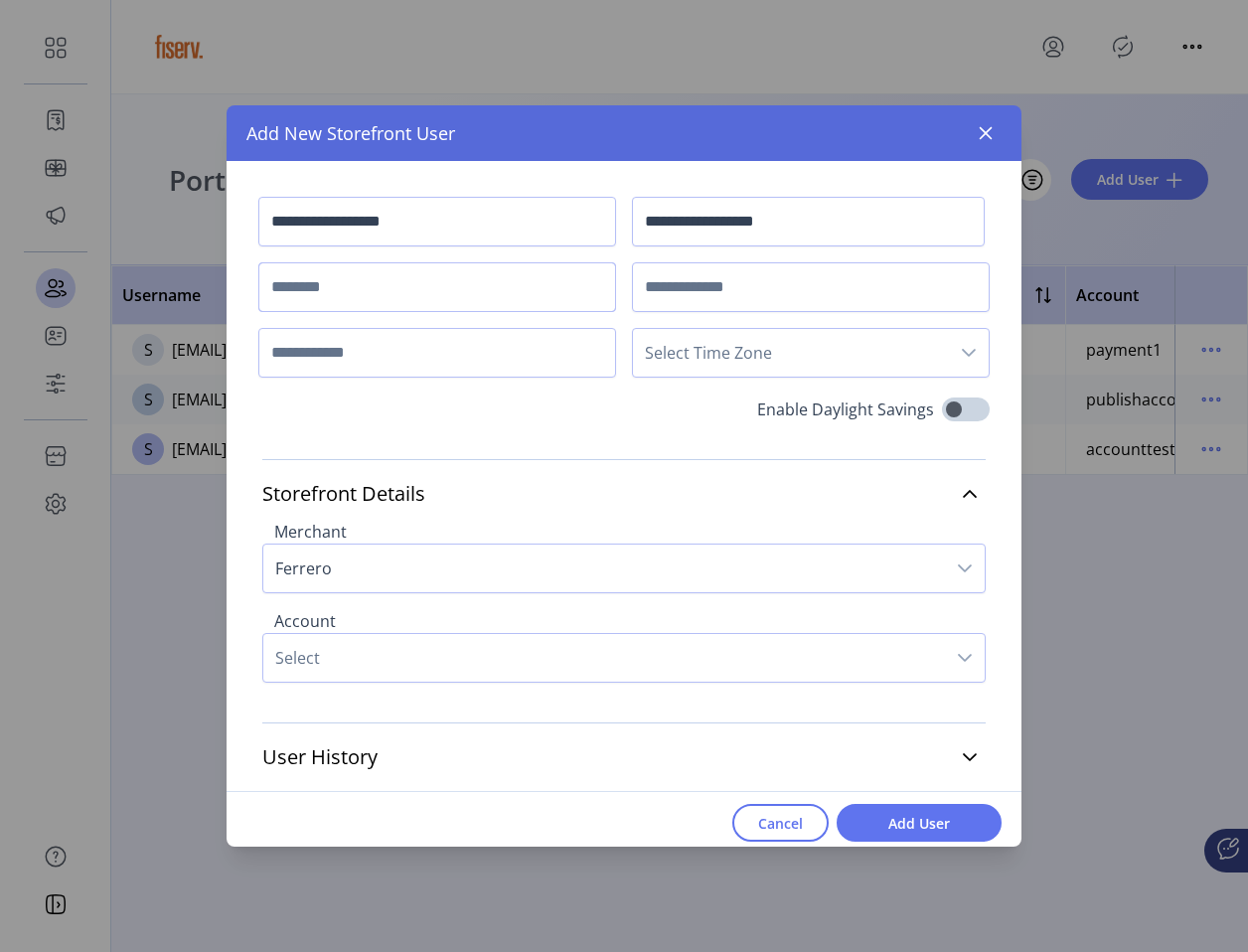 click at bounding box center (437, 287) 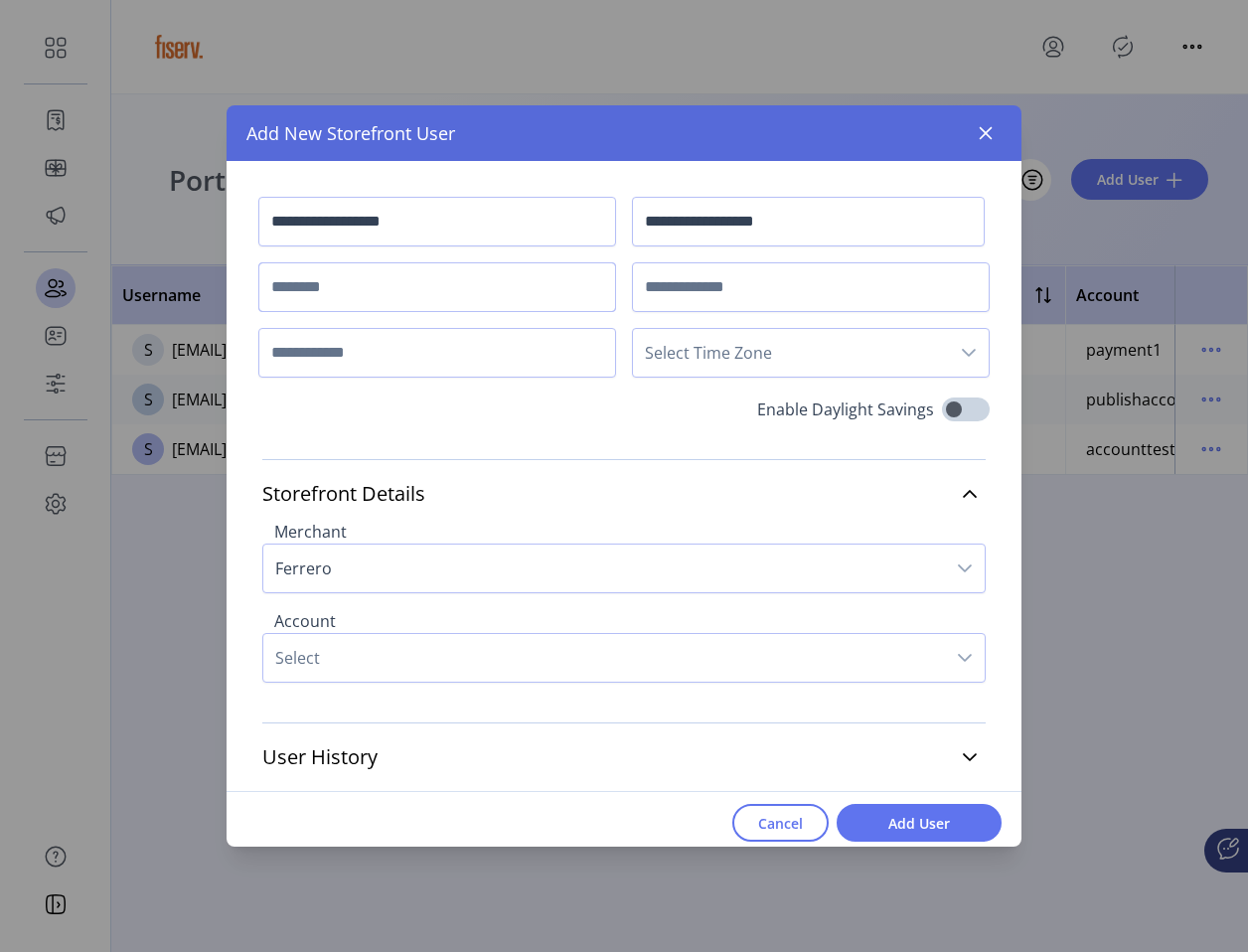 click at bounding box center (437, 287) 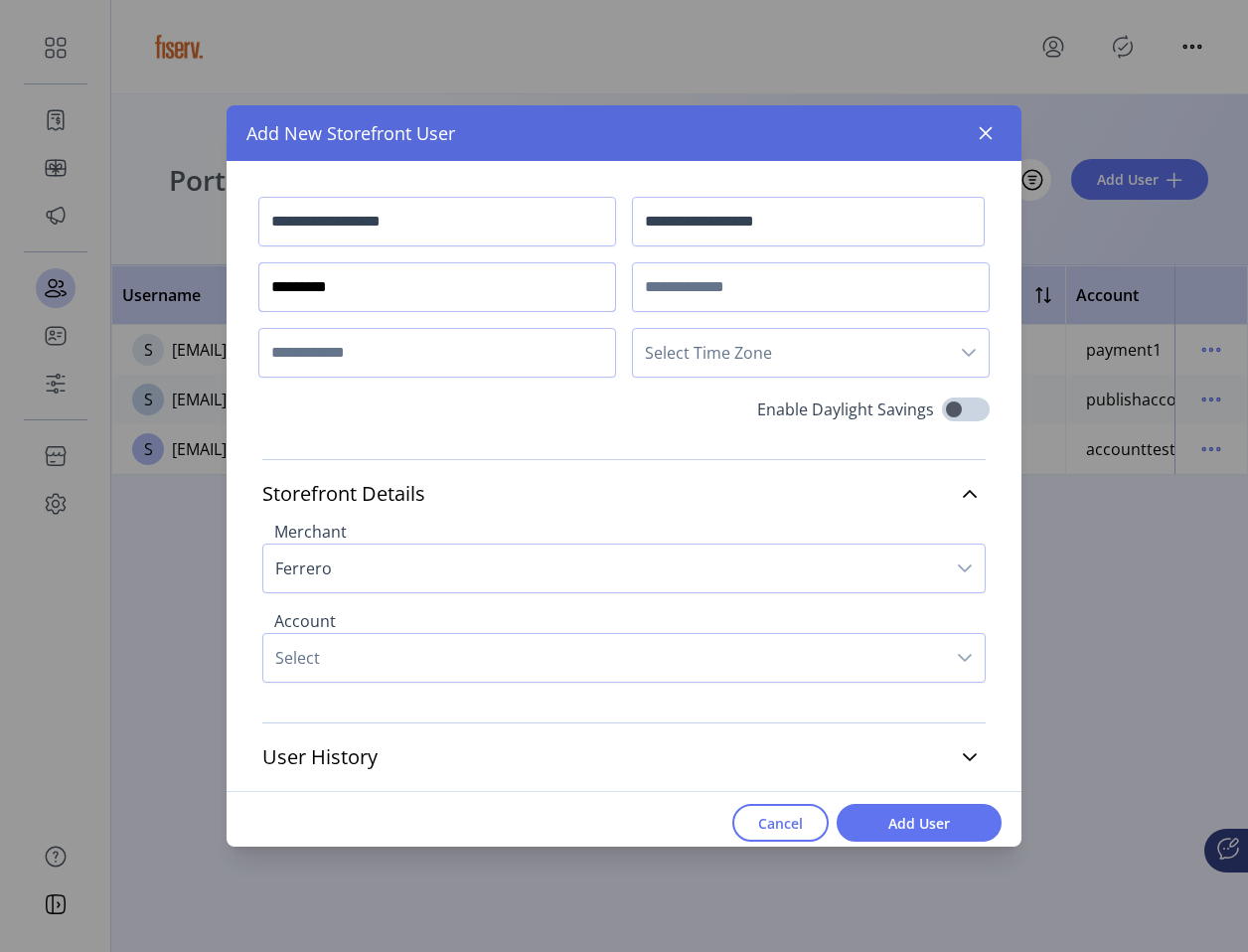 type on "*********" 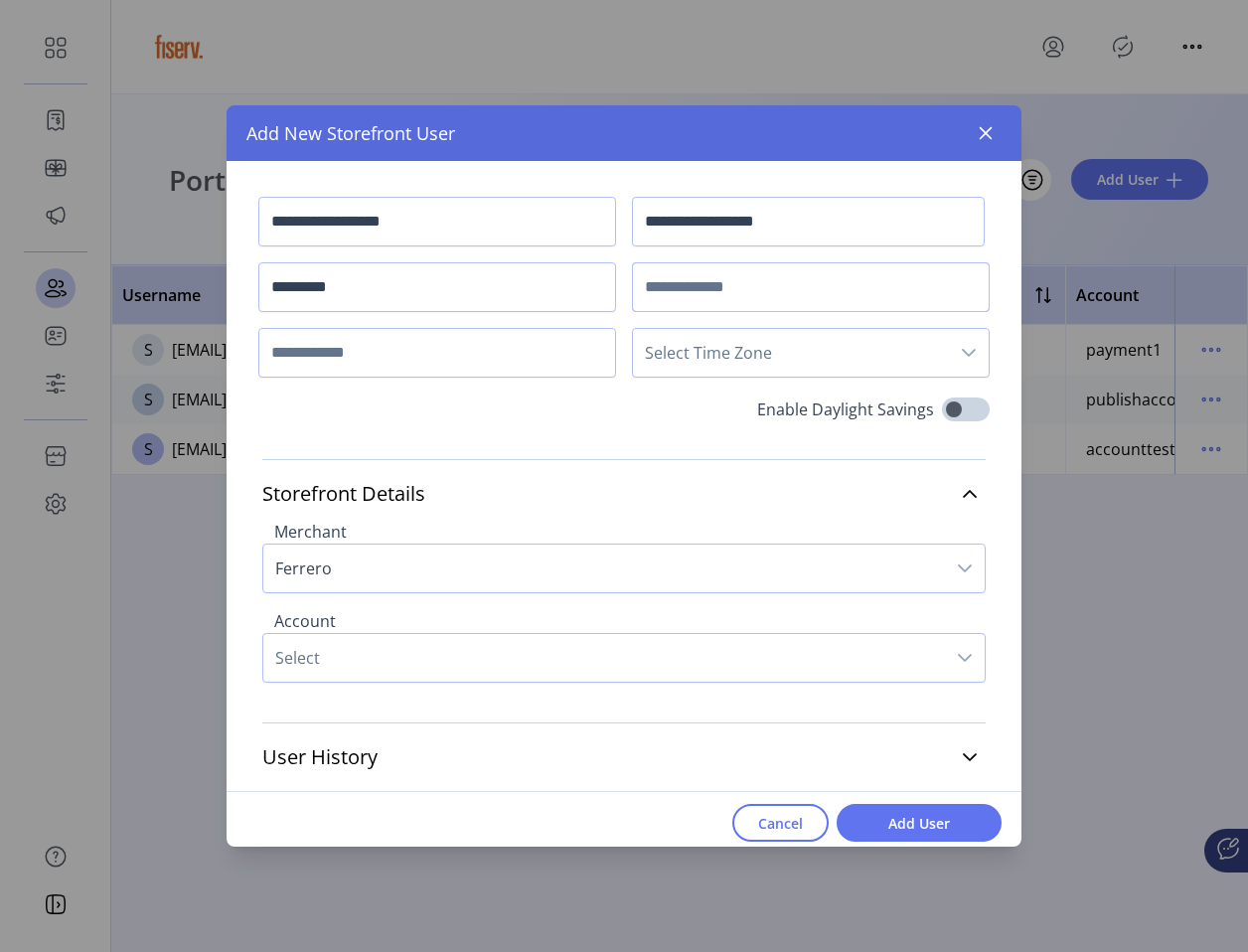 click at bounding box center (811, 287) 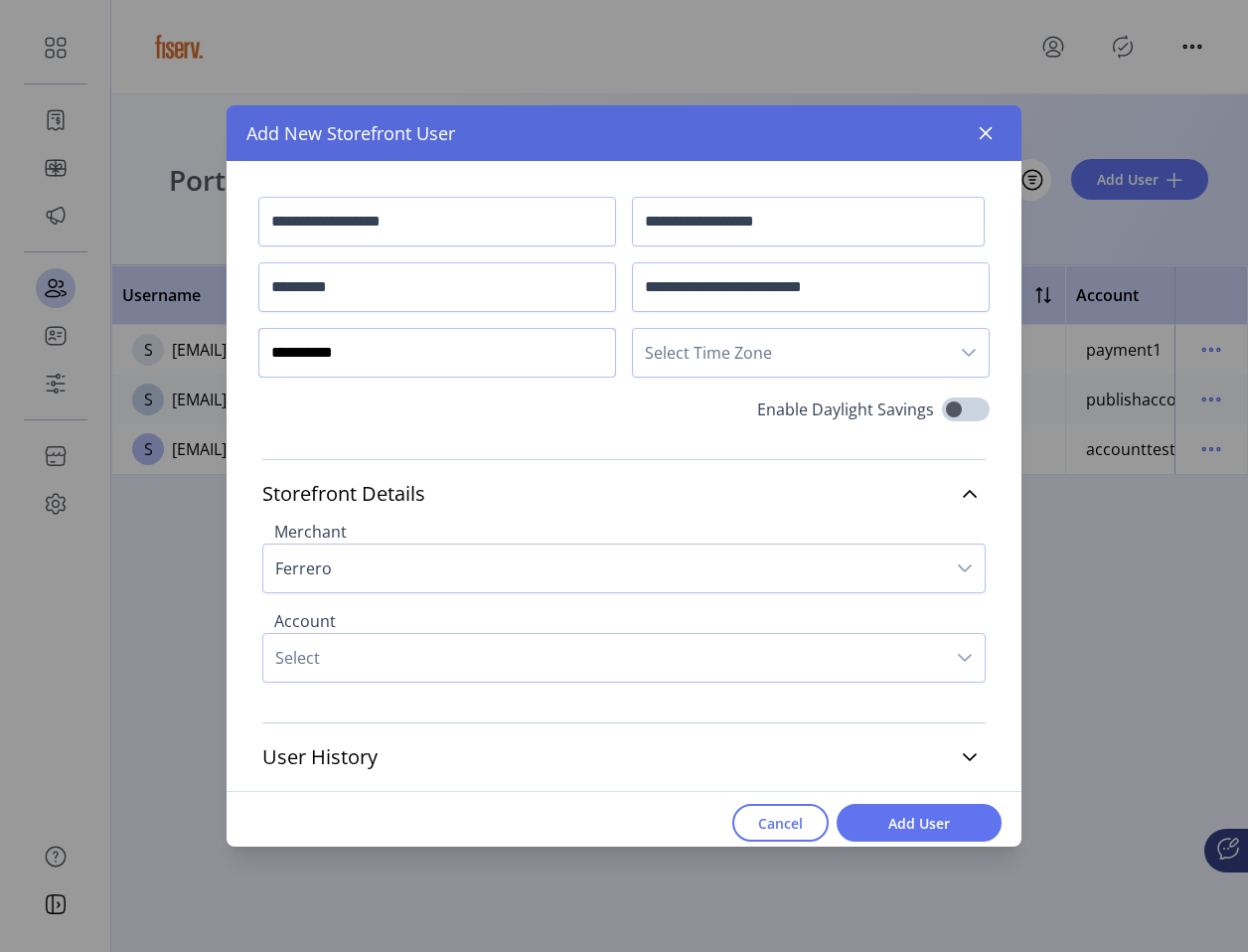 click on "**********" at bounding box center (437, 353) 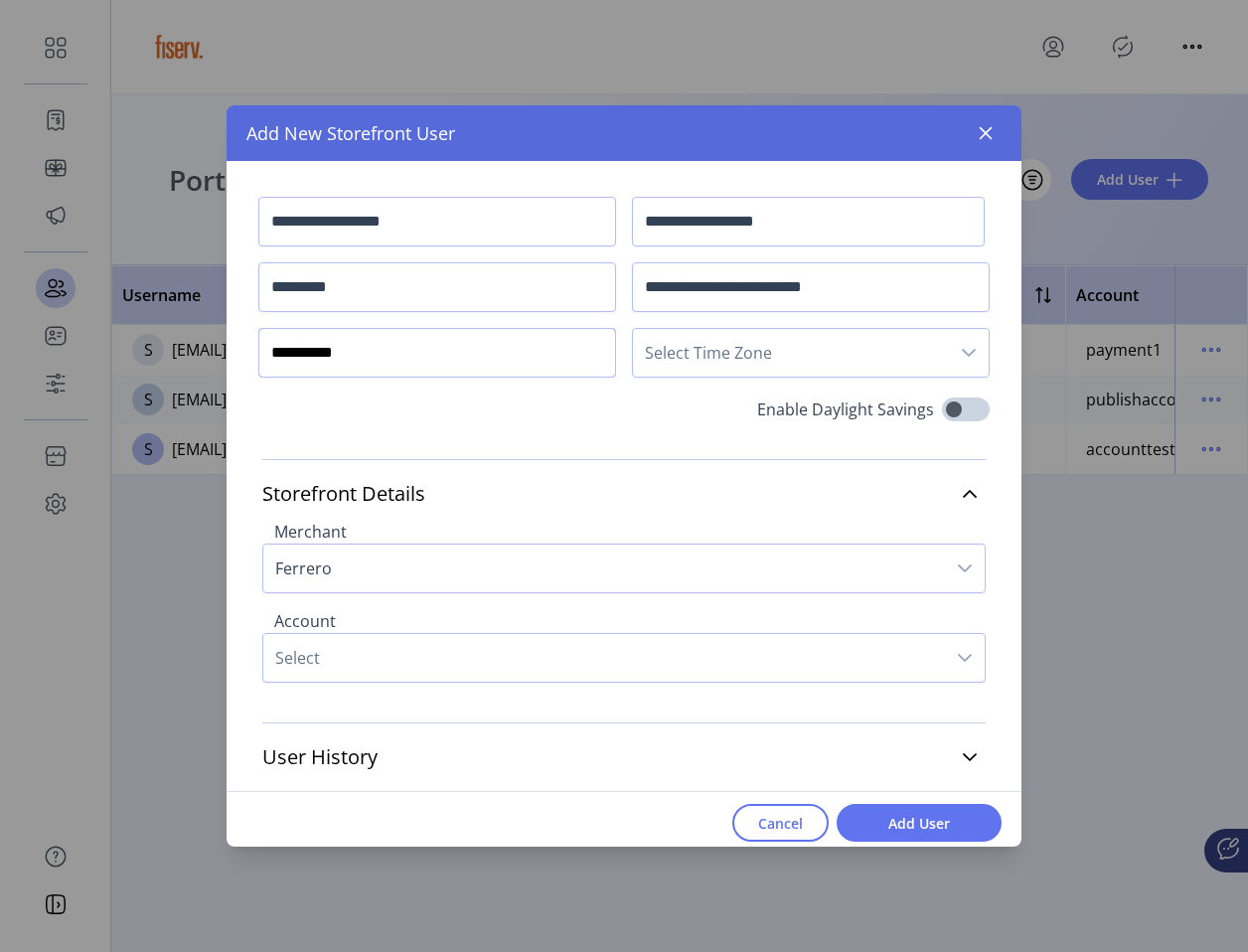 click on "**********" at bounding box center (437, 353) 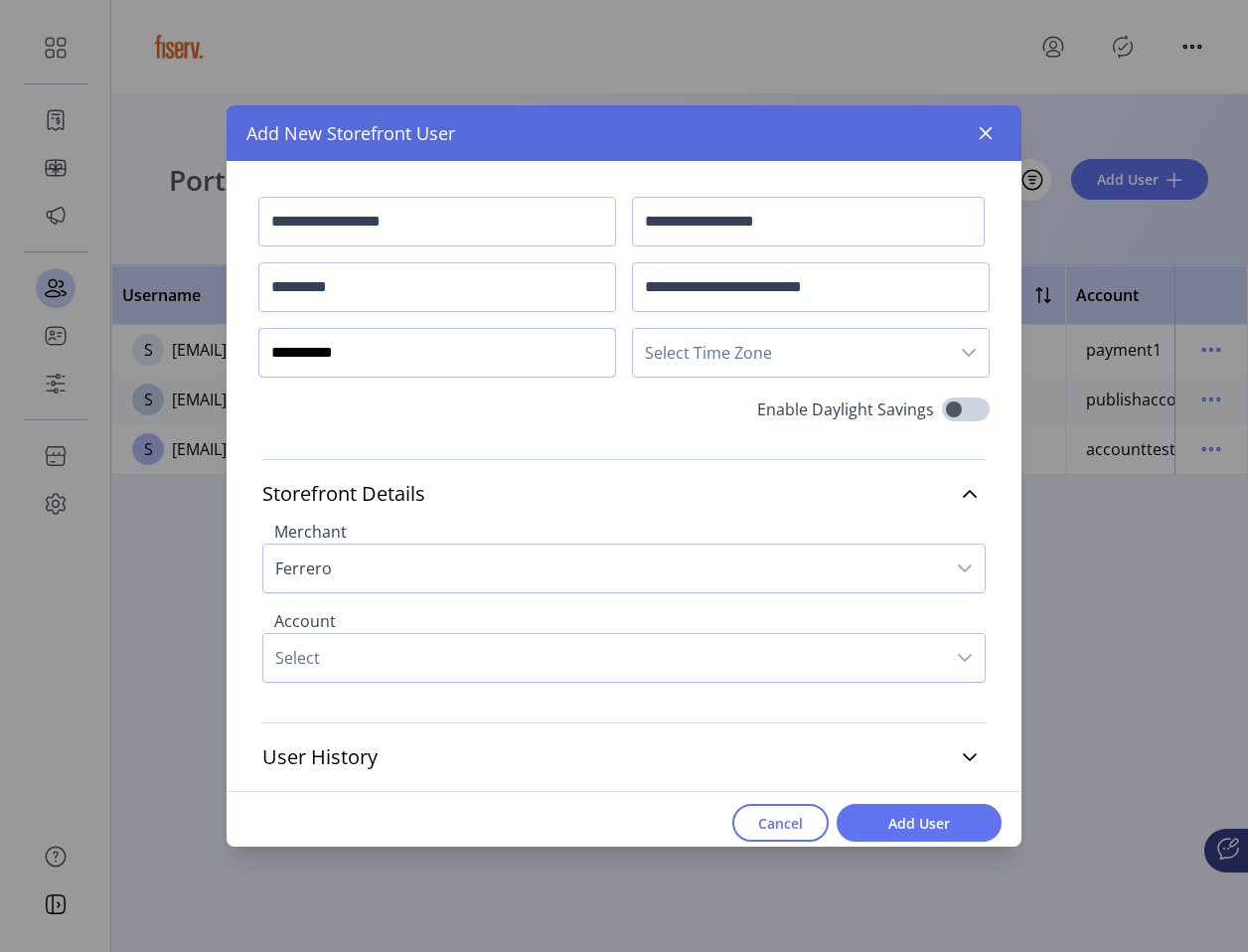 type on "**********" 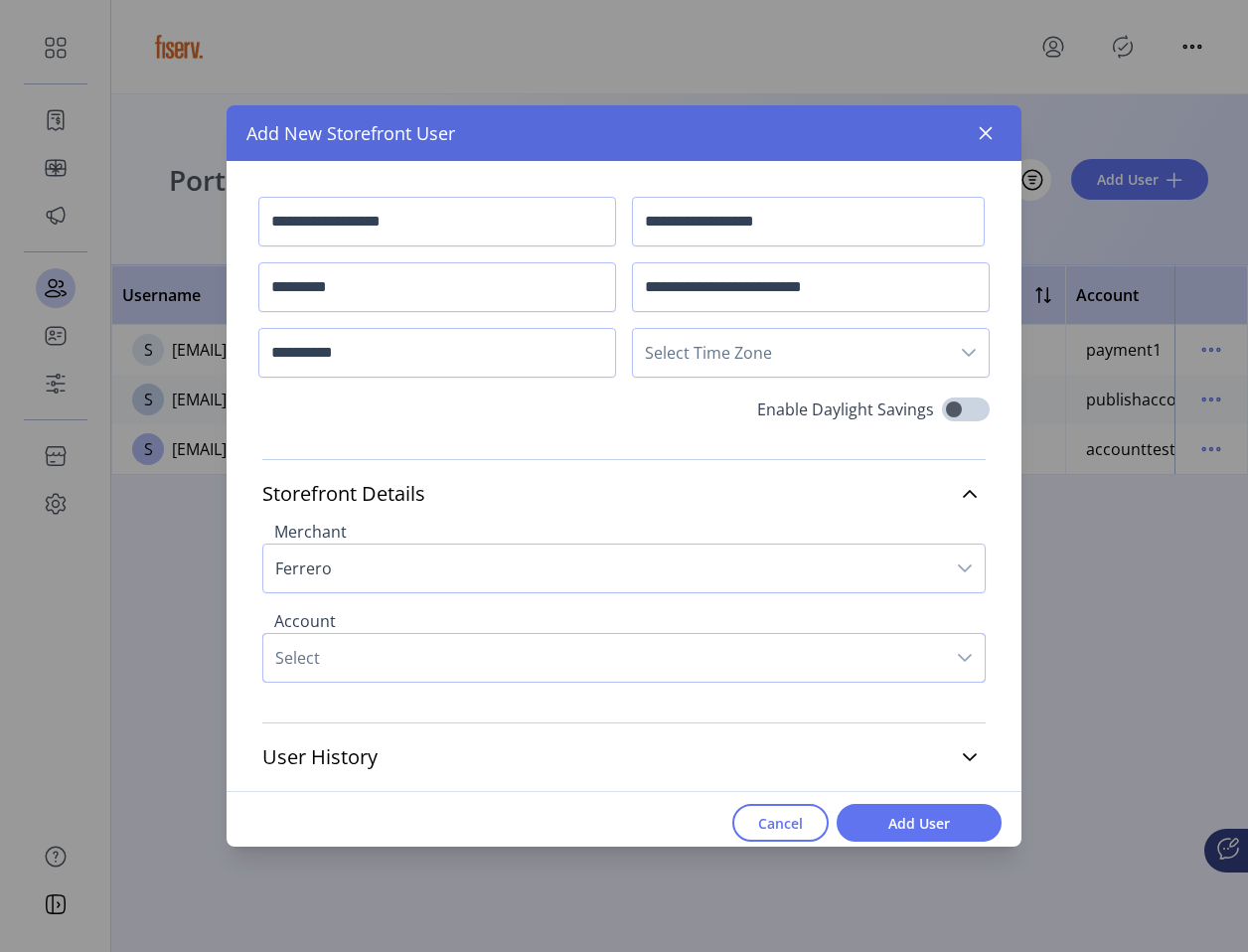 click on "Select" at bounding box center [604, 658] 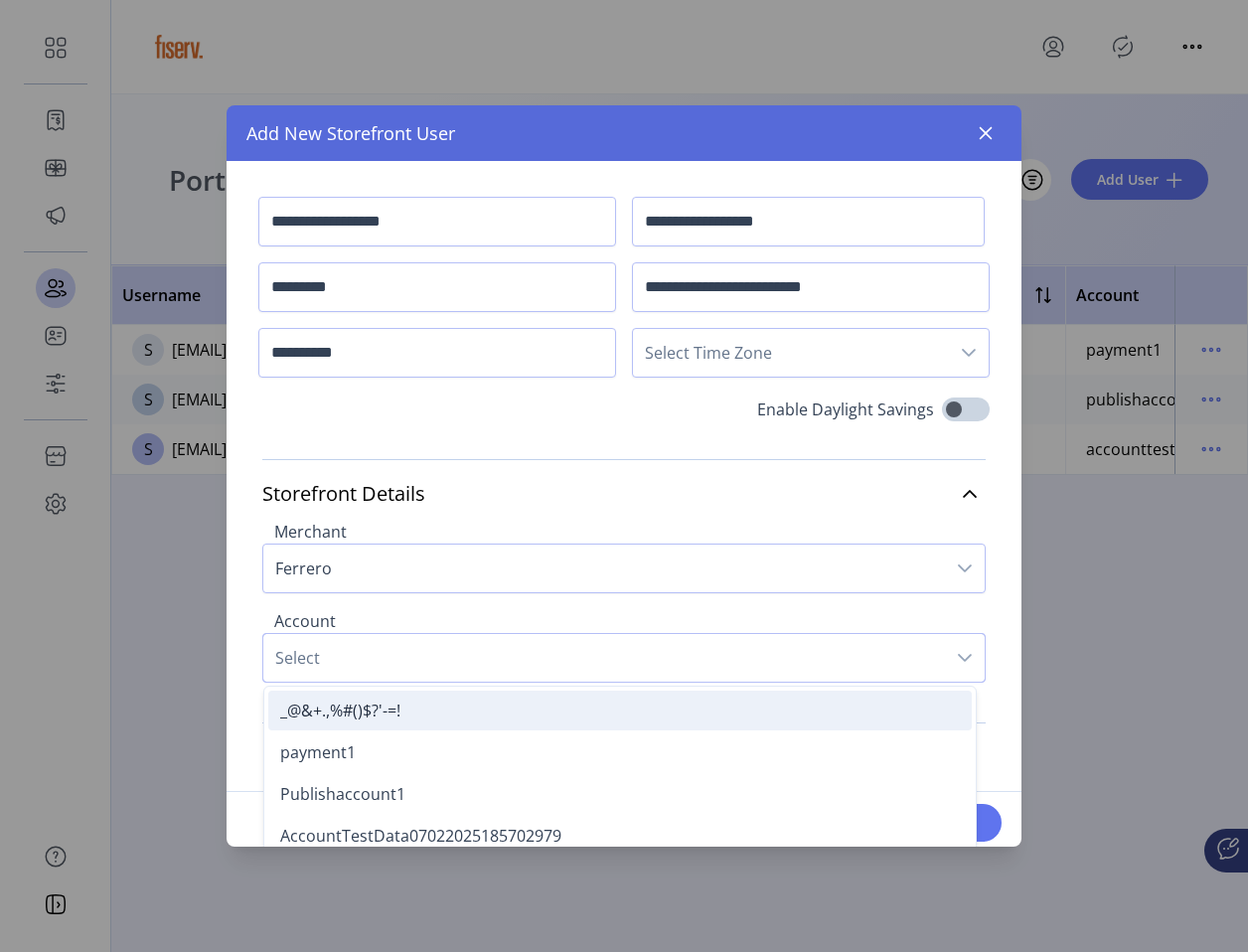 click on "_@&+.,%#()$?'-=!" at bounding box center (340, 711) 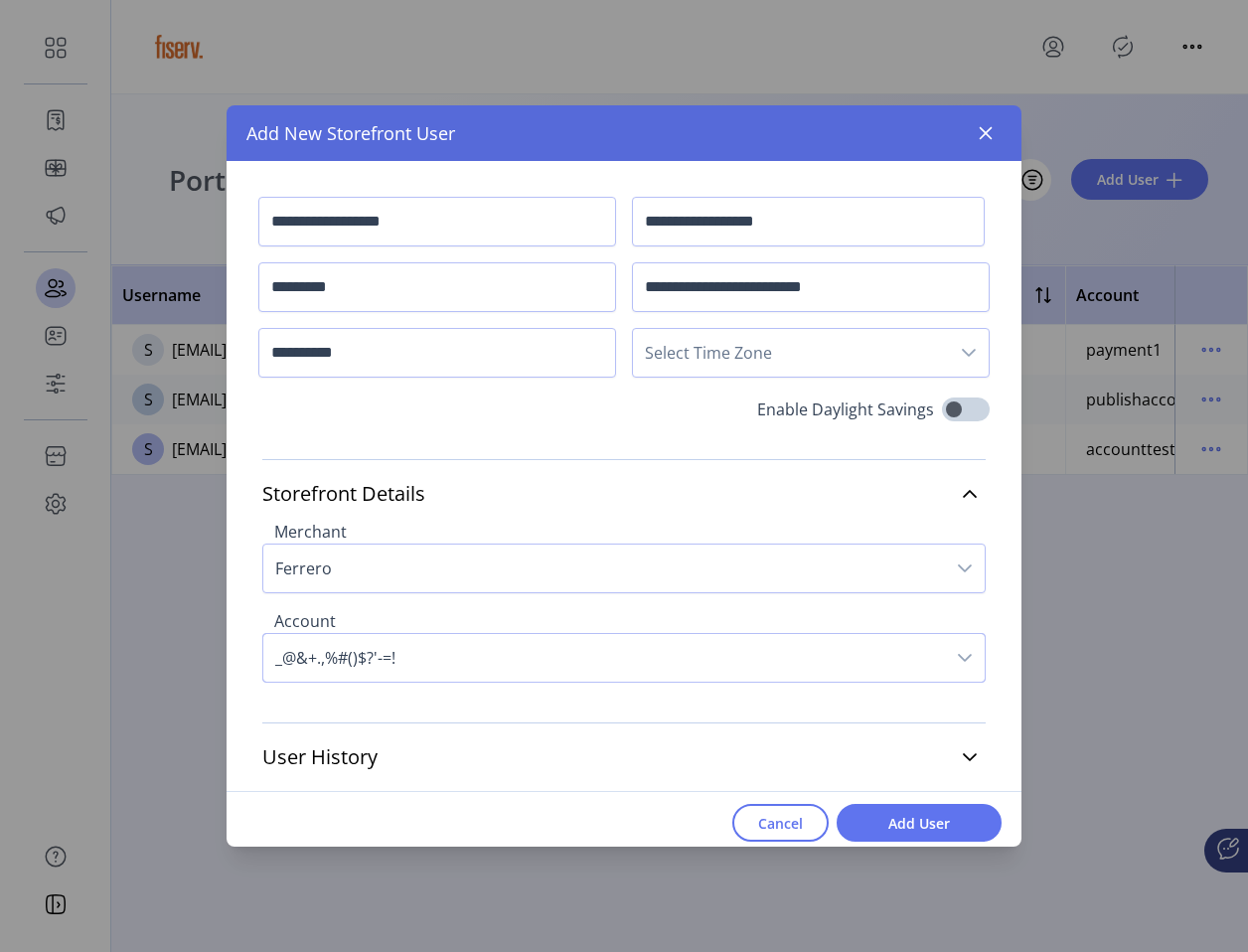 scroll, scrollTop: 7, scrollLeft: 0, axis: vertical 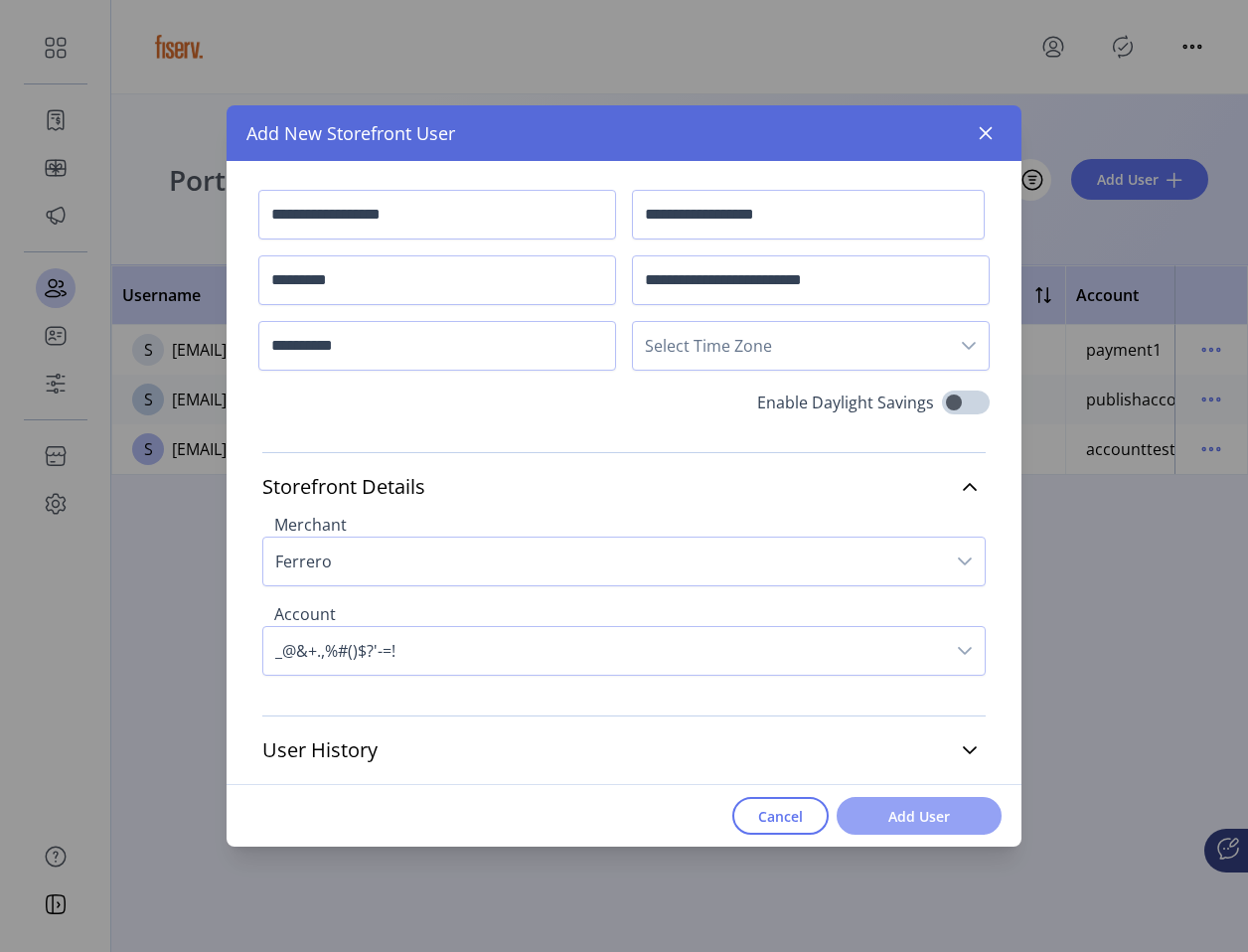 click on "Add User" at bounding box center [919, 816] 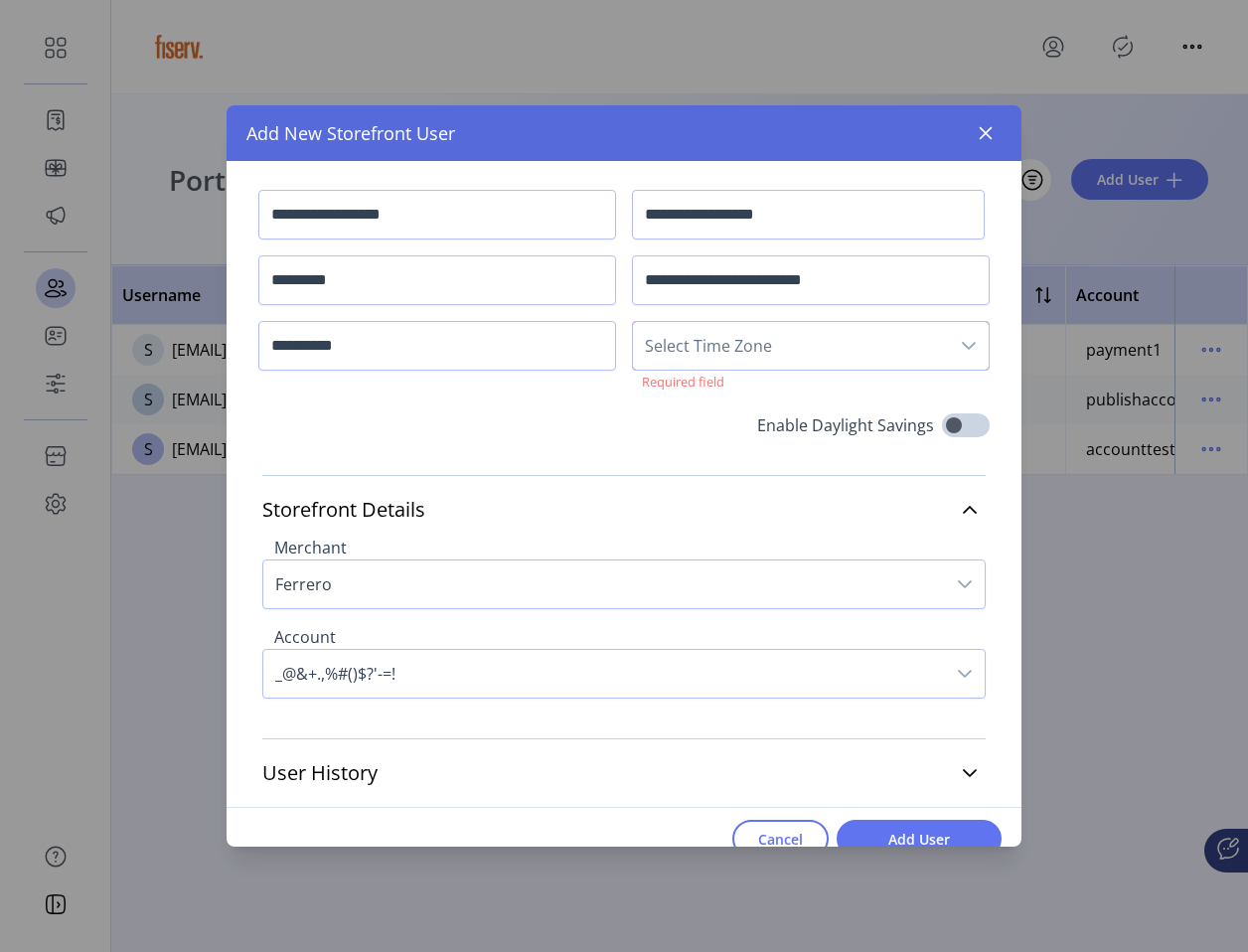 click on "Select Time Zone" at bounding box center [791, 346] 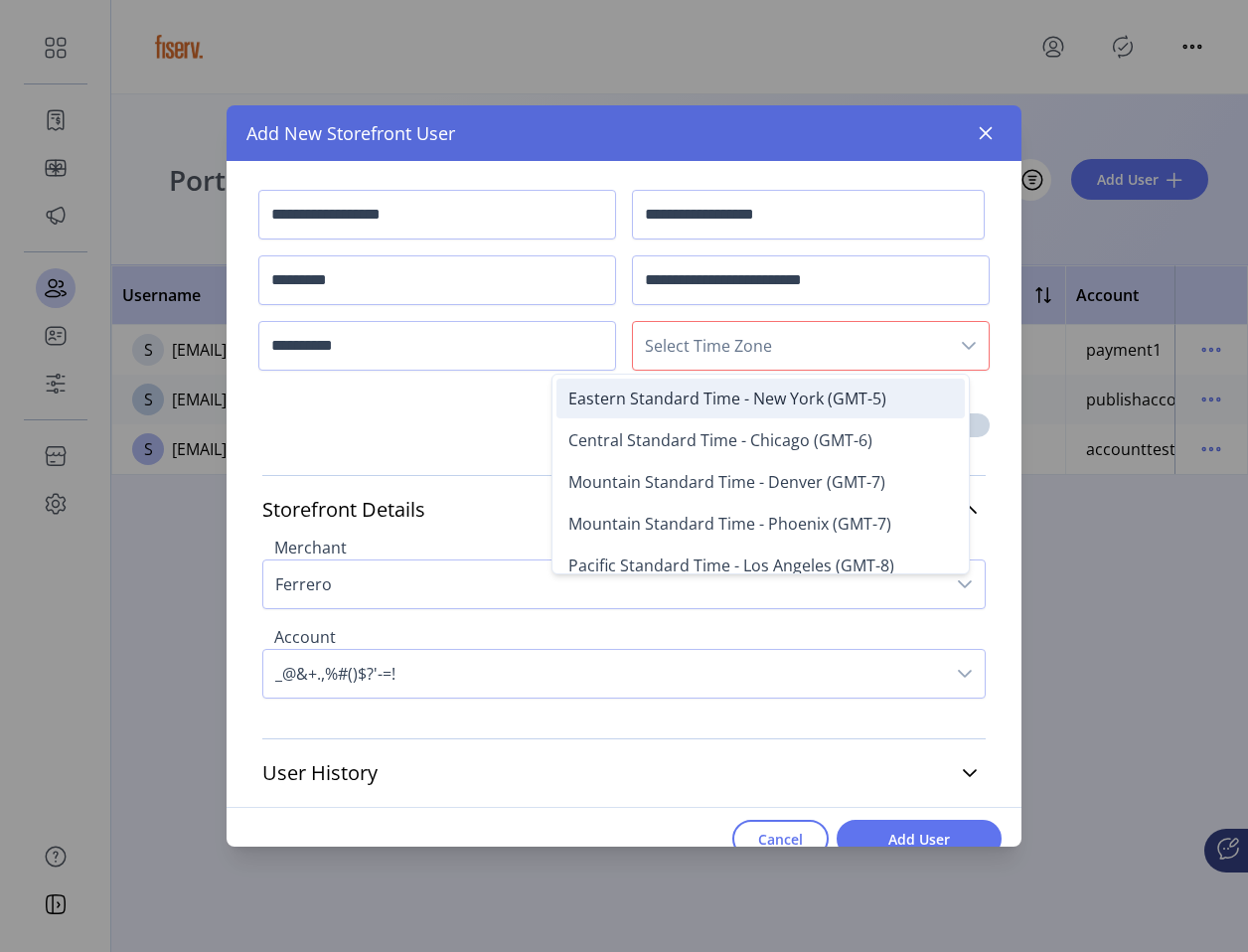 click on "Eastern Standard Time - New York (GMT-5)" at bounding box center (727, 398) 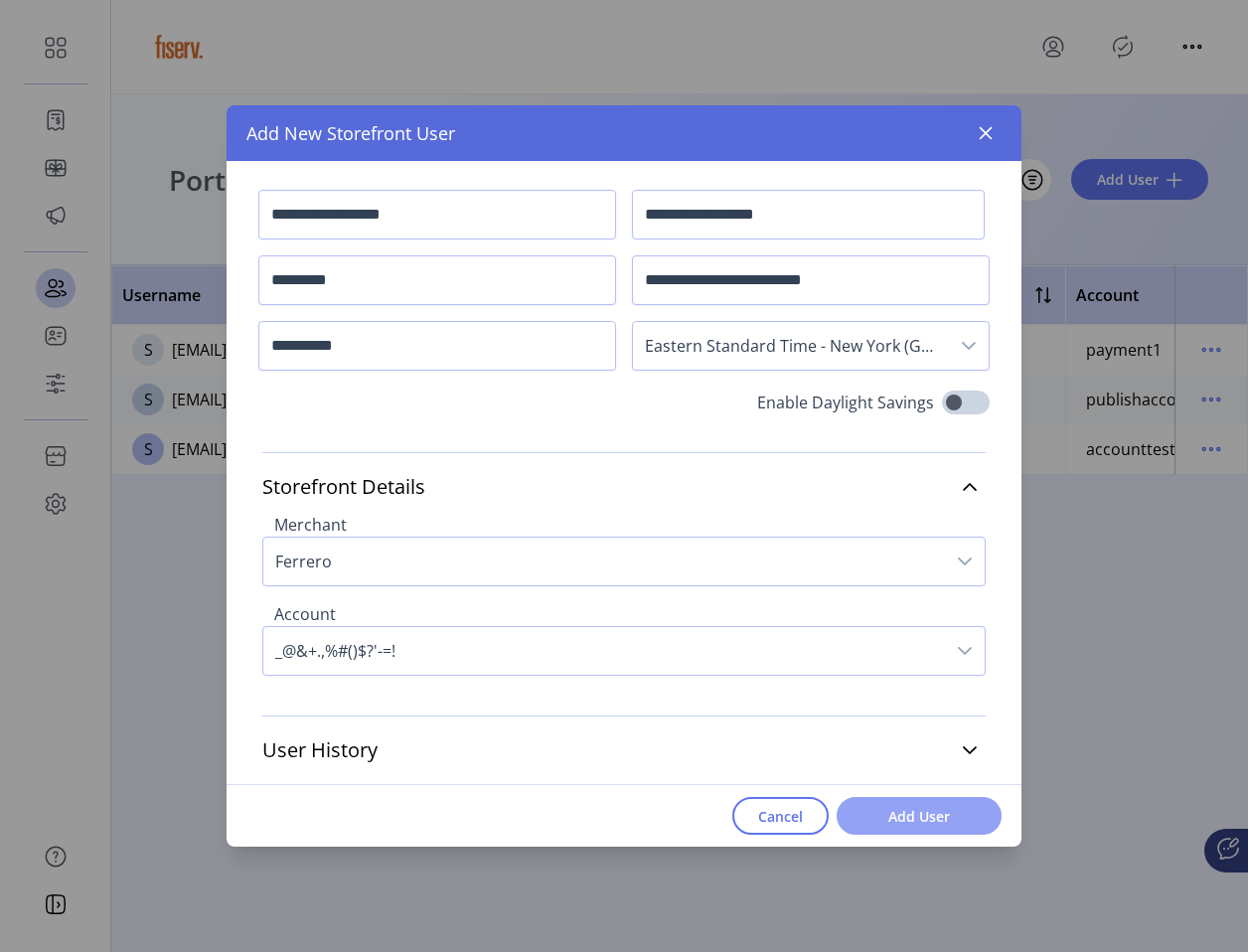 click on "Add User" at bounding box center [919, 816] 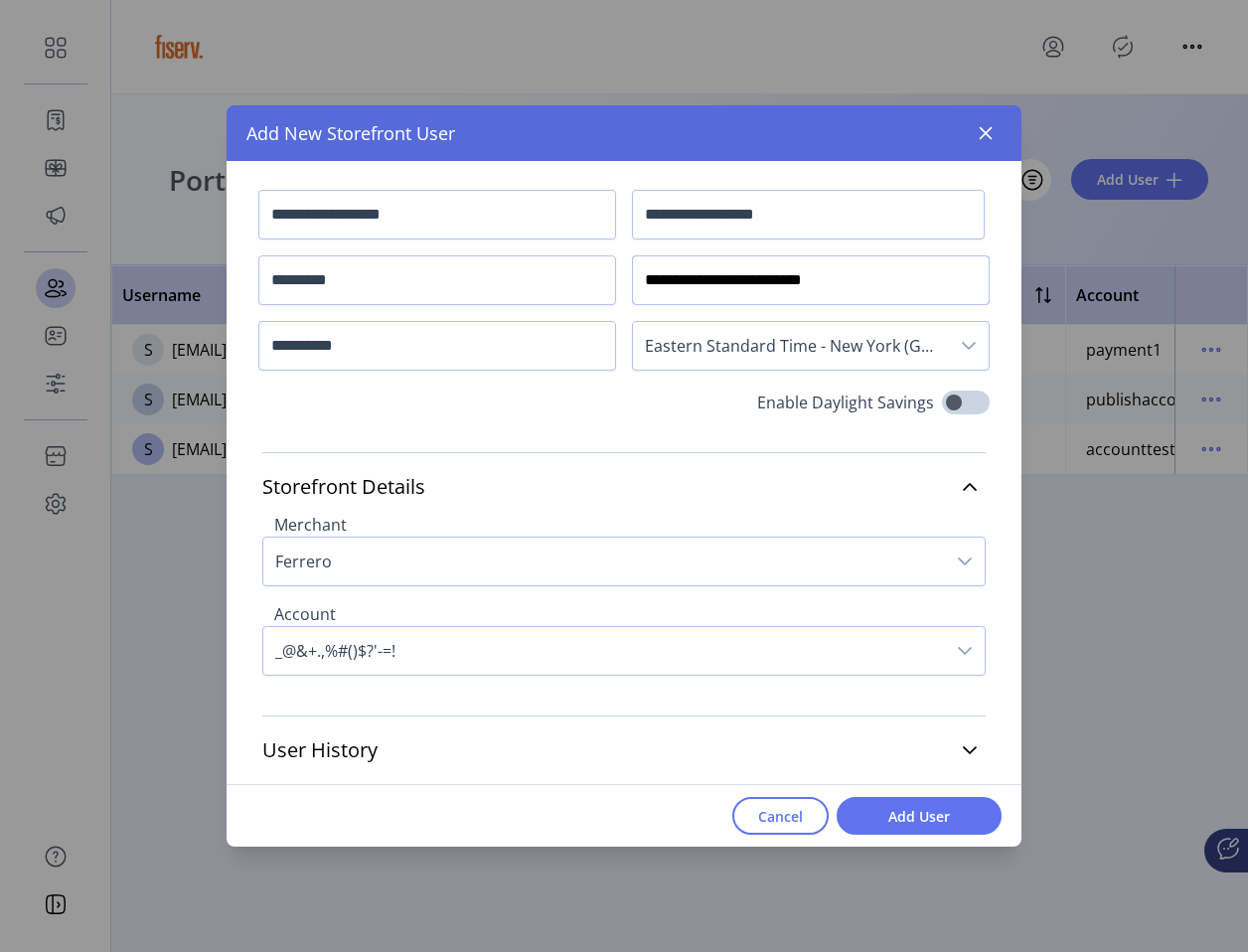 drag, startPoint x: 783, startPoint y: 287, endPoint x: 800, endPoint y: 296, distance: 19.235384 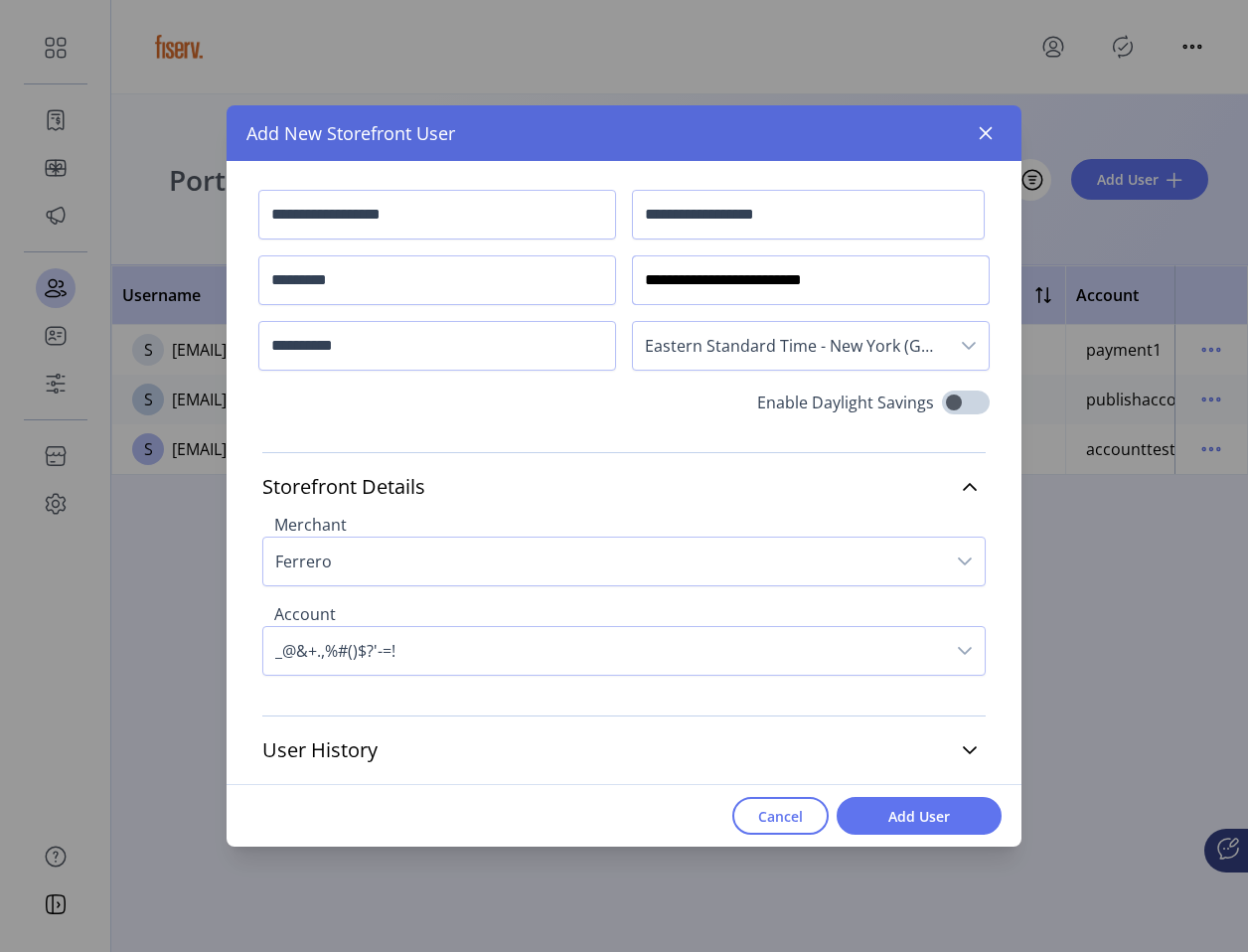 click on "**********" at bounding box center [811, 280] 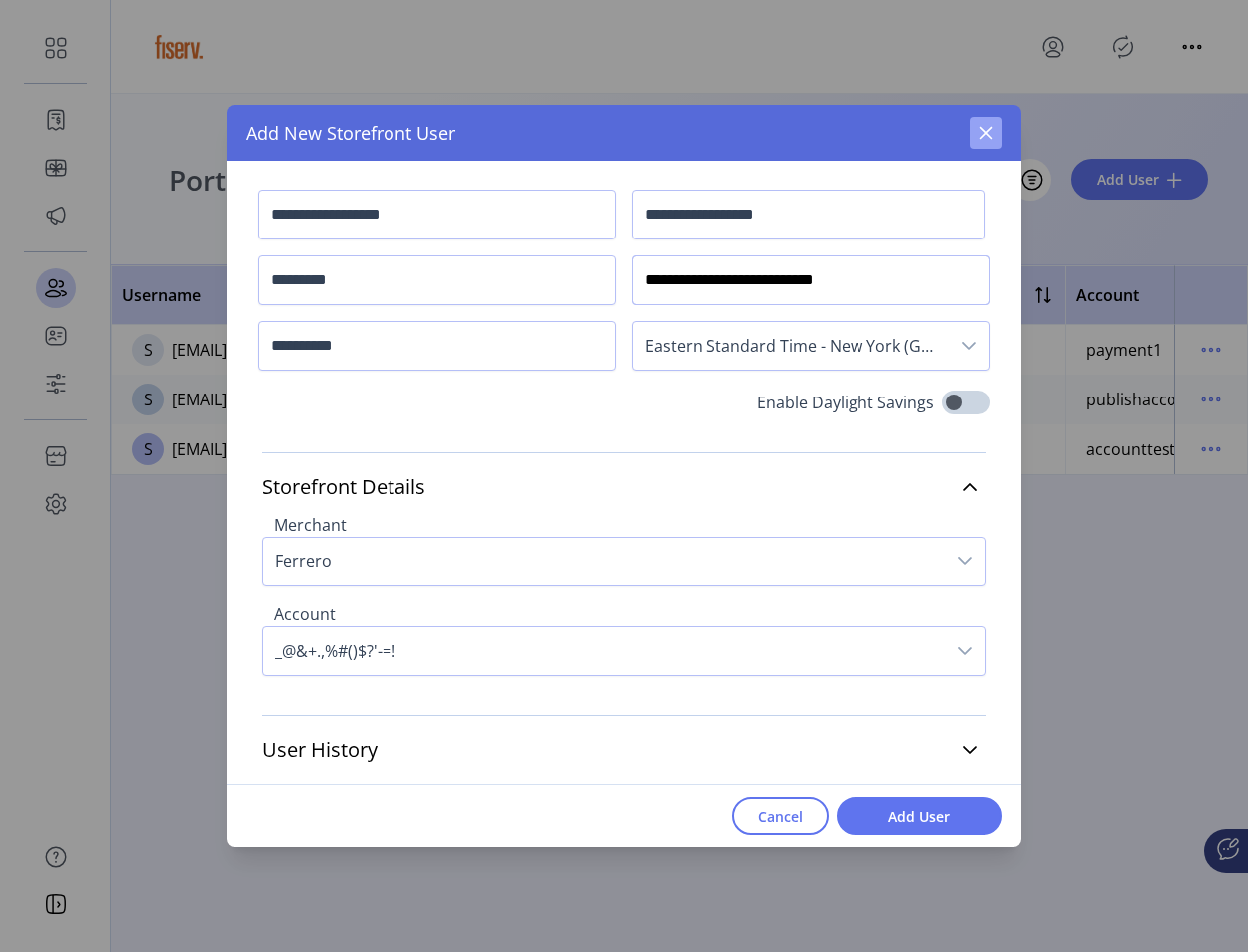 type on "**********" 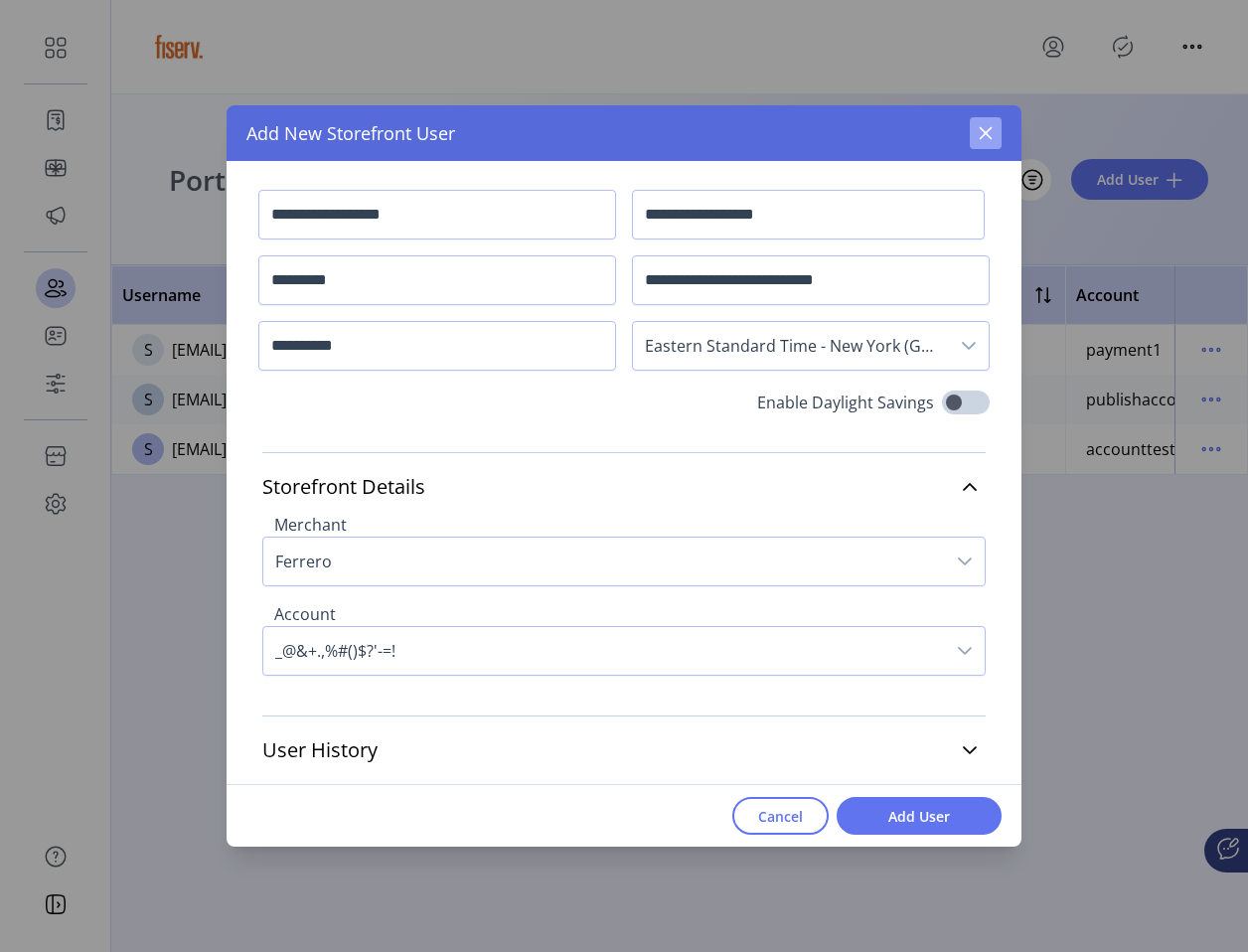 click 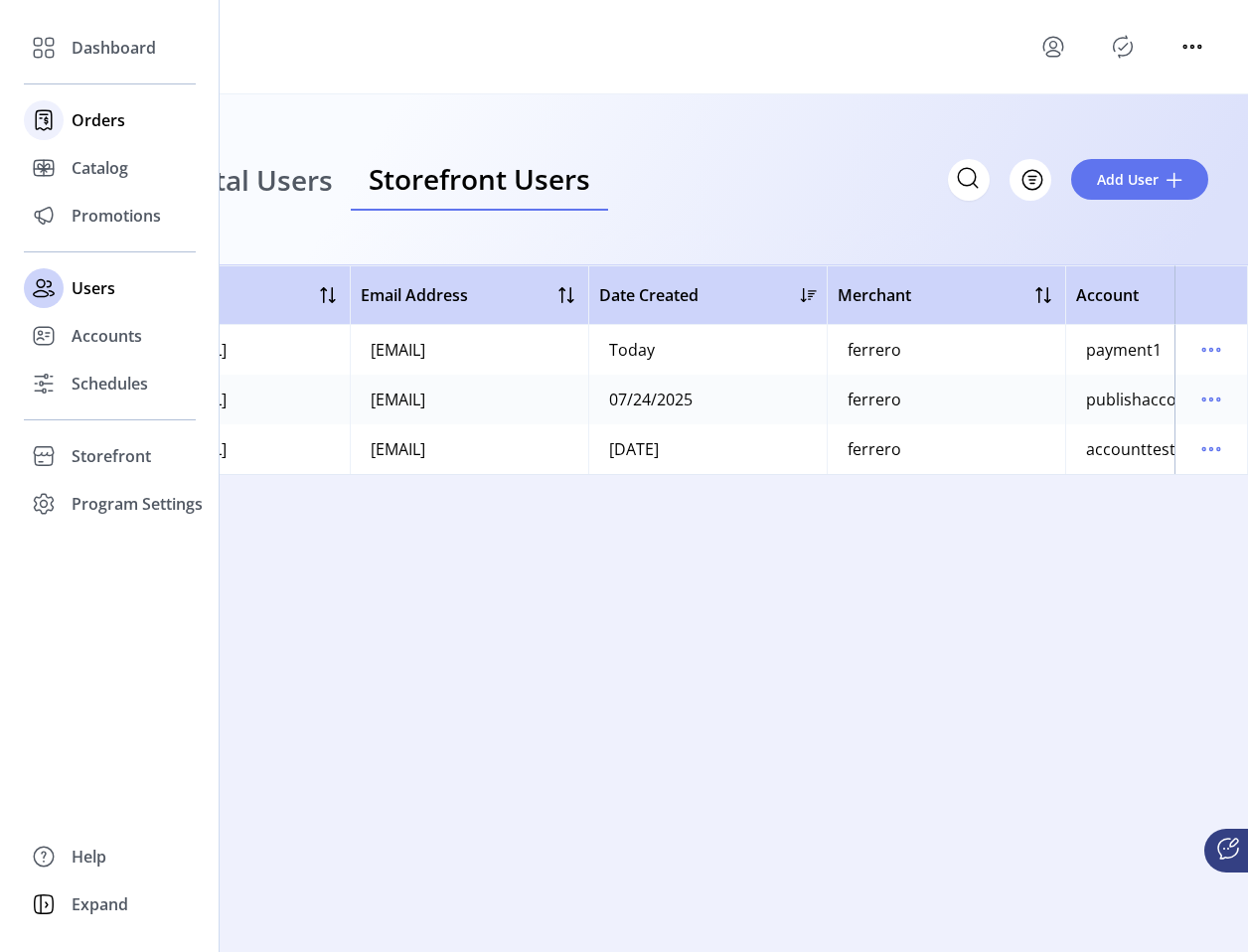 click 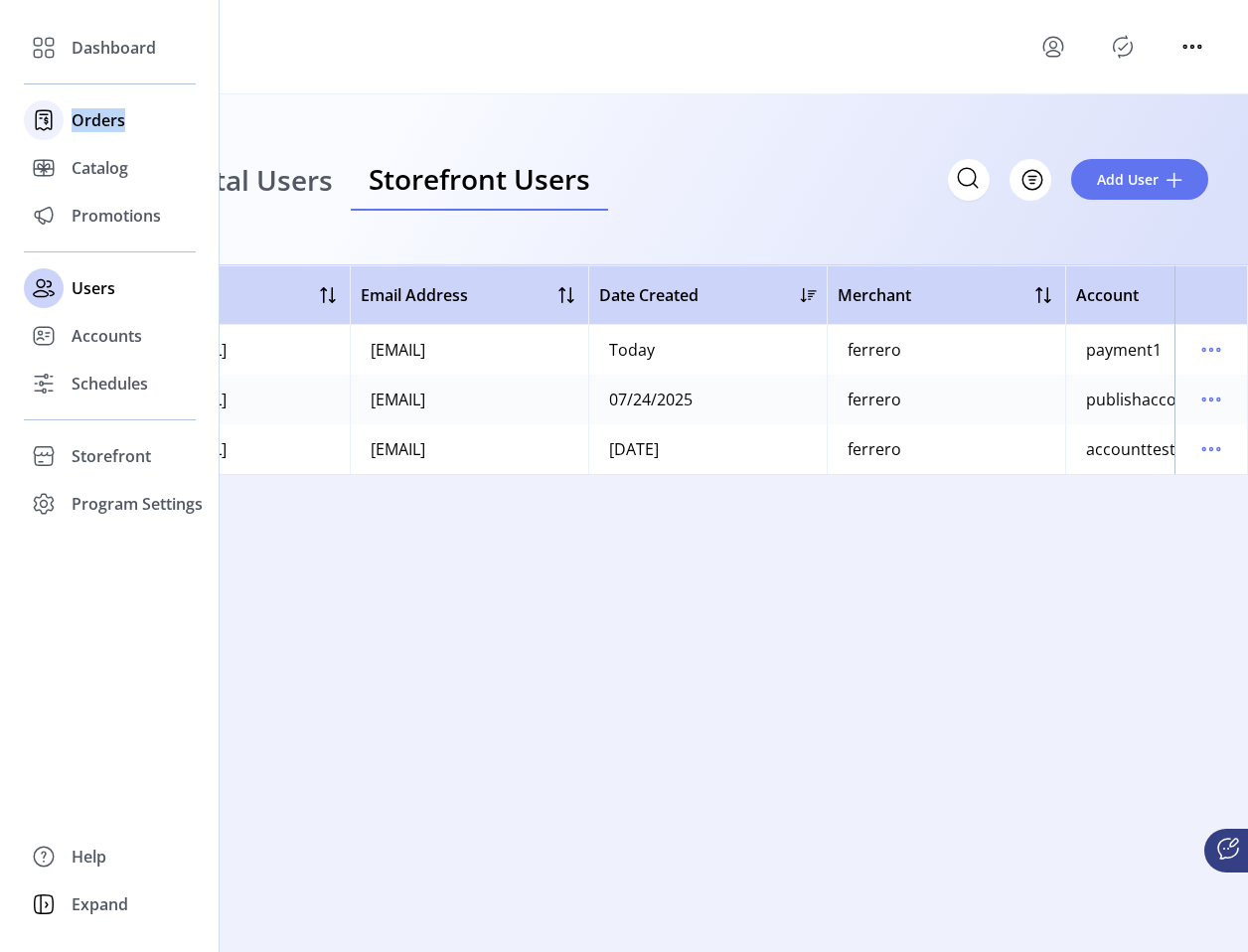 click 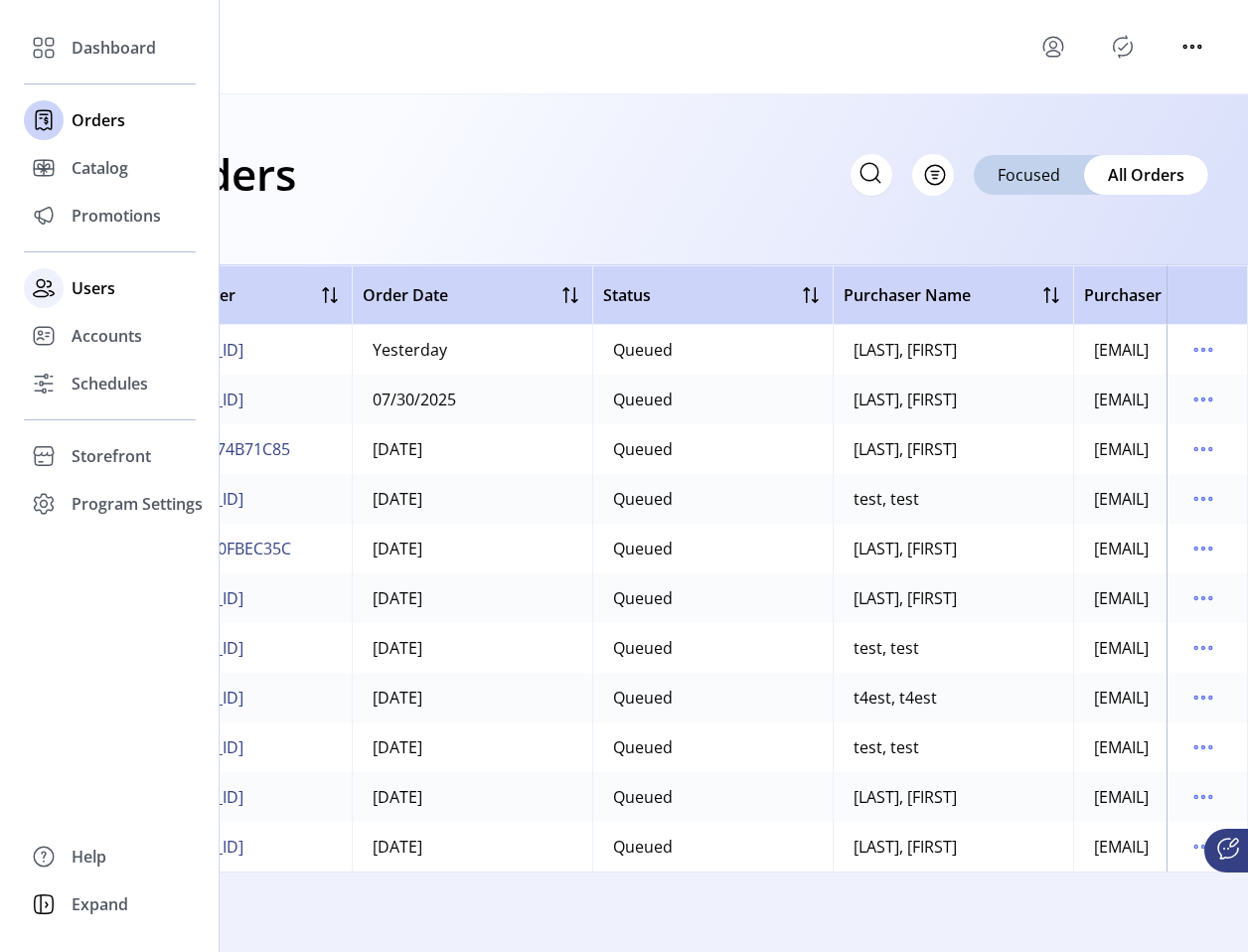 click on "Users" 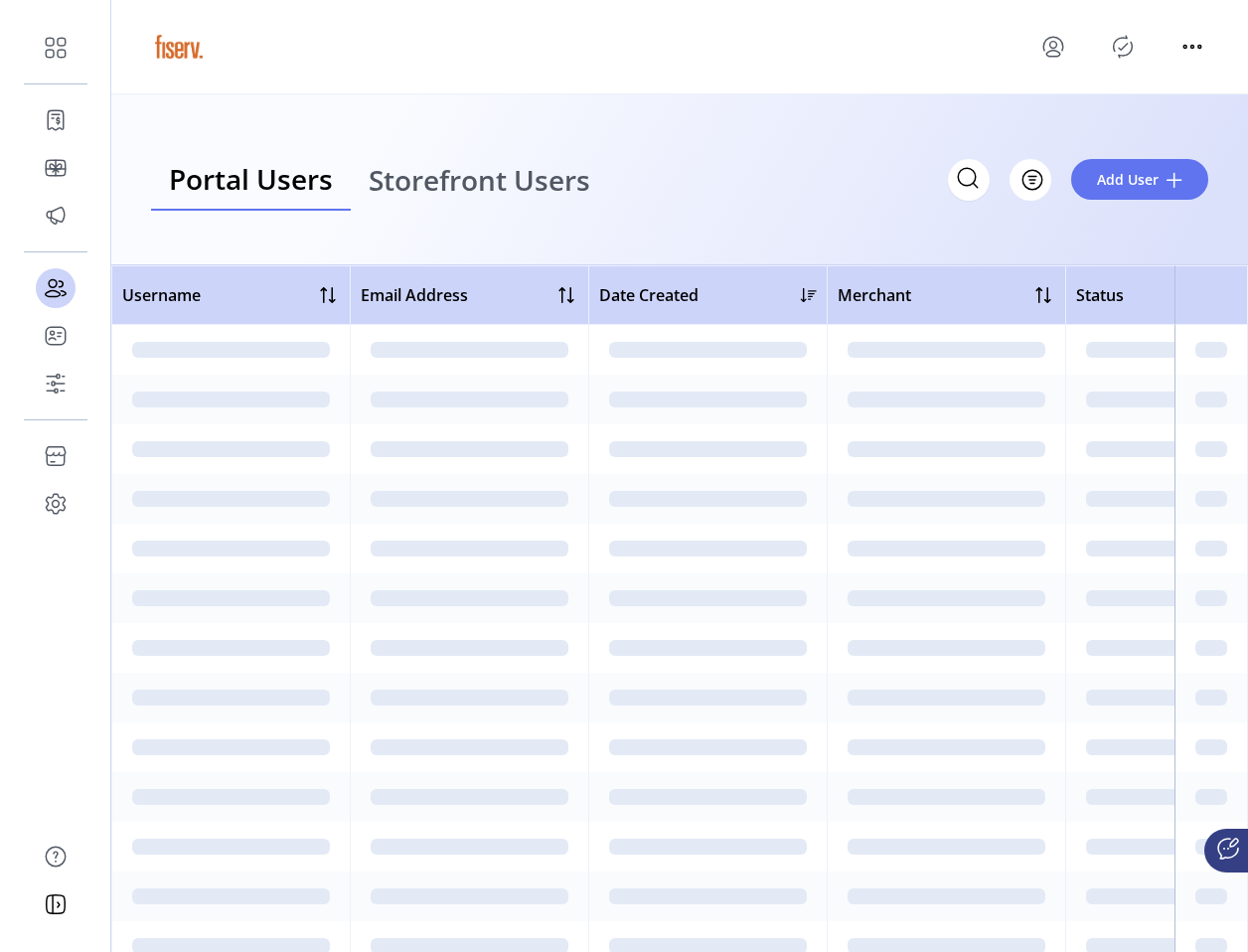 click on "Storefront Users" at bounding box center (479, 180) 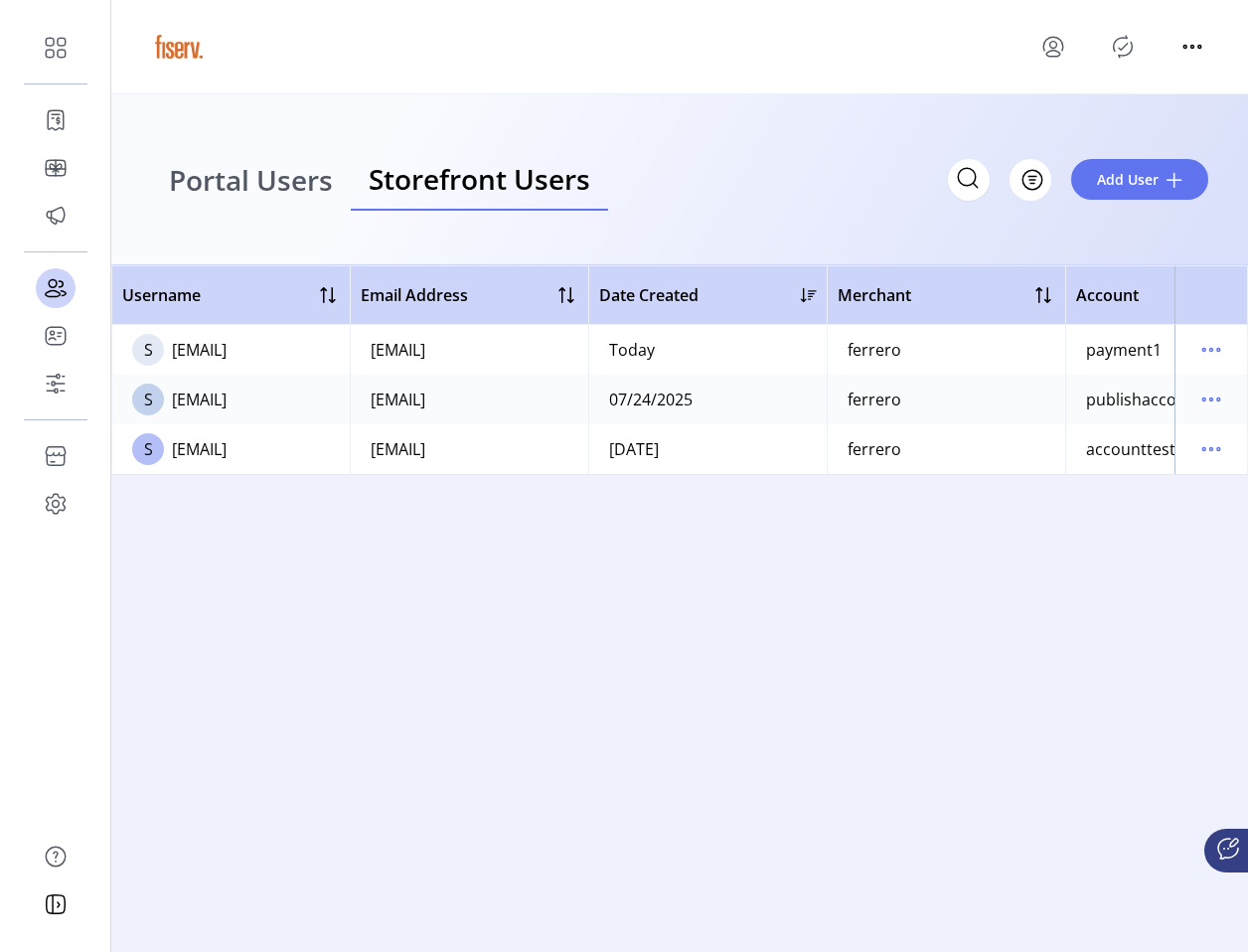 click 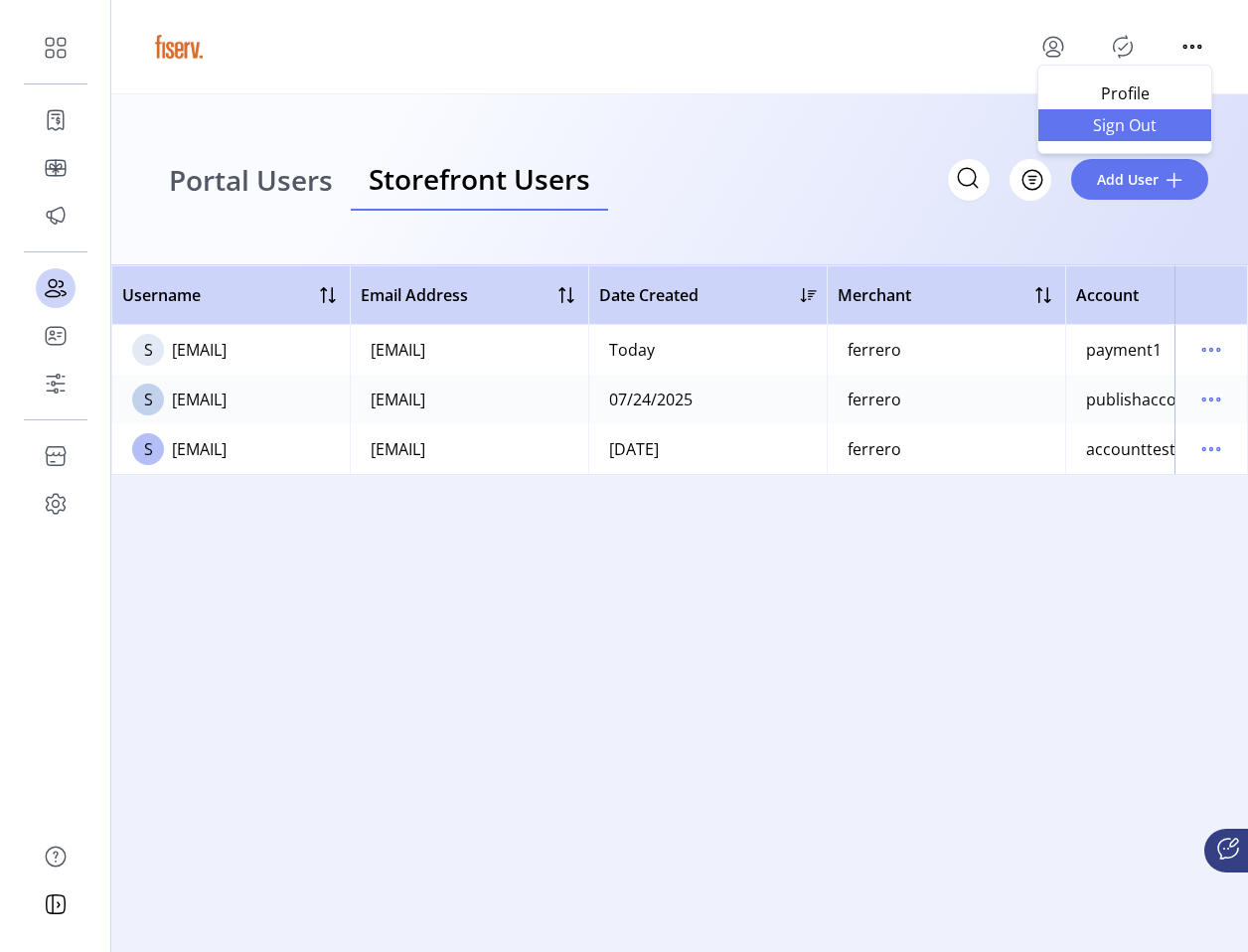 click on "Sign Out" at bounding box center [1125, 125] 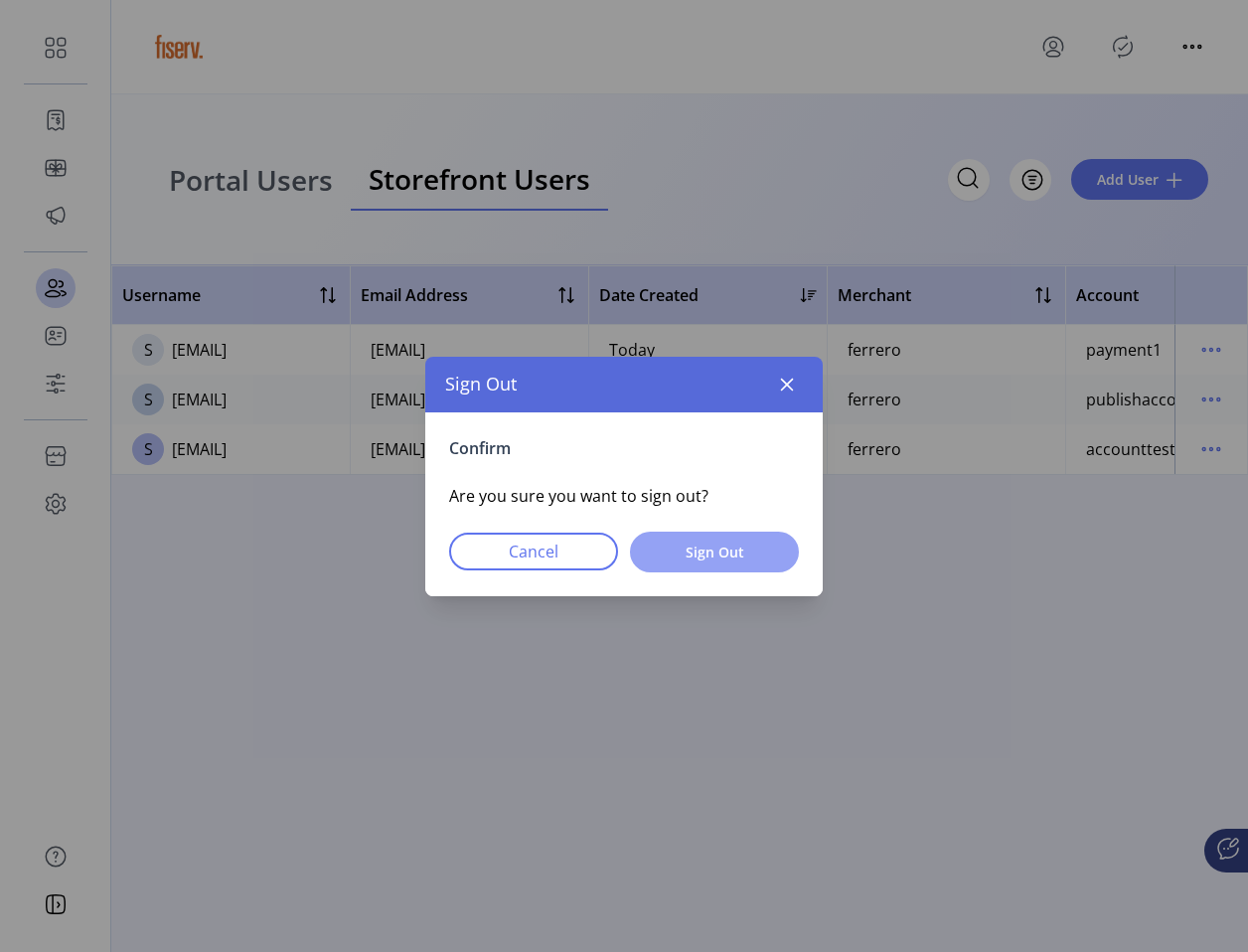click on "Sign Out" at bounding box center (714, 552) 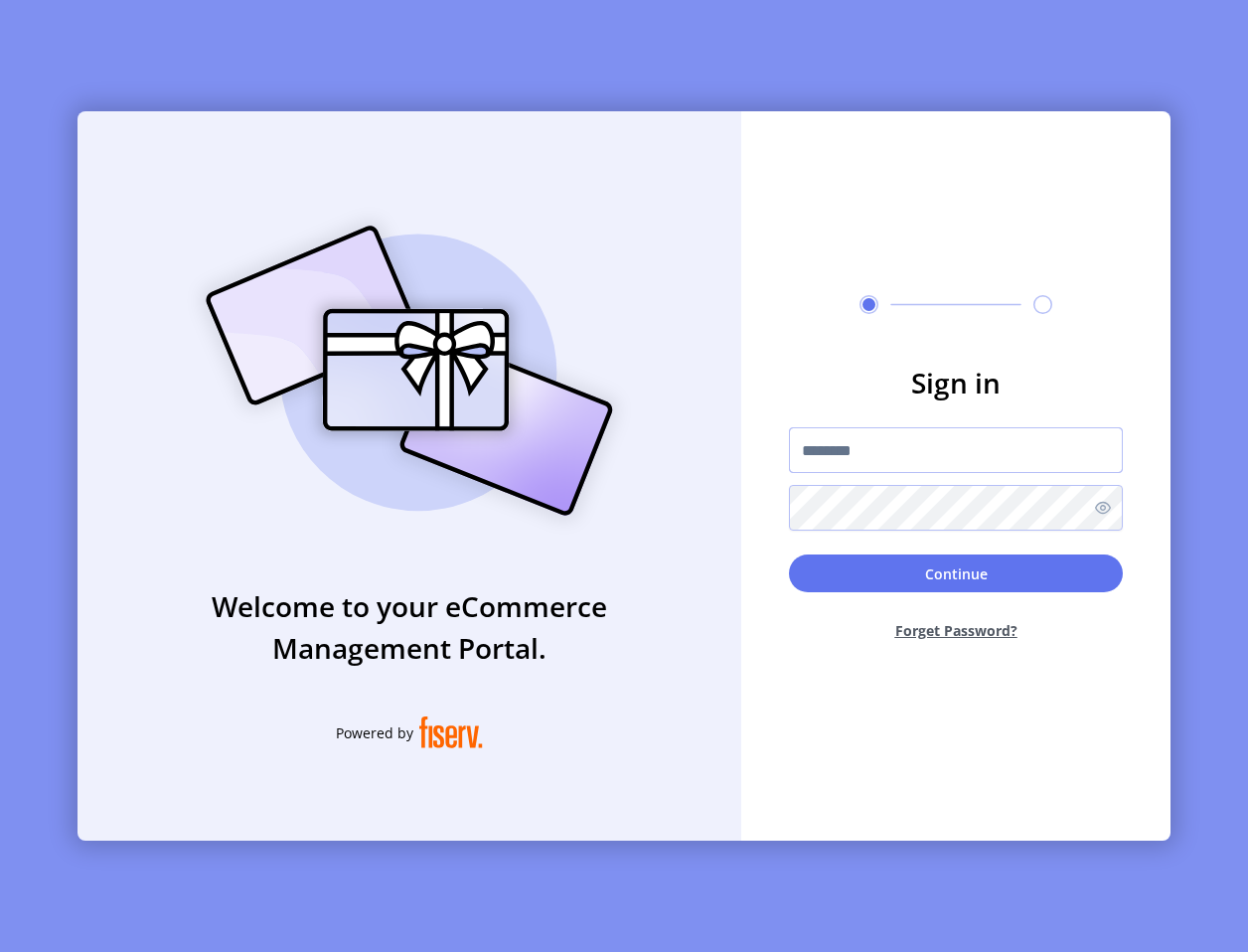 click at bounding box center (956, 450) 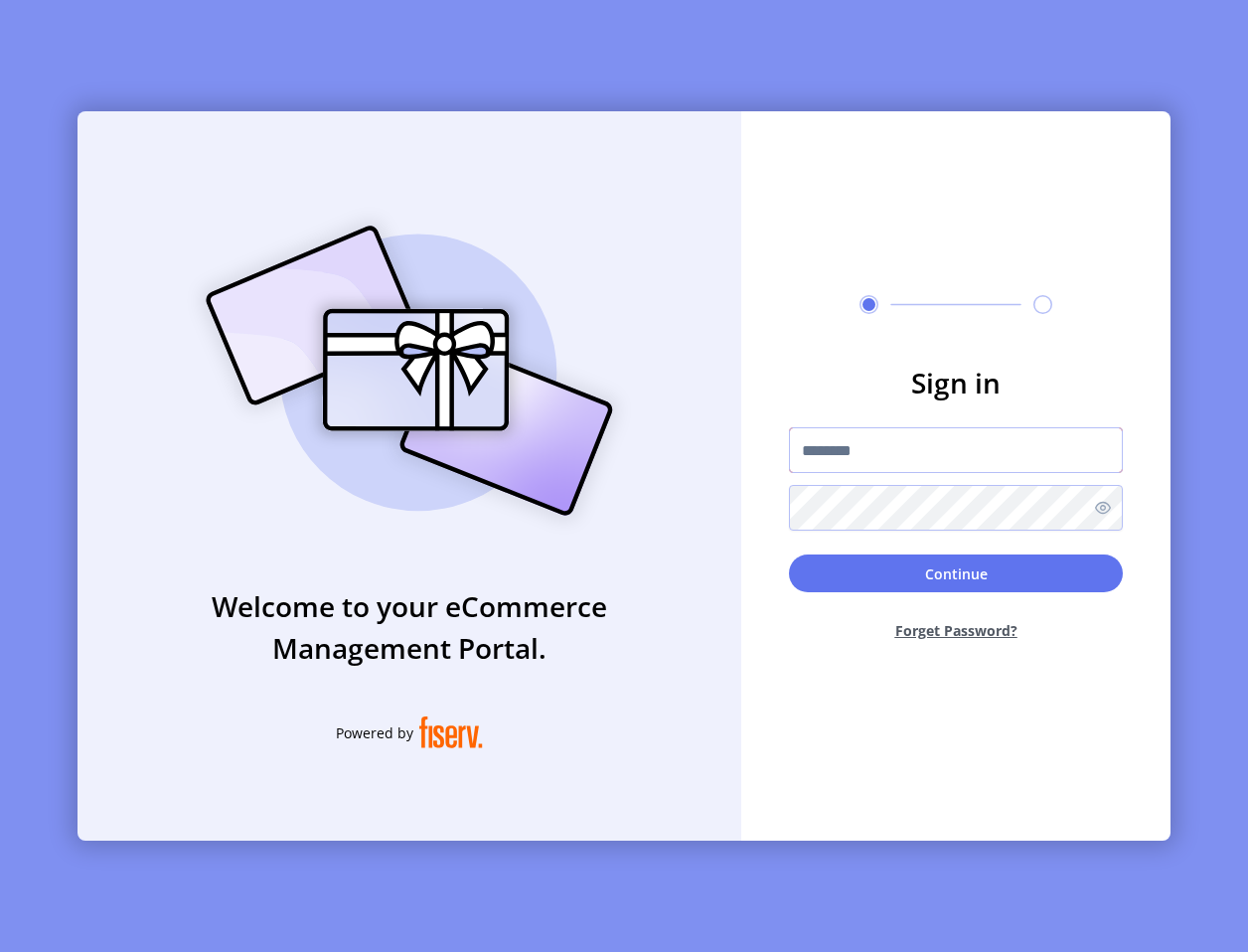 type on "**********" 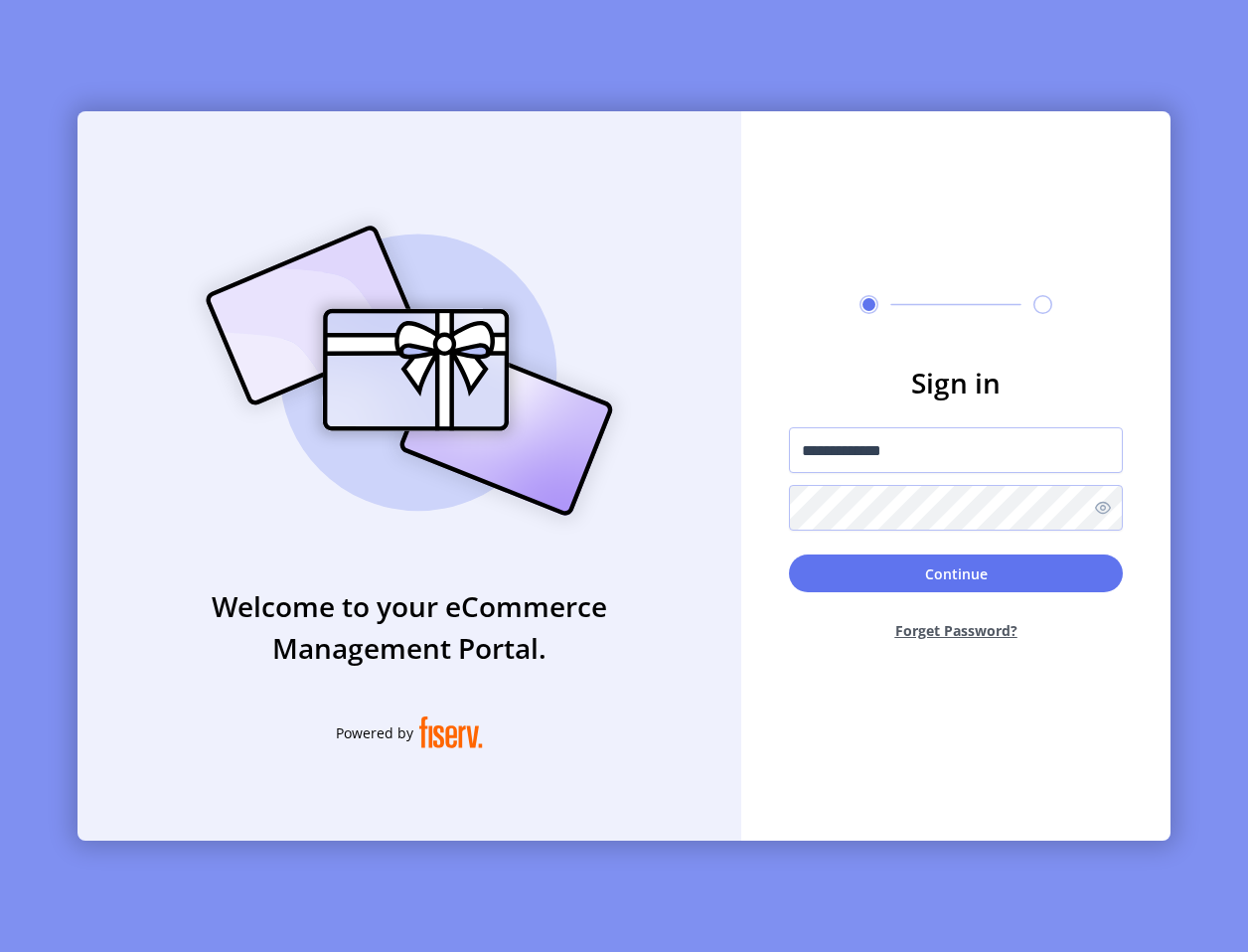 click on "**********" 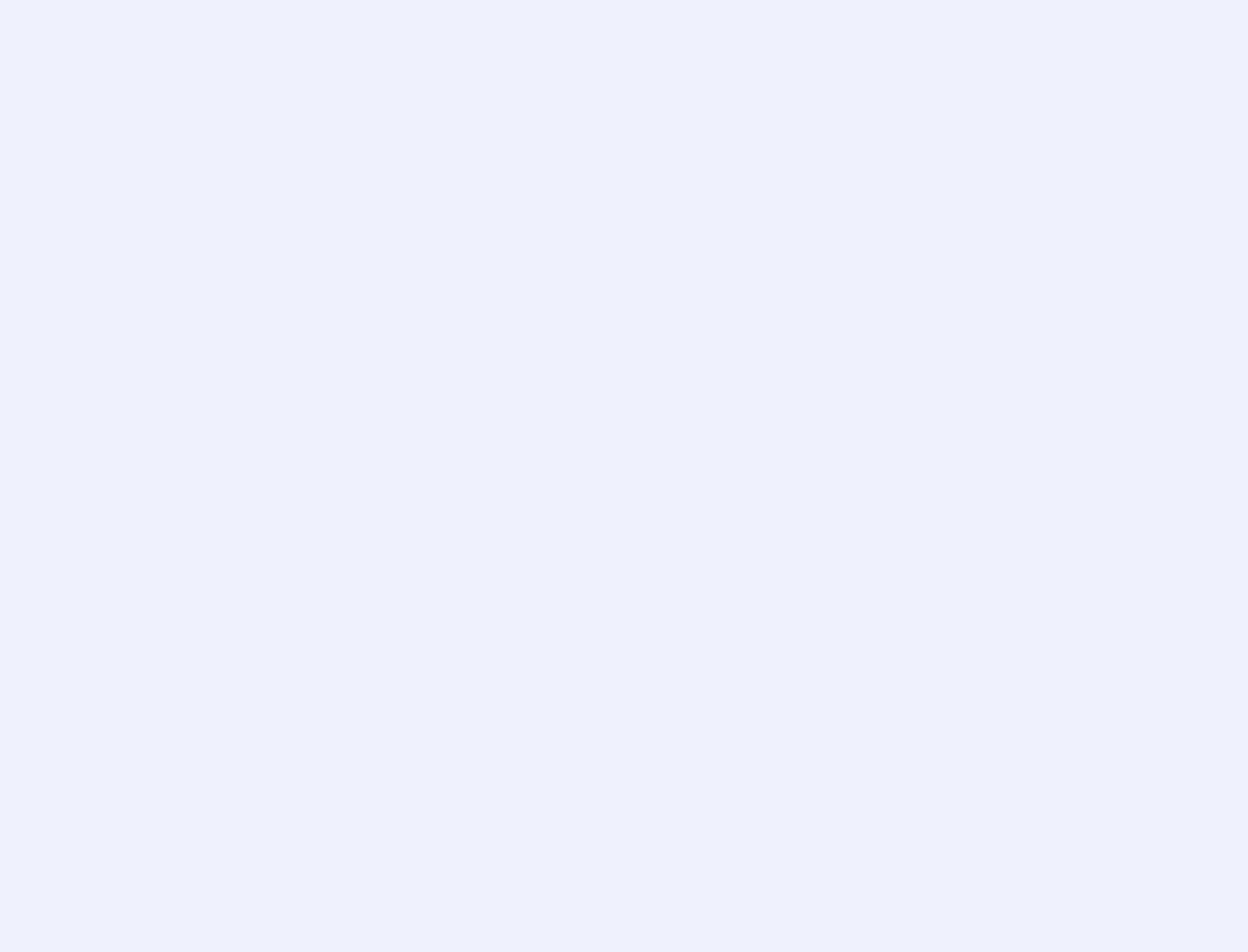 scroll, scrollTop: 0, scrollLeft: 0, axis: both 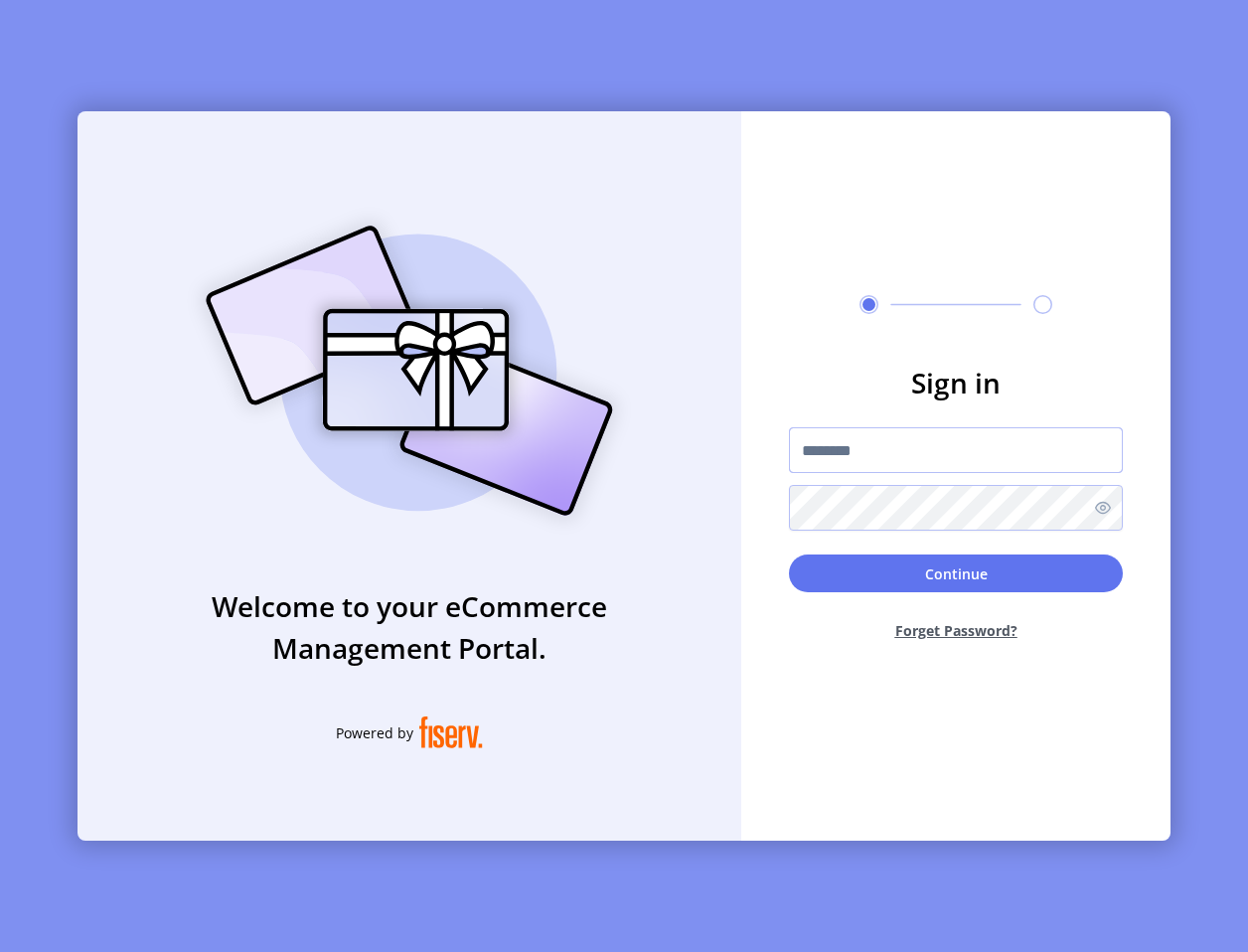 click at bounding box center [956, 450] 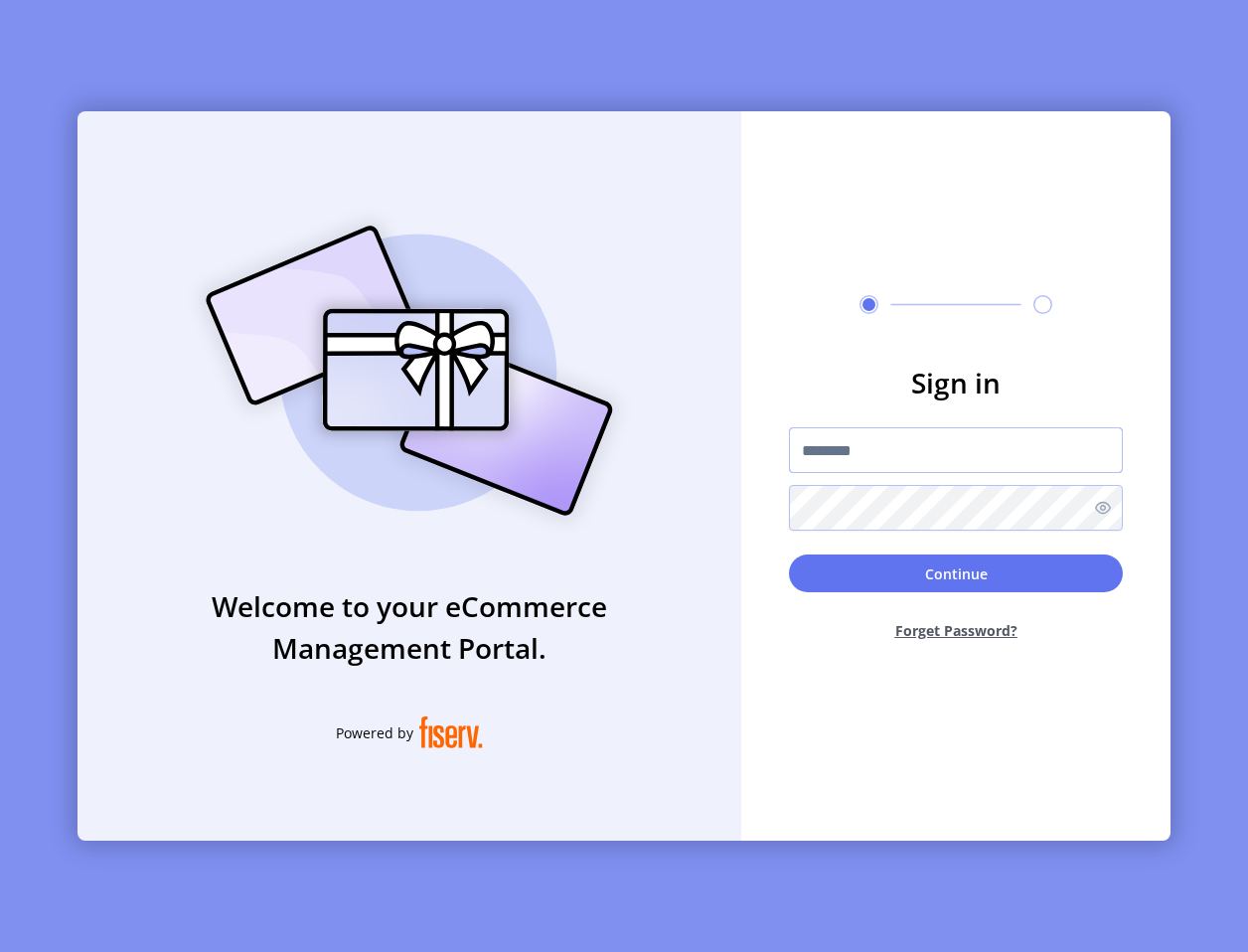 type on "**********" 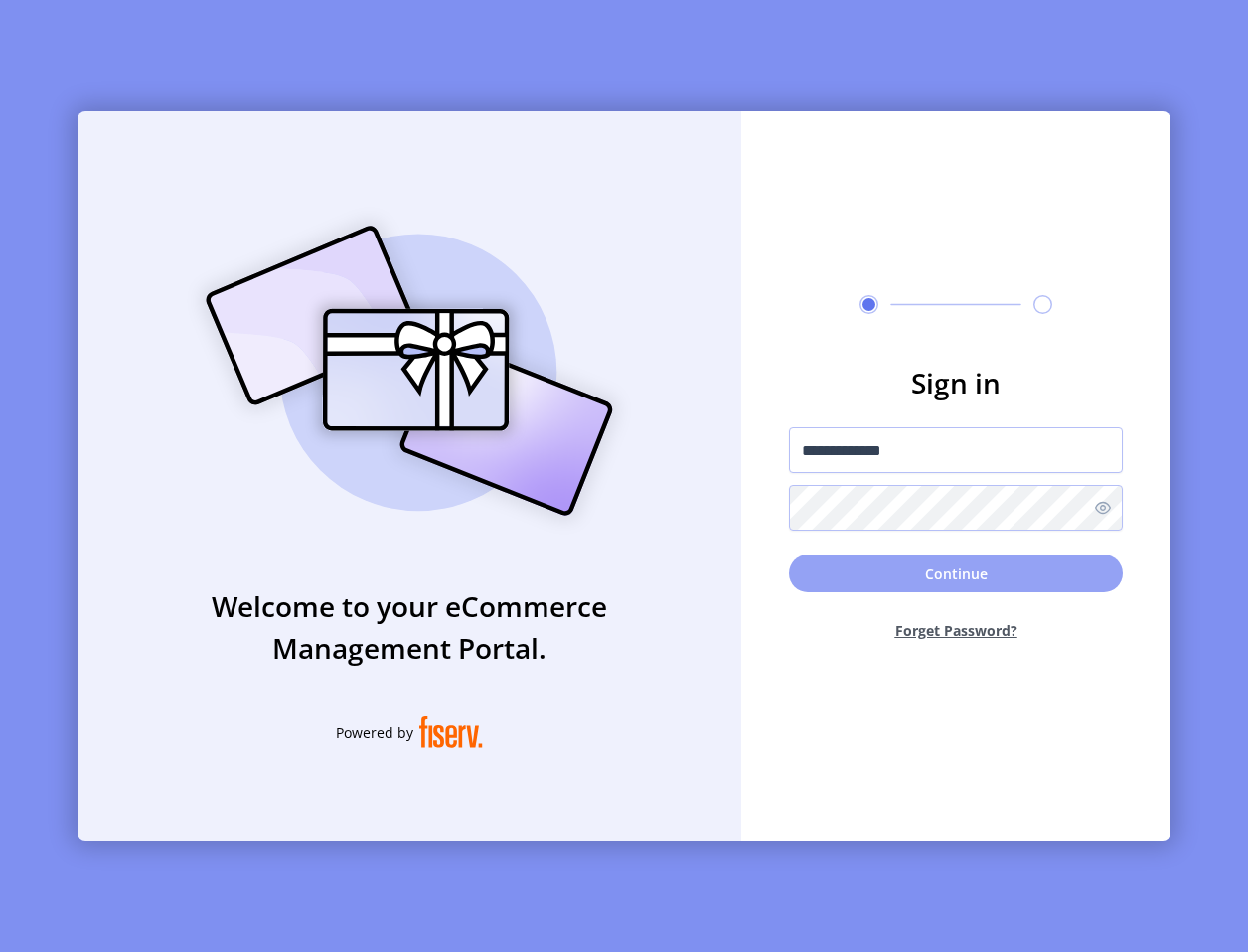 click on "Continue" 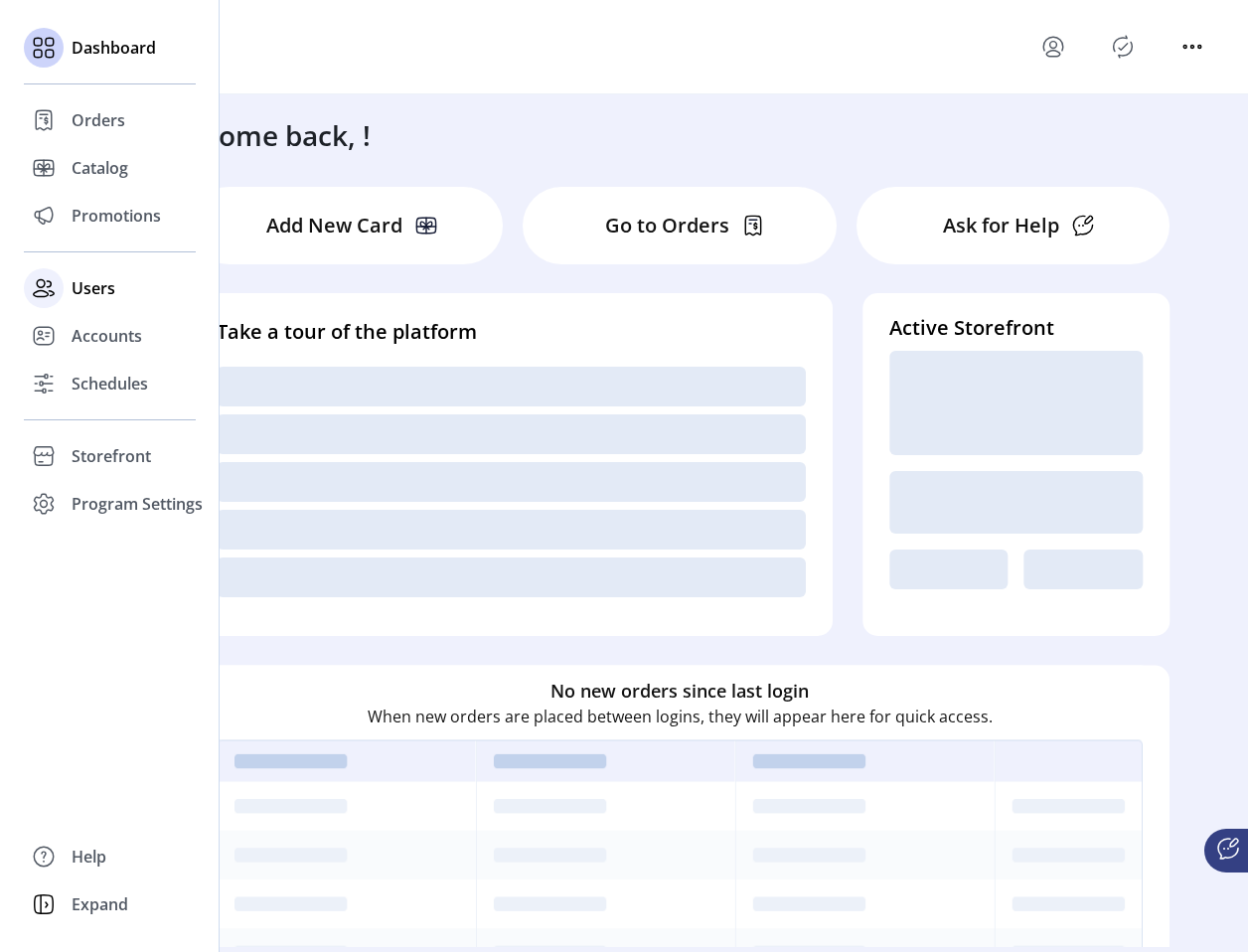 click on "Users" 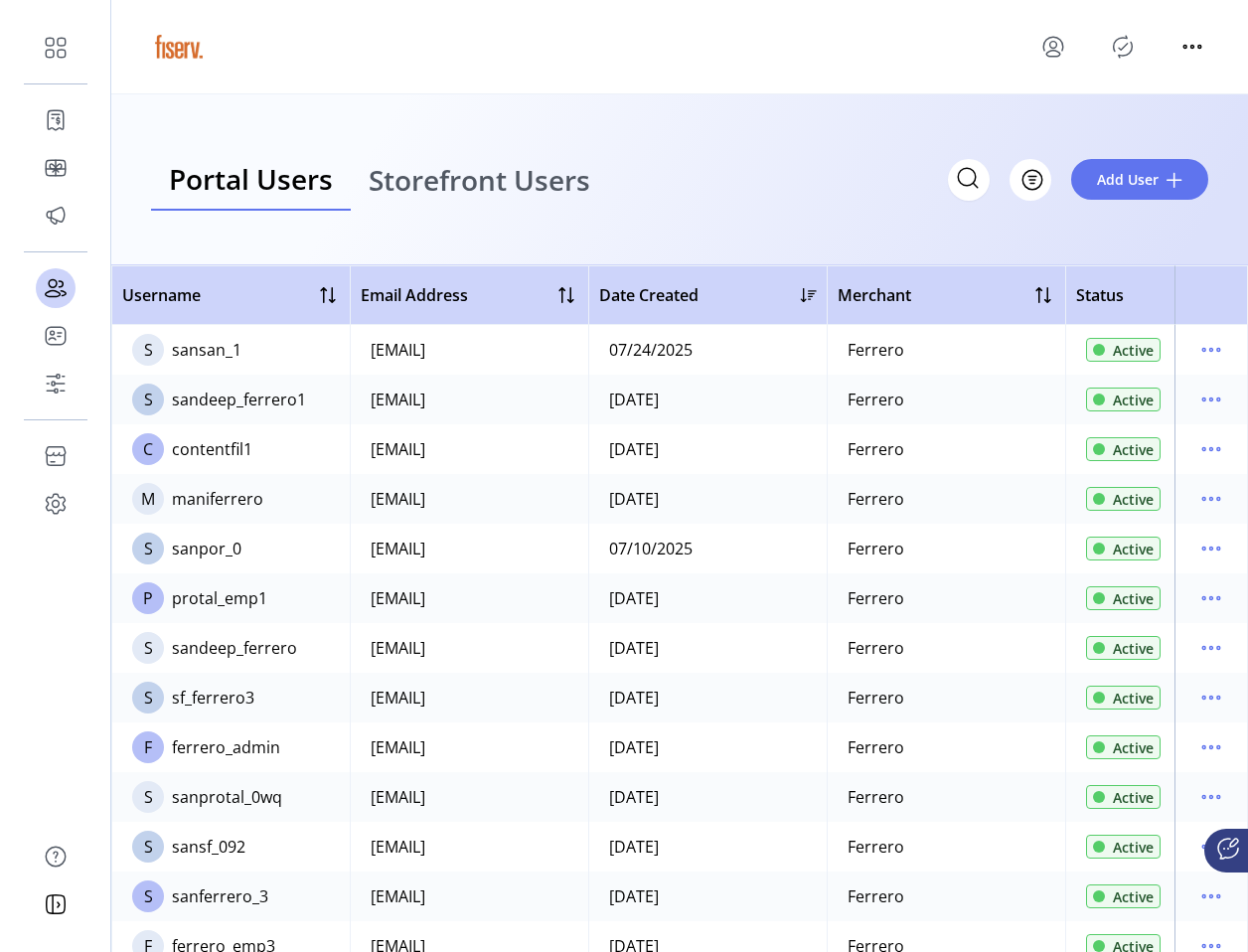 click on "Storefront Users" at bounding box center [479, 180] 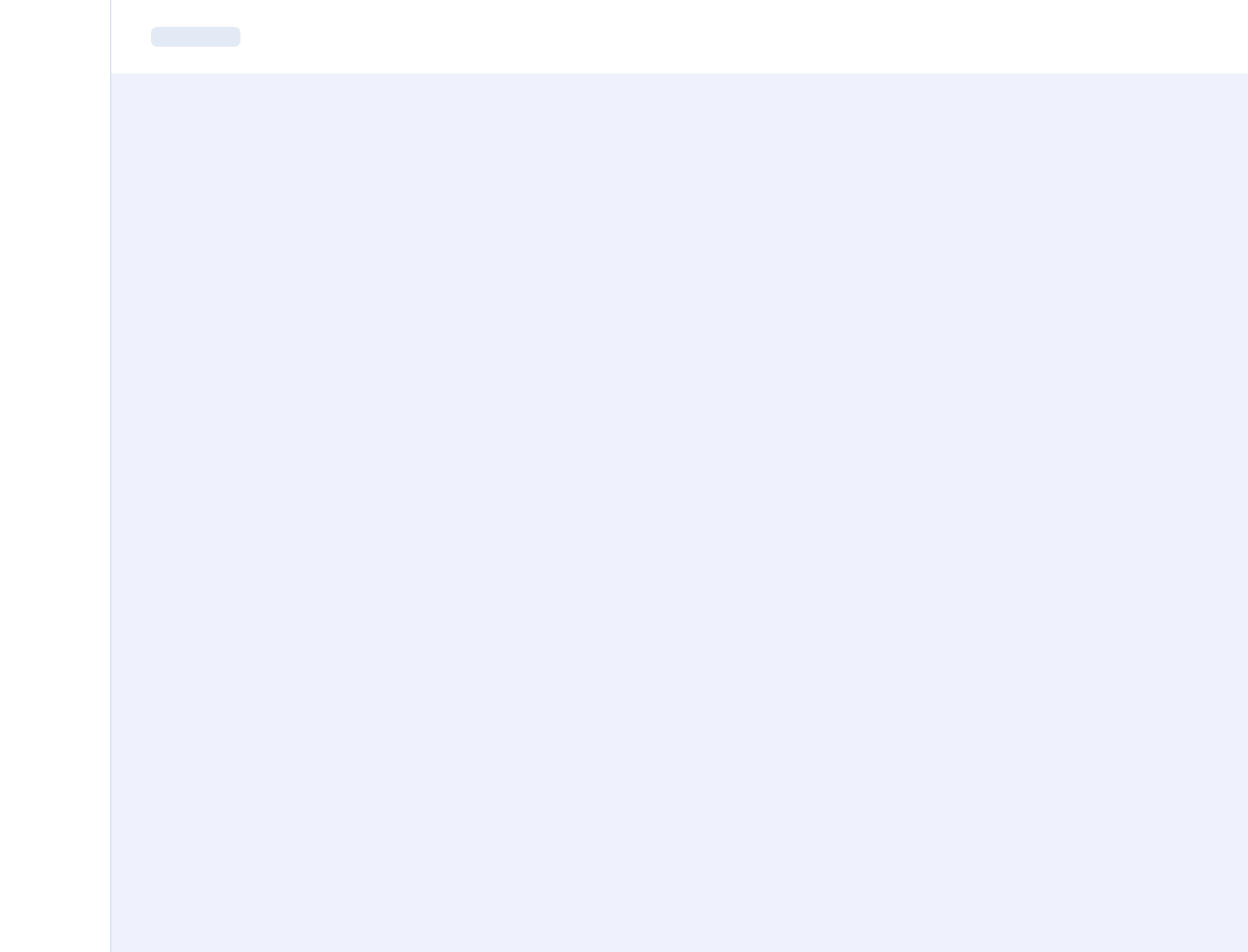 scroll, scrollTop: 0, scrollLeft: 0, axis: both 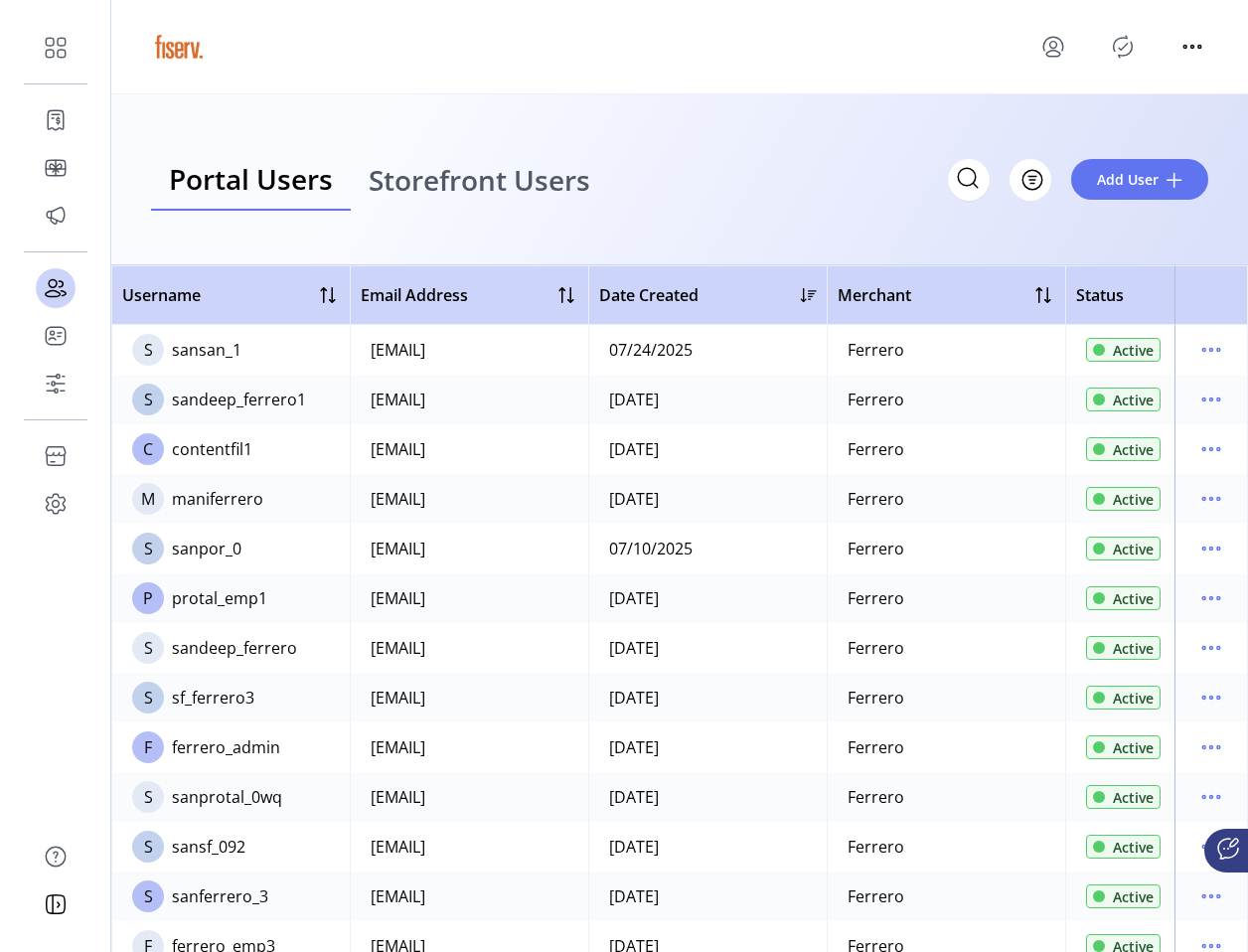 click on "Storefront Users" at bounding box center [479, 180] 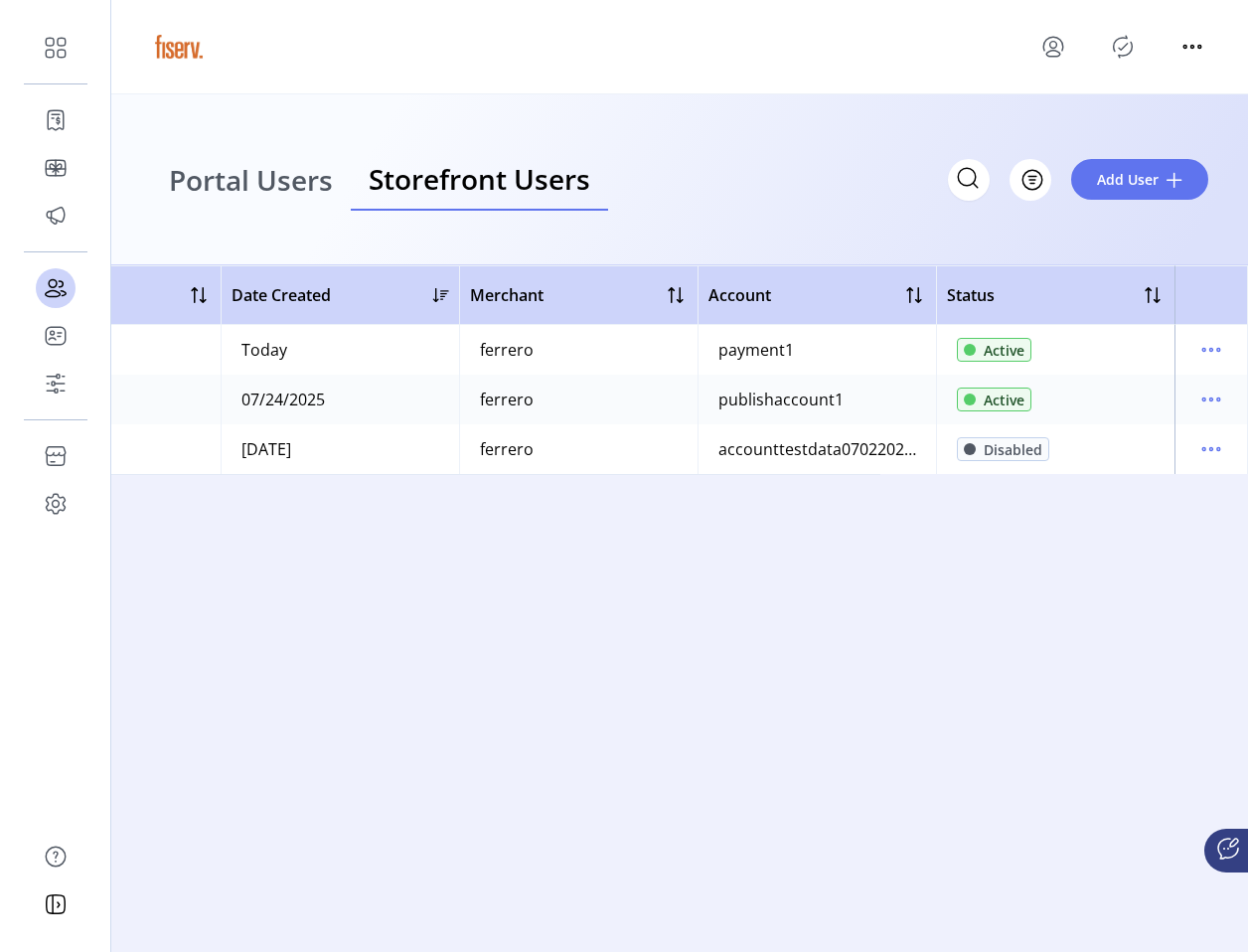 scroll, scrollTop: 0, scrollLeft: 0, axis: both 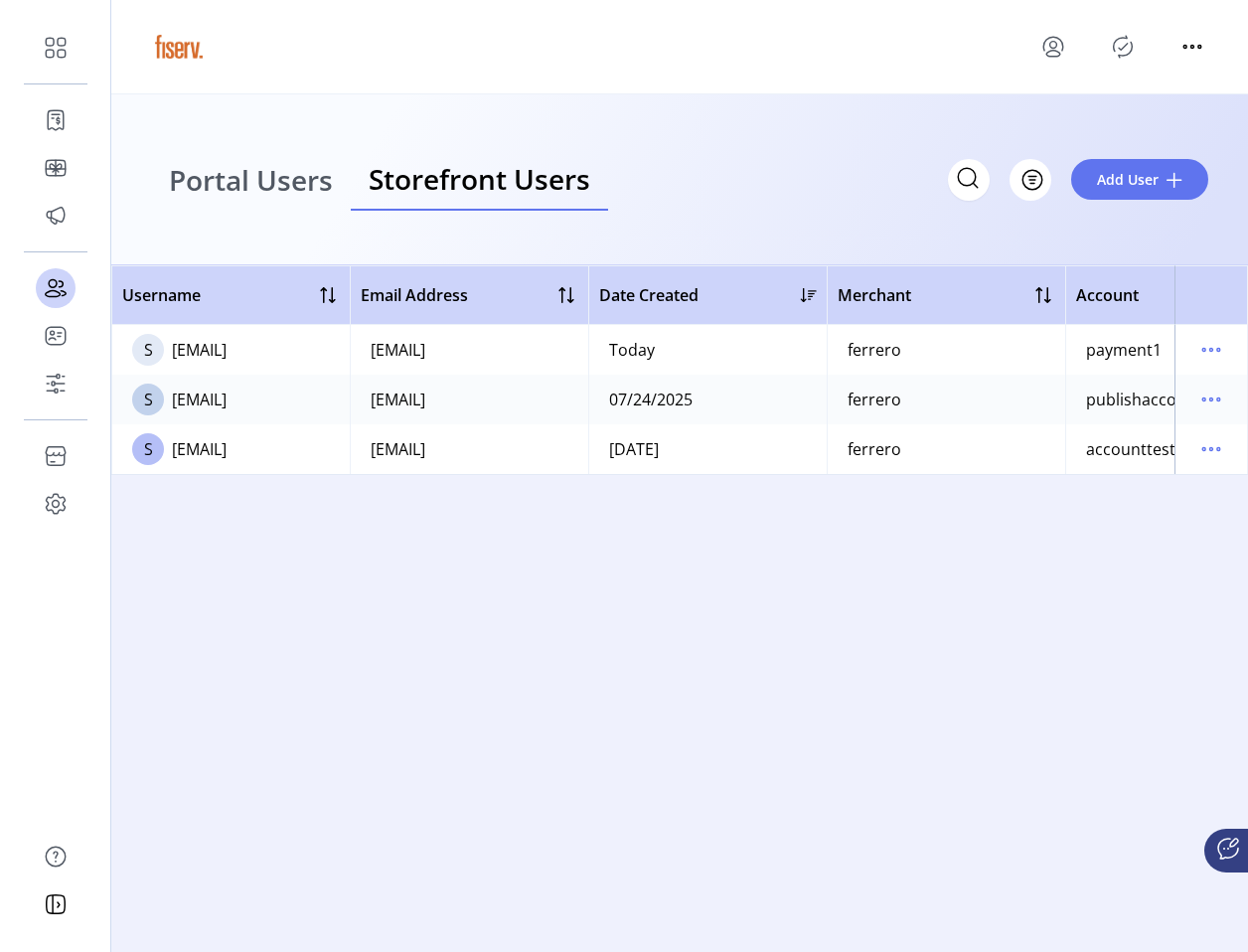 click on "Portal Users" at bounding box center (250, 180) 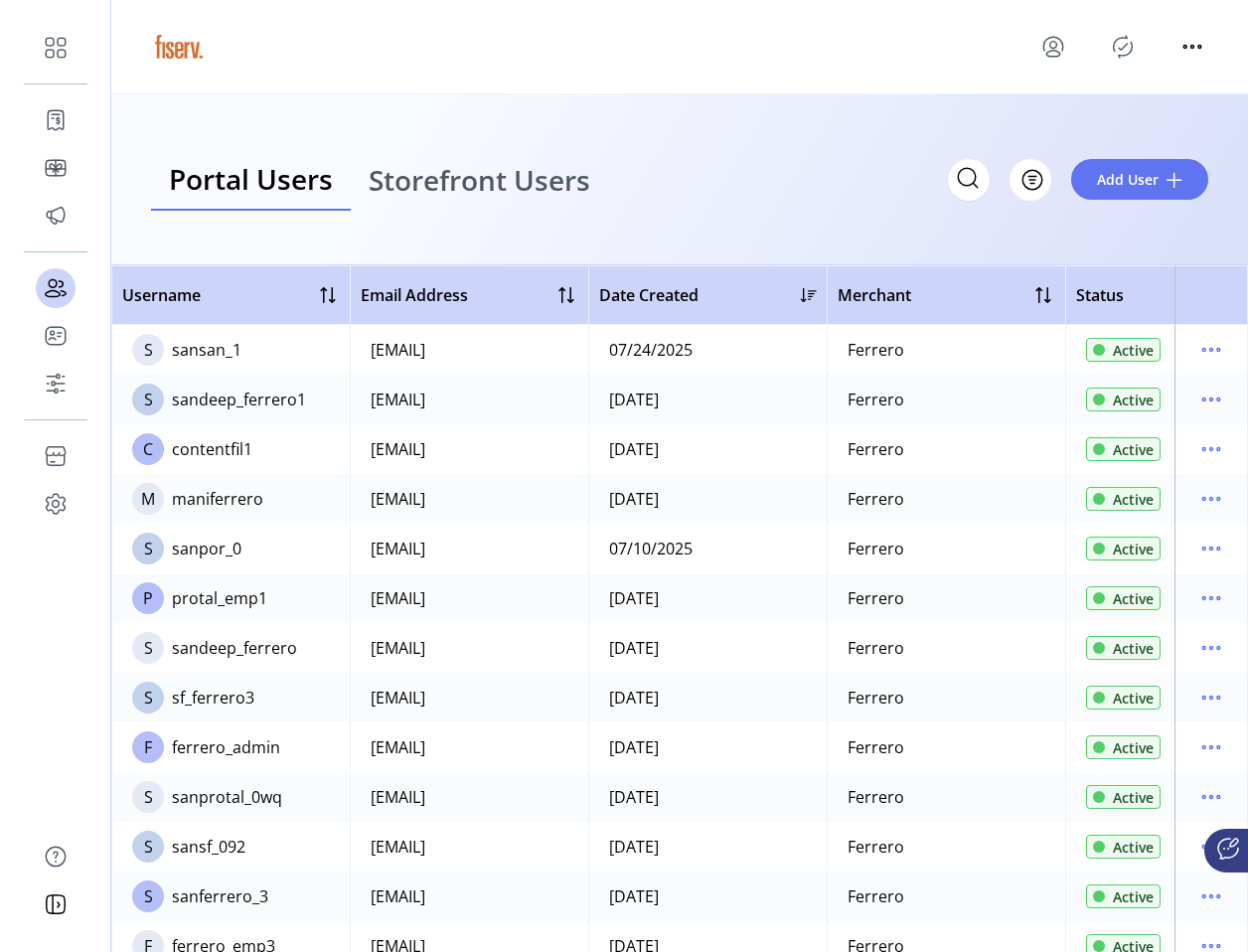 click on "Storefront Users" at bounding box center [479, 180] 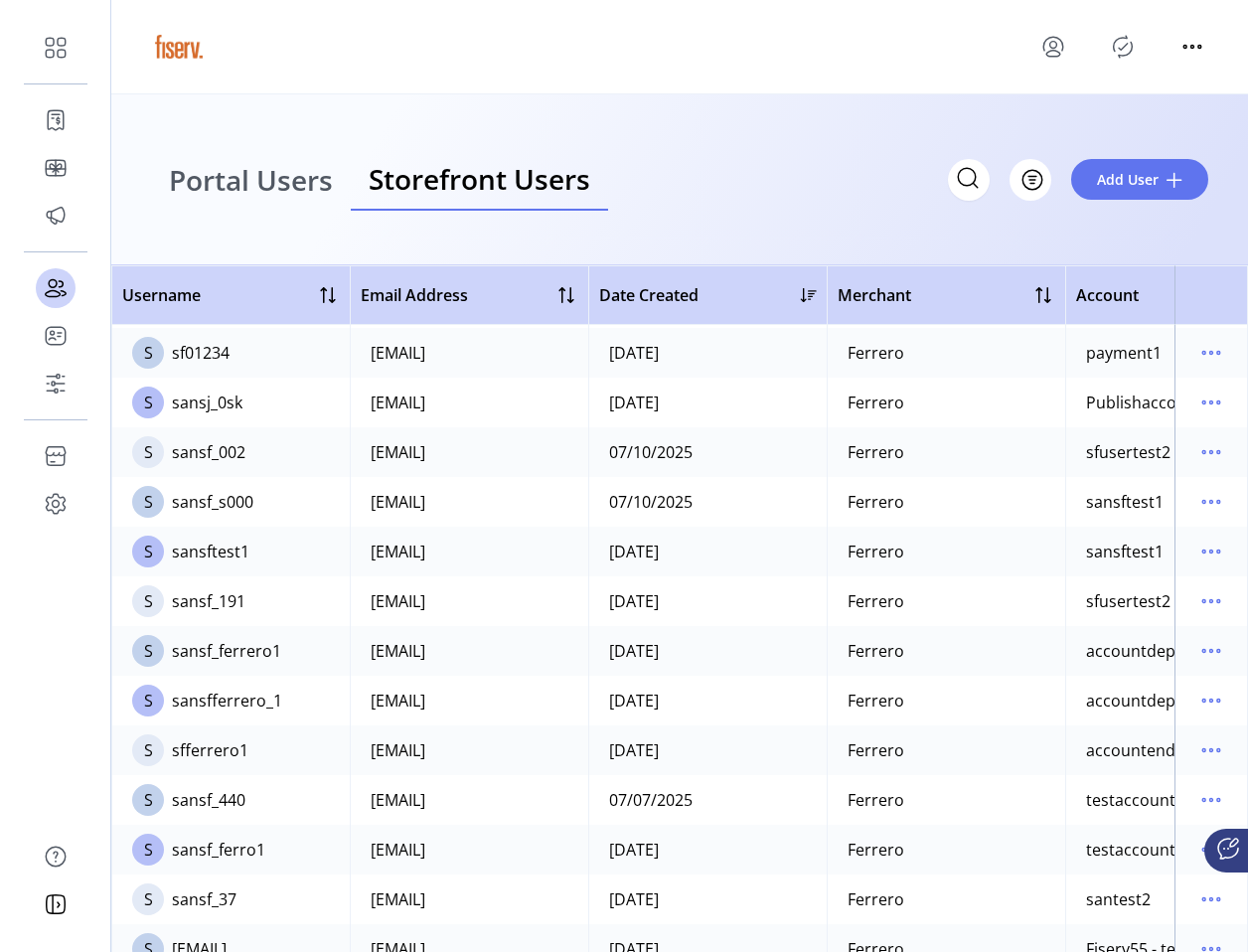 scroll, scrollTop: 0, scrollLeft: 0, axis: both 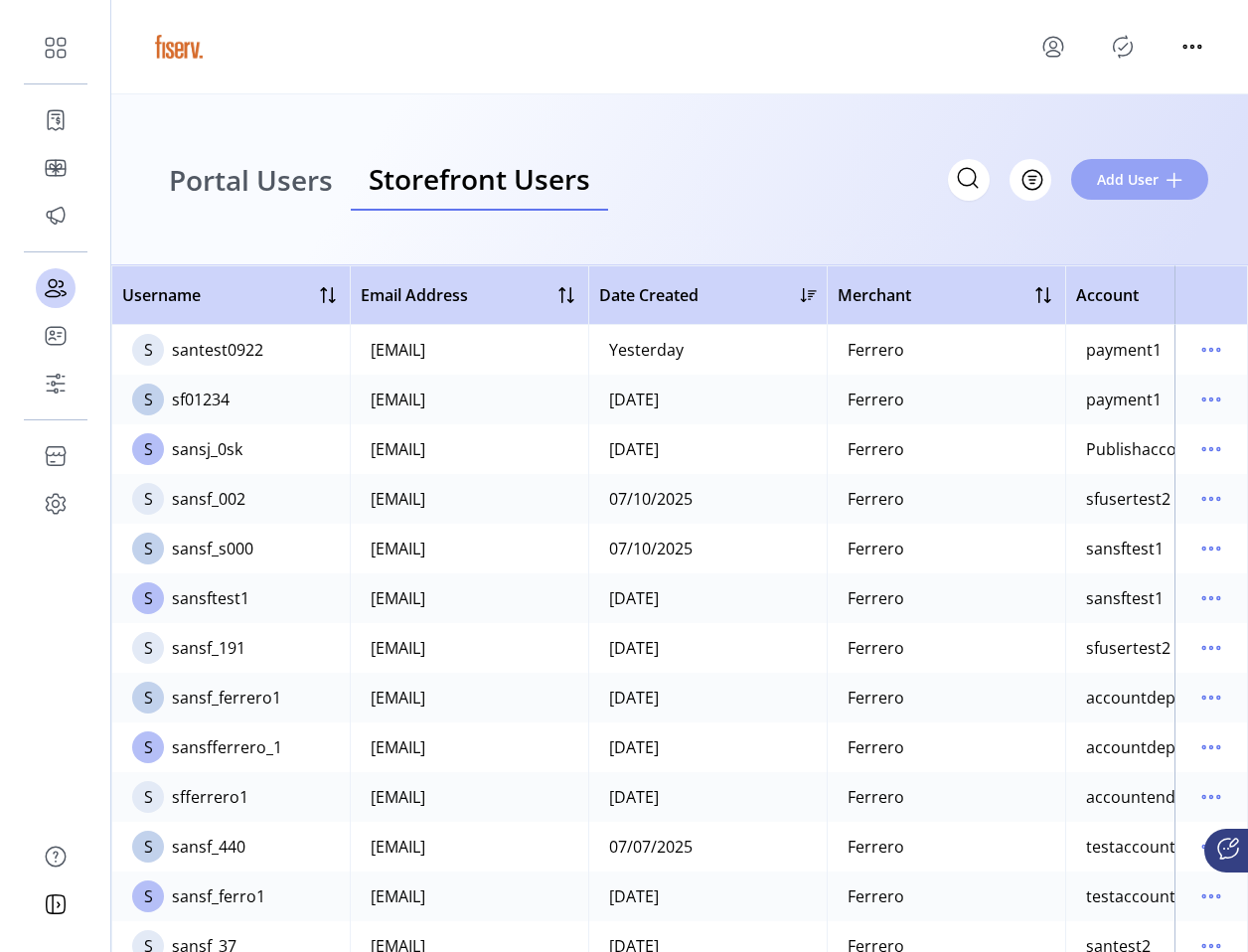 click on "Add User" 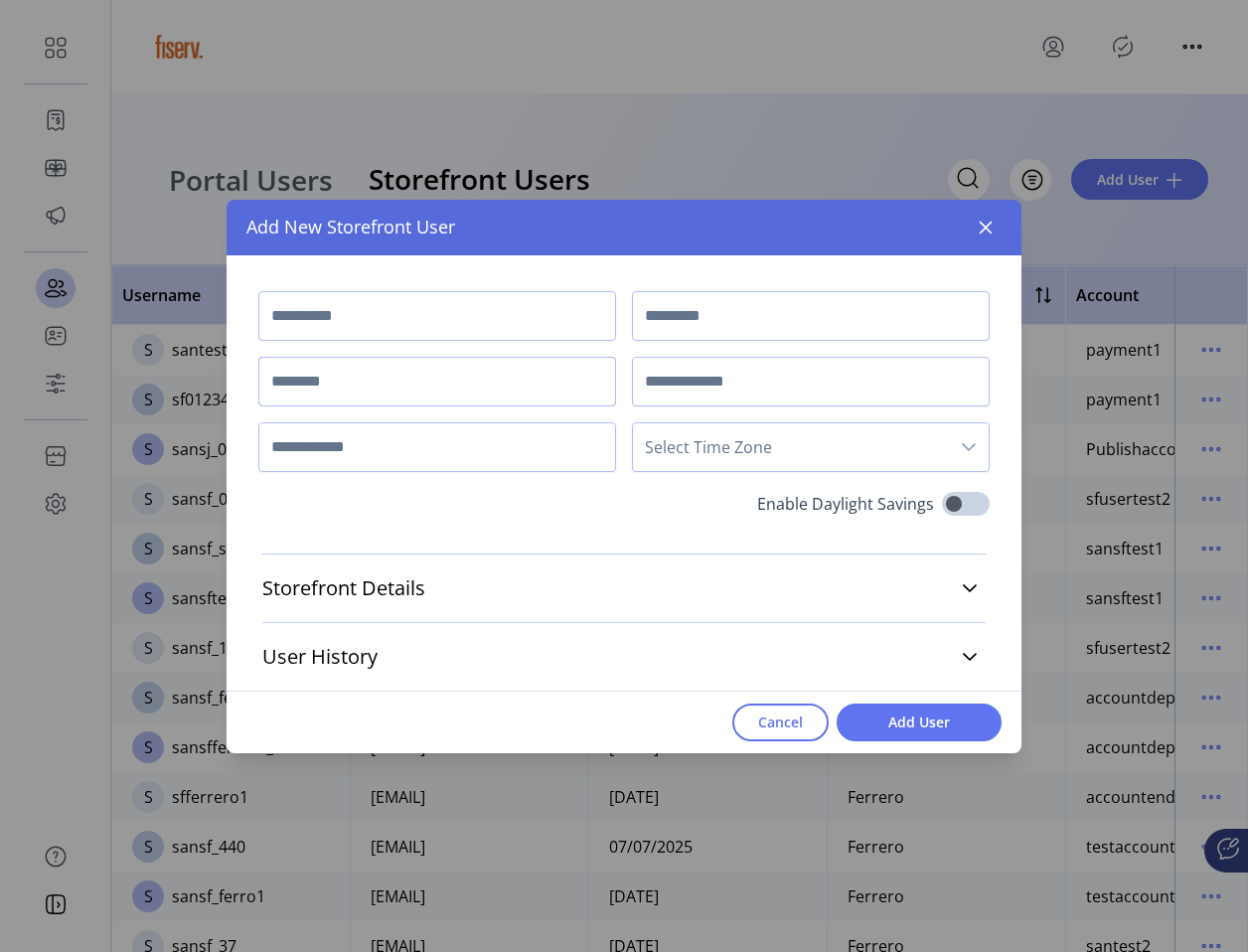 click at bounding box center (437, 382) 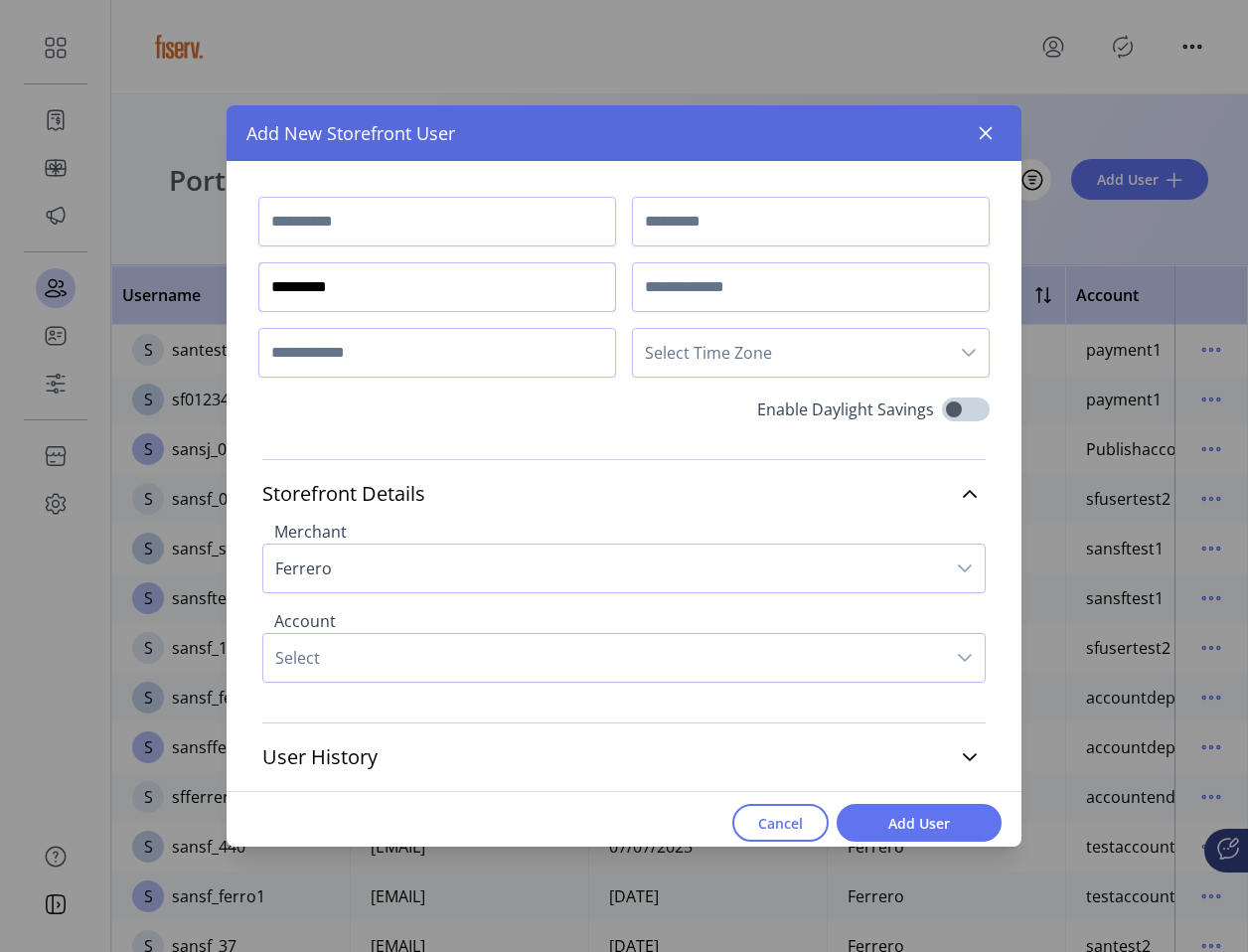 type on "*********" 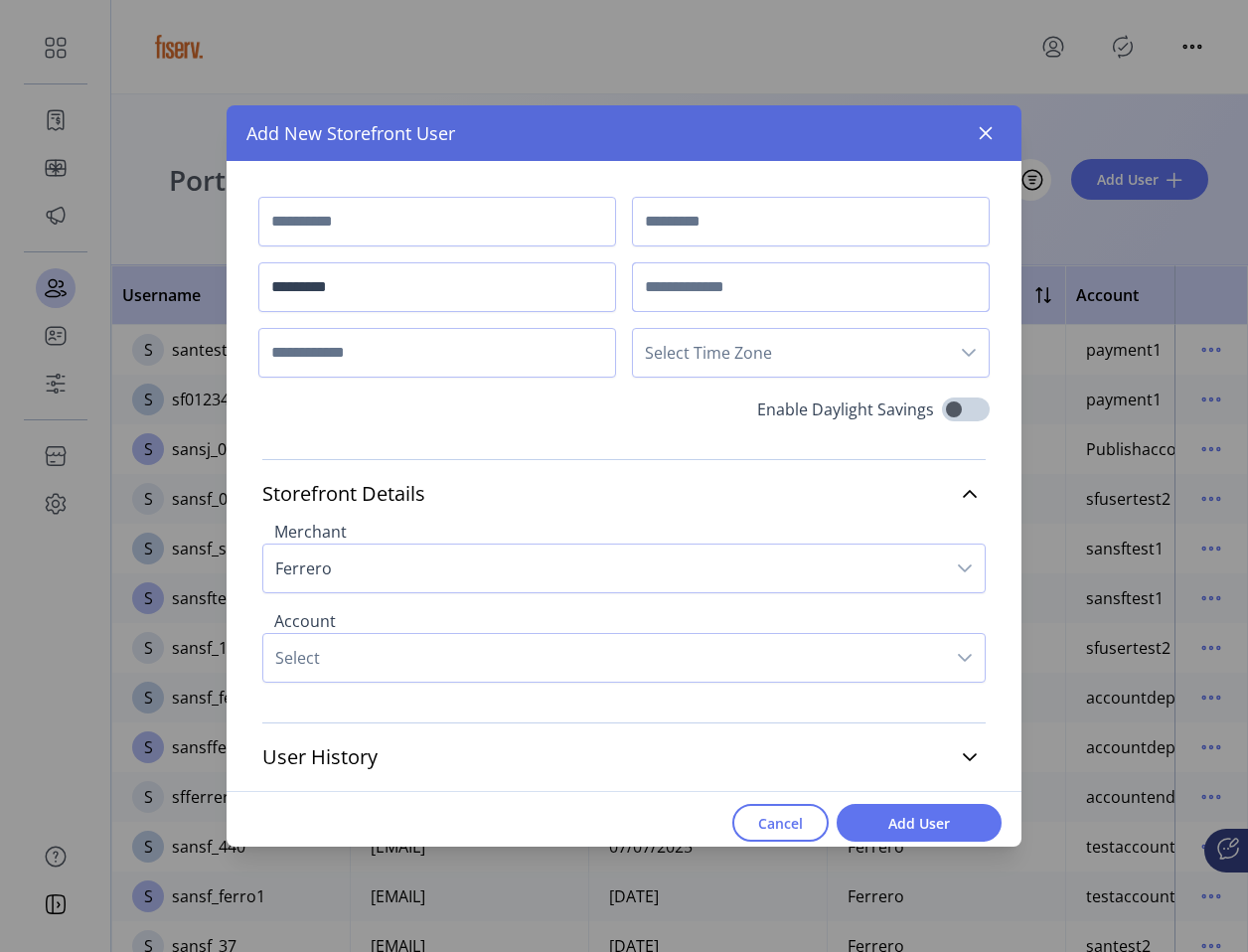 click at bounding box center (811, 287) 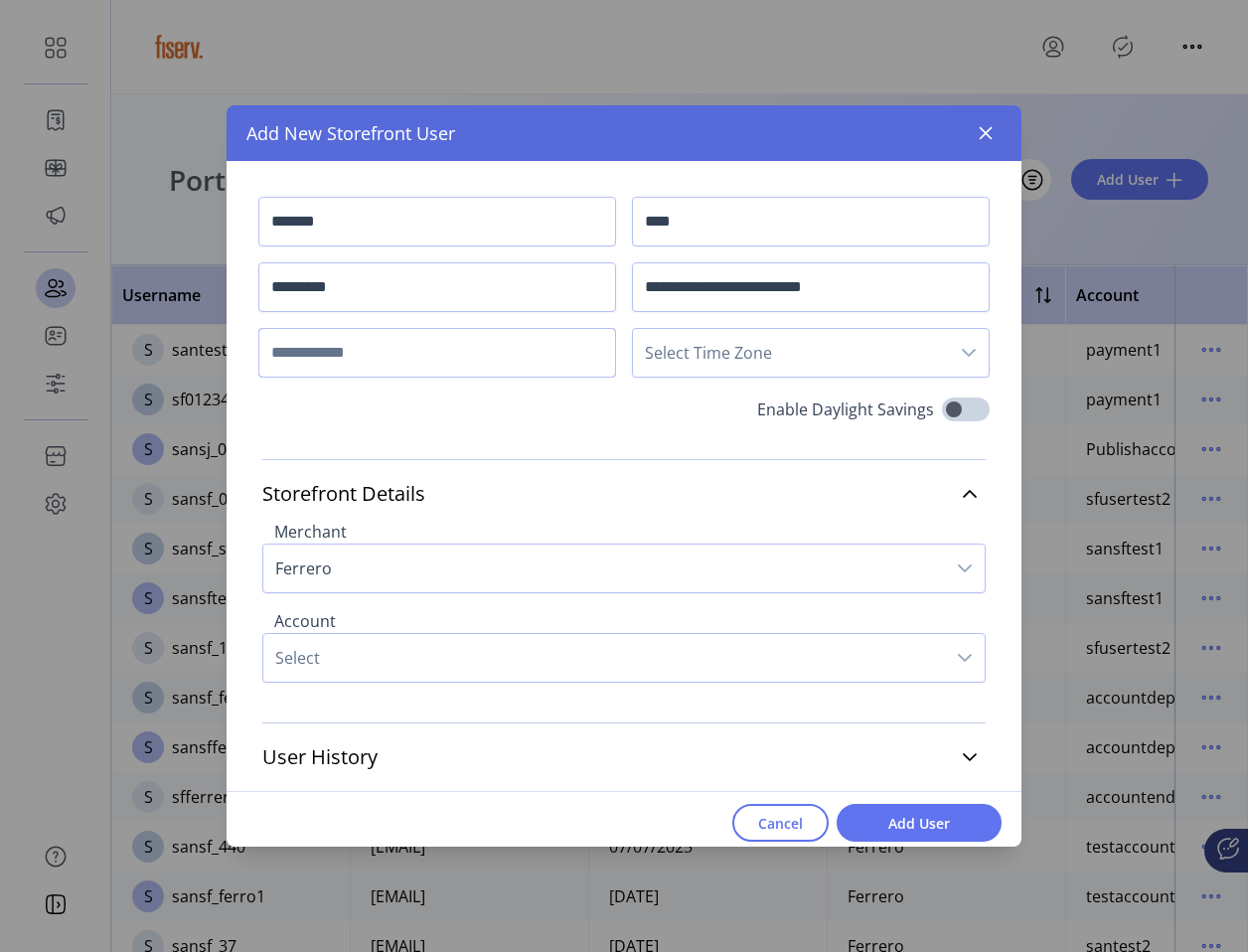 type on "**********" 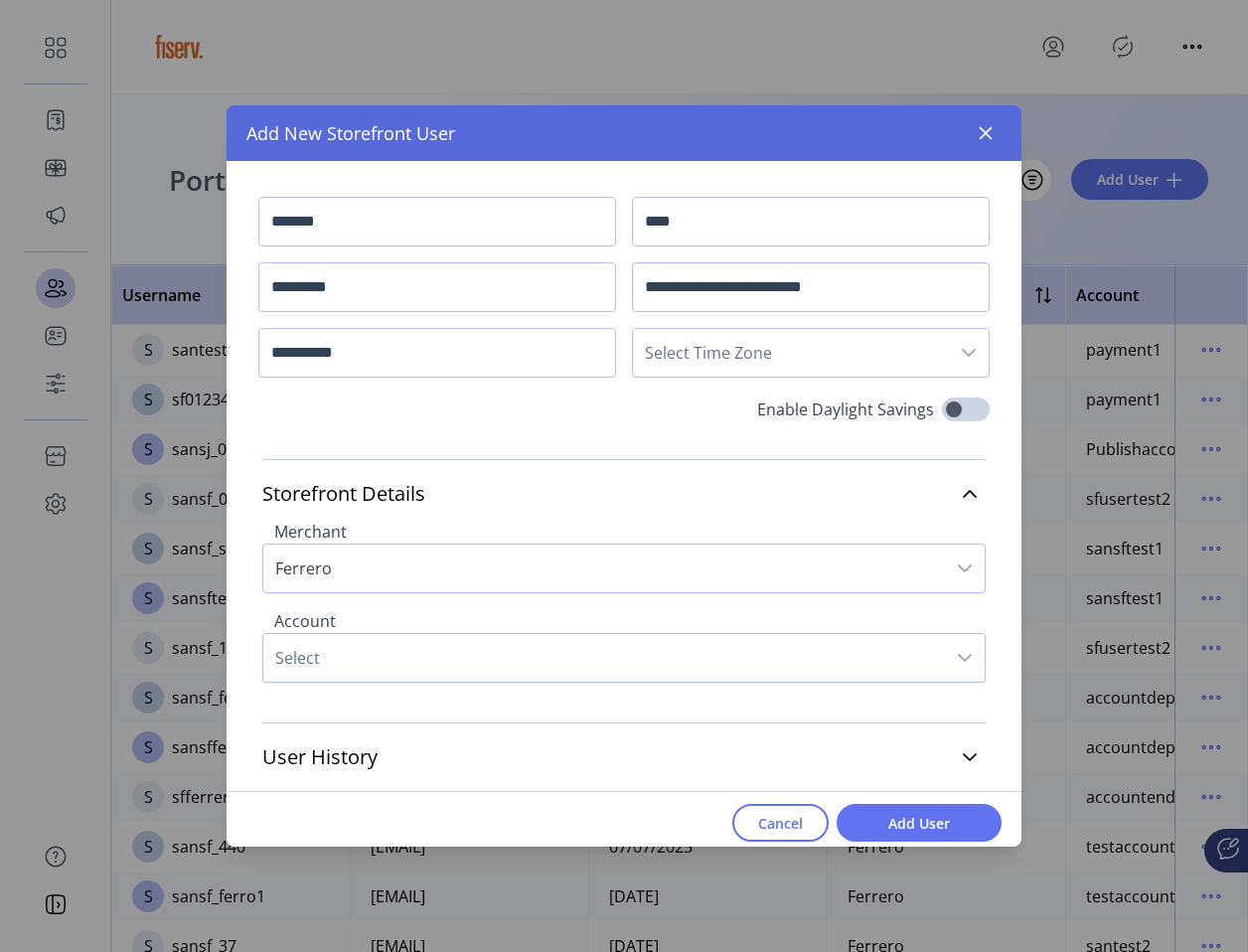 click on "Select Time Zone" at bounding box center [791, 353] 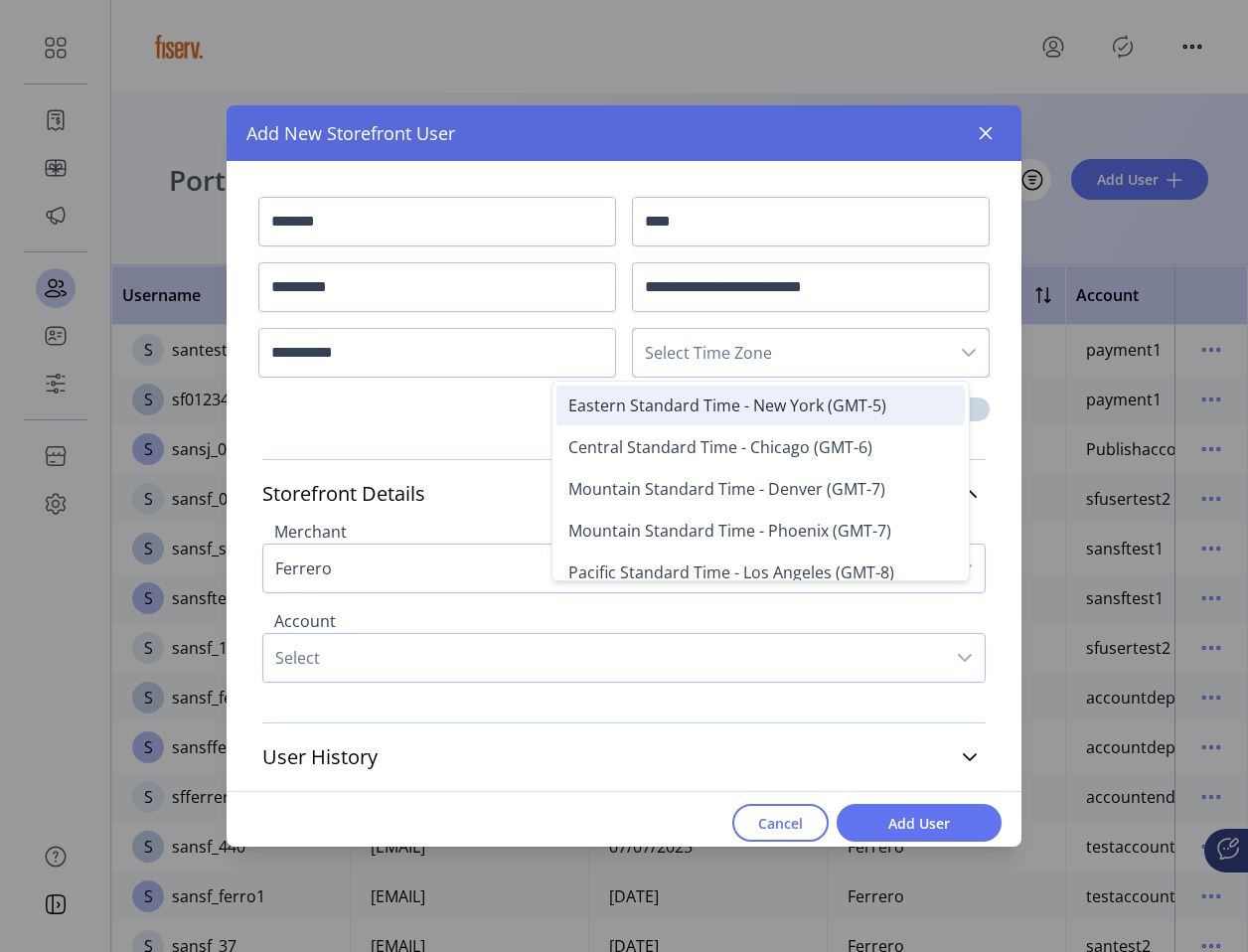 click on "Eastern Standard Time - New York (GMT-5)" at bounding box center [727, 405] 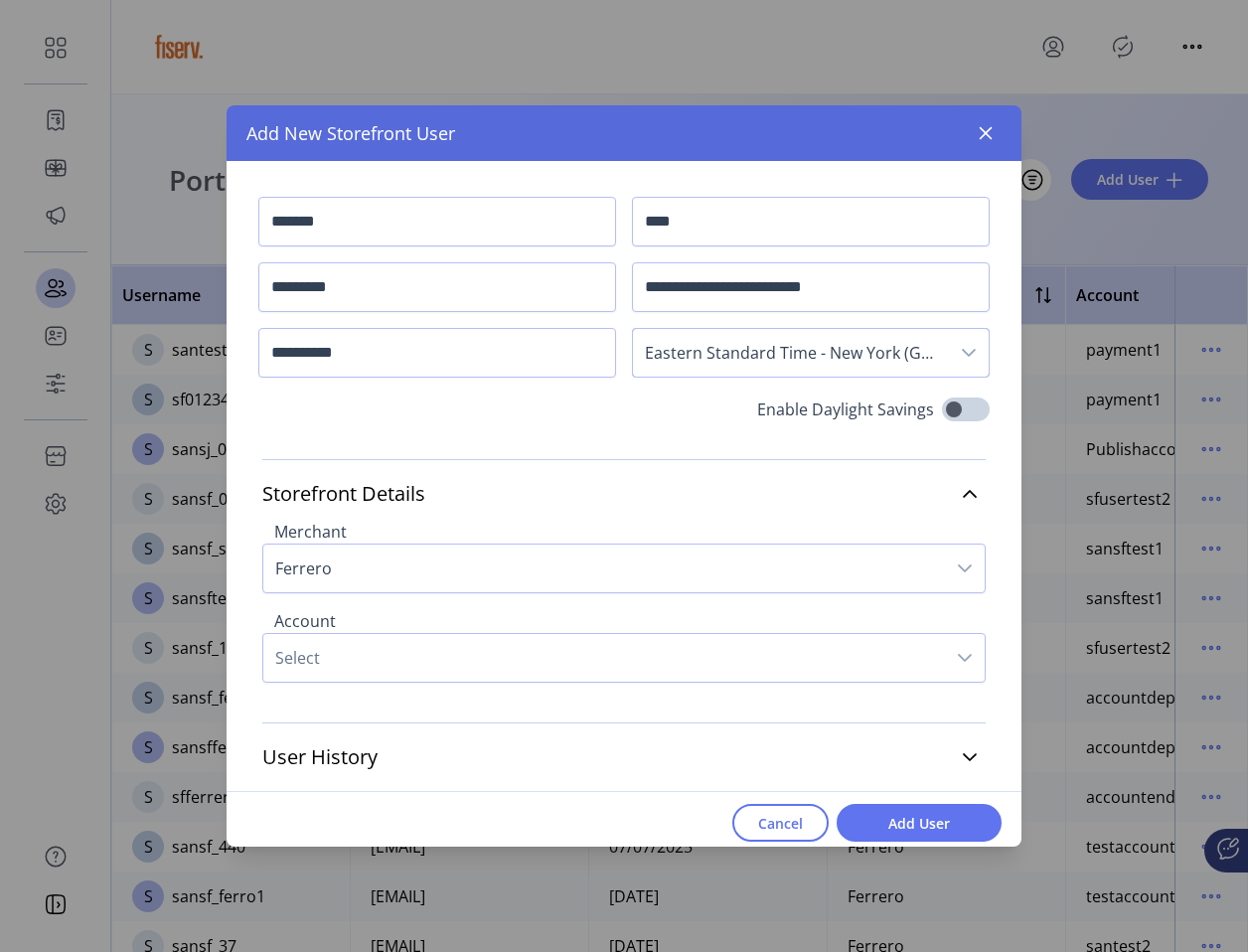 click on "Select" at bounding box center [604, 658] 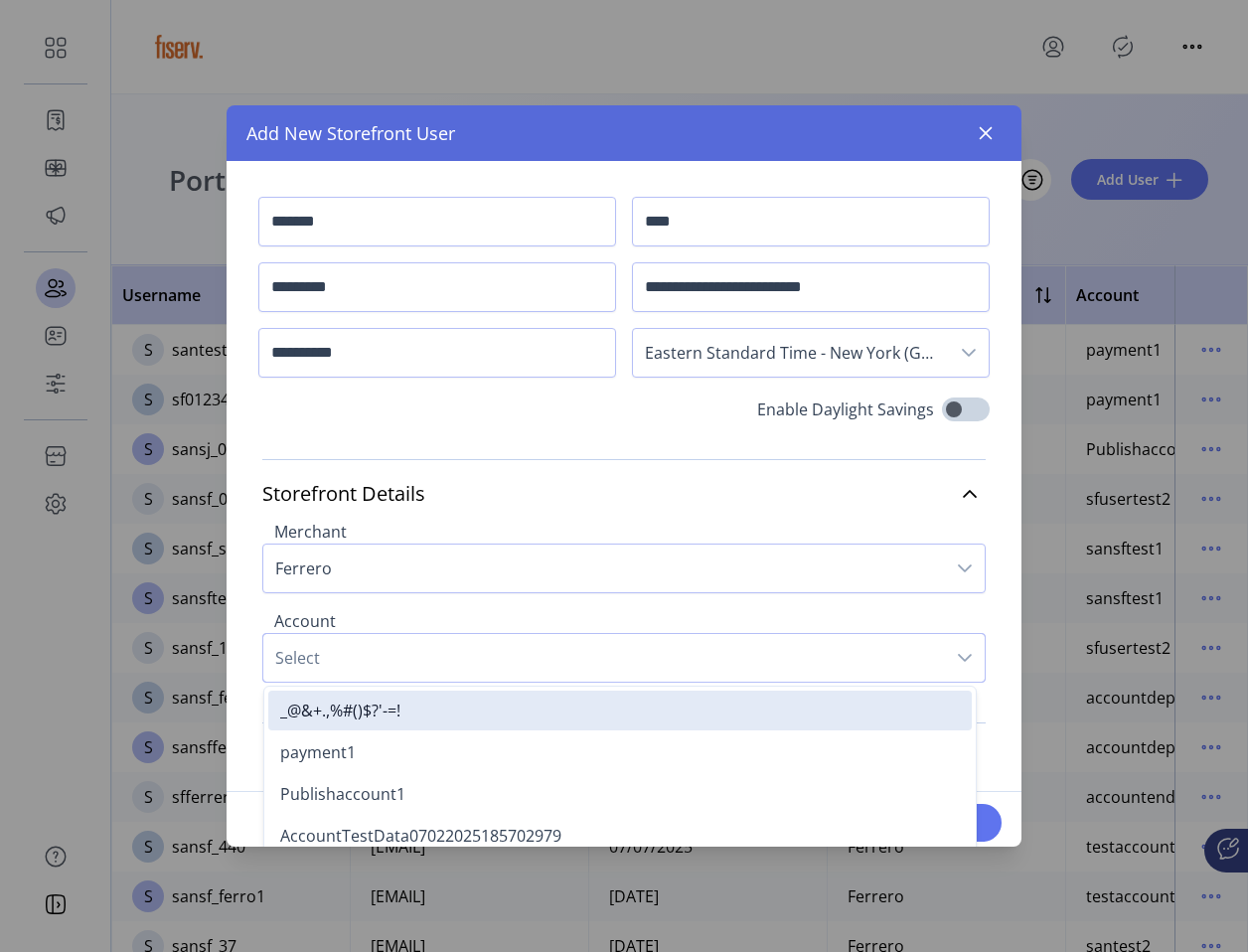 click on "Select" at bounding box center (604, 658) 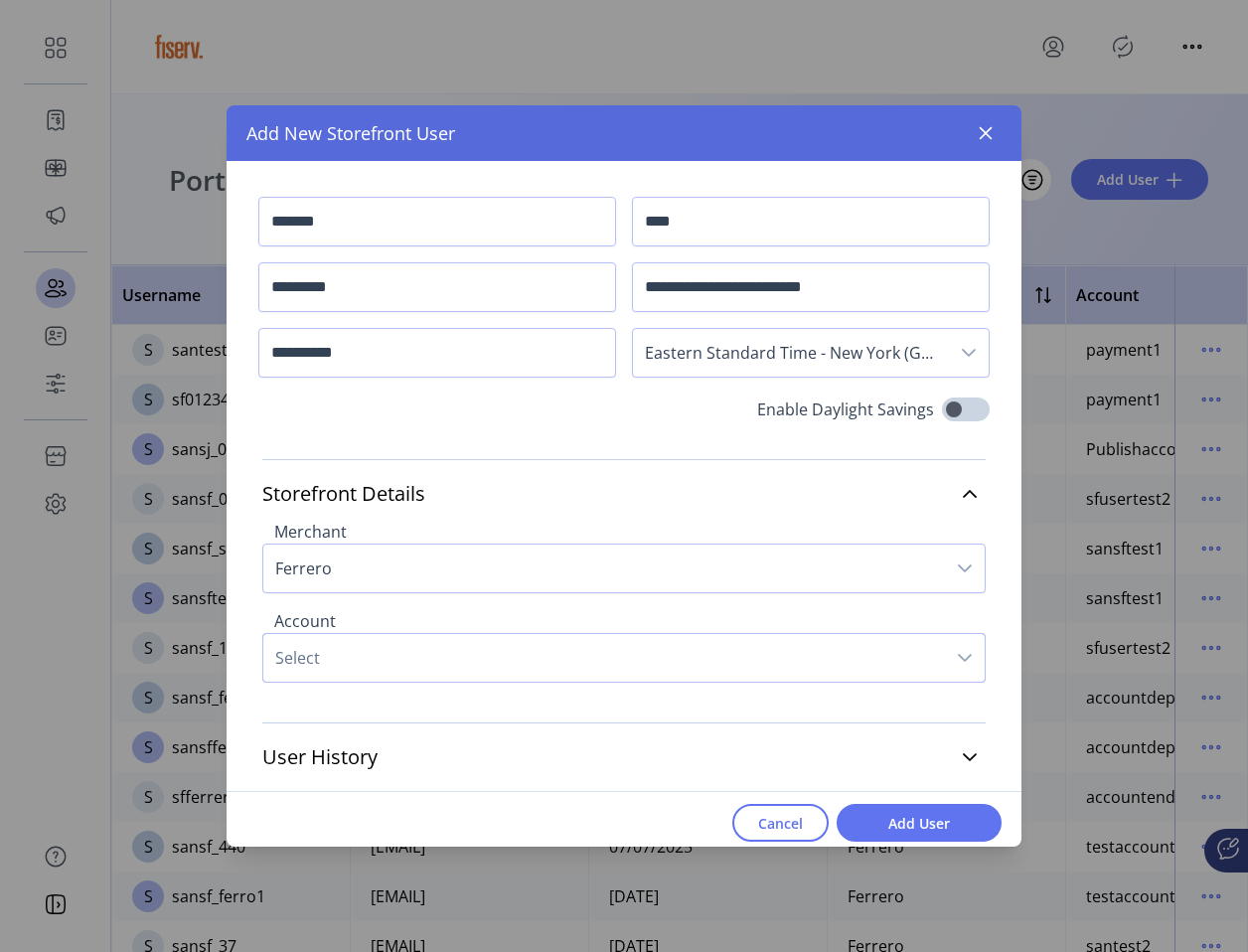 click on "Select" at bounding box center [604, 658] 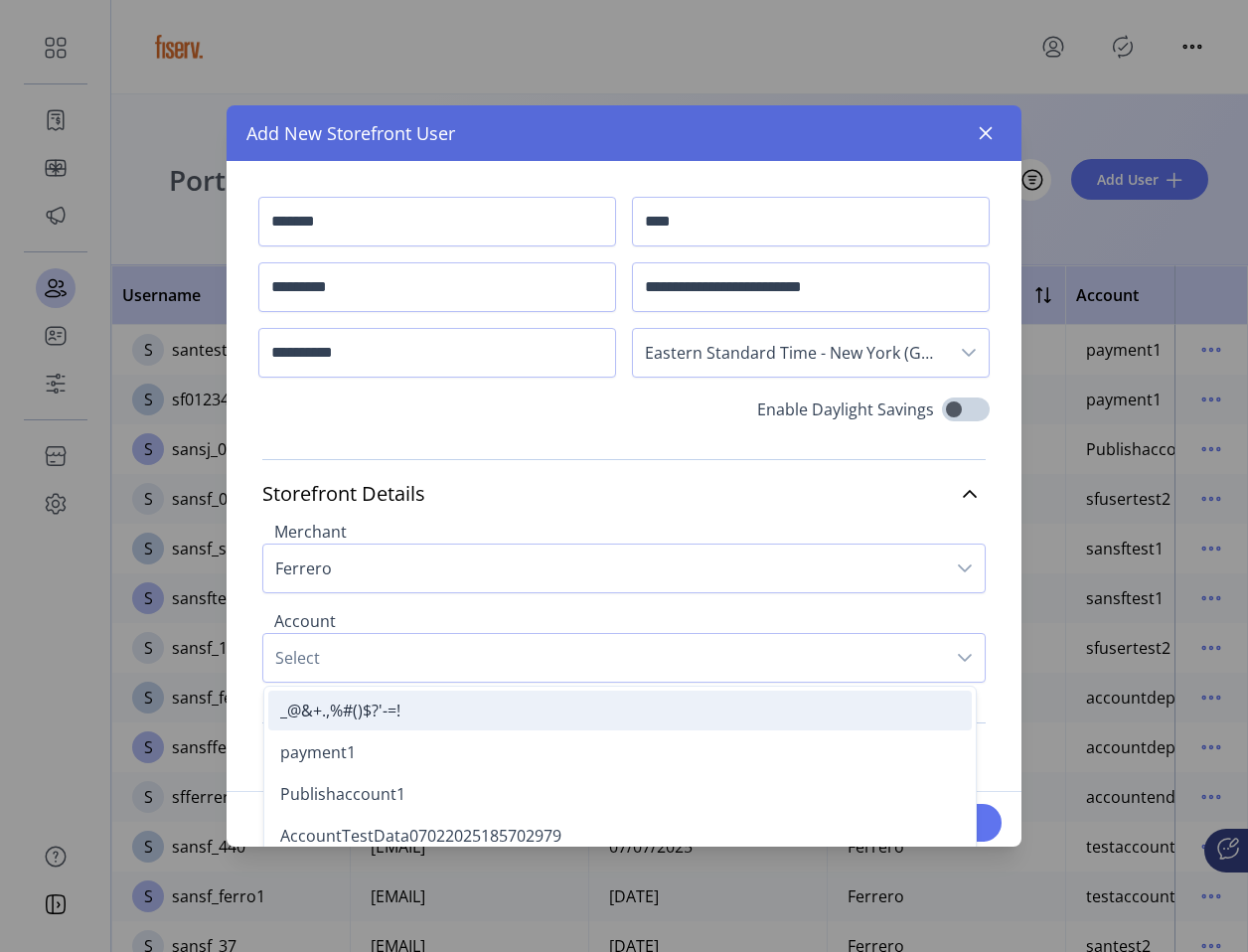 click on "_@&+.,%#()$?'-=!" at bounding box center [620, 711] 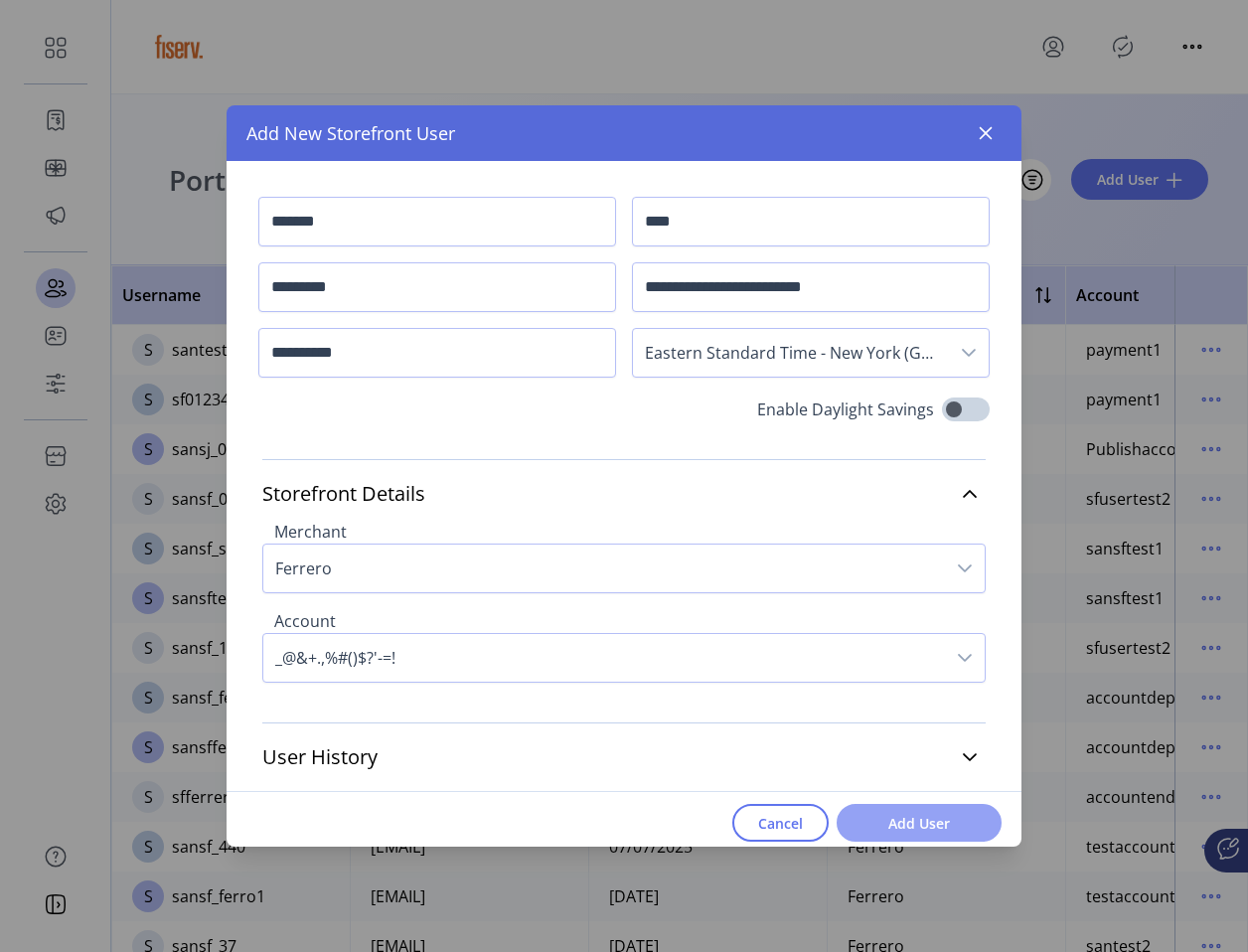 click on "Add User" at bounding box center (919, 823) 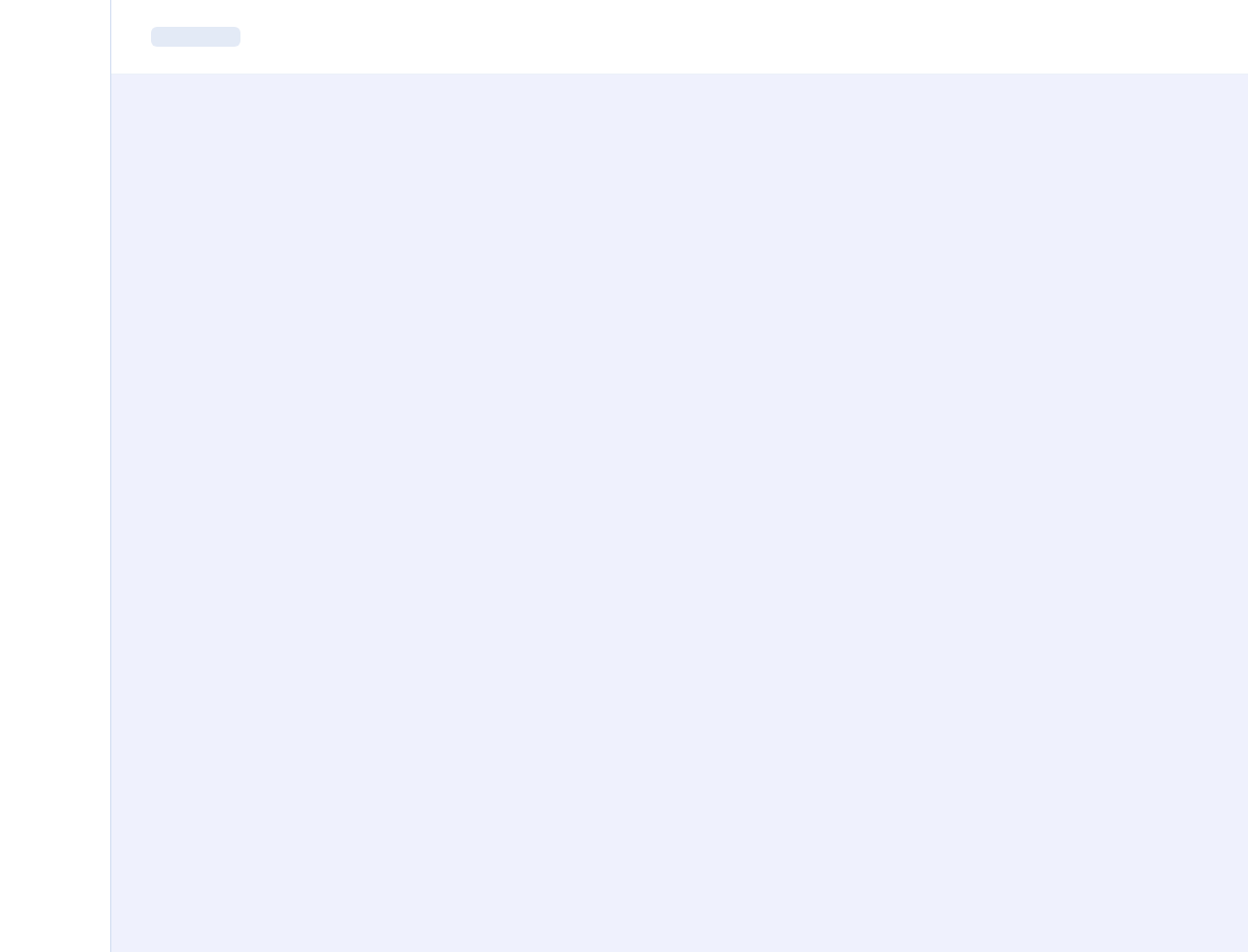 scroll, scrollTop: 0, scrollLeft: 0, axis: both 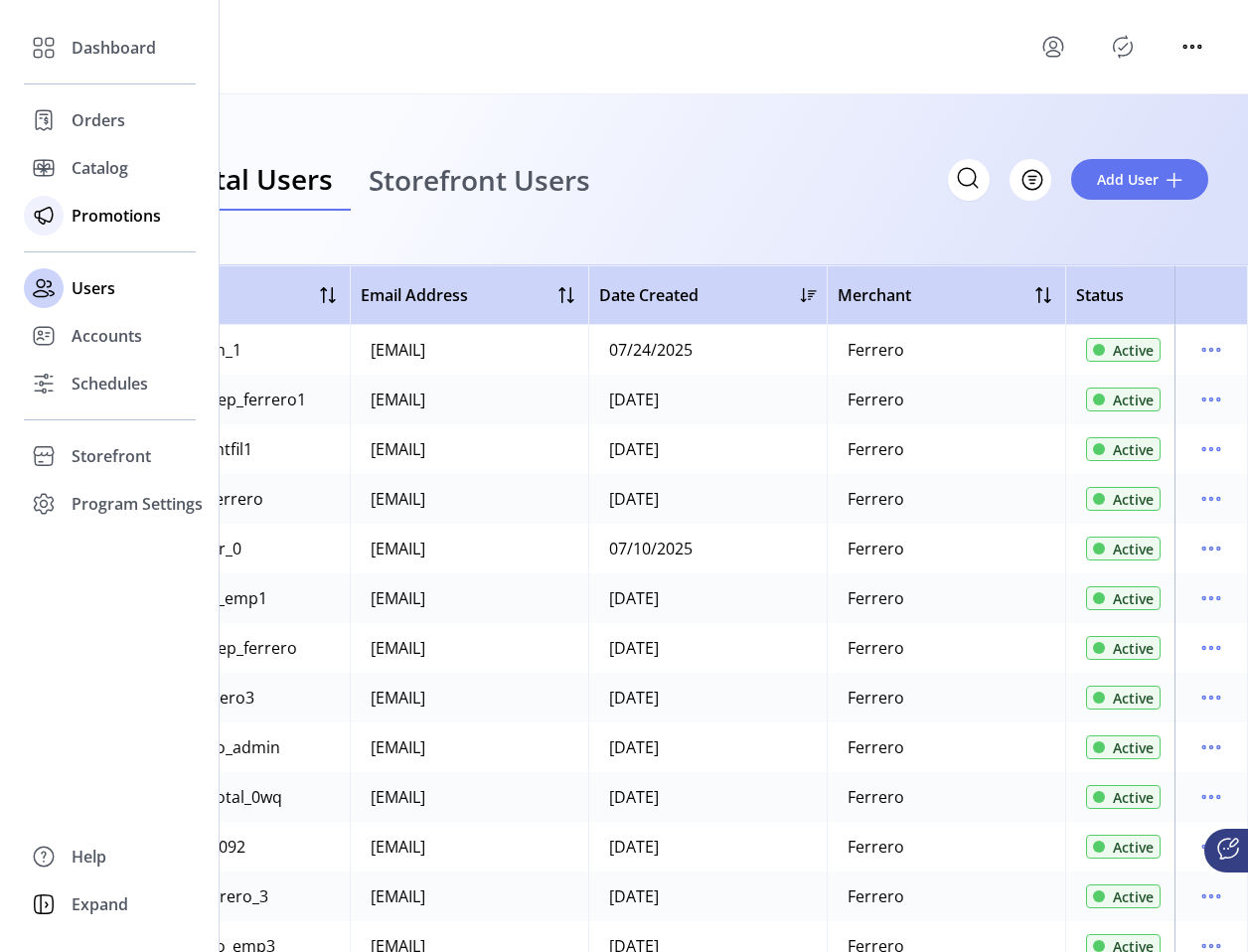 click on "Promotions" 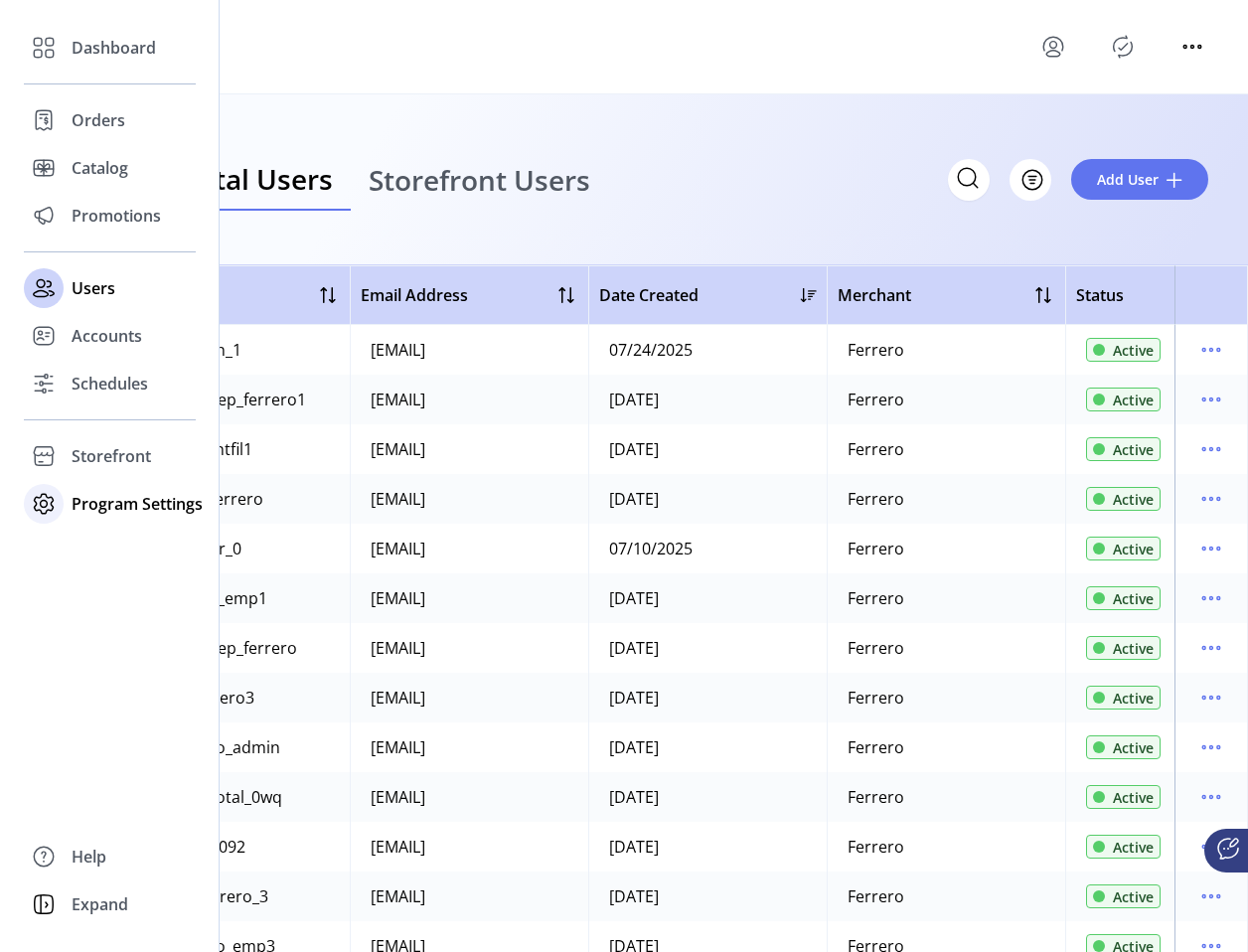 click on "Program Settings" 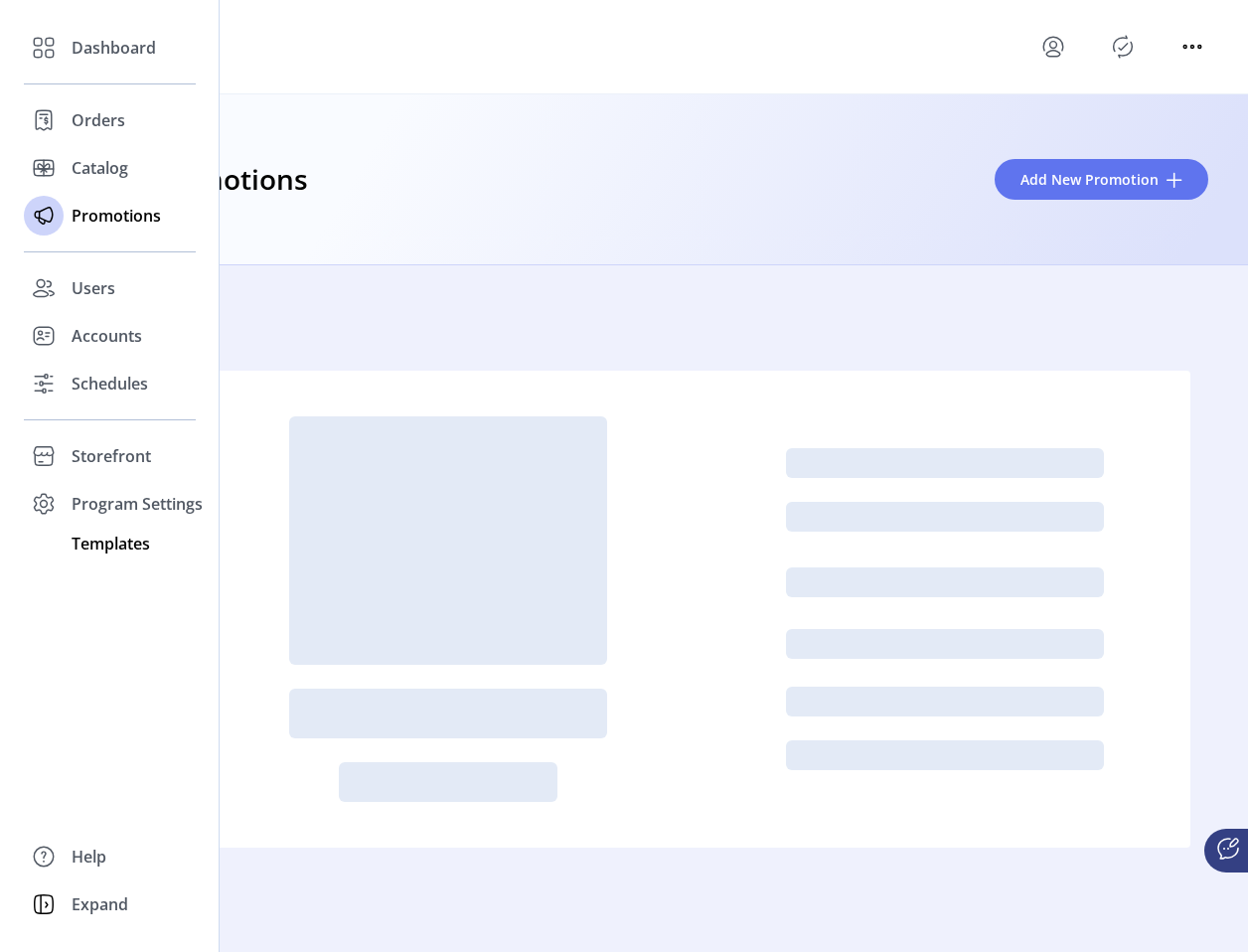 click on "Templates" 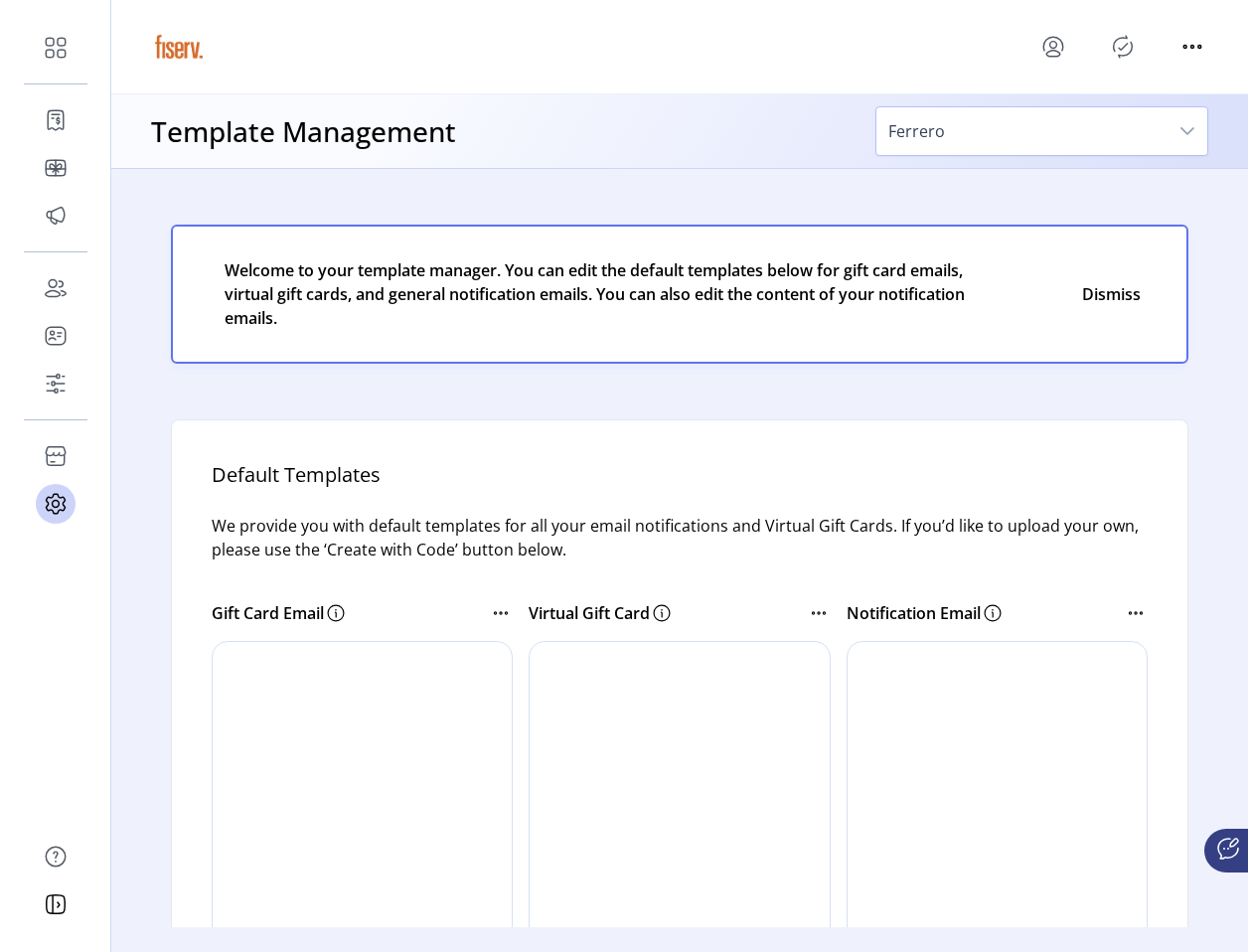 scroll, scrollTop: 0, scrollLeft: 0, axis: both 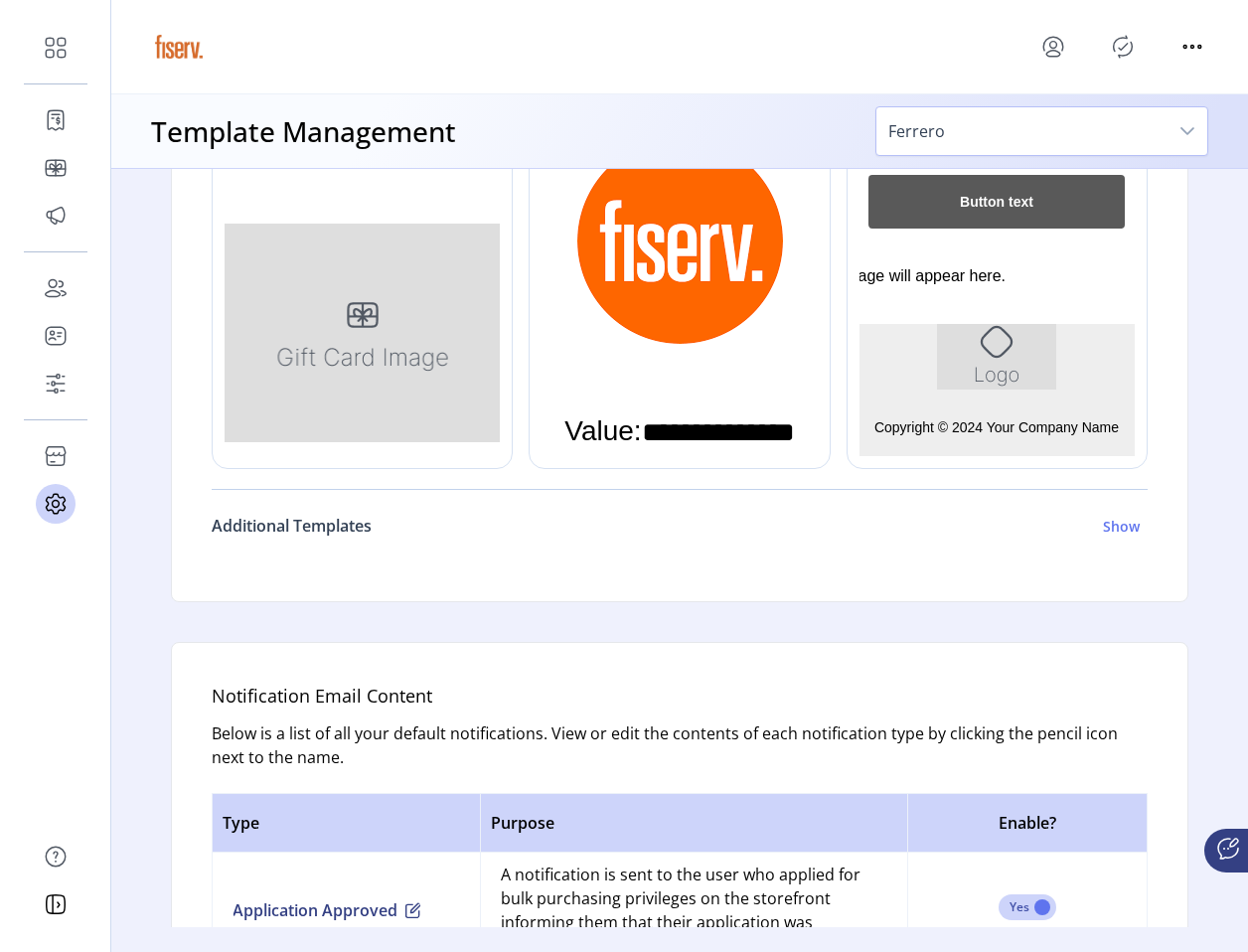 click on "Additional Templates   Show" at bounding box center [680, 526] 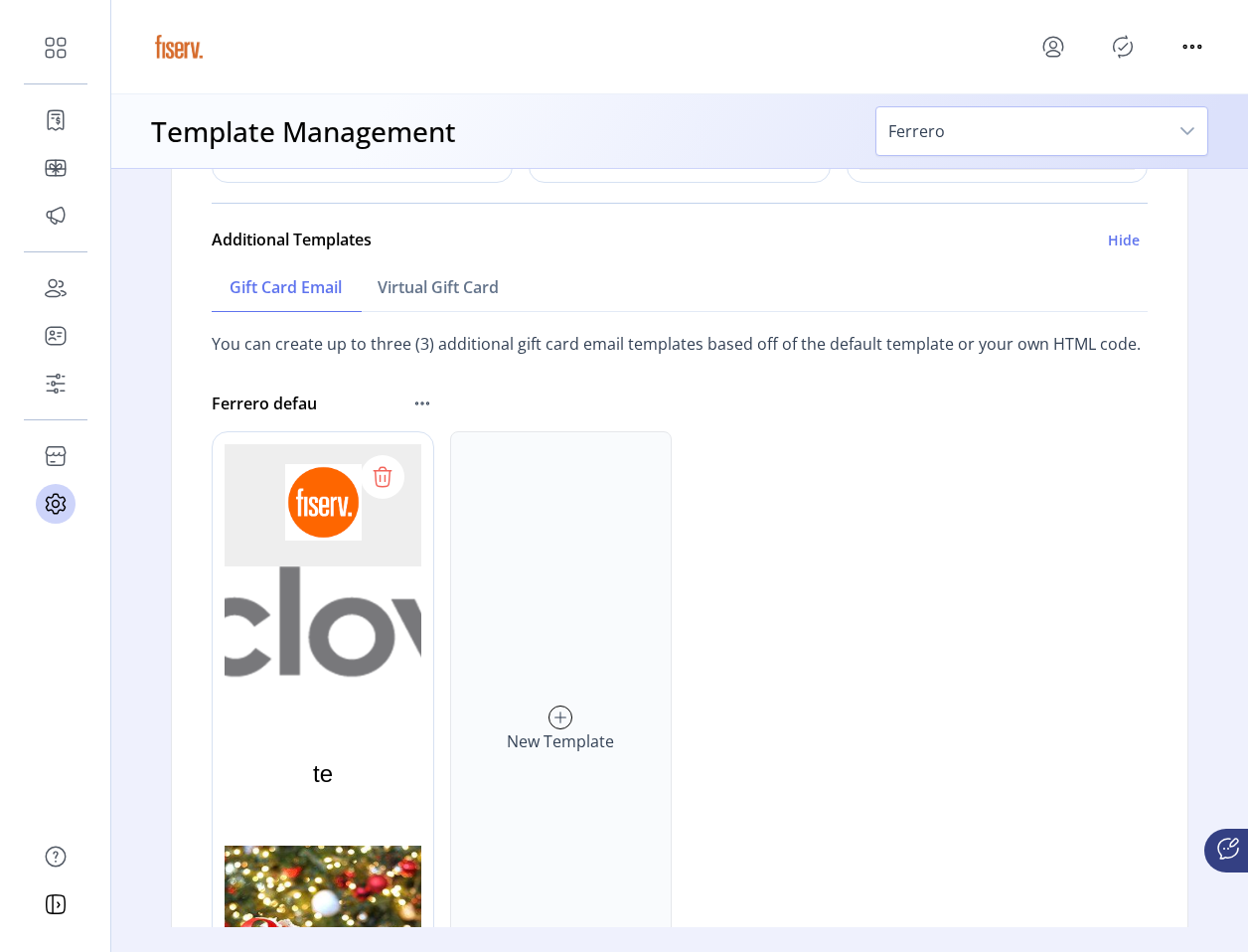 scroll, scrollTop: 1057, scrollLeft: 0, axis: vertical 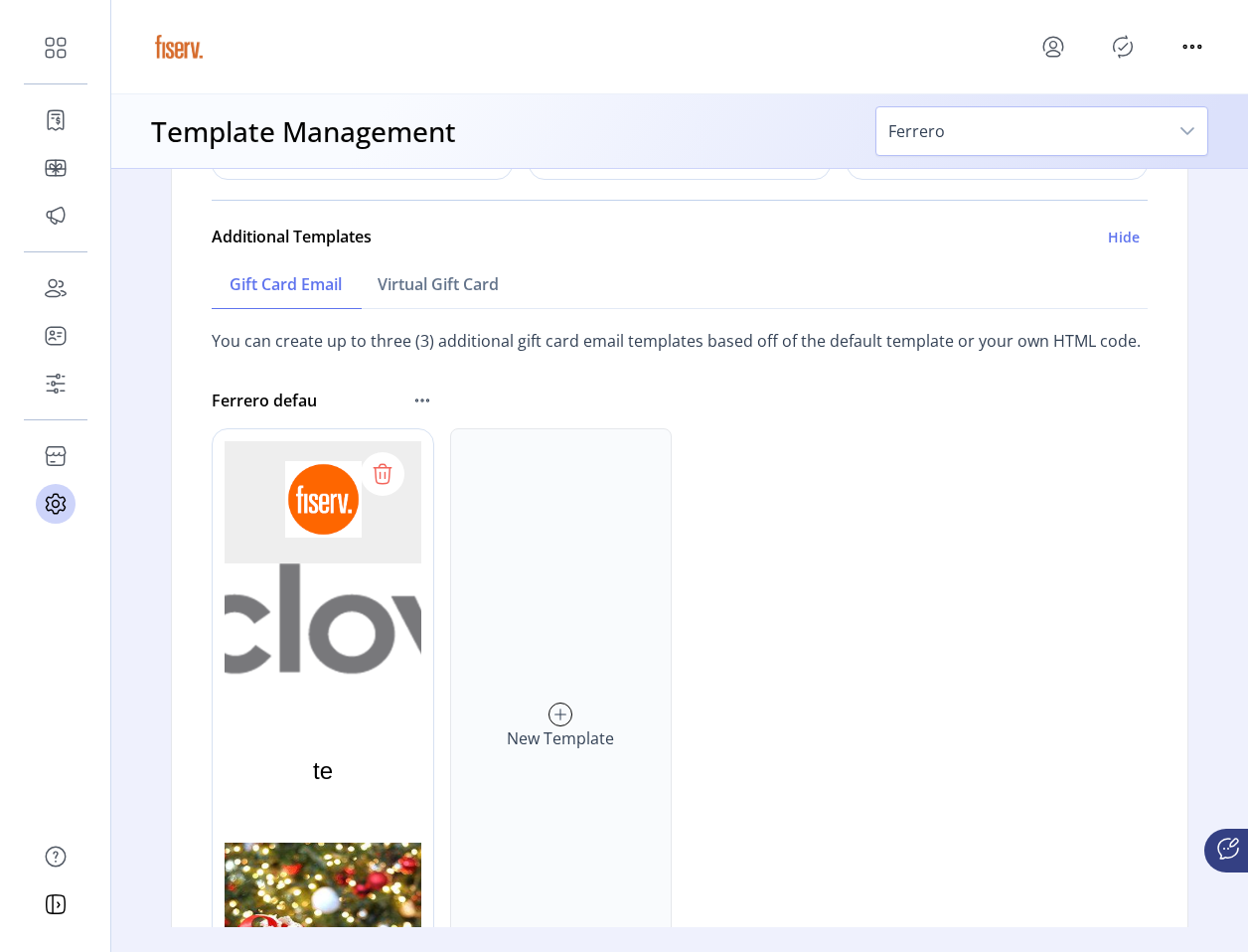 click on "New Template" at bounding box center [561, 726] 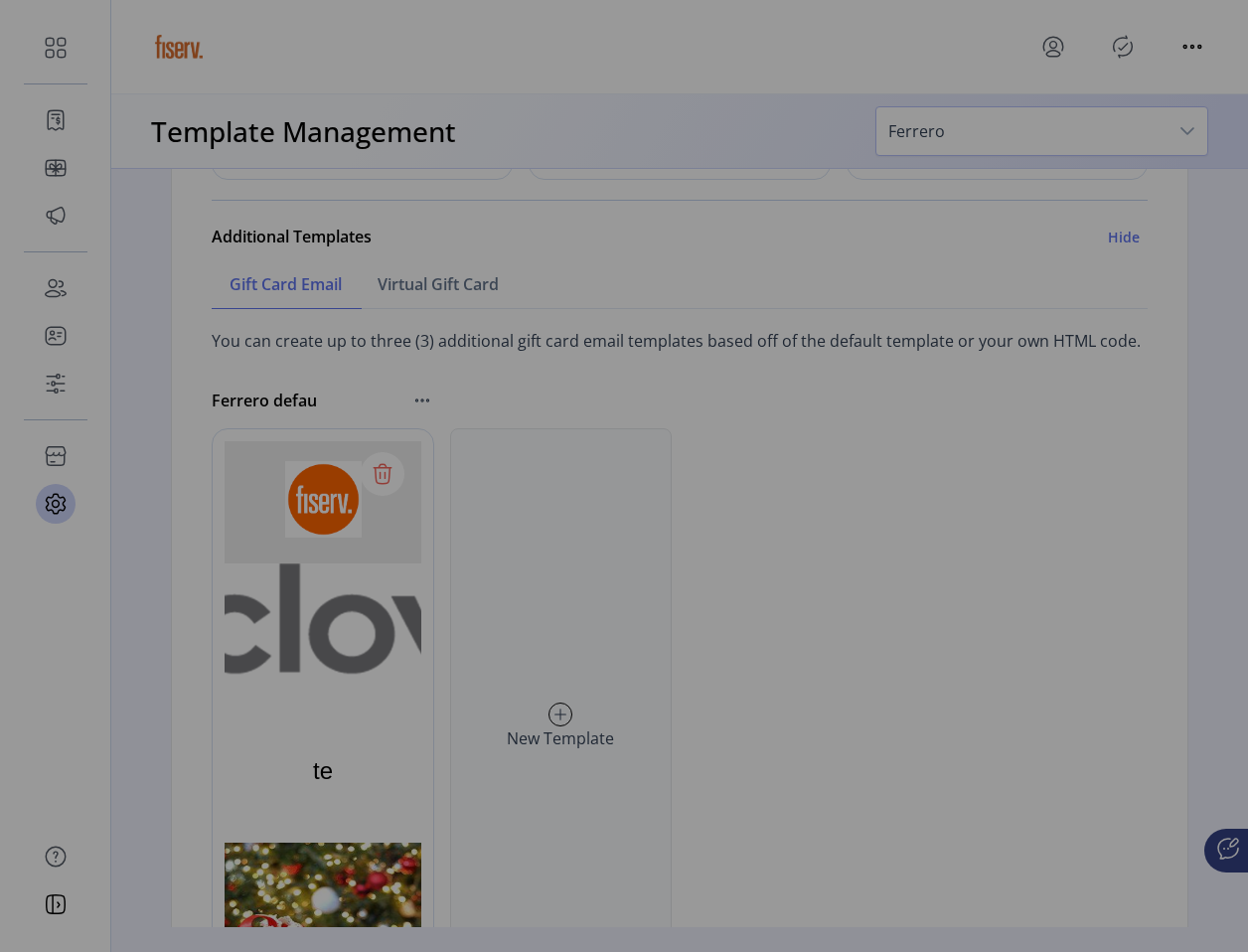 scroll, scrollTop: 0, scrollLeft: 0, axis: both 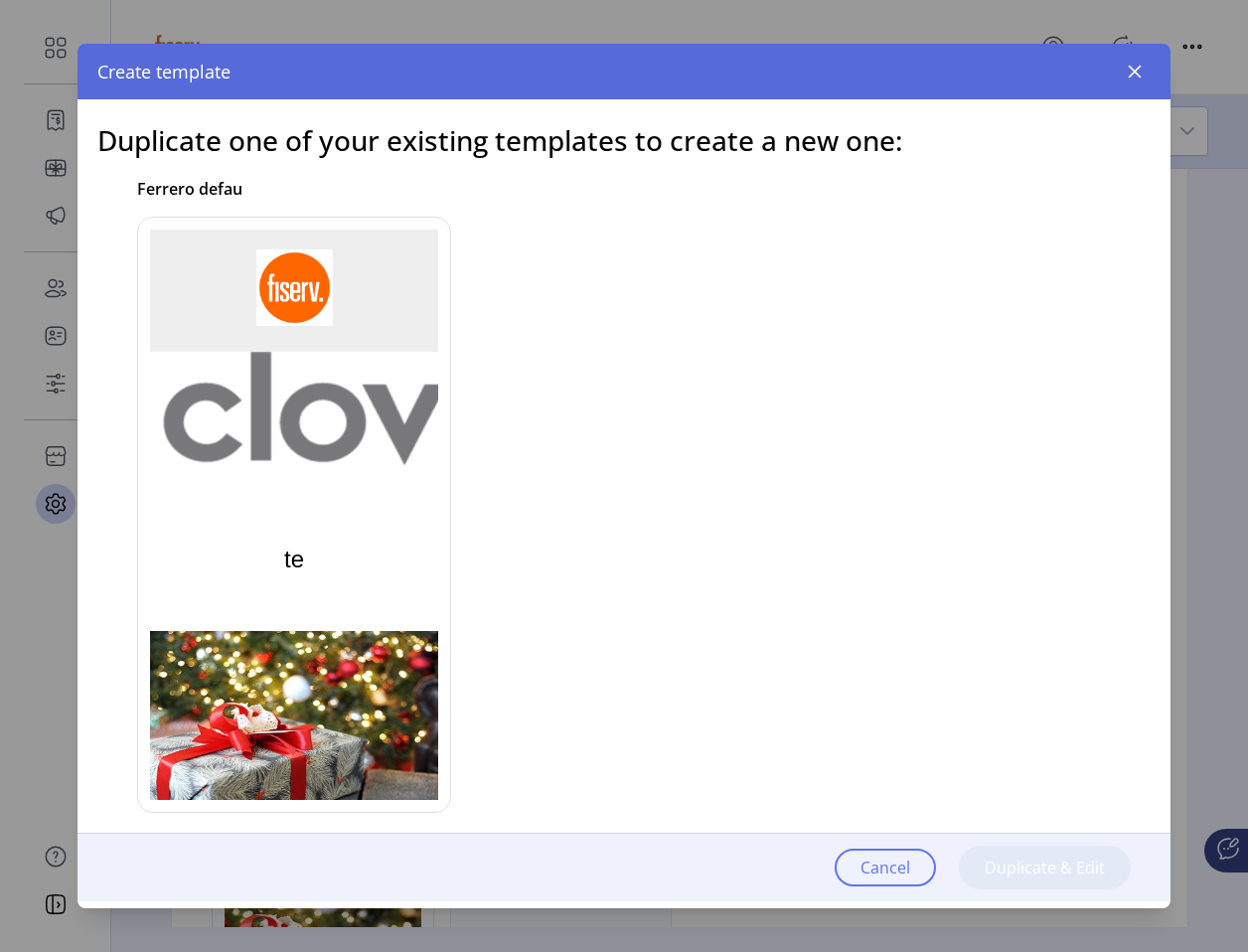 click at bounding box center [294, 286] 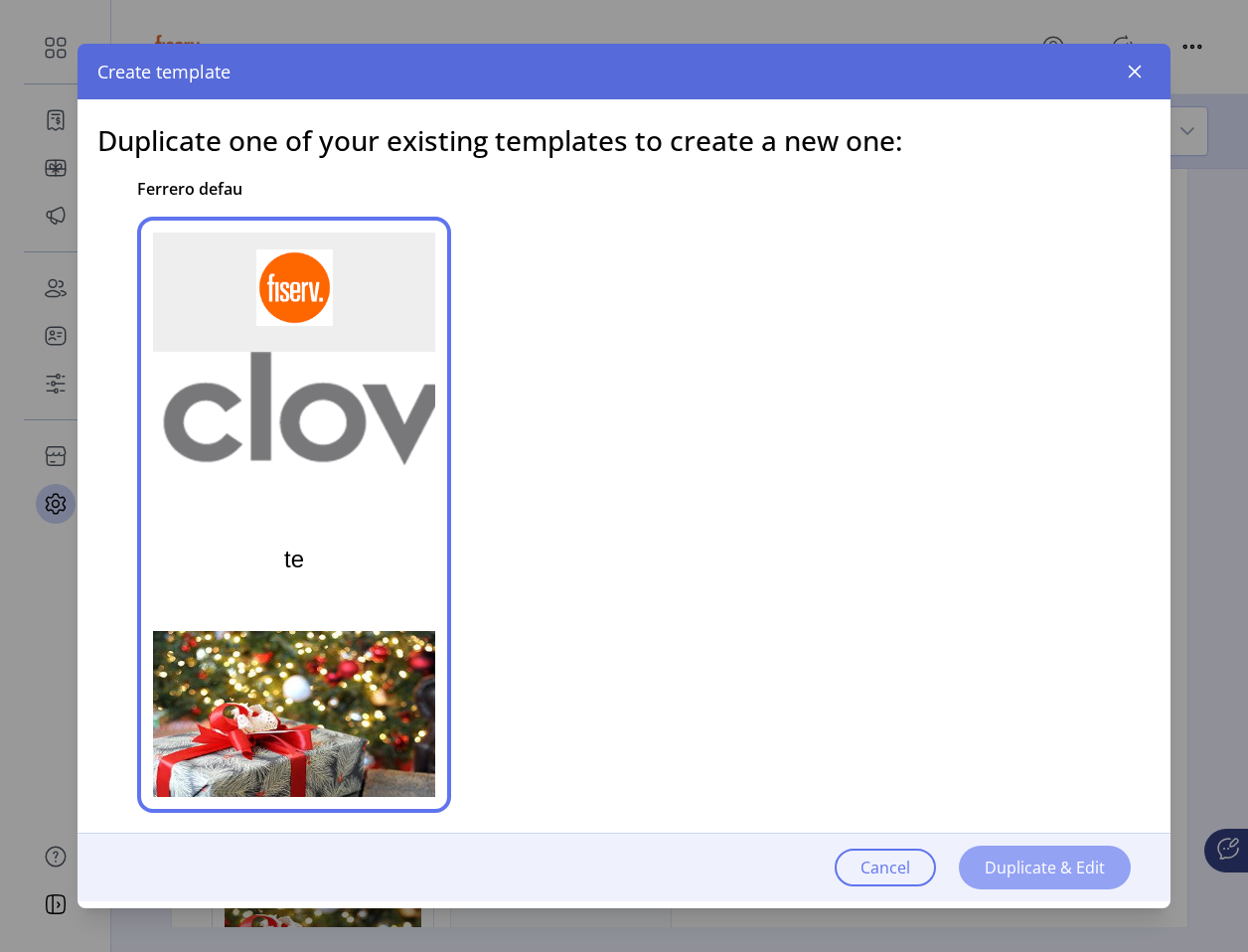 click on "Duplicate & Edit" 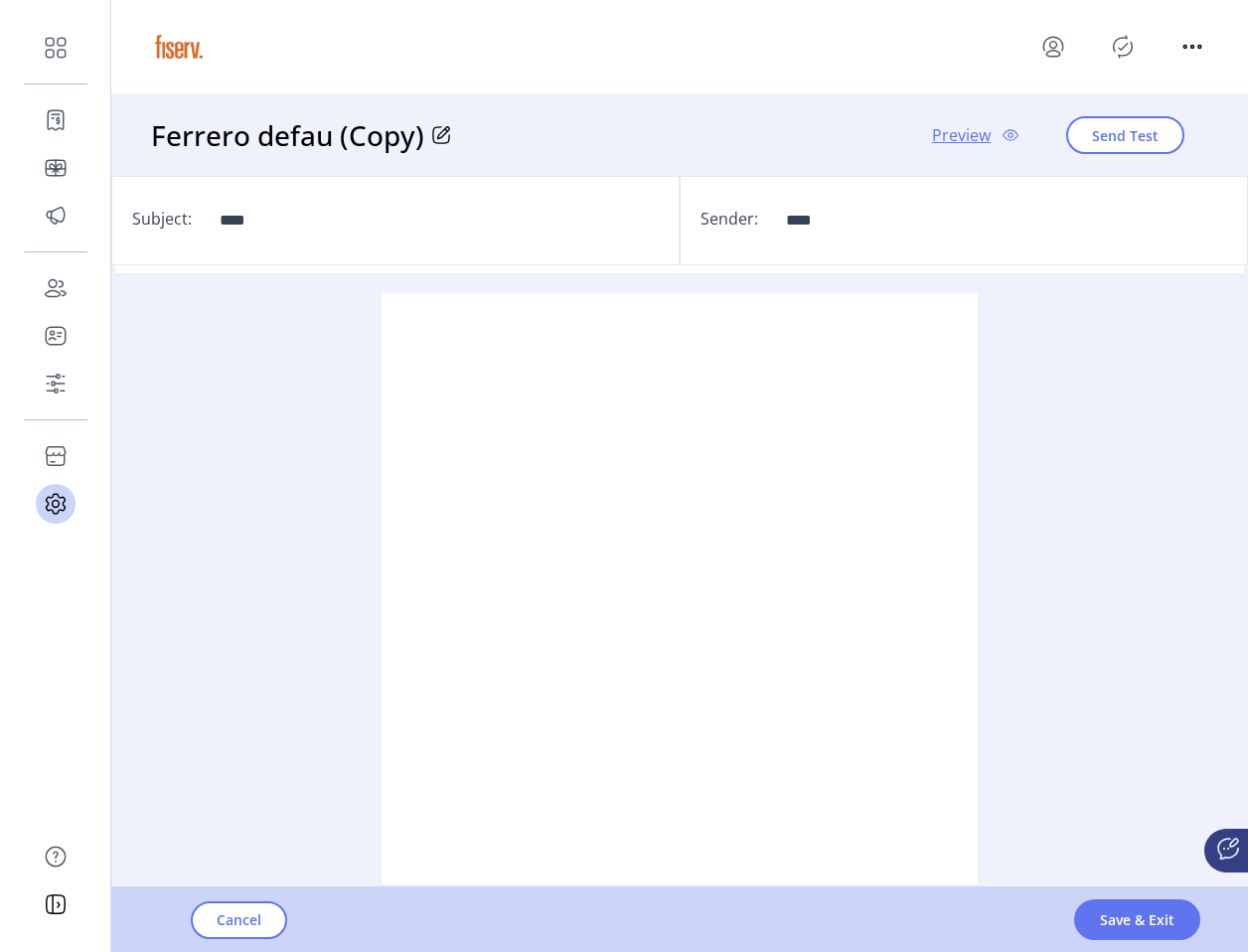 scroll, scrollTop: 0, scrollLeft: 0, axis: both 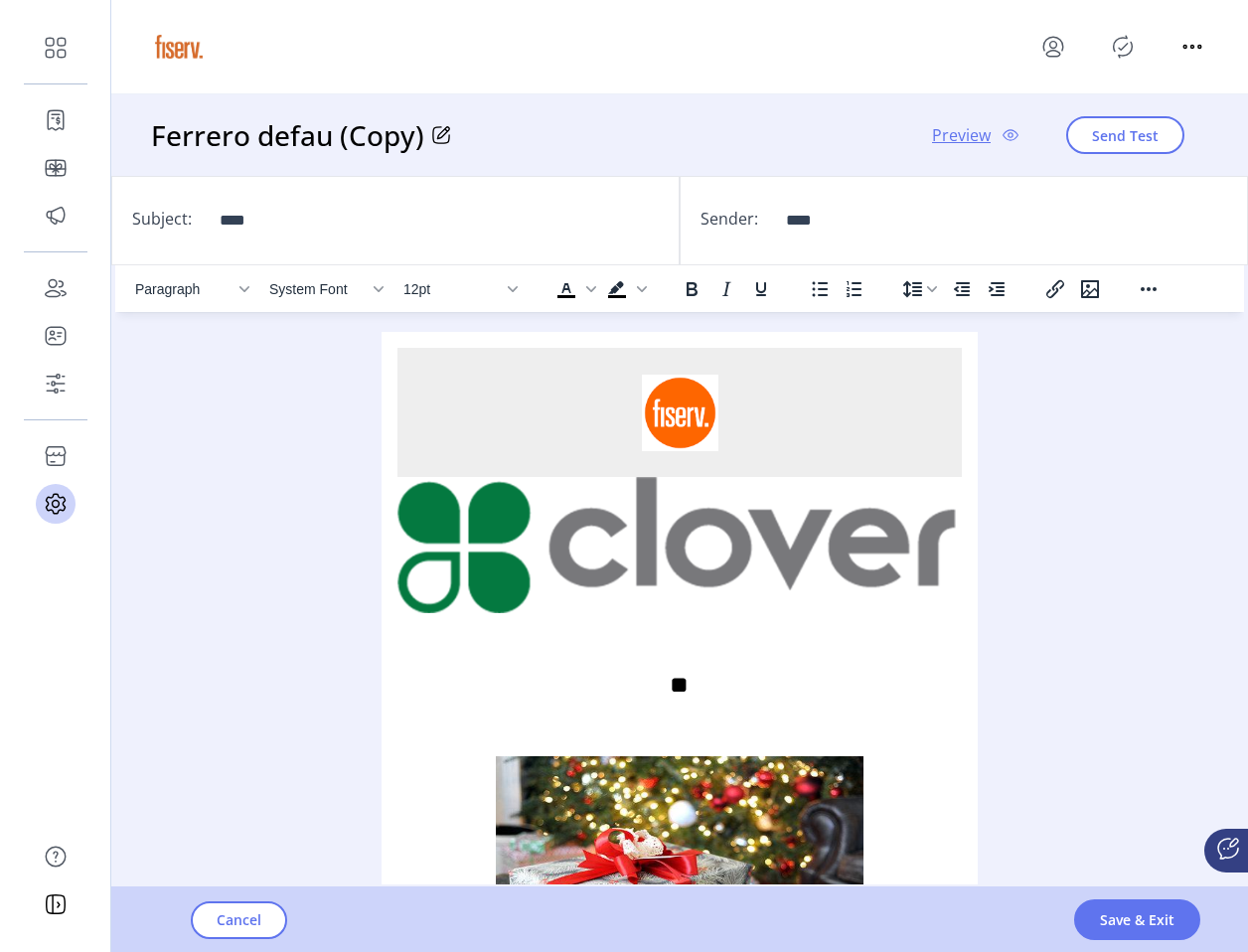 click 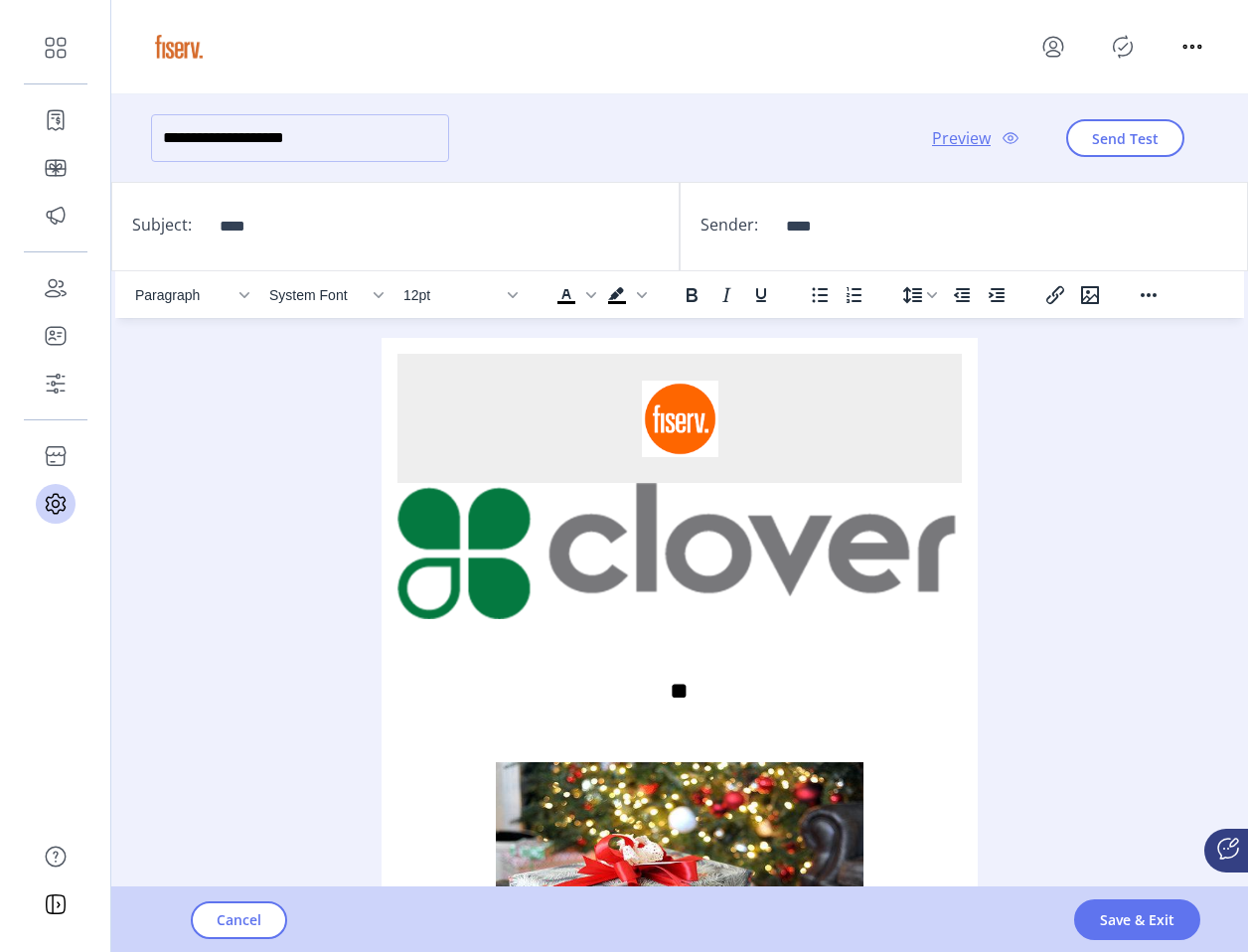 click on "**********" 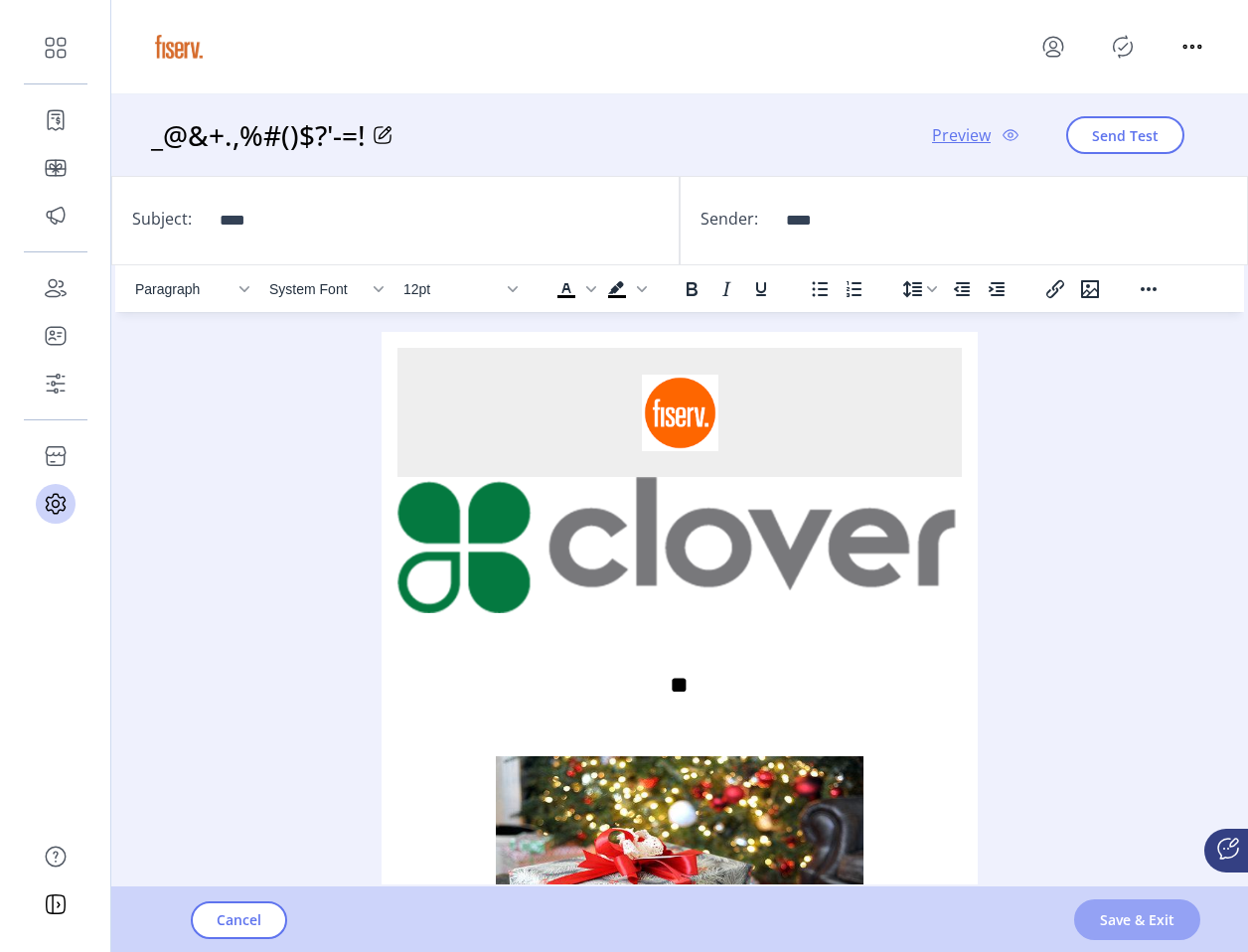 click on "Save & Exit" 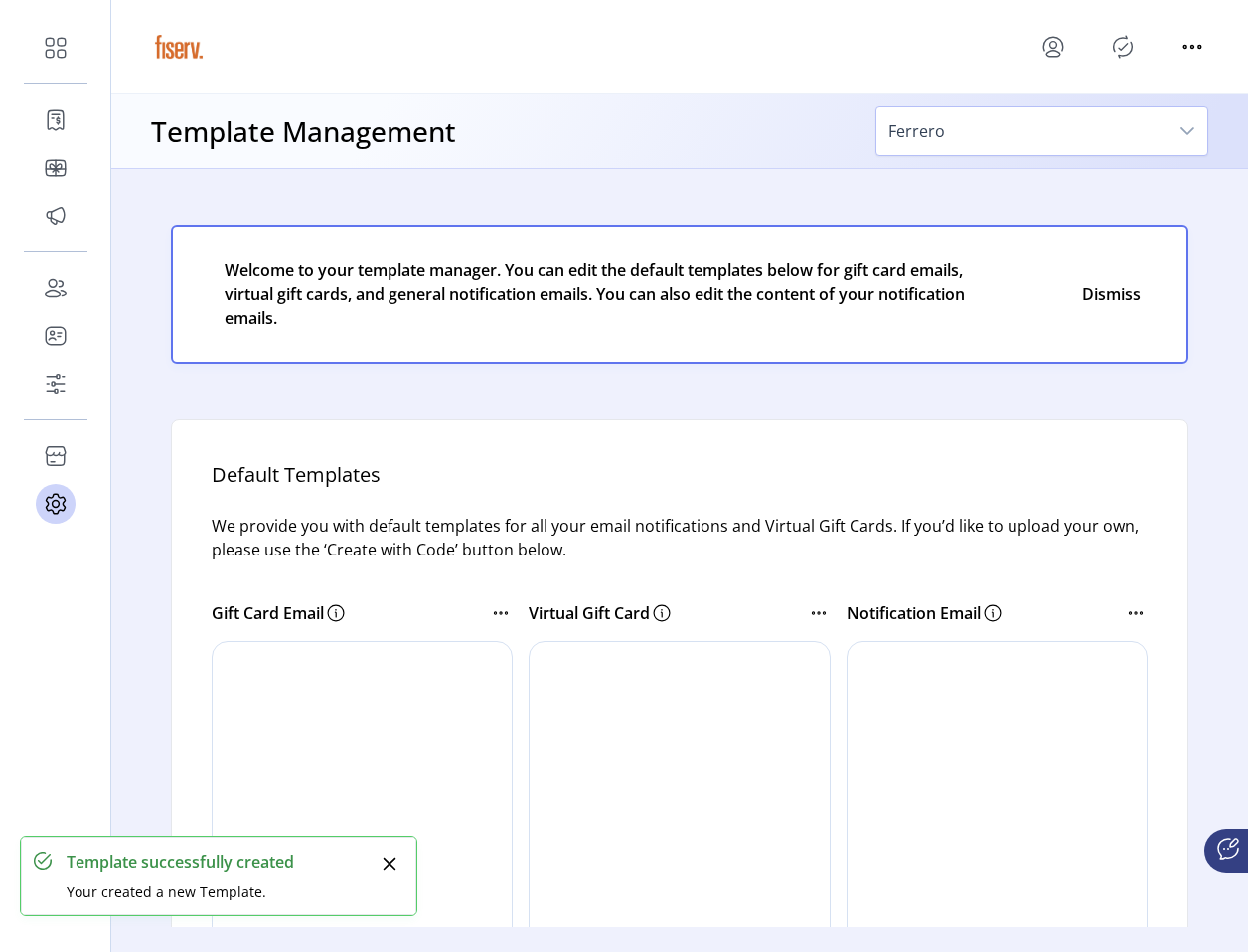 scroll, scrollTop: 0, scrollLeft: 0, axis: both 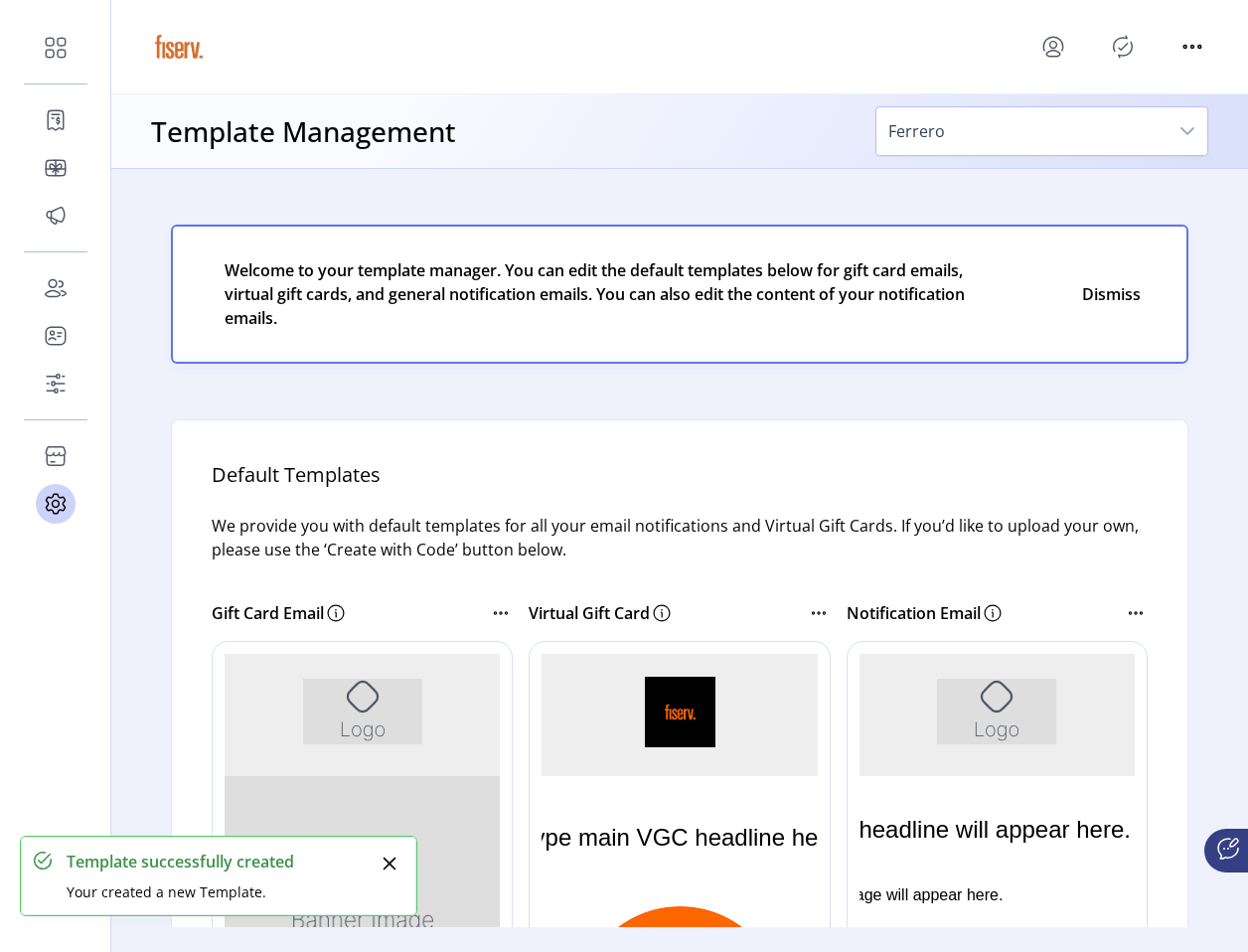 click 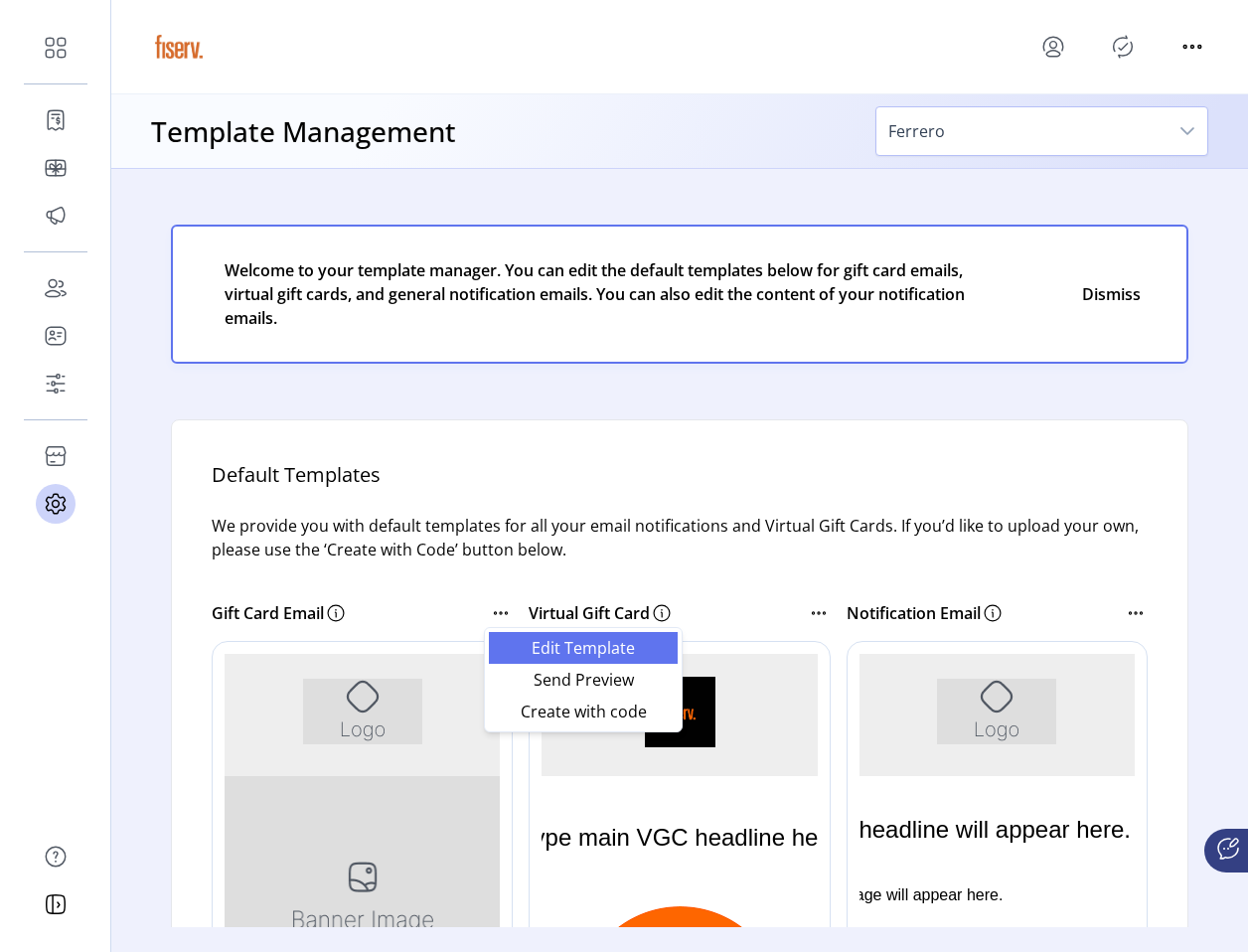 click on "Edit Template" at bounding box center [583, 648] 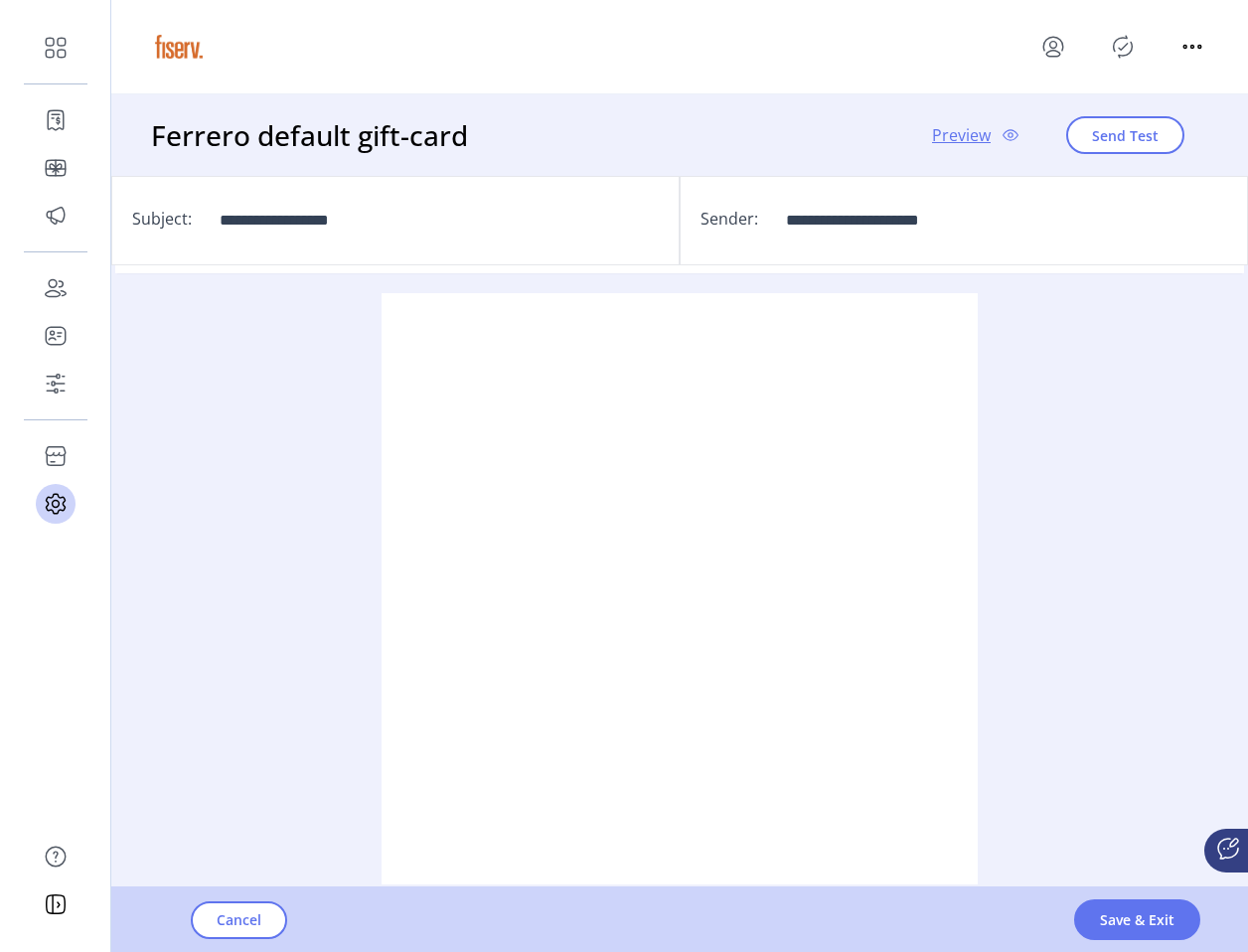scroll, scrollTop: 0, scrollLeft: 0, axis: both 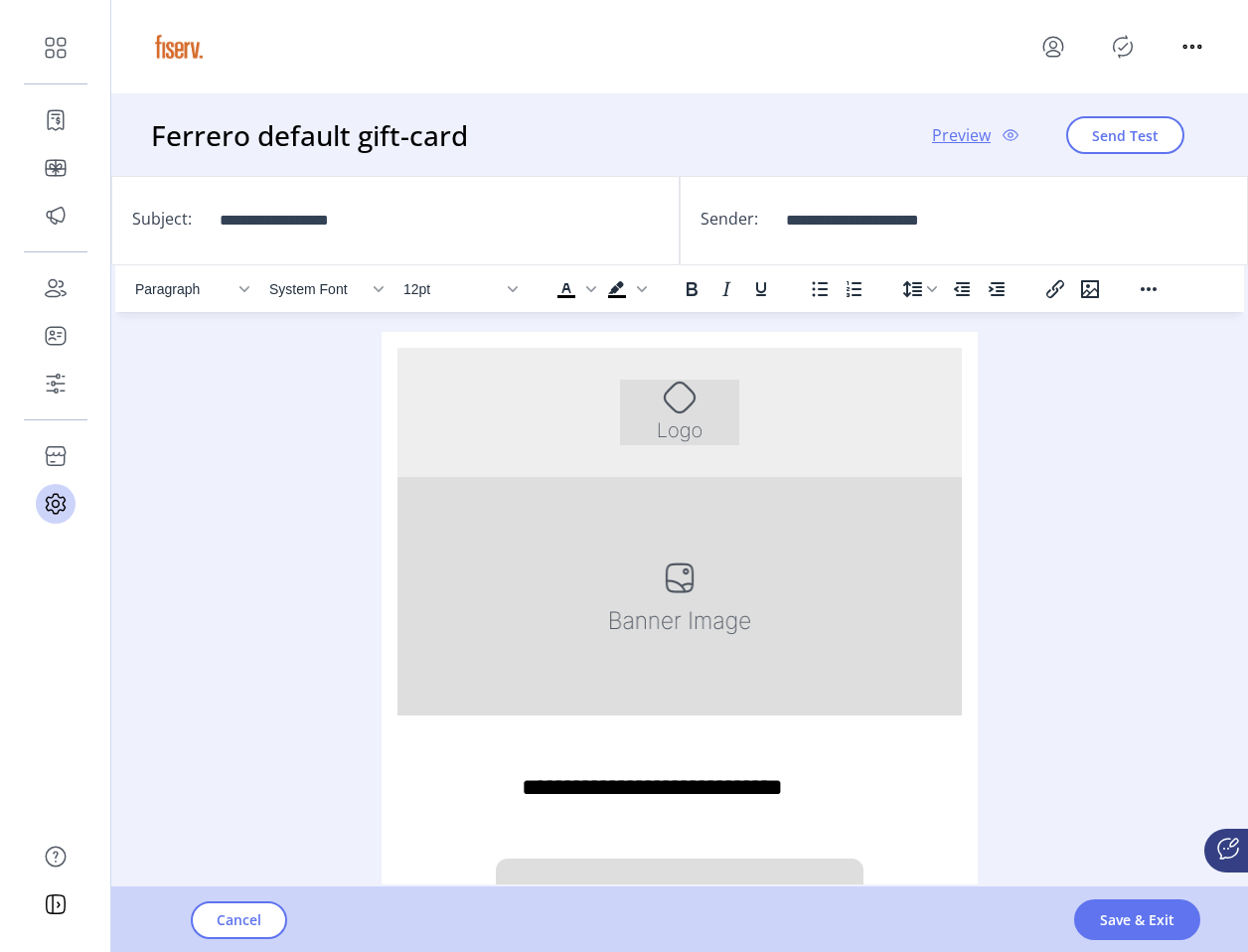 click on "Ferrero default gift-card" 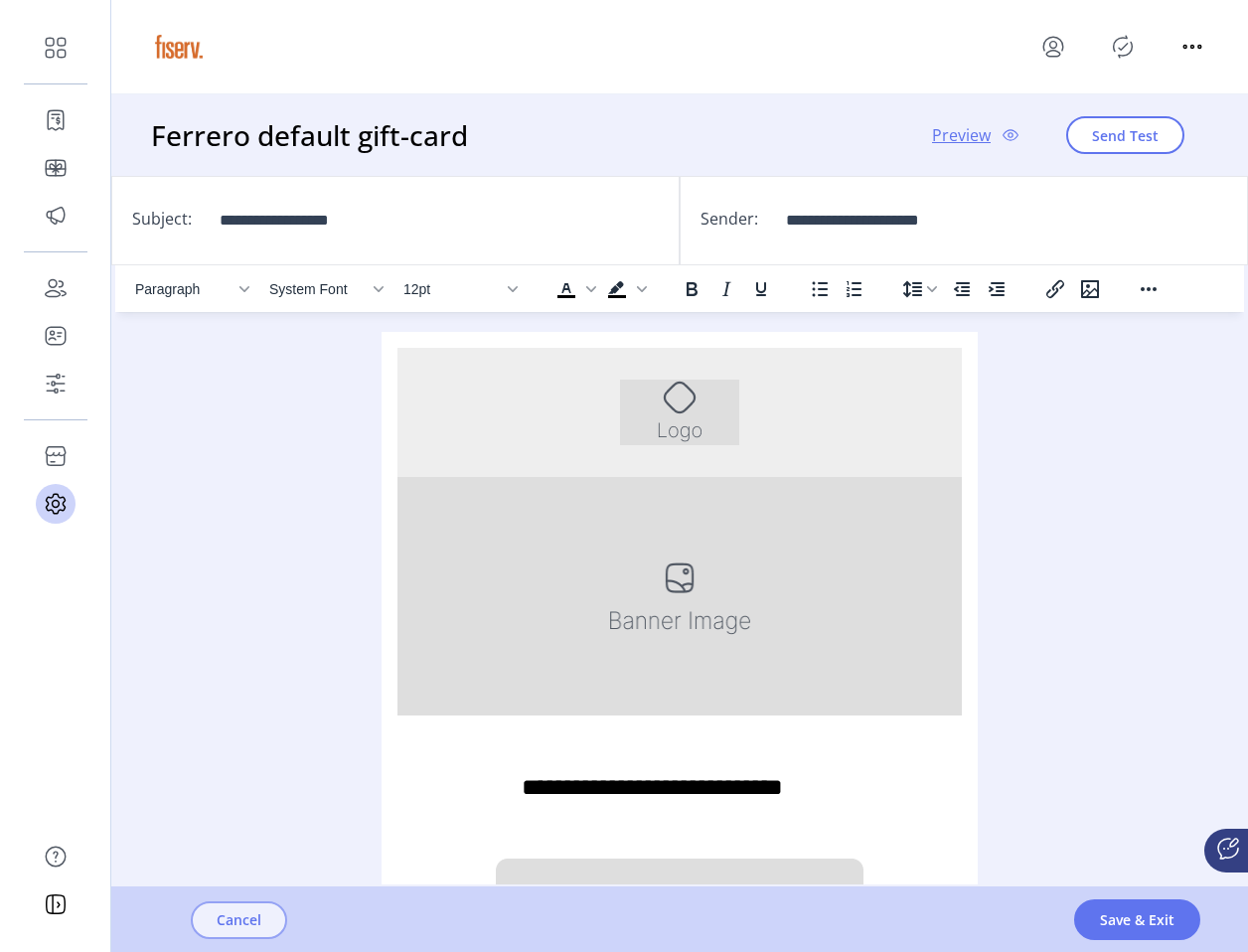 click on "Cancel" 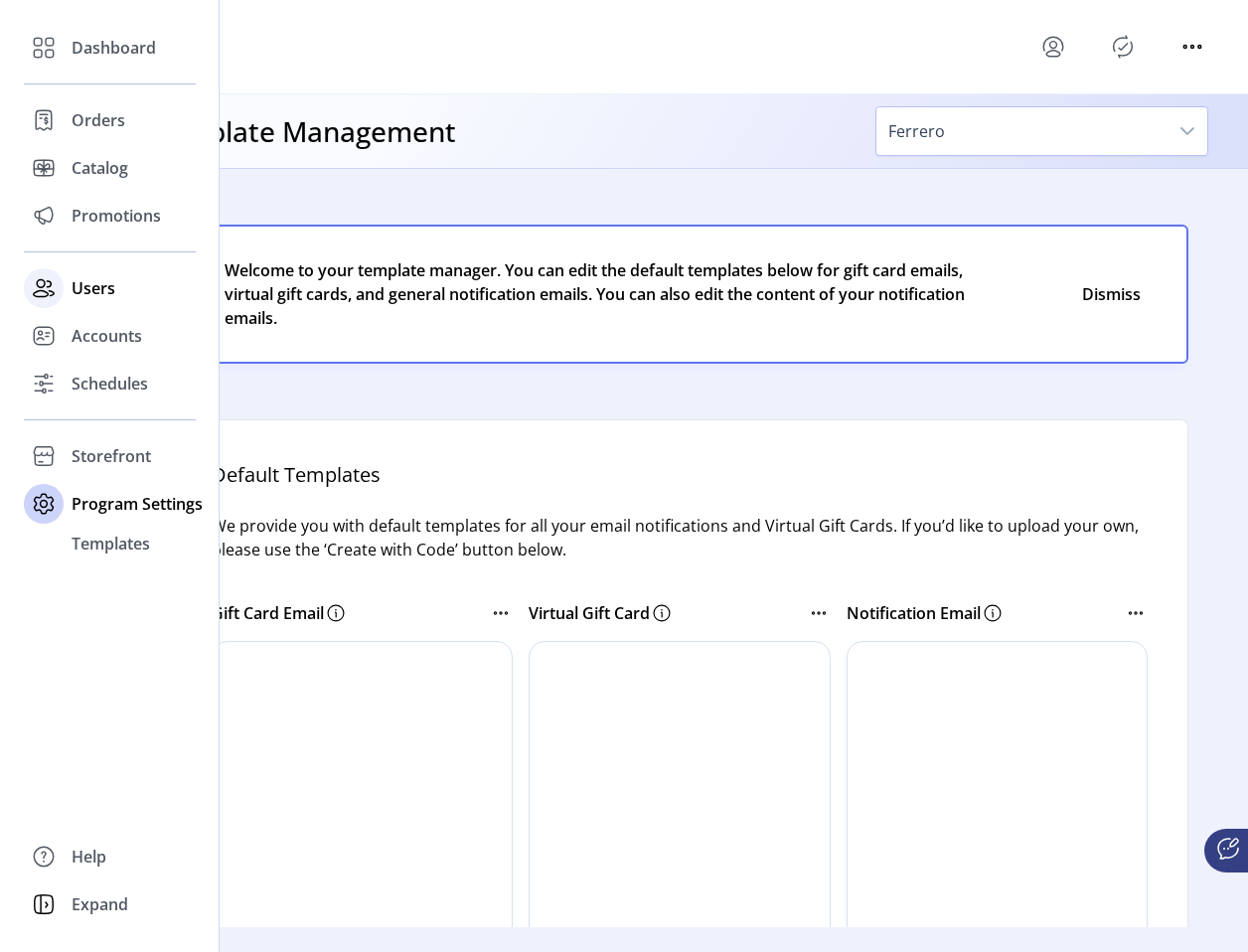 scroll, scrollTop: 0, scrollLeft: 0, axis: both 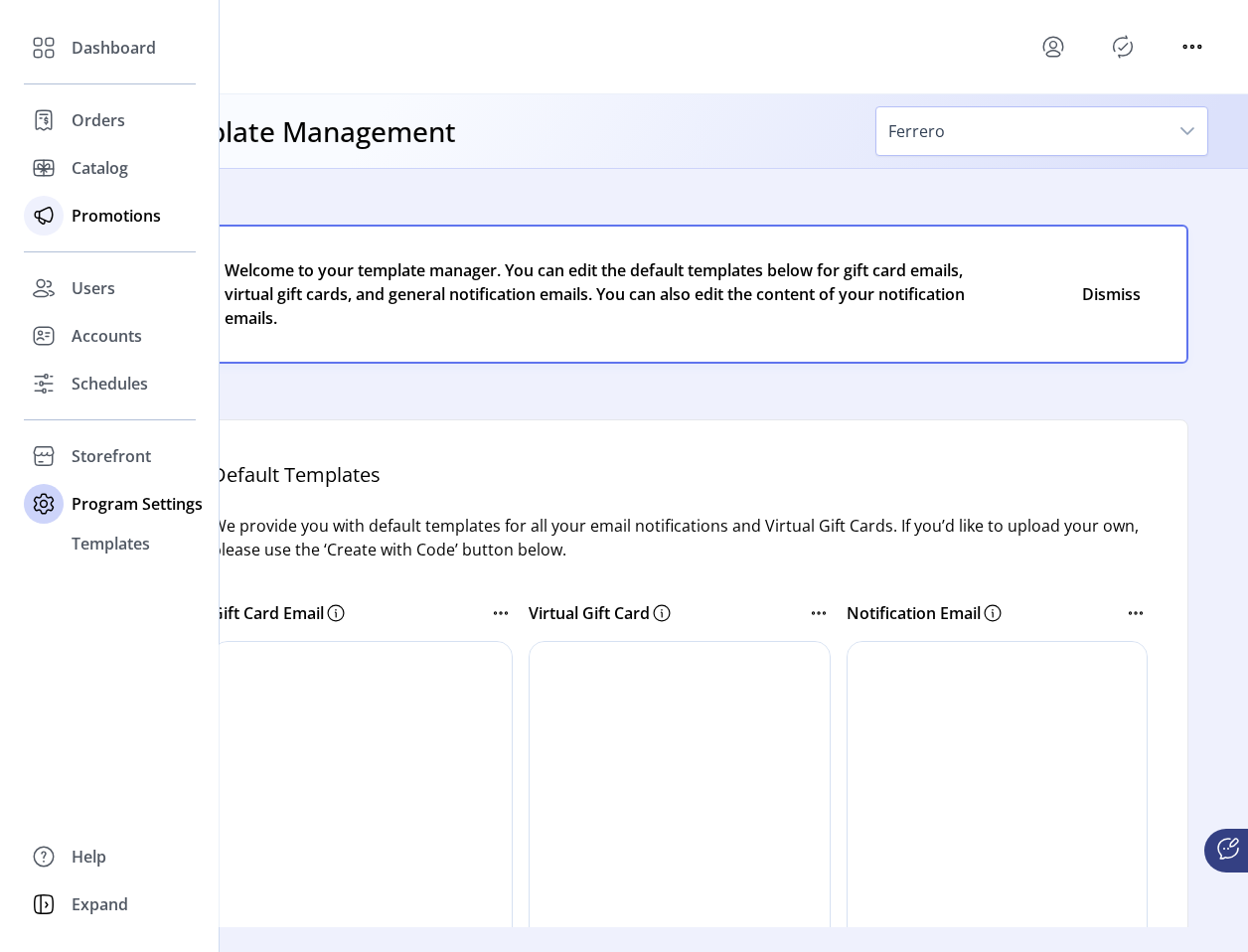 click on "Promotions" 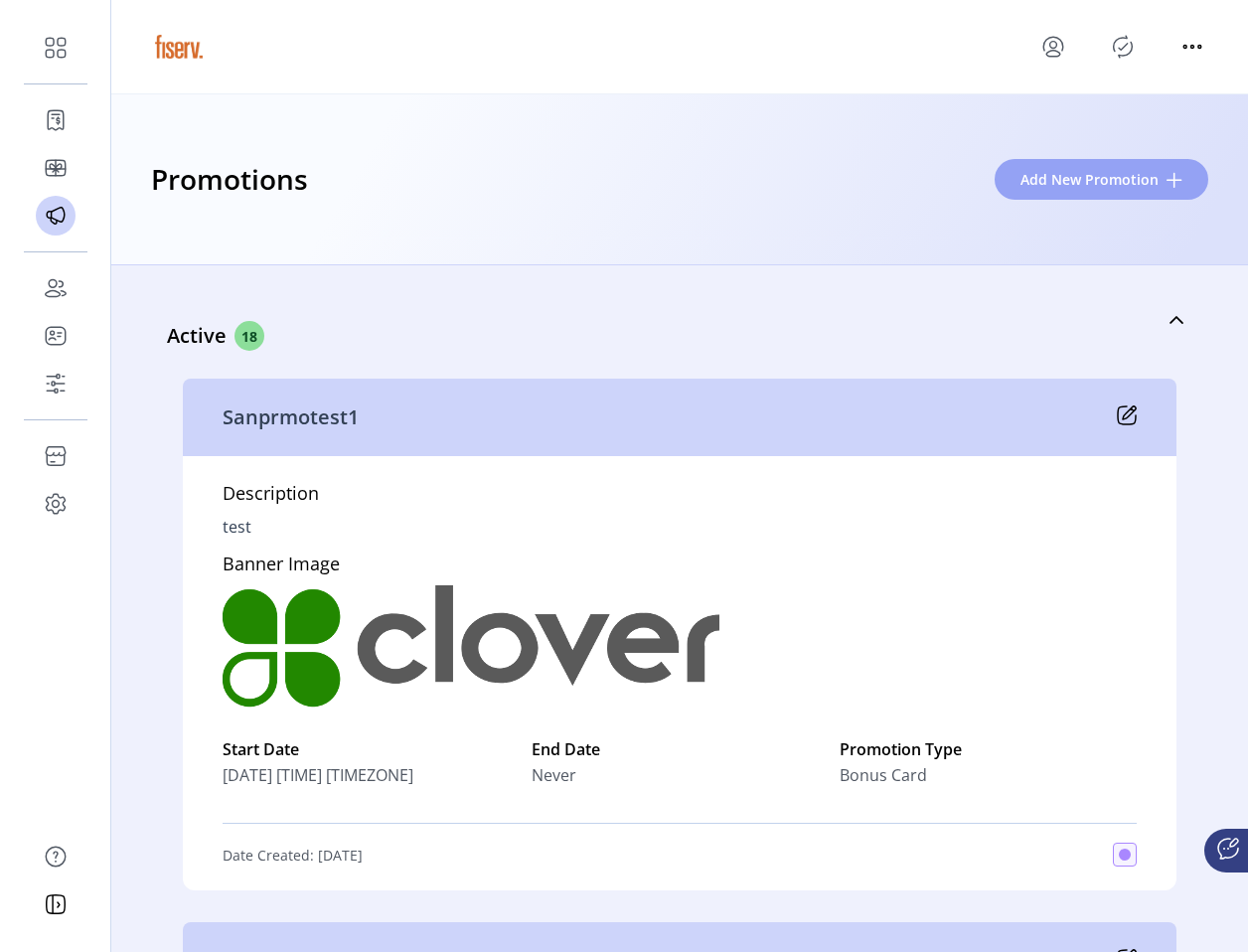 click on "Add New Promotion" 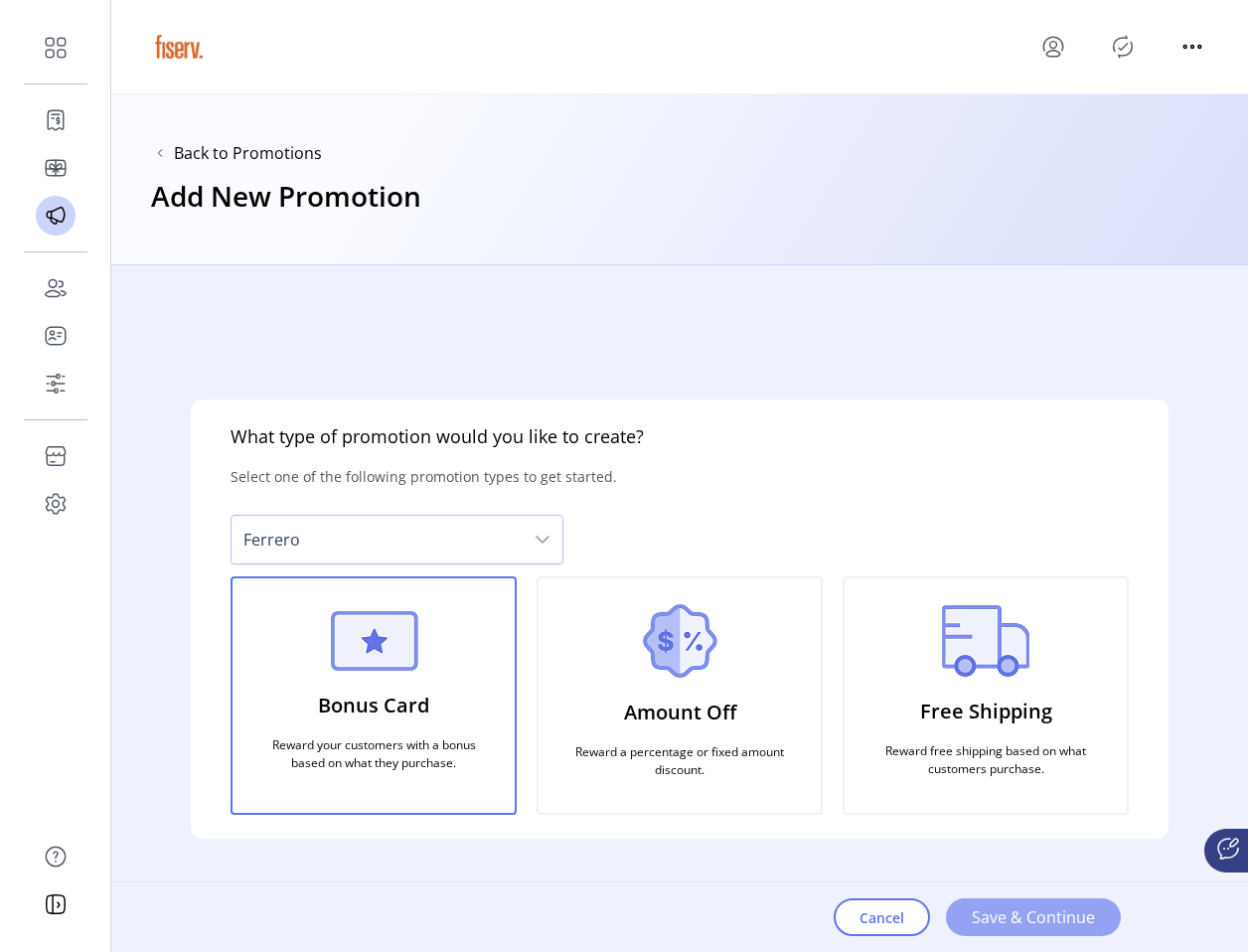 click on "Save & Continue" 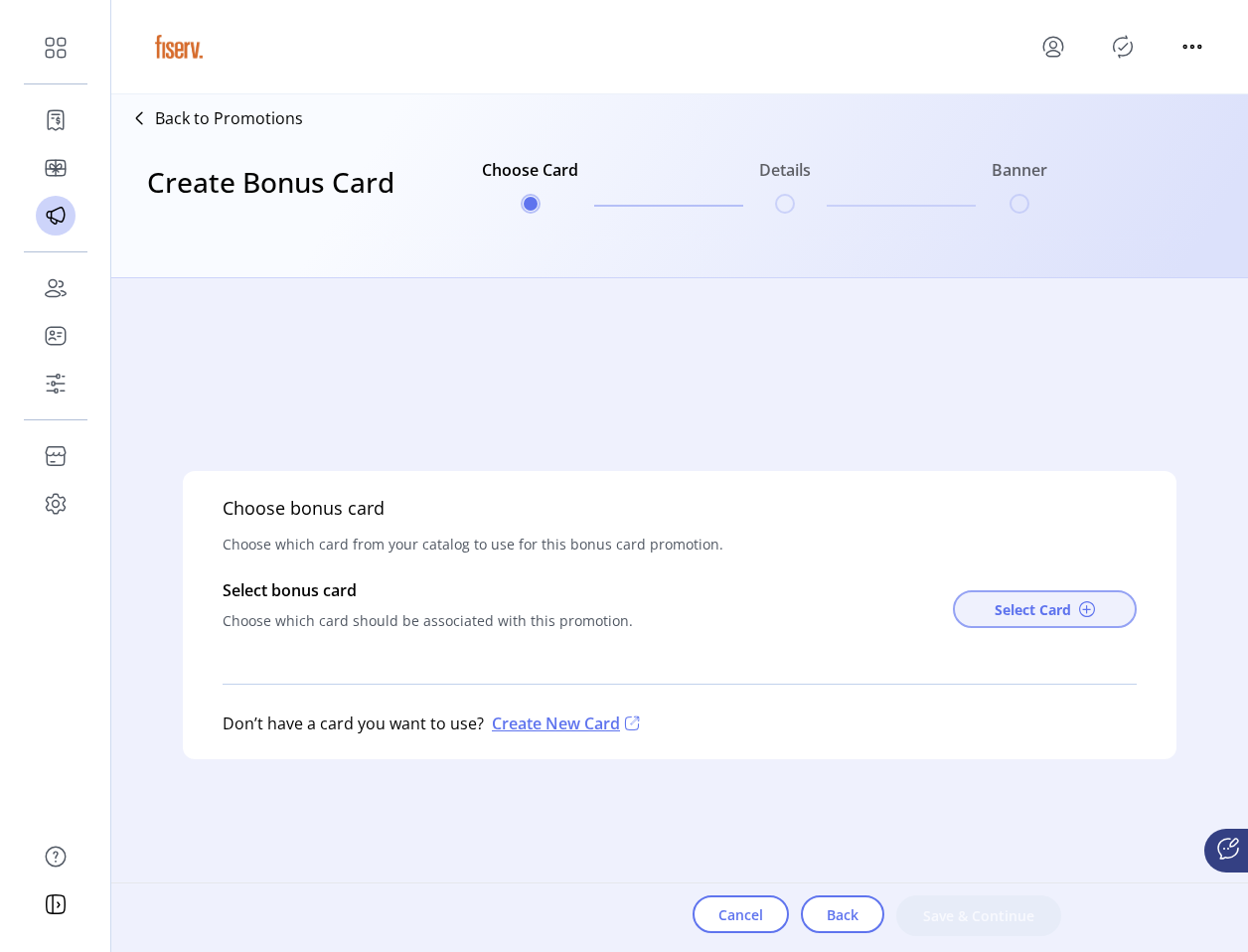 click on "Select Card" 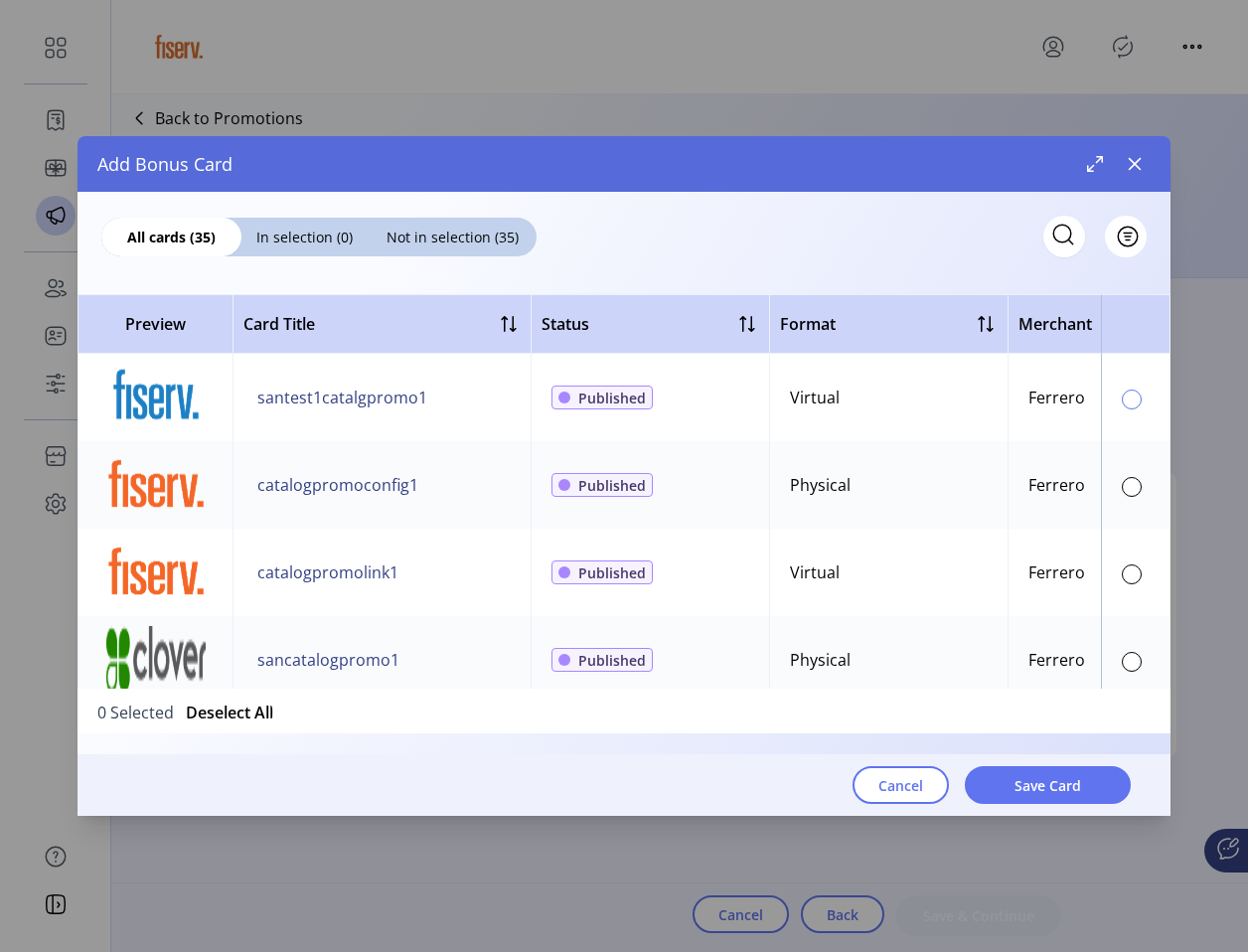click at bounding box center [1132, 399] 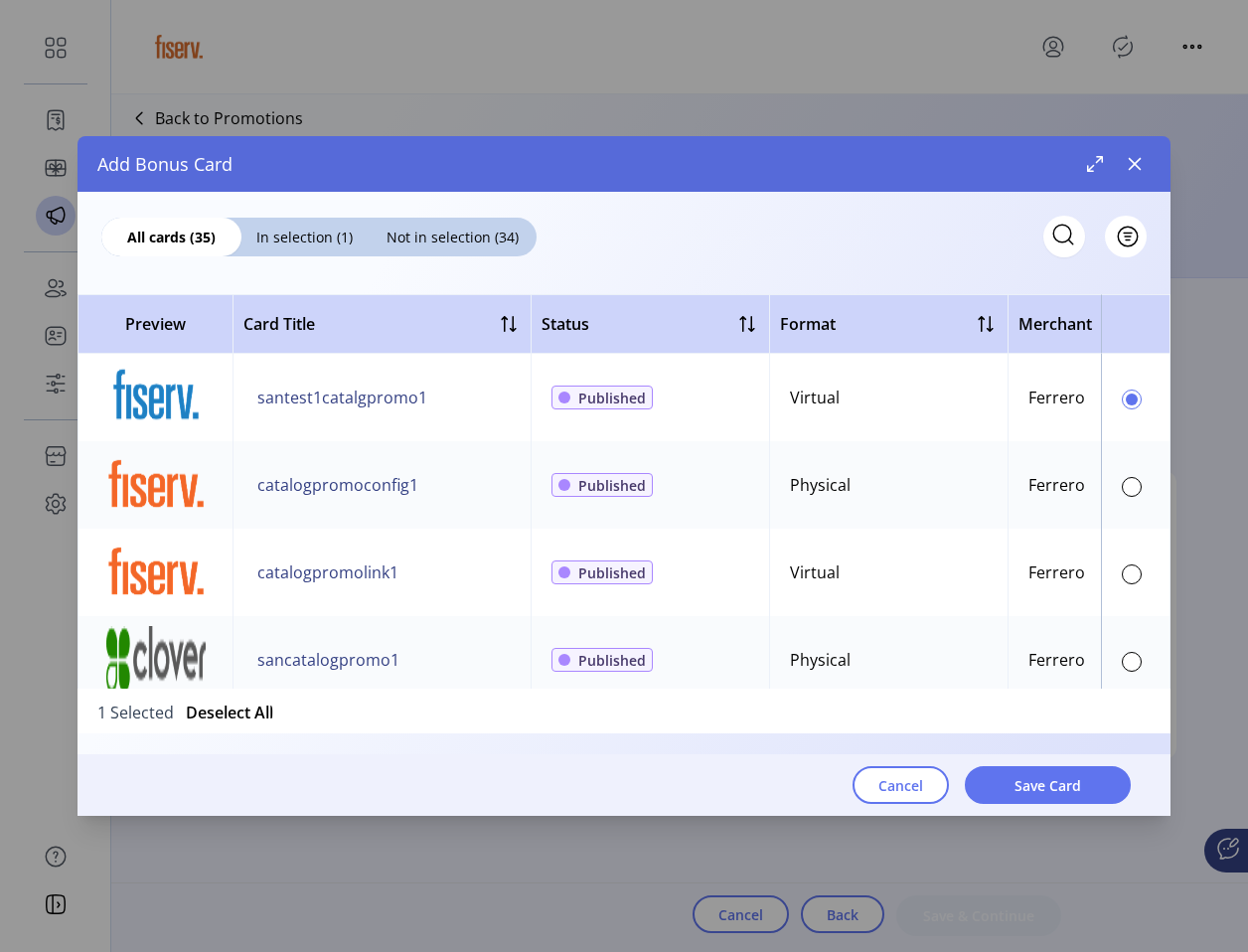 click on "Cancel Save Card" at bounding box center (604, 785) 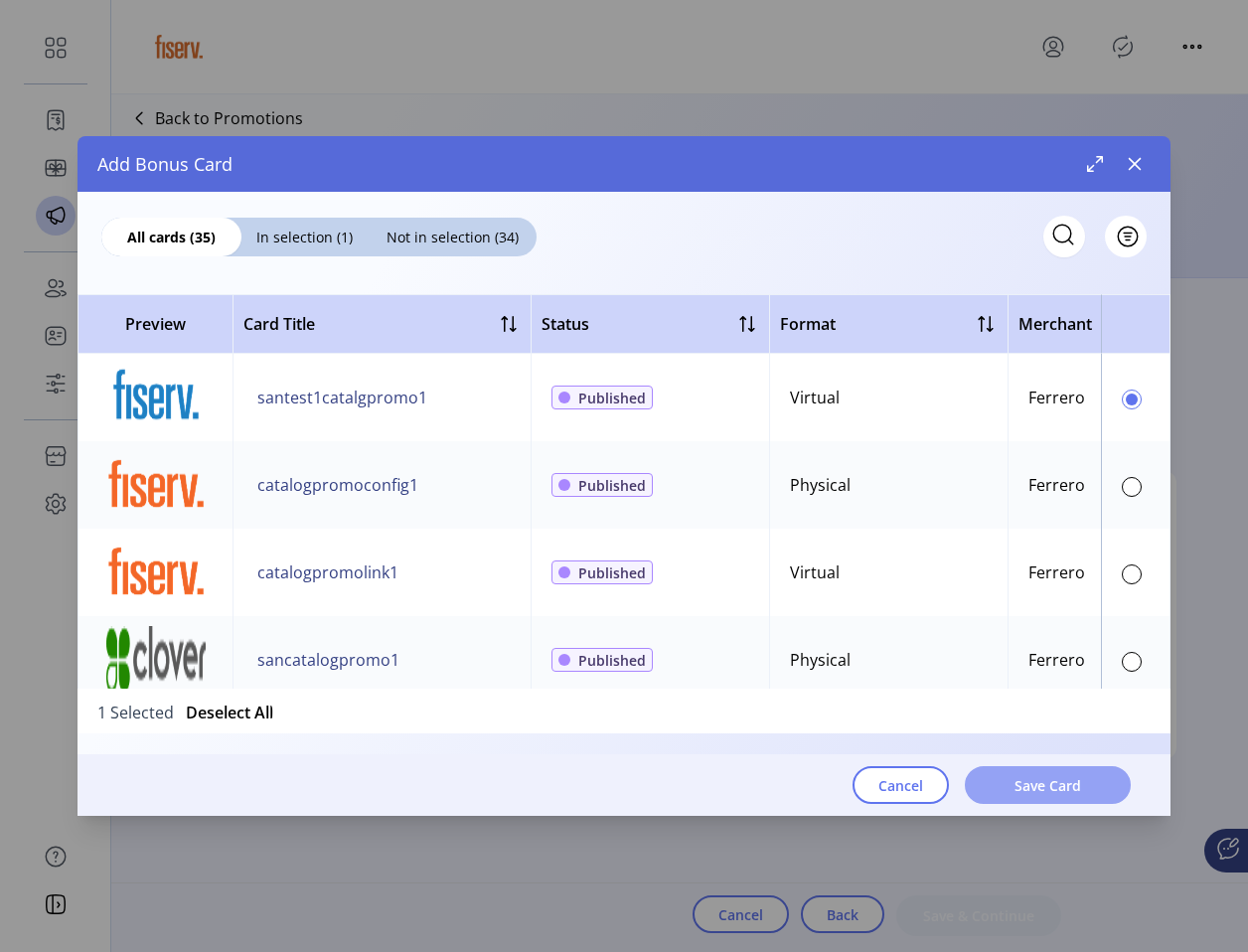 click on "Save Card" at bounding box center (1047, 785) 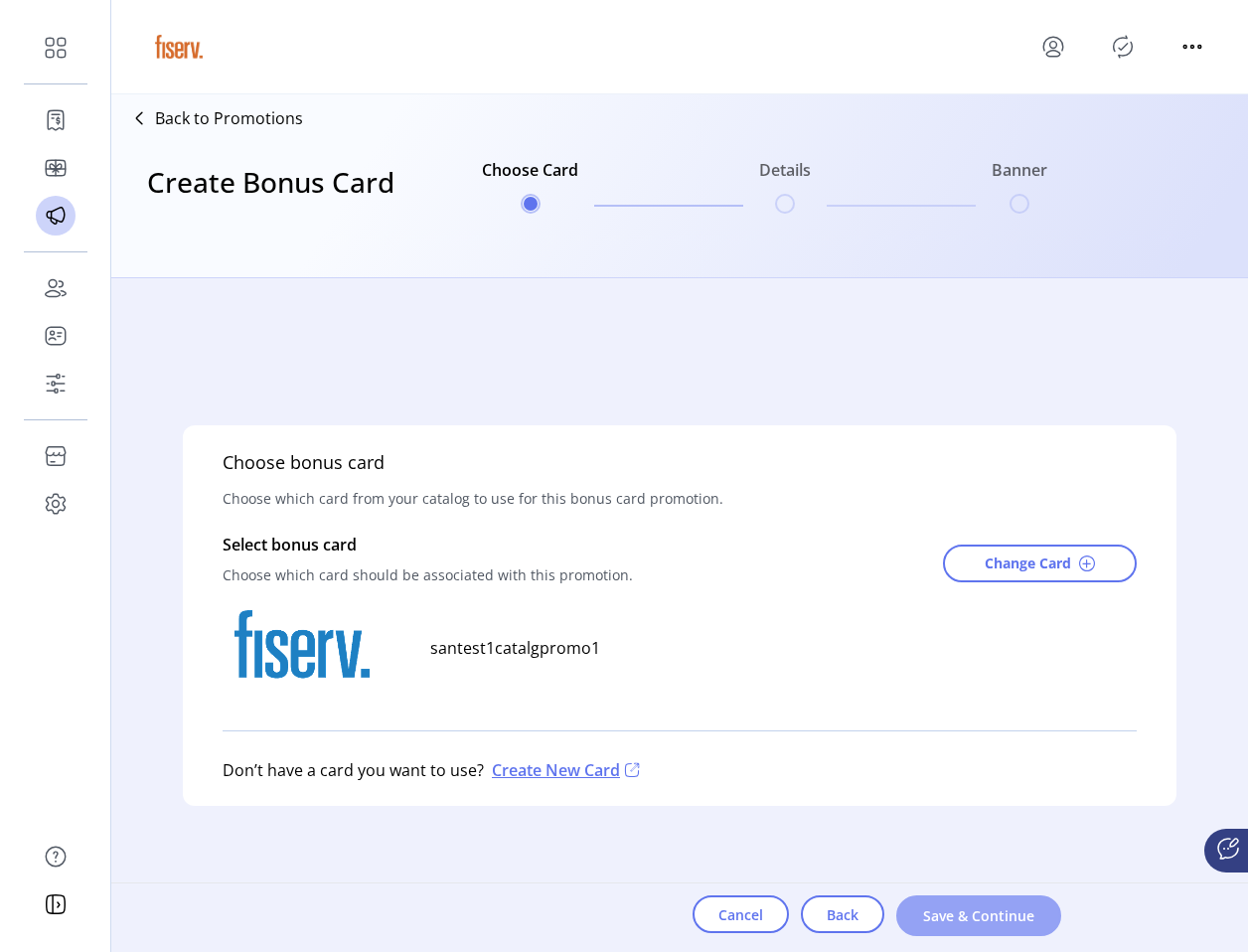 click on "Save & Continue" 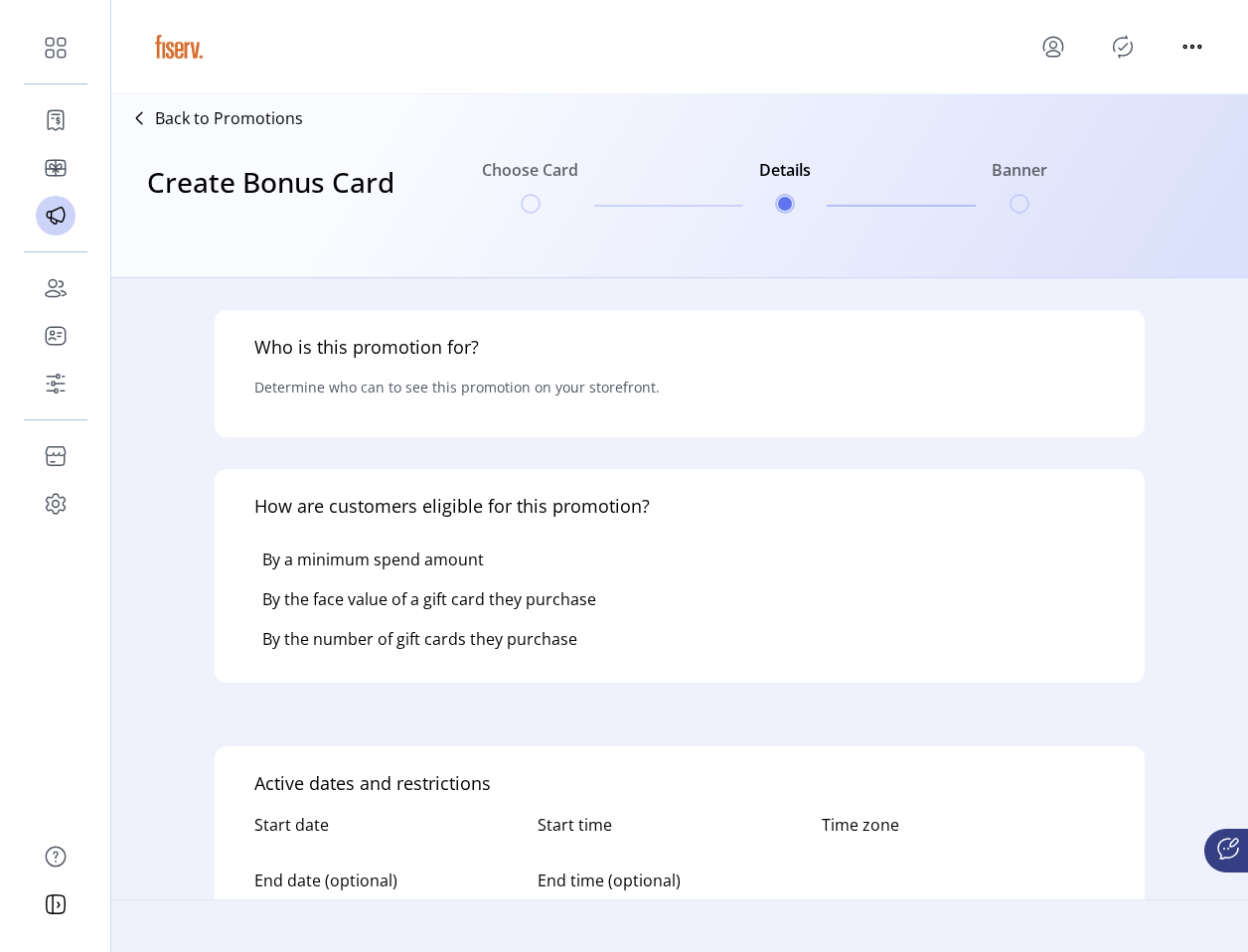 type 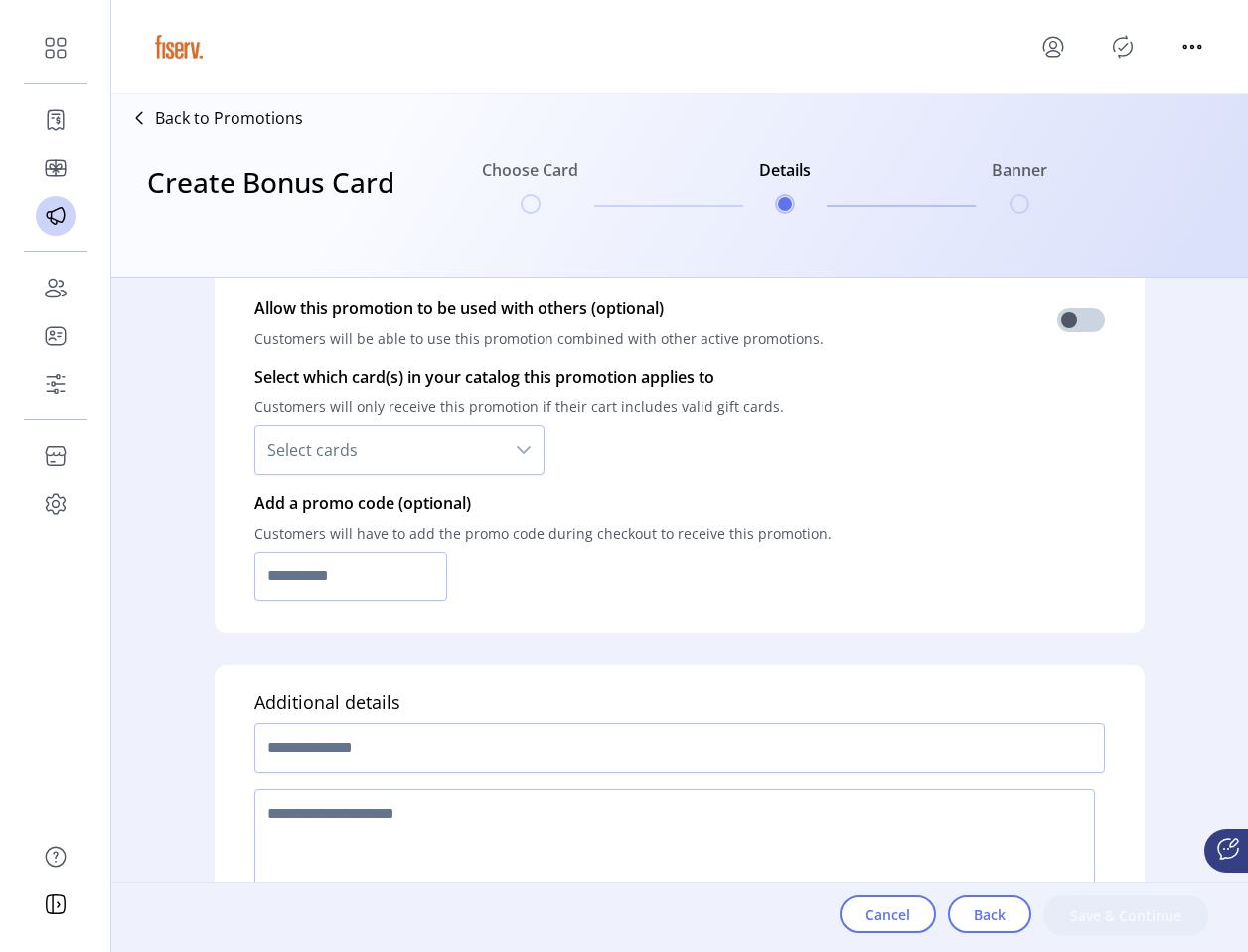 scroll, scrollTop: 1420, scrollLeft: 0, axis: vertical 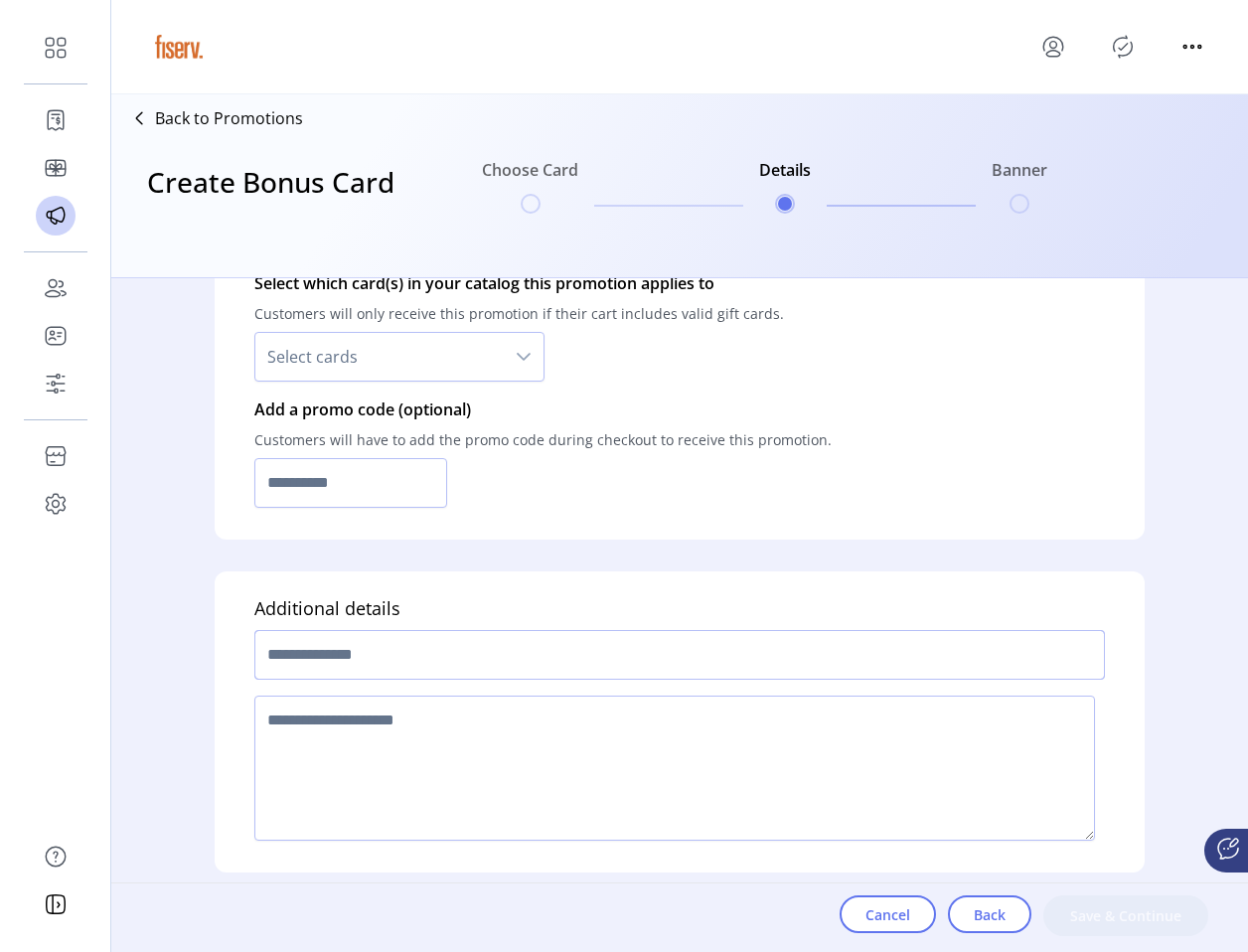 click 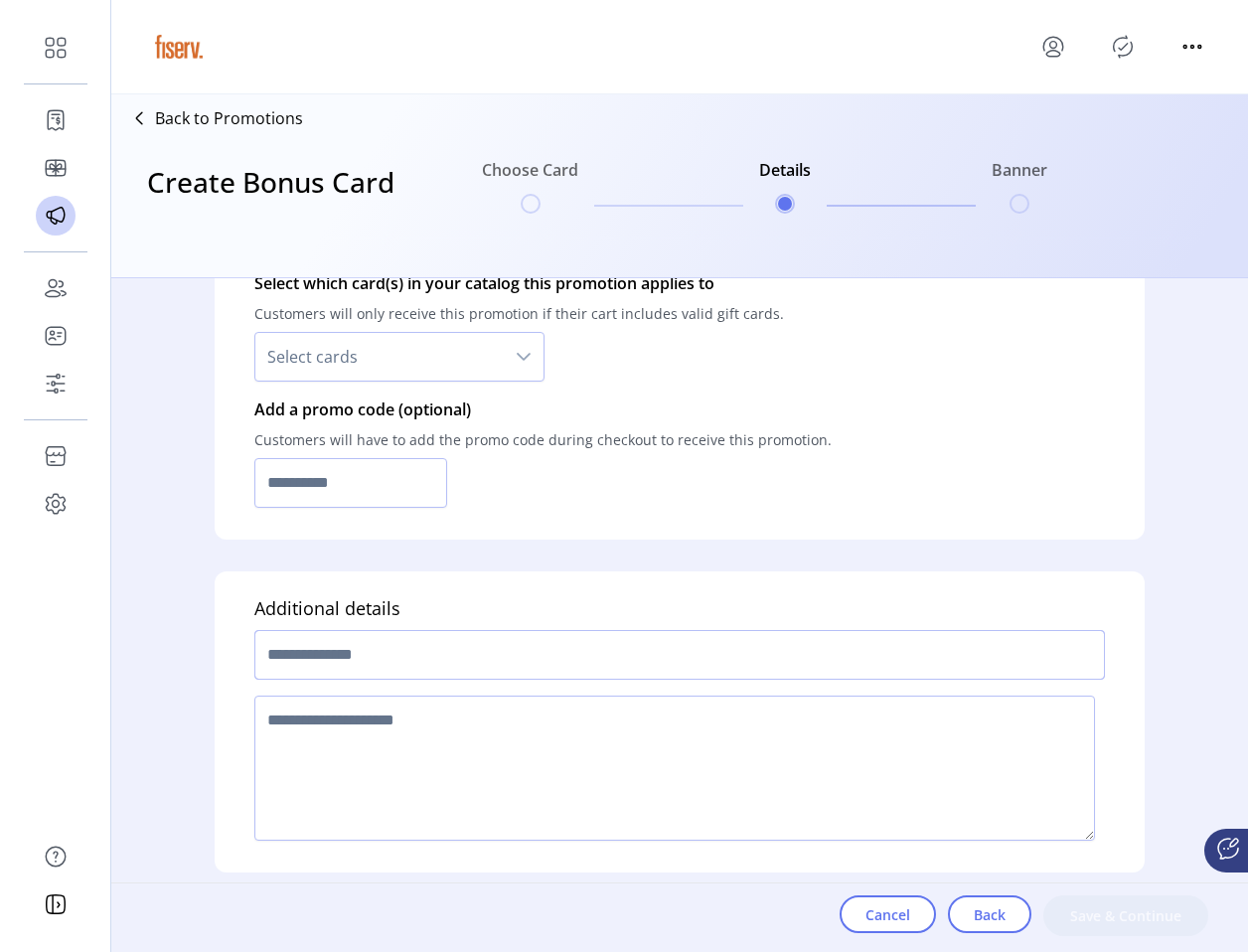 paste on "**********" 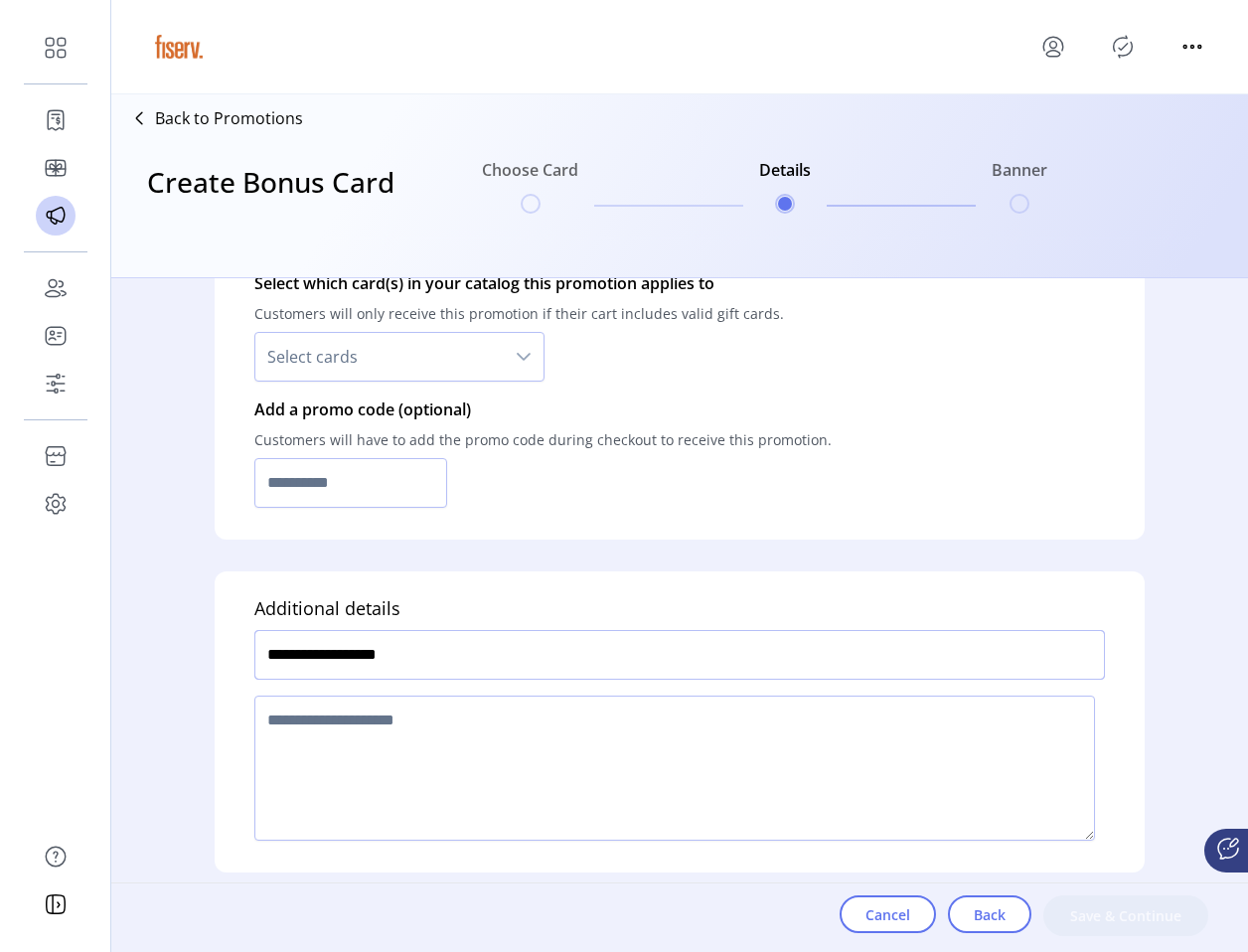 type on "**********" 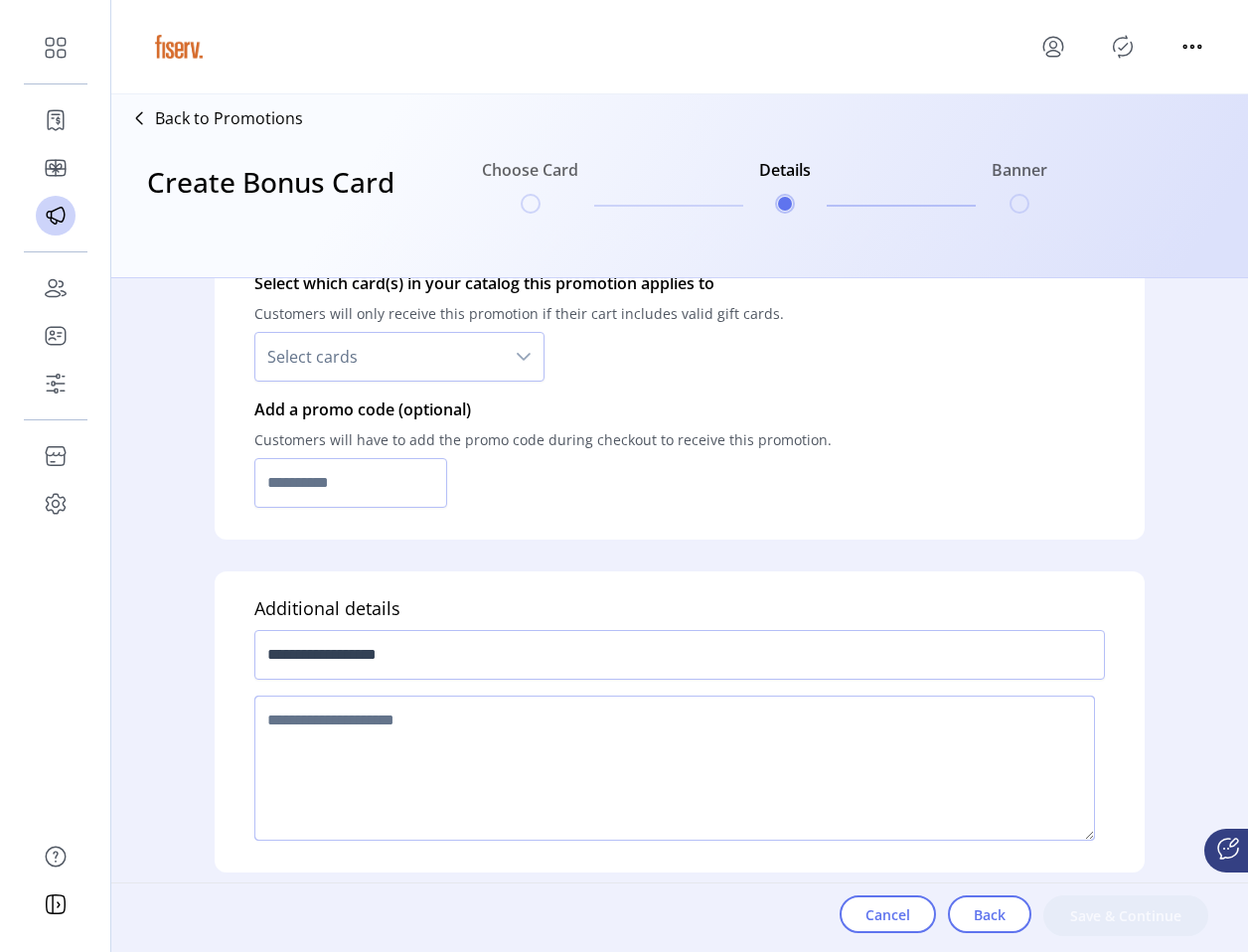 click 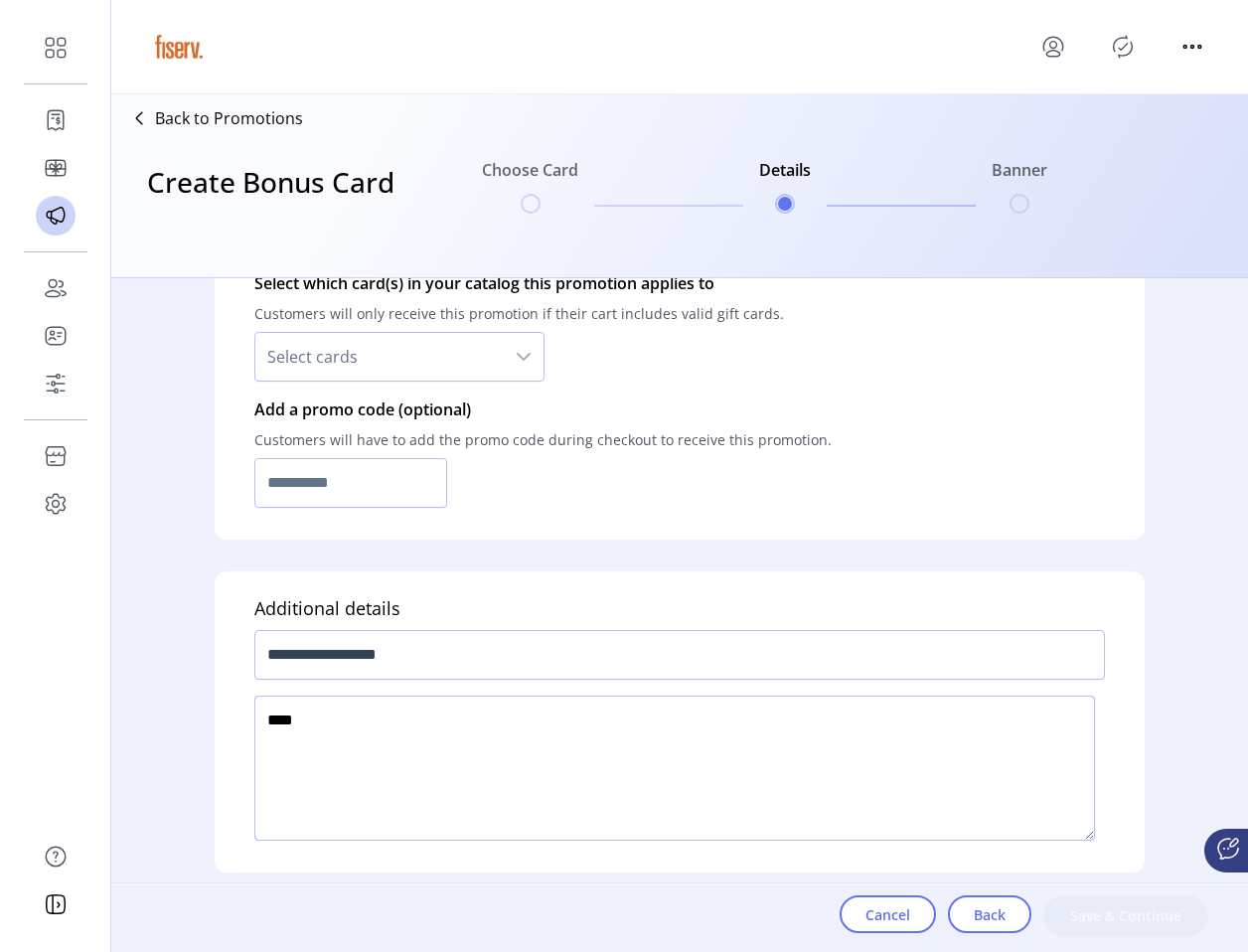 type on "****" 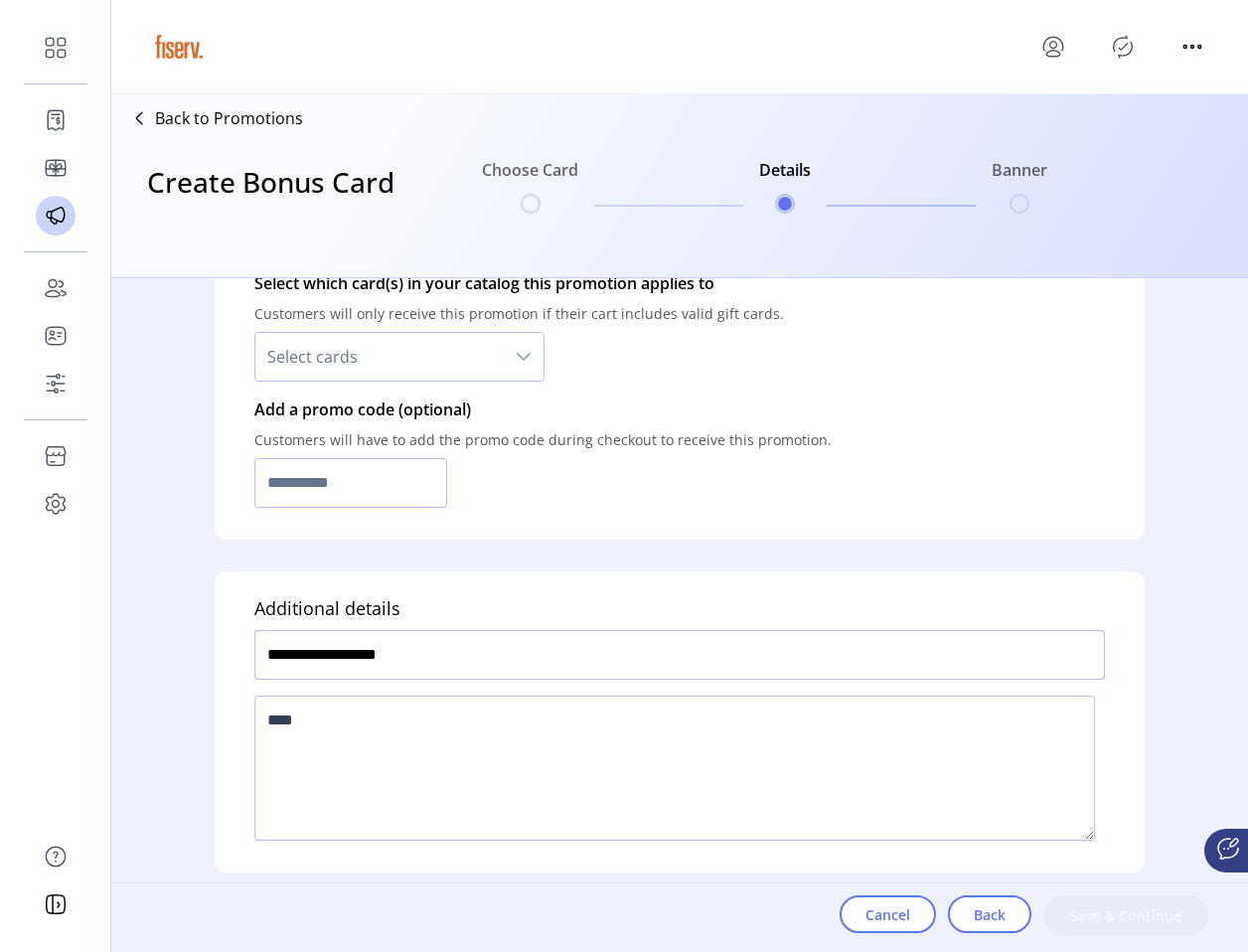 click on "**********" 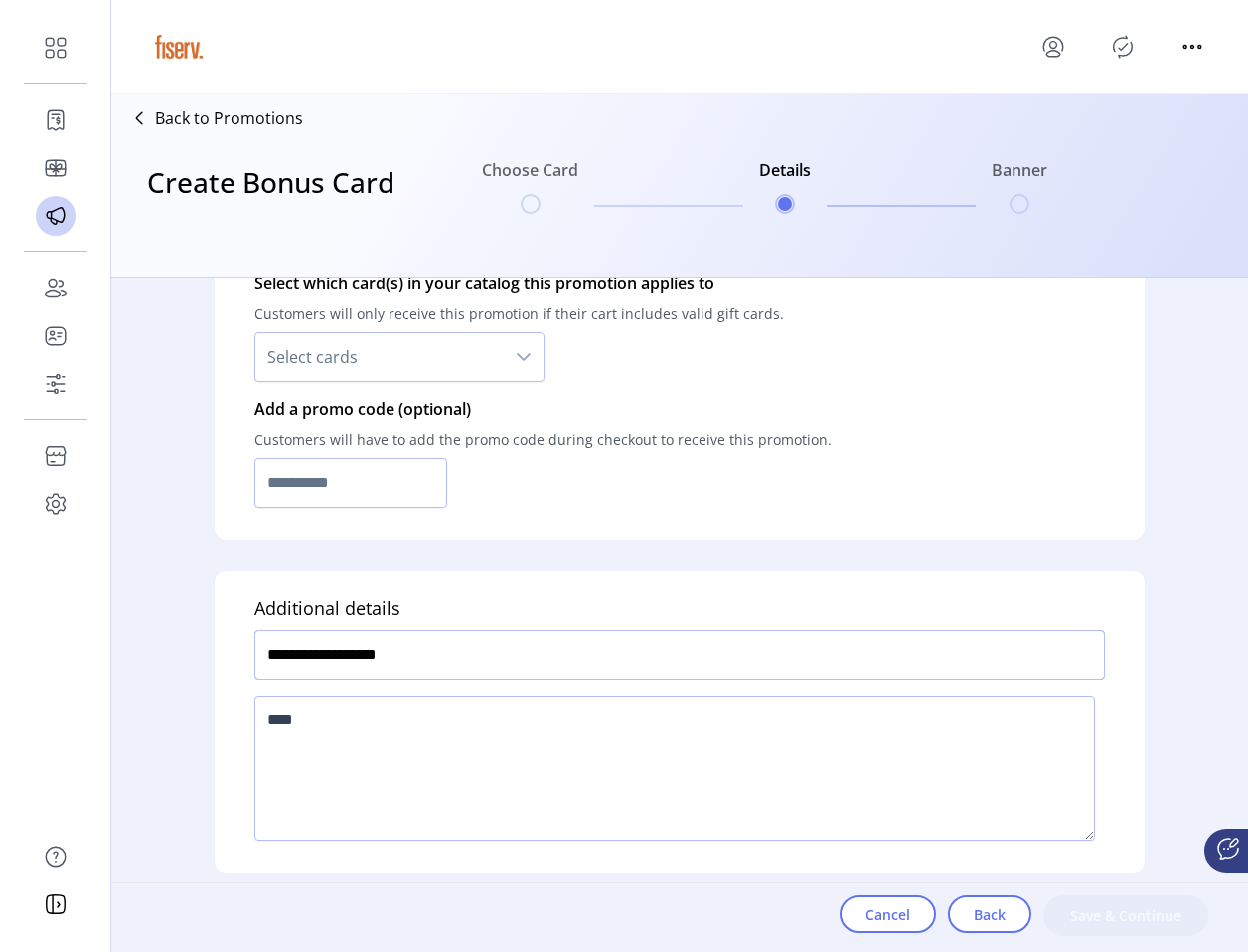 click on "**********" 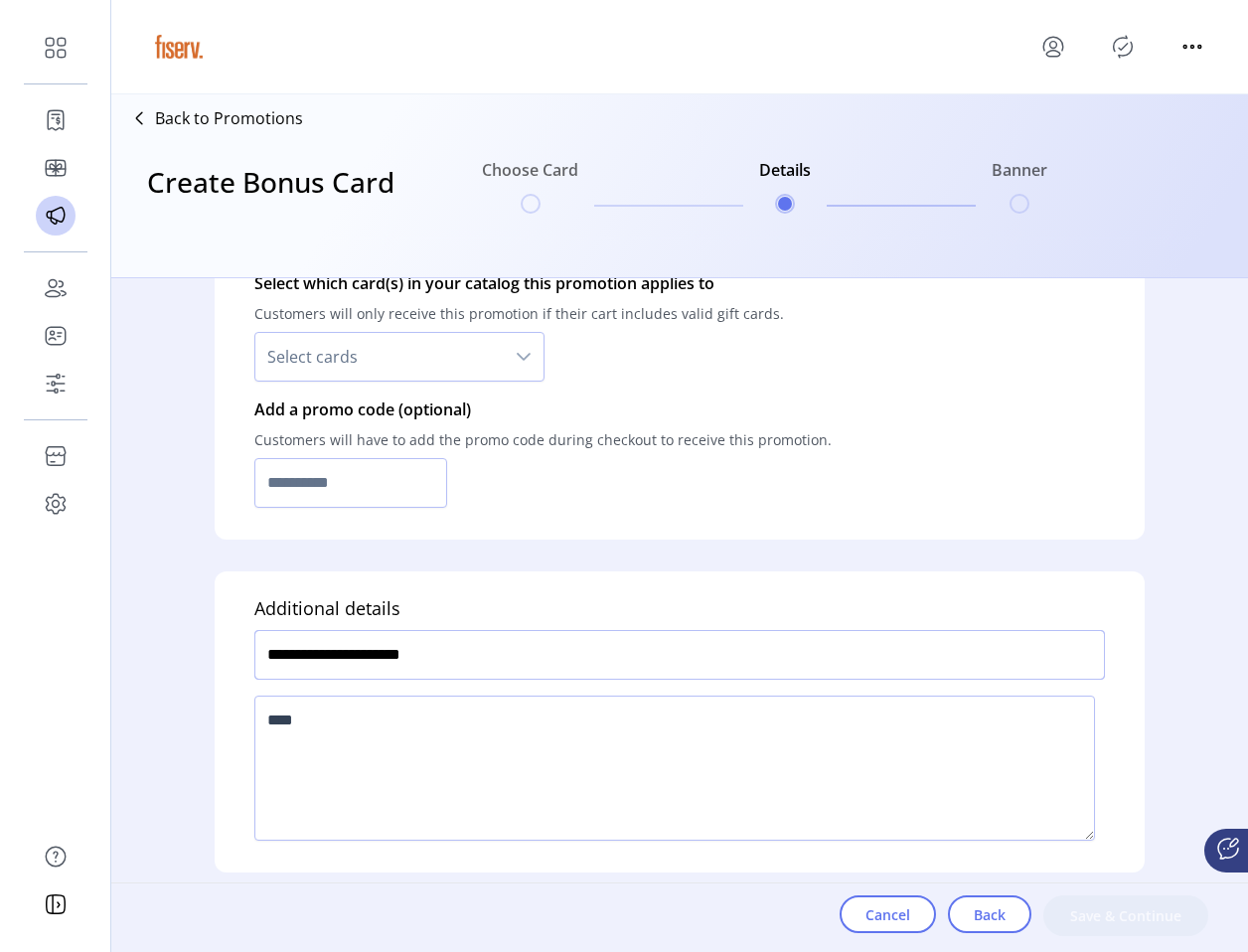 drag, startPoint x: 308, startPoint y: 660, endPoint x: 292, endPoint y: 656, distance: 16.492423 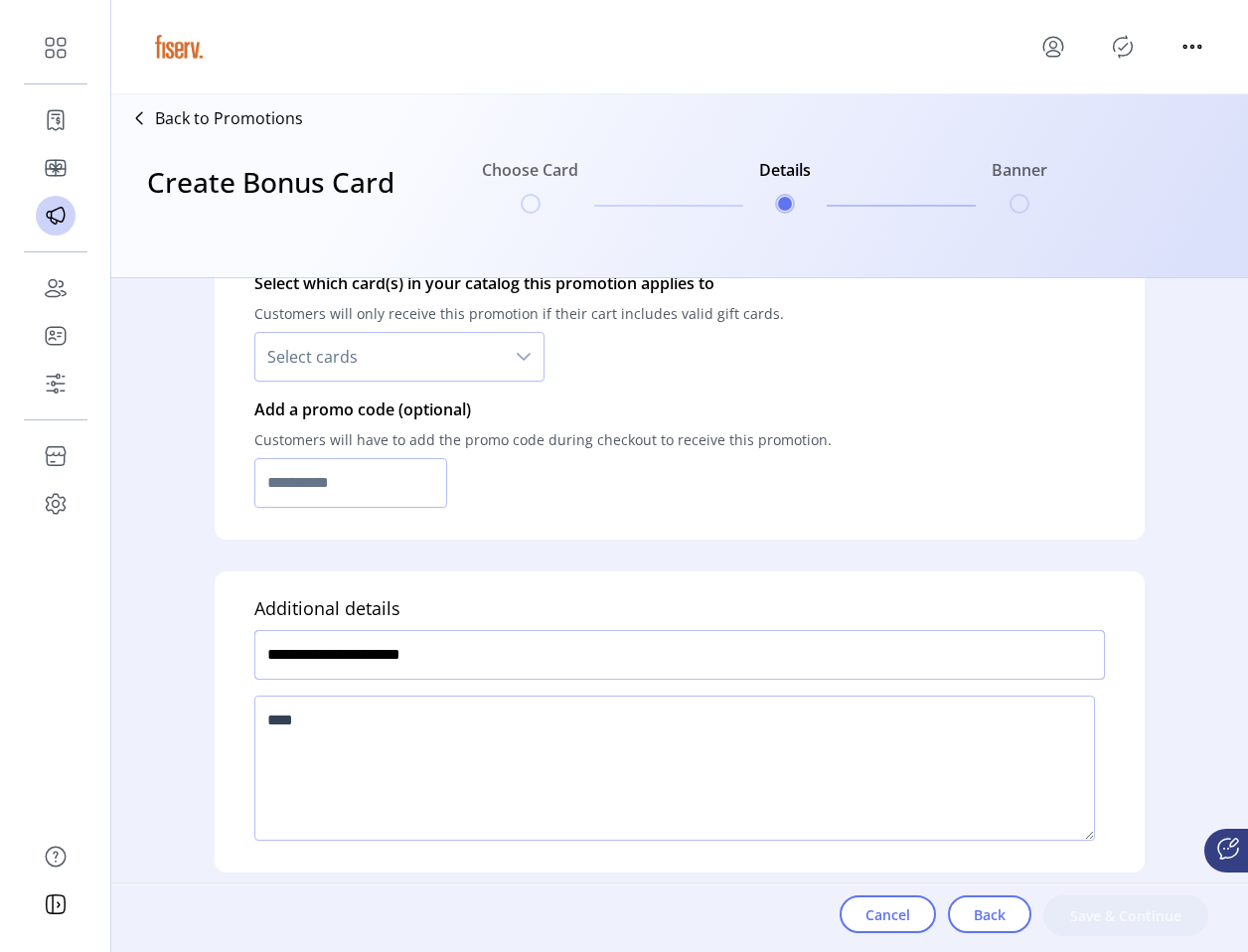 click on "**********" 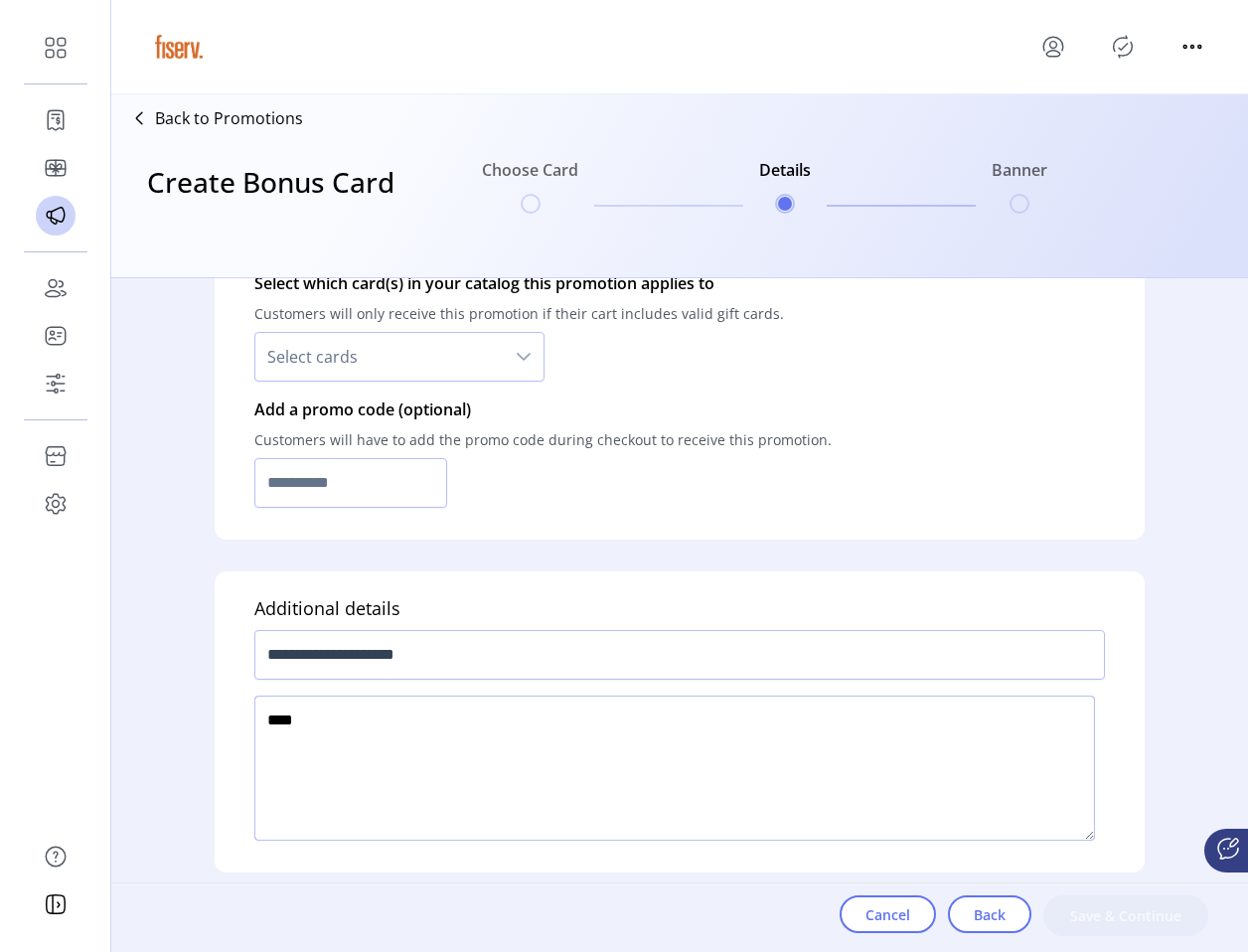 click 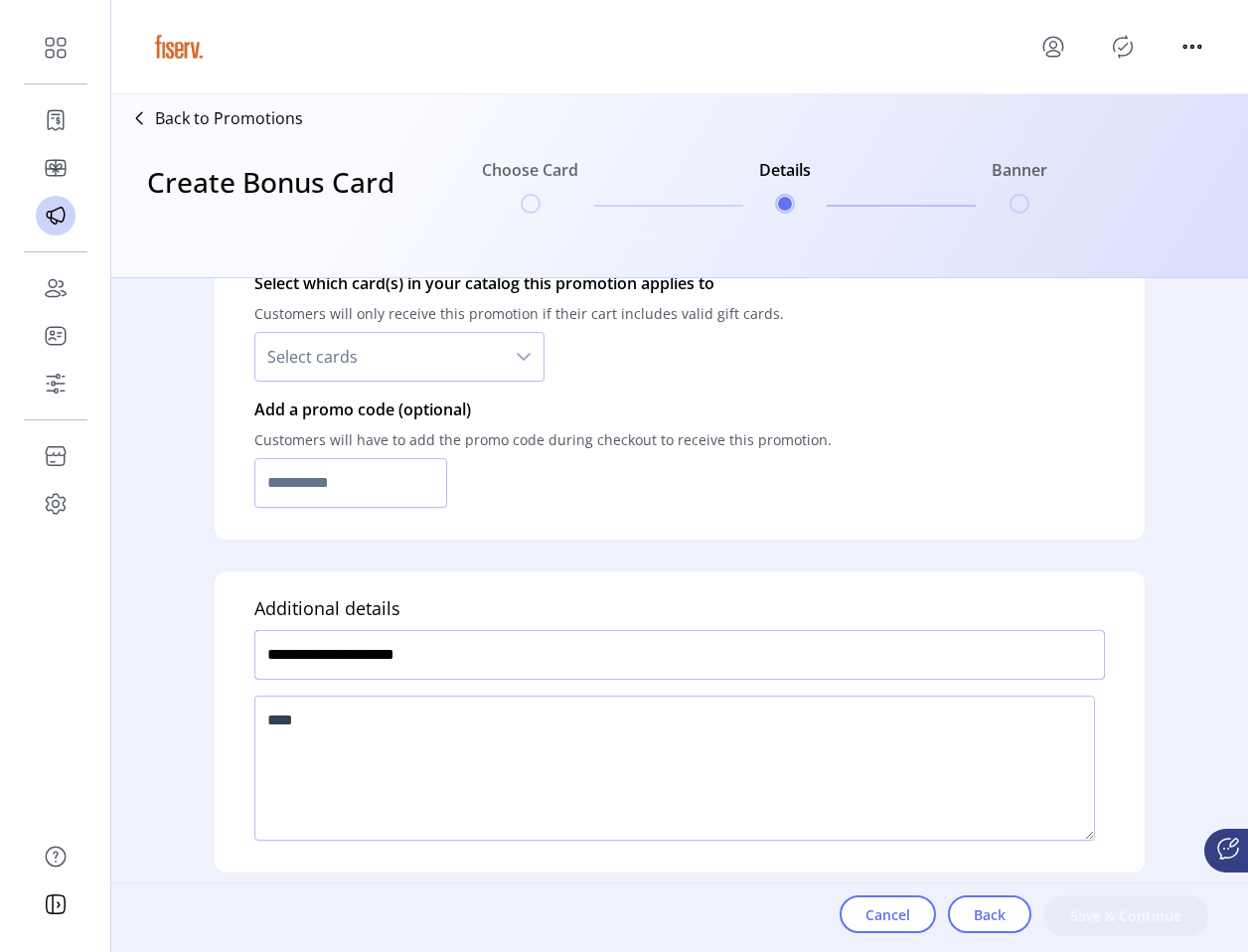 click on "**********" 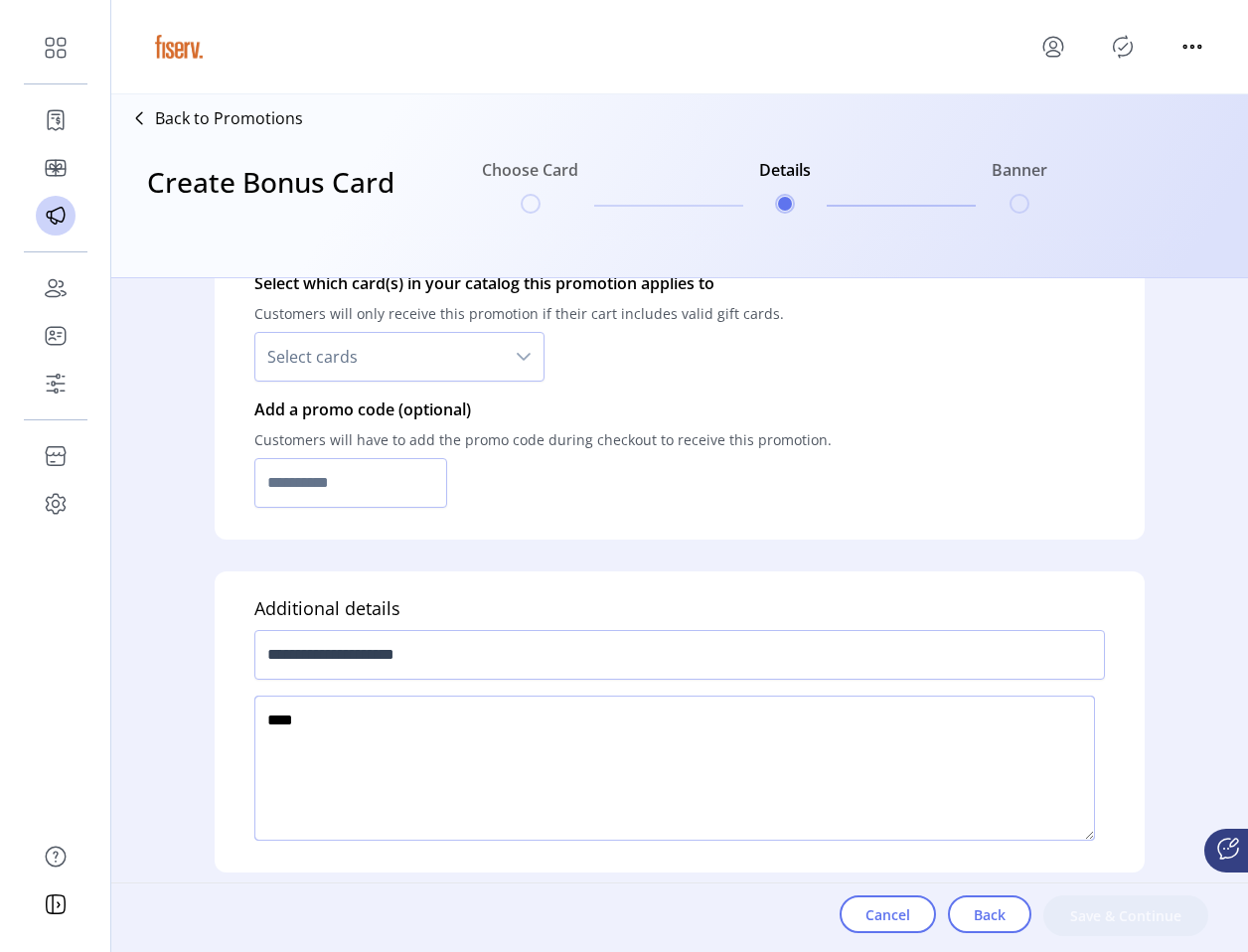 click 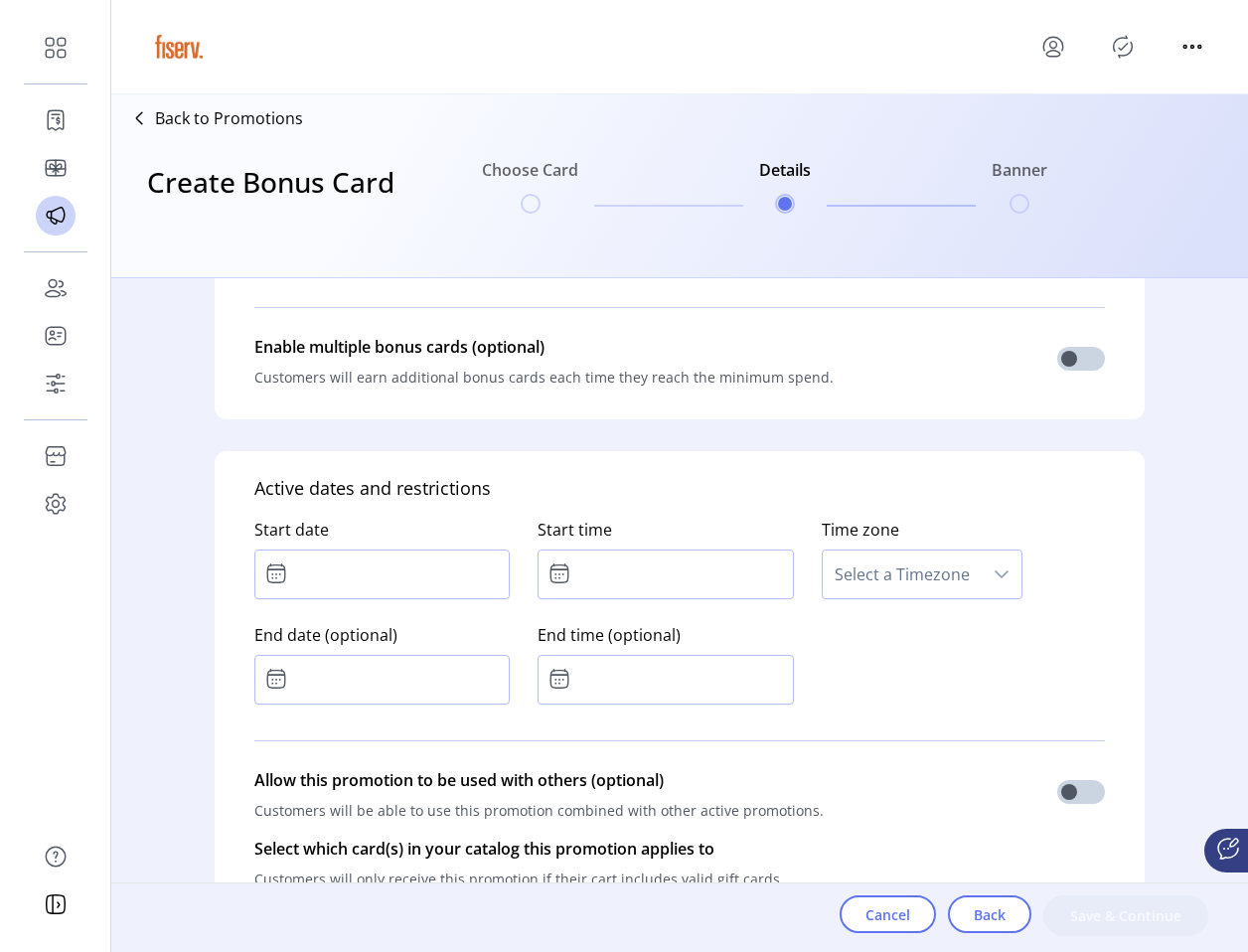 scroll, scrollTop: 1420, scrollLeft: 0, axis: vertical 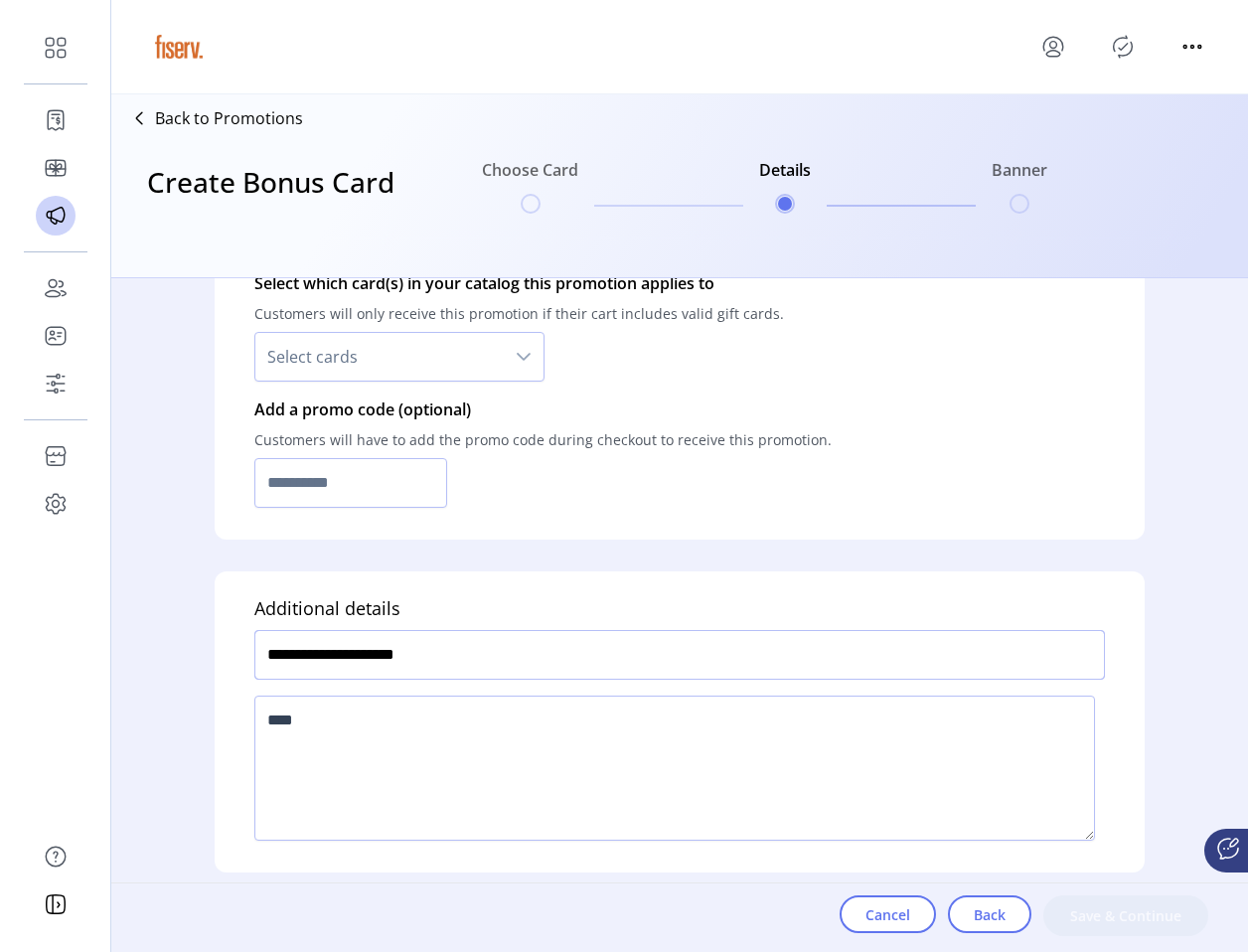 drag, startPoint x: 296, startPoint y: 654, endPoint x: 150, endPoint y: 649, distance: 146.086 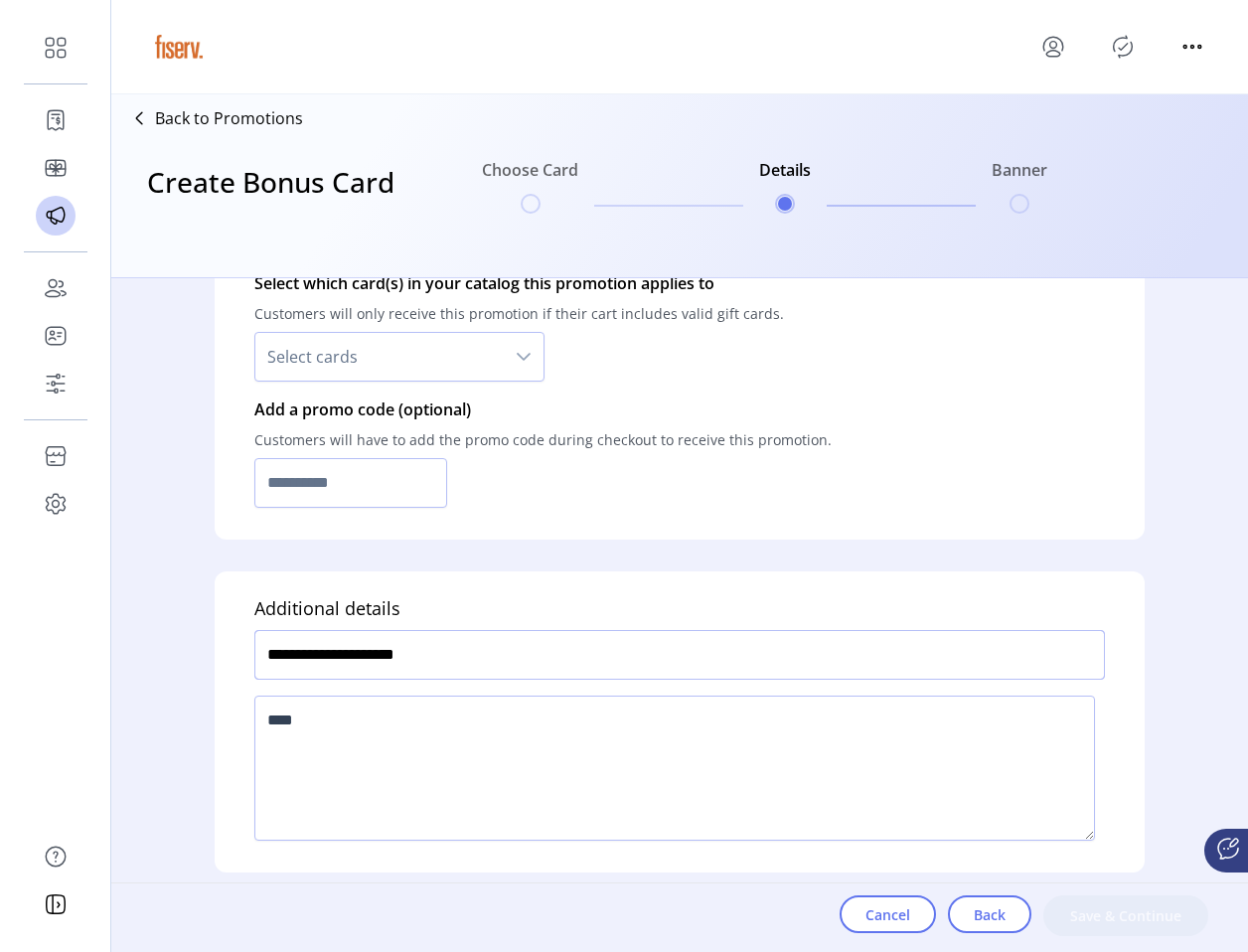 click on "Who is this promotion for? Determine who can to see this promotion on your storefront. All visitors of my storefront Only logged in visitors Custom audience How are customers eligible for this promotion?  By a minimum spend amount  By the face value of a gift card they purchase   By the number of gift cards they purchase  Customer receives a bonus card worth: ***** When they spend a minimum value of: ***** Enable multiple bonus cards (optional) Customers will earn additional bonus cards each time they reach the minimum spend. Active dates and restrictions Start date
Start time
Time zone Select a Timezone End date (optional)
End time (optional)
Allow this promotion to be used with others (optional) Customers will be able to use this promotion combined with other active promotions. Select which card(s) in your catalog this promotion applies to Customers will only receive this promotion if their cart includes valid gift cards. Select cards Additional details" 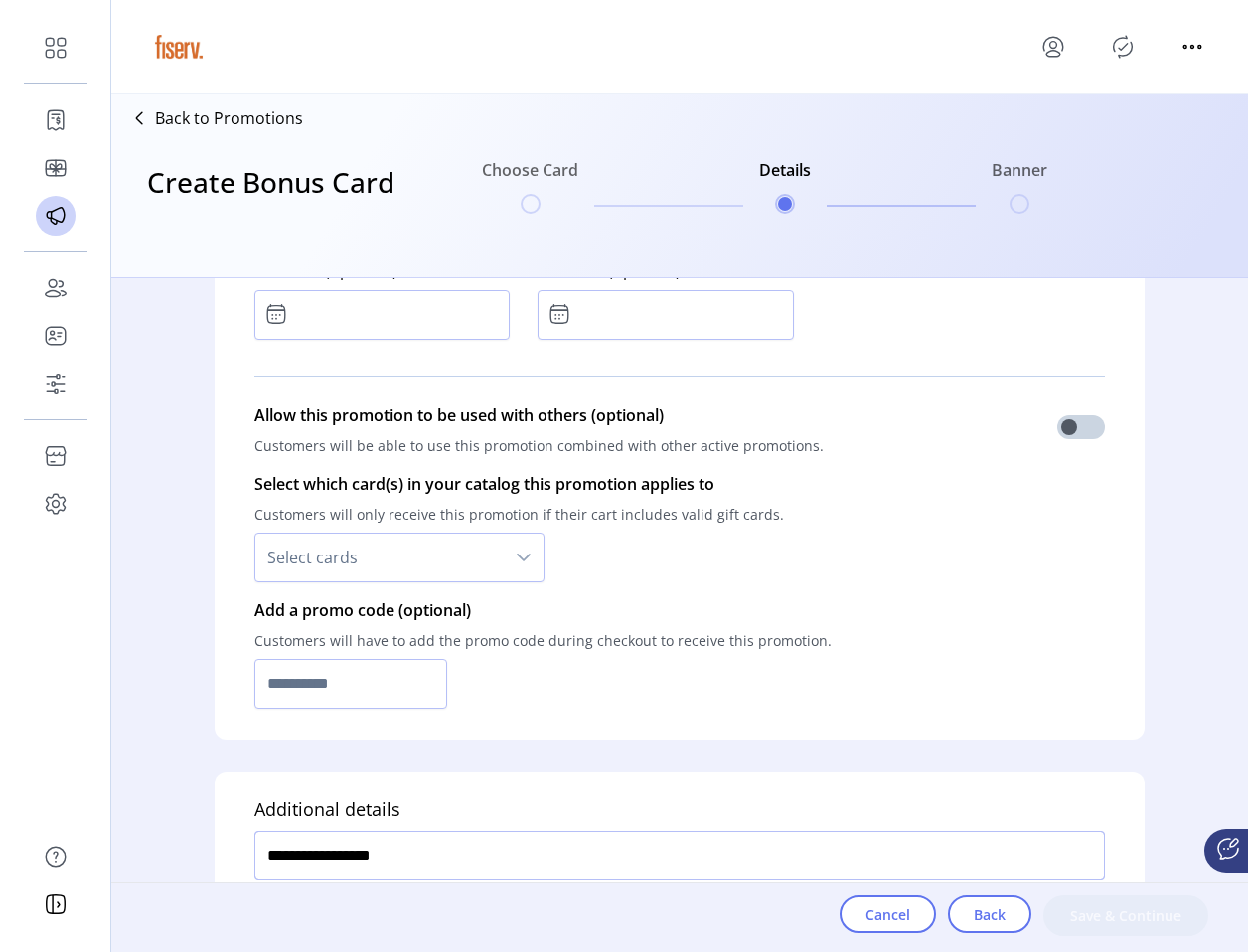 scroll, scrollTop: 1055, scrollLeft: 0, axis: vertical 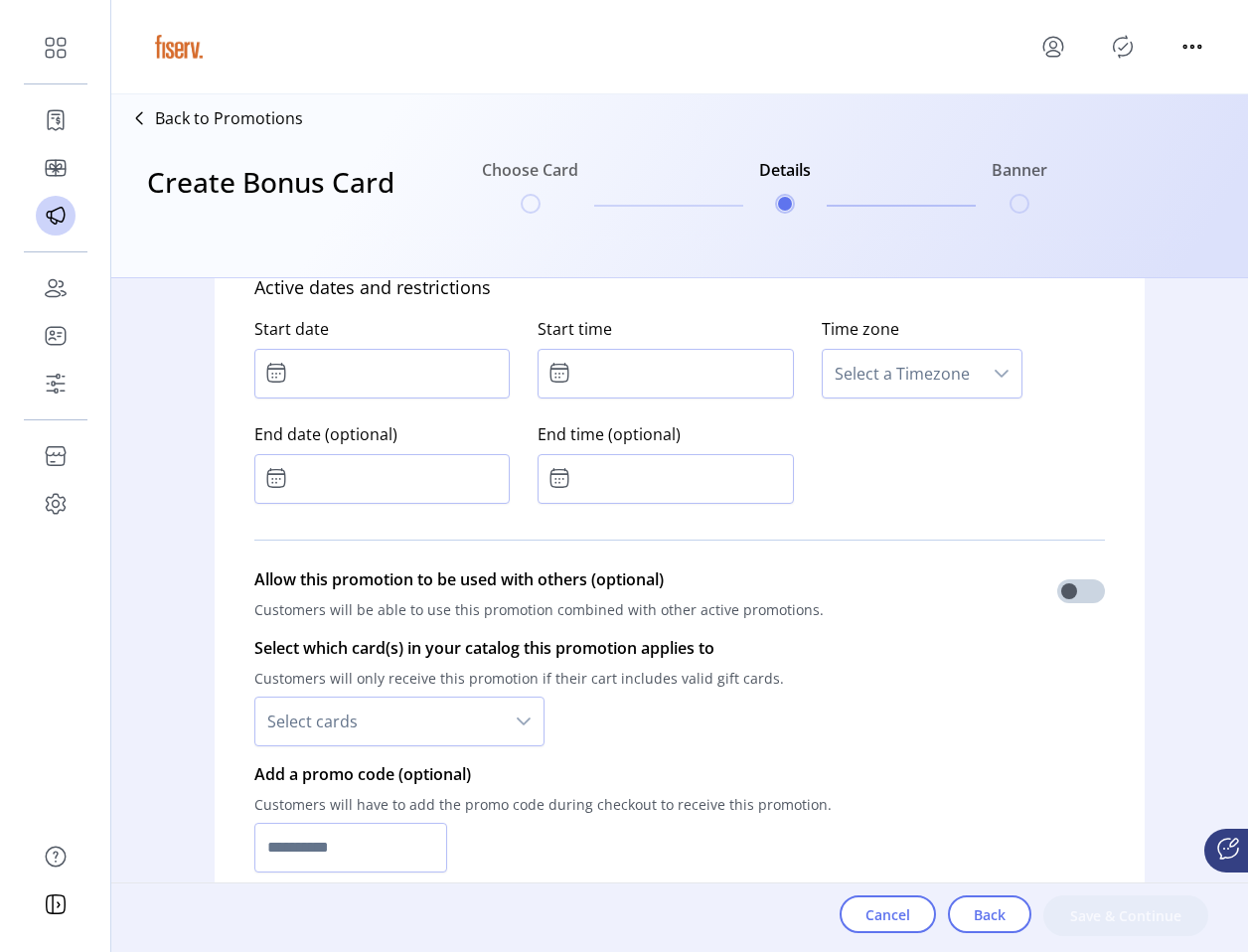 type on "**********" 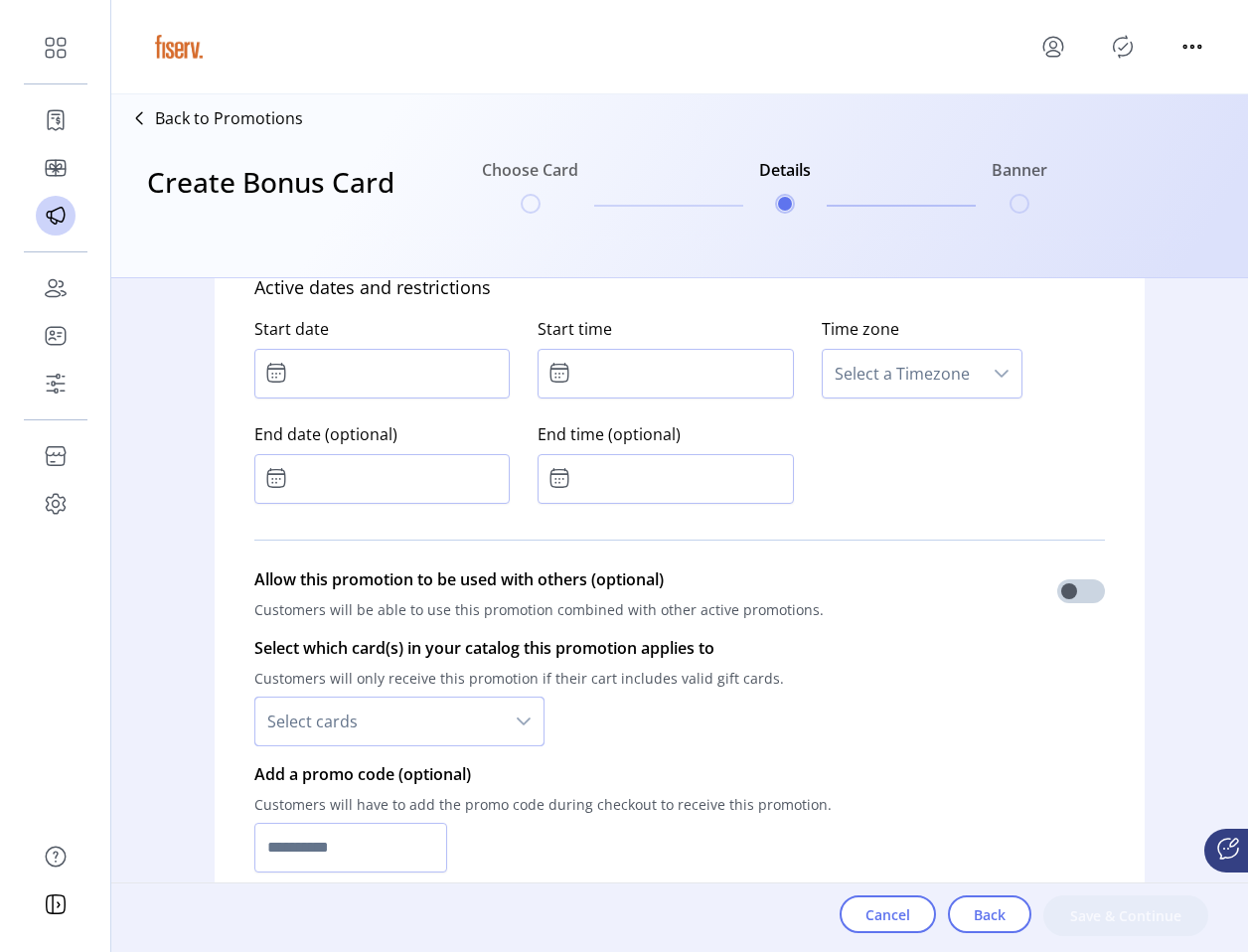 click on "Select cards" at bounding box center [380, 721] 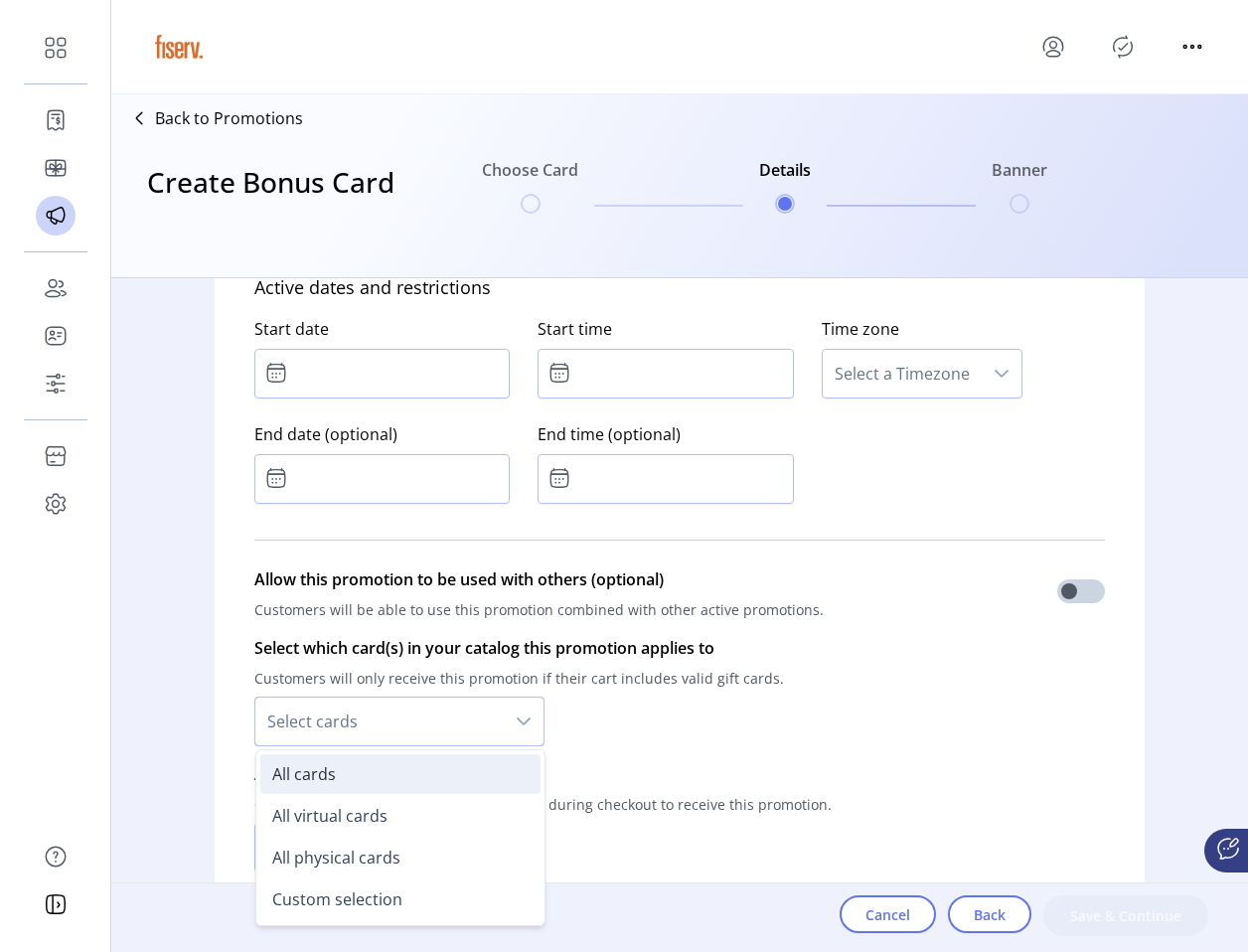 click on "All cards" at bounding box center (304, 774) 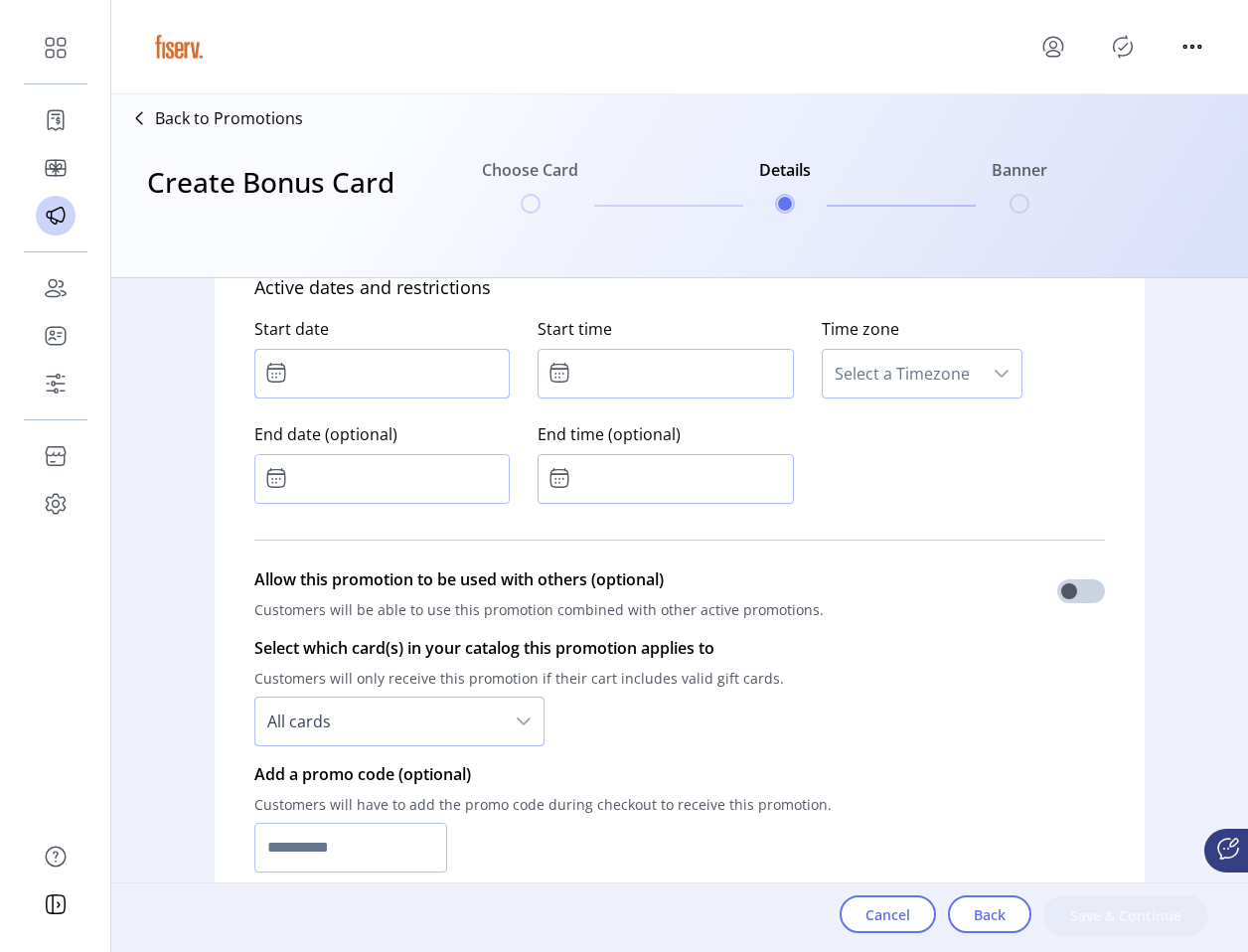 click 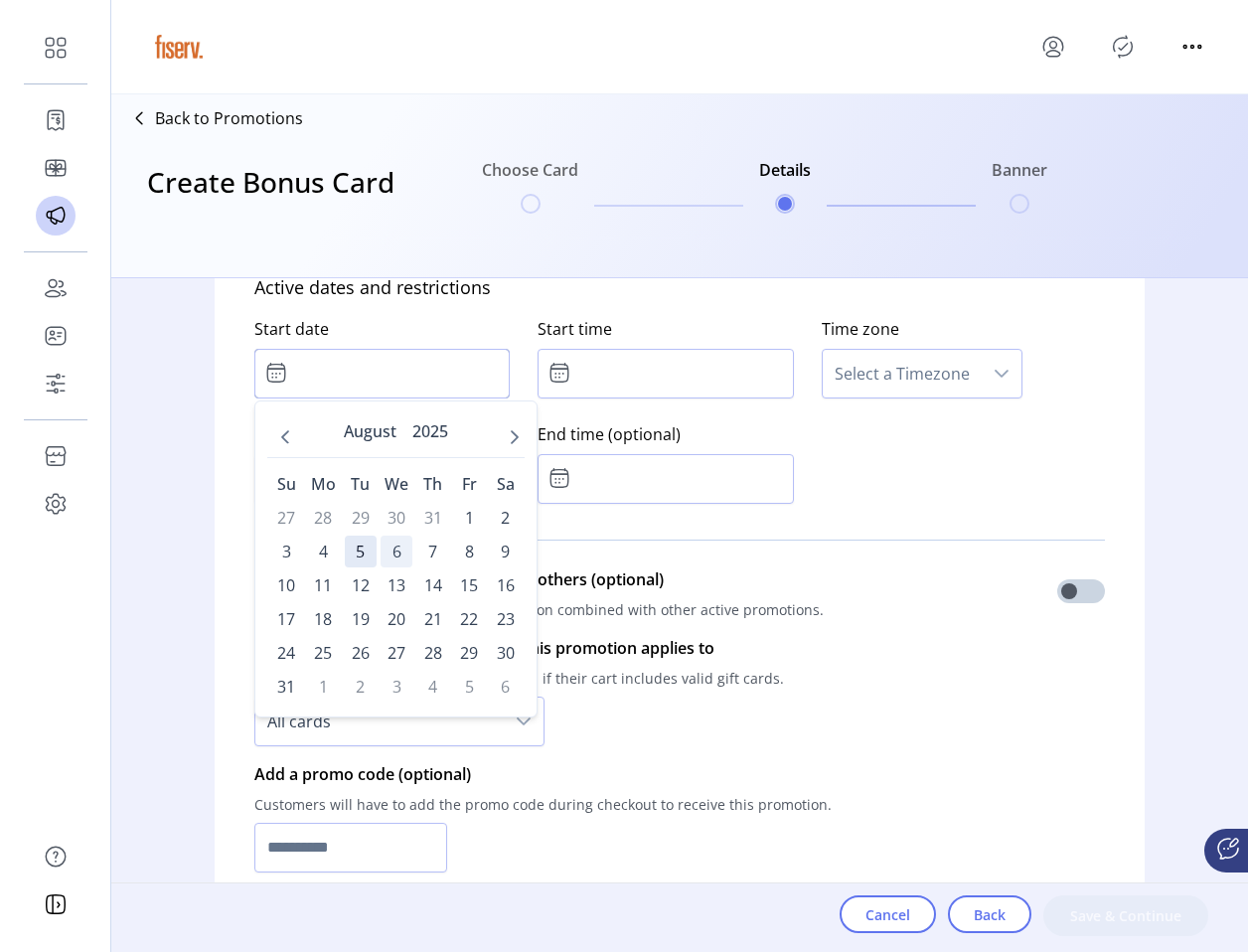 click on "6" at bounding box center [396, 552] 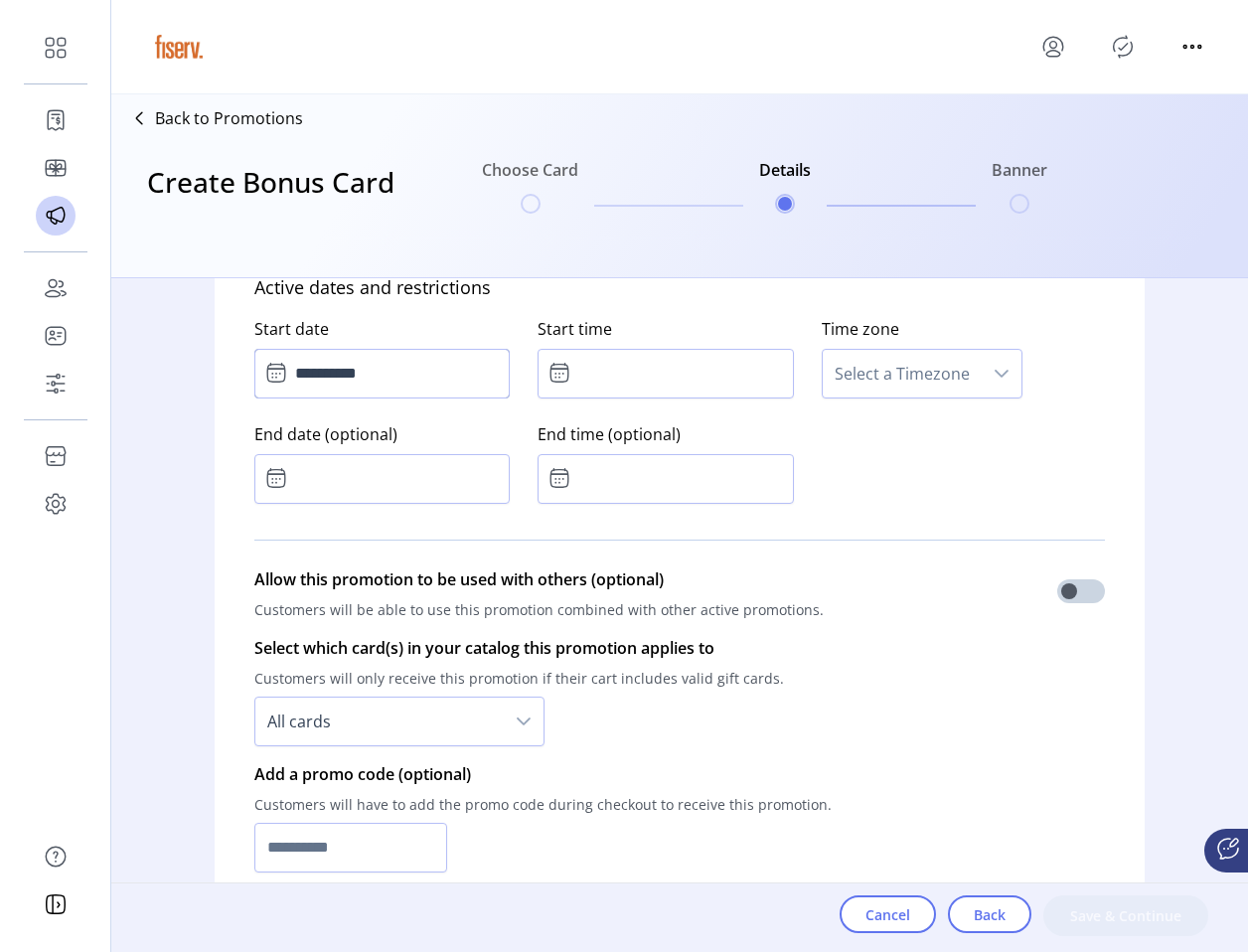 click 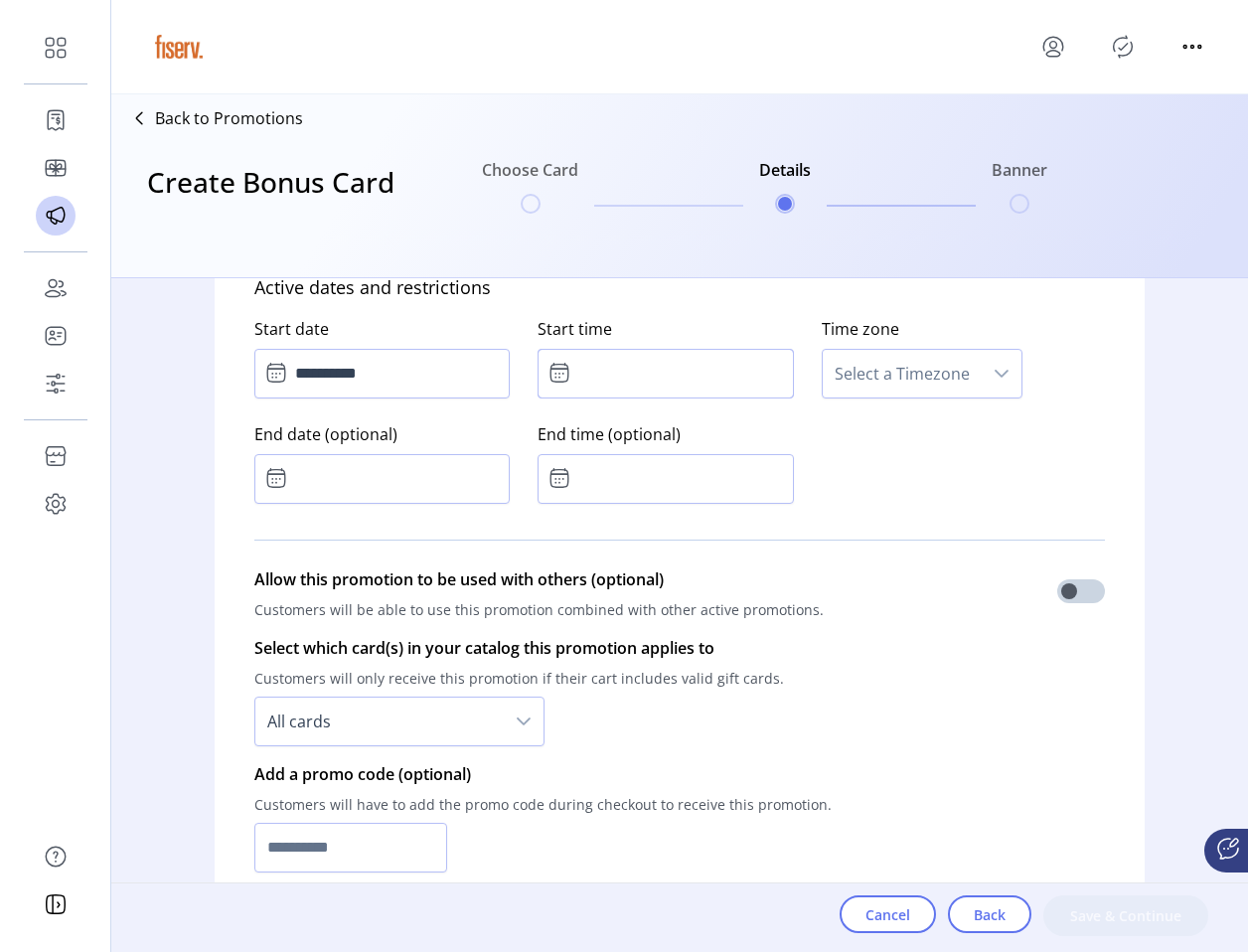 click 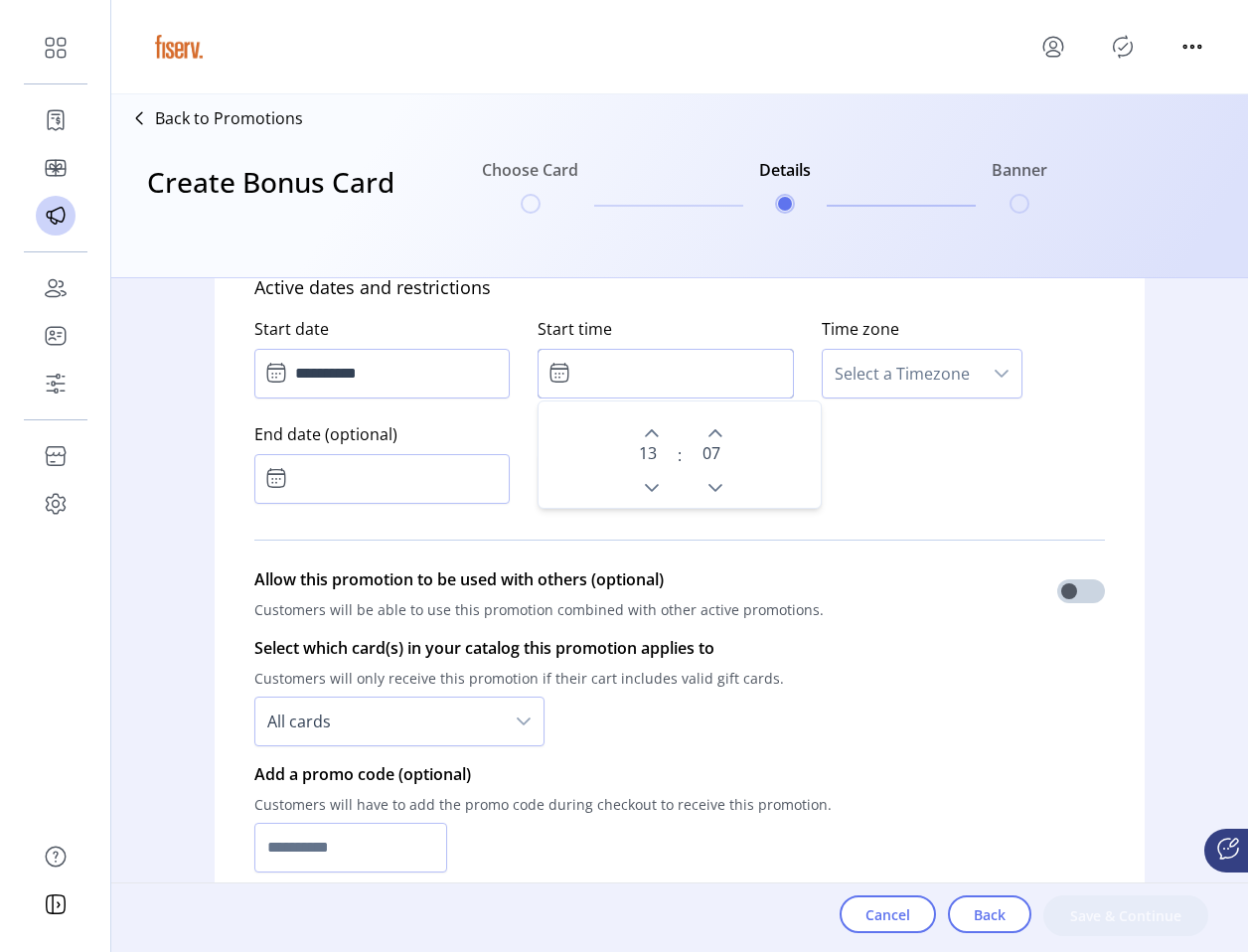 click on "13" at bounding box center (648, 453) 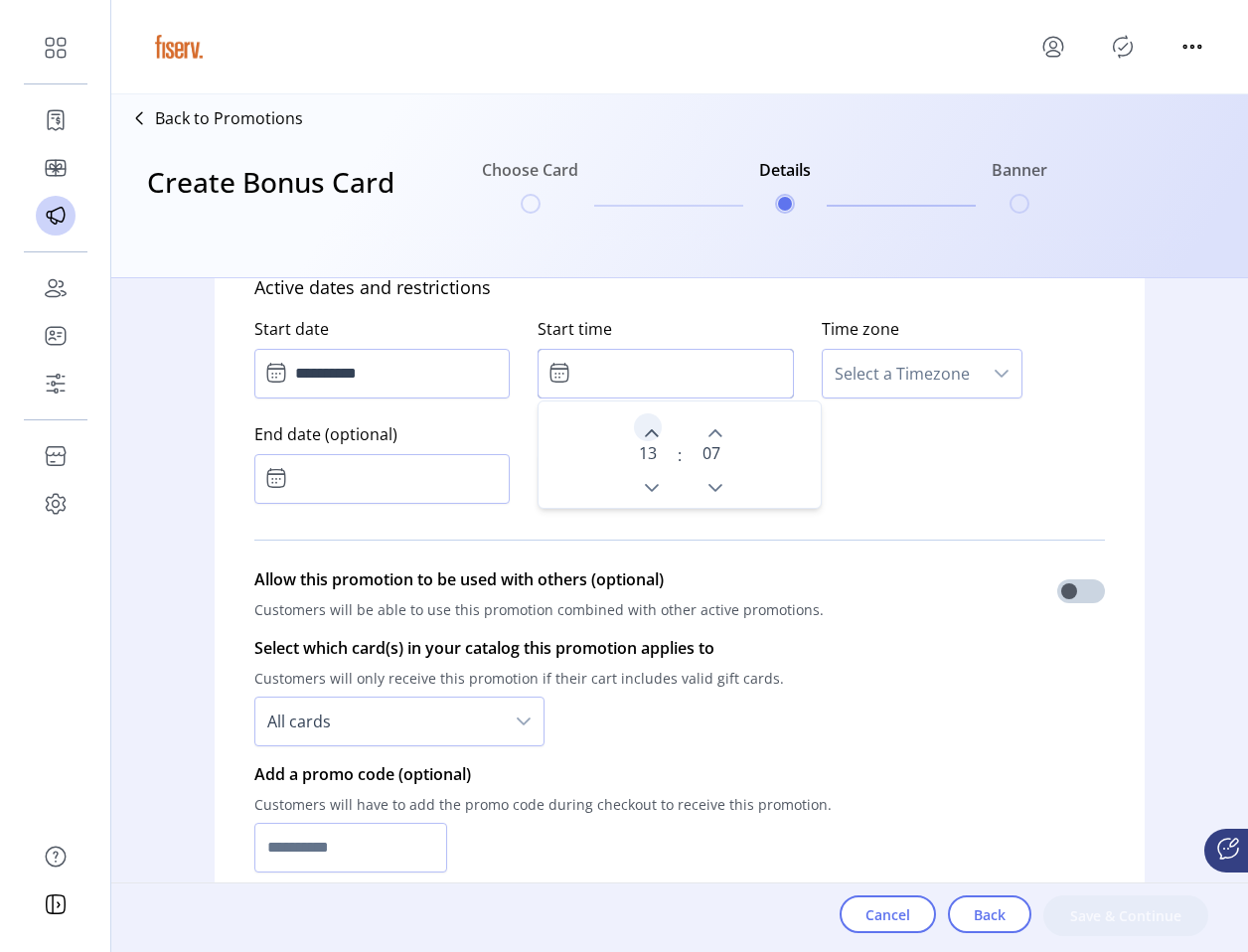 click 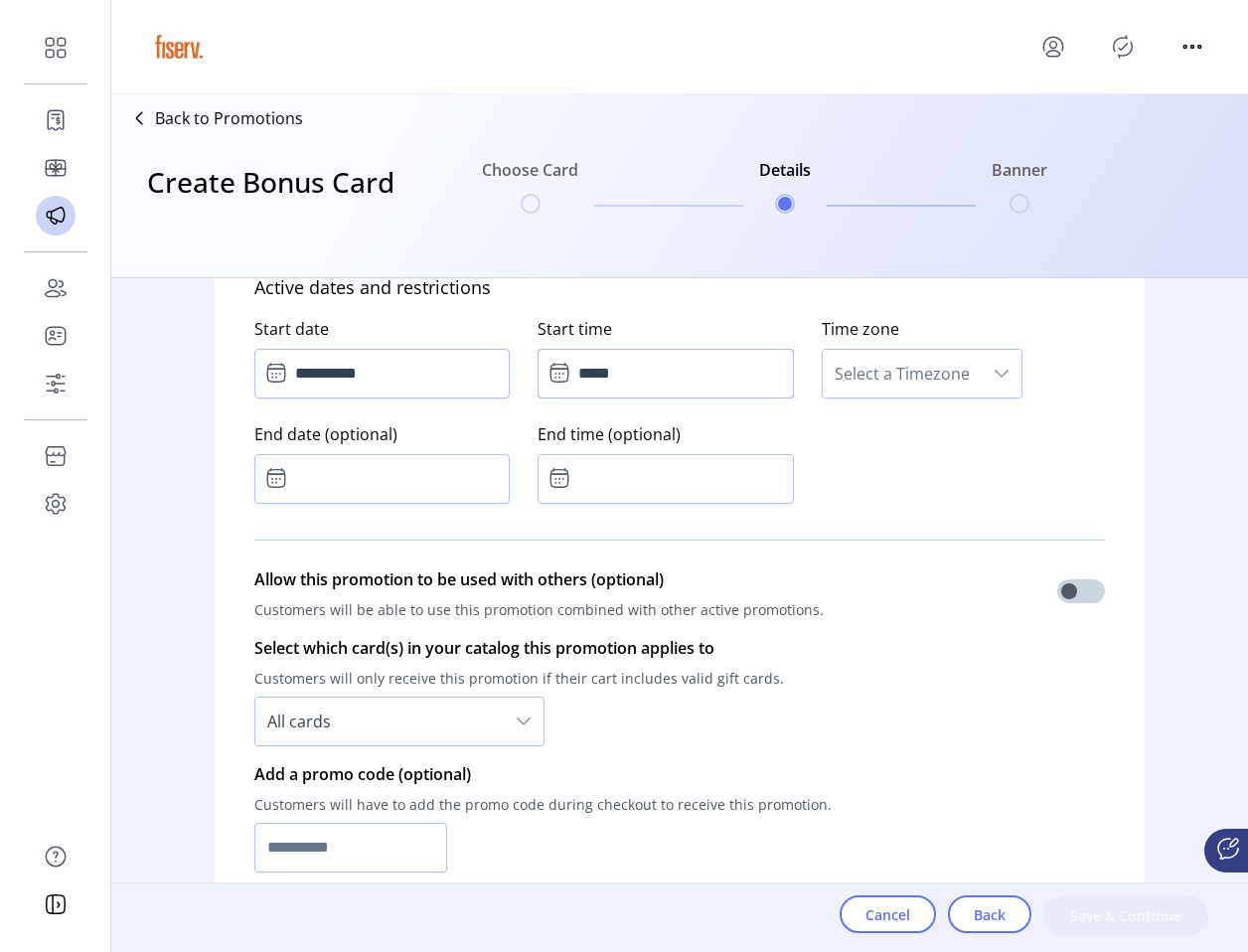click on "Select a Timezone" at bounding box center (902, 374) 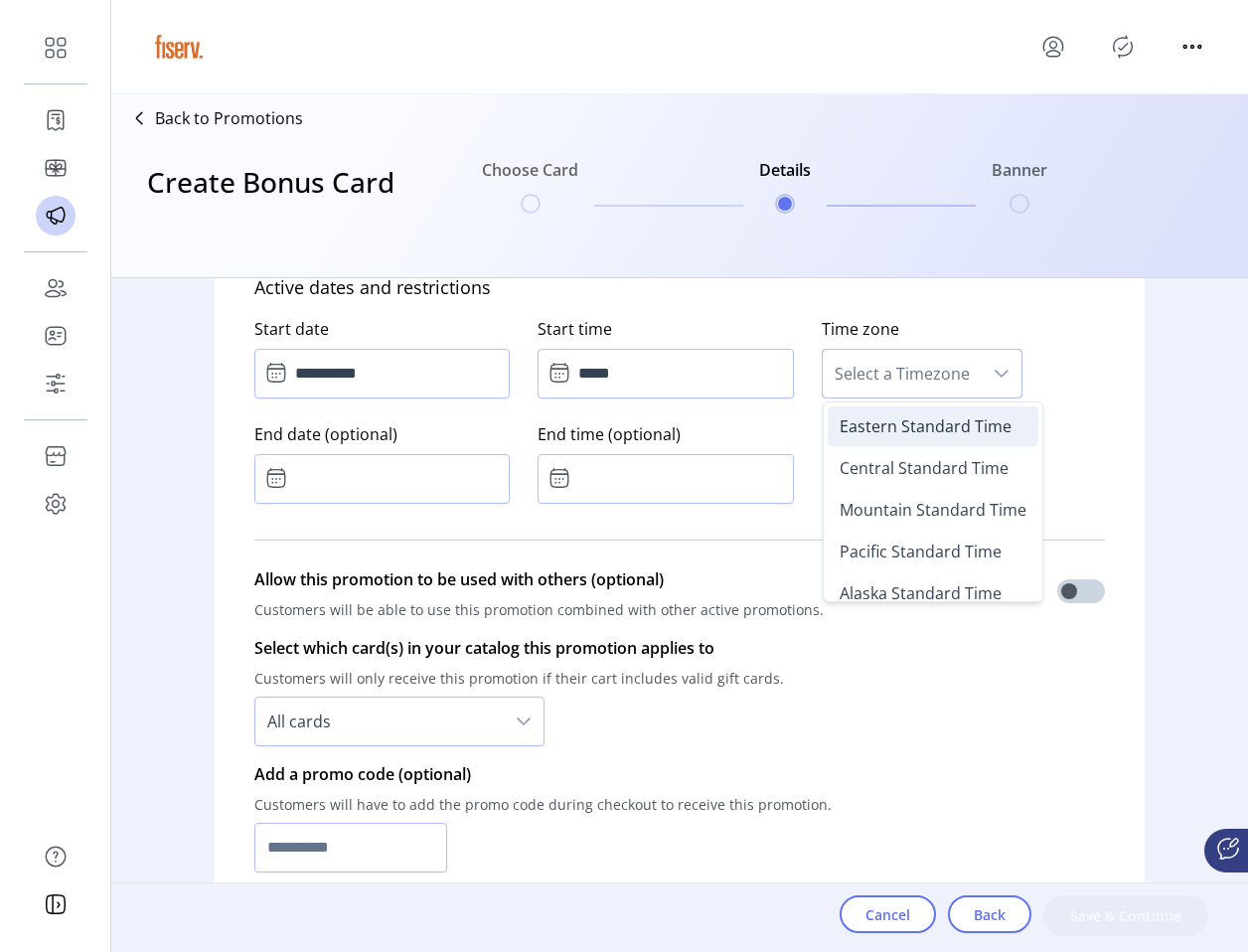 click on "Eastern Standard Time" at bounding box center (933, 426) 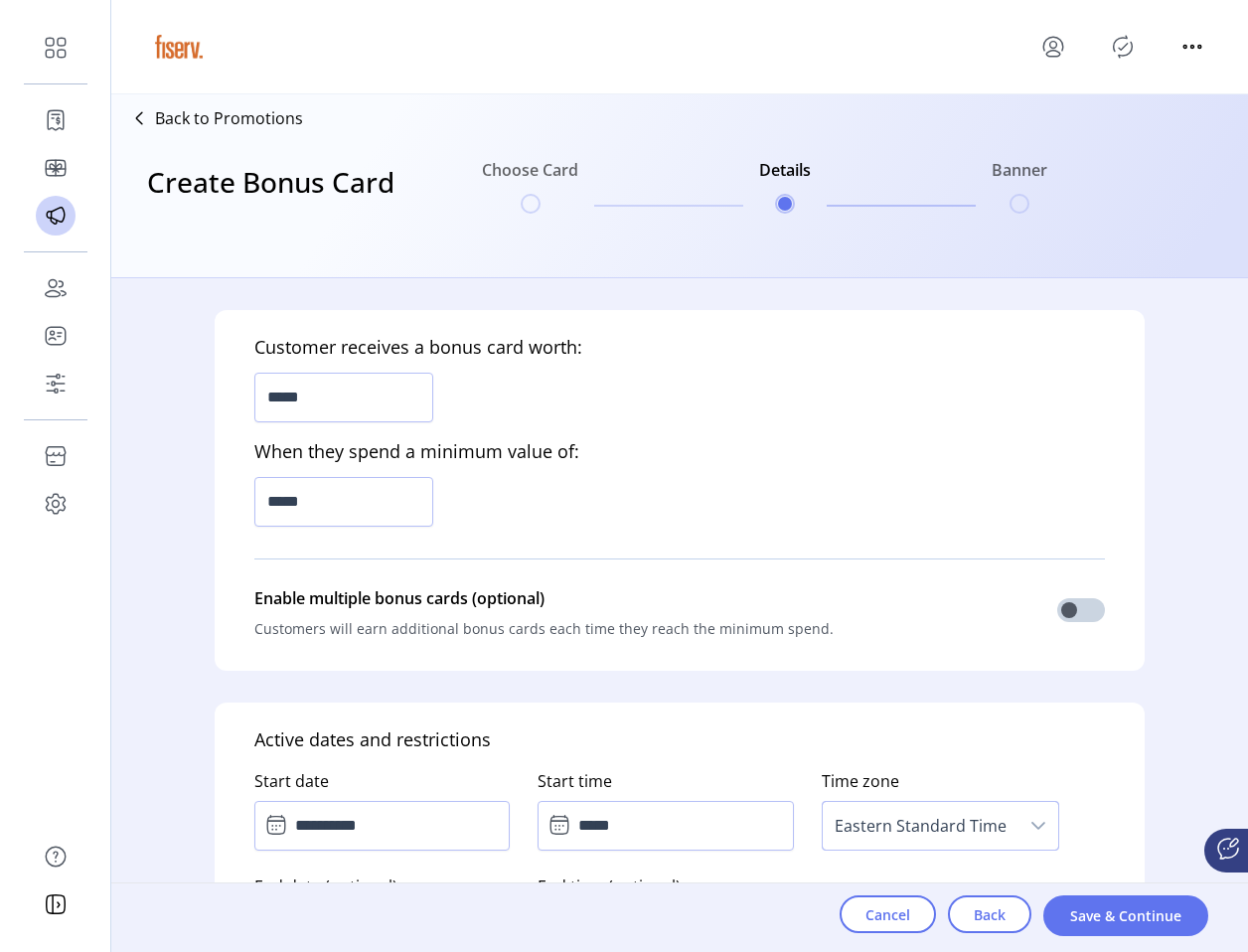 scroll, scrollTop: 600, scrollLeft: 0, axis: vertical 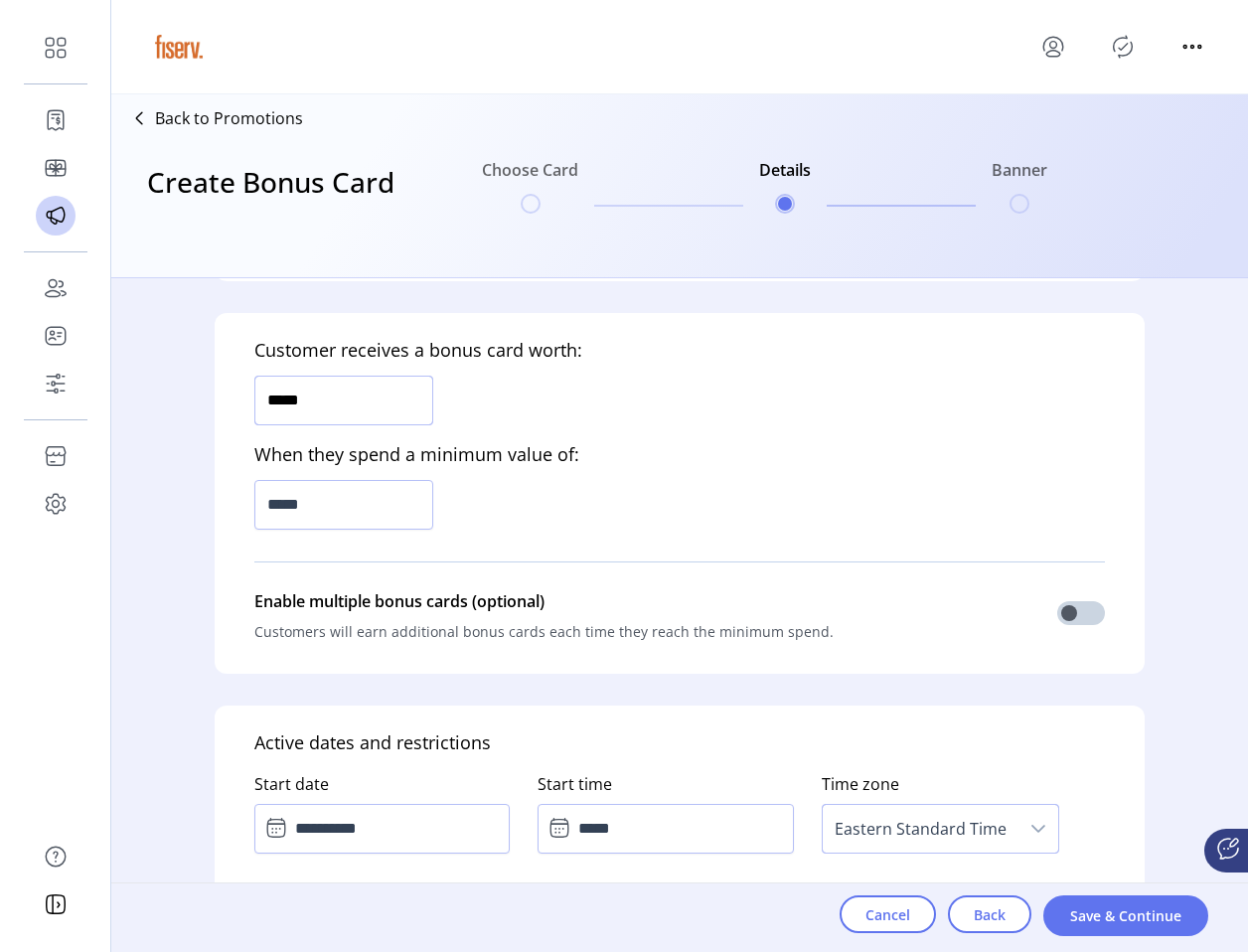 click on "*****" 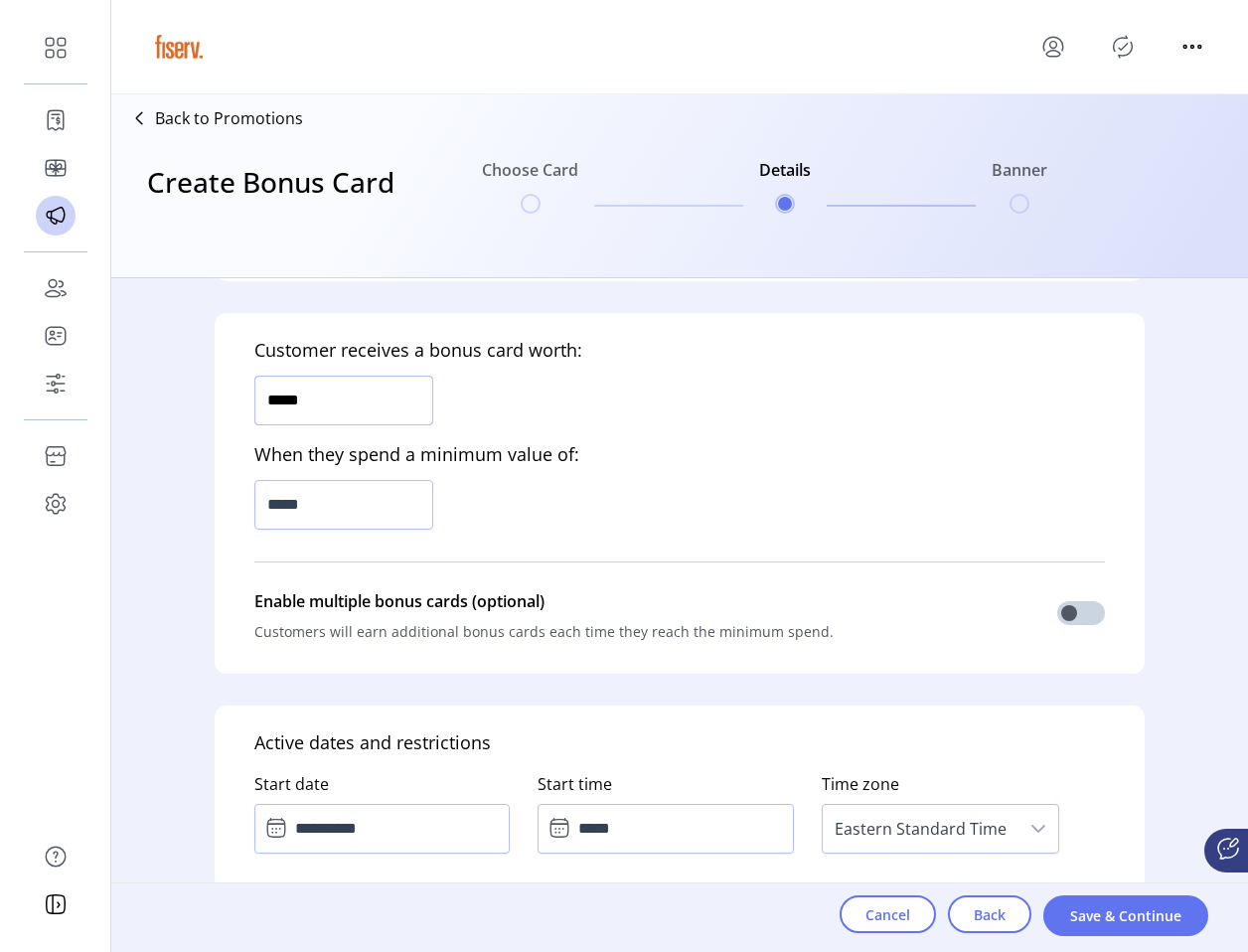 click on "*****" 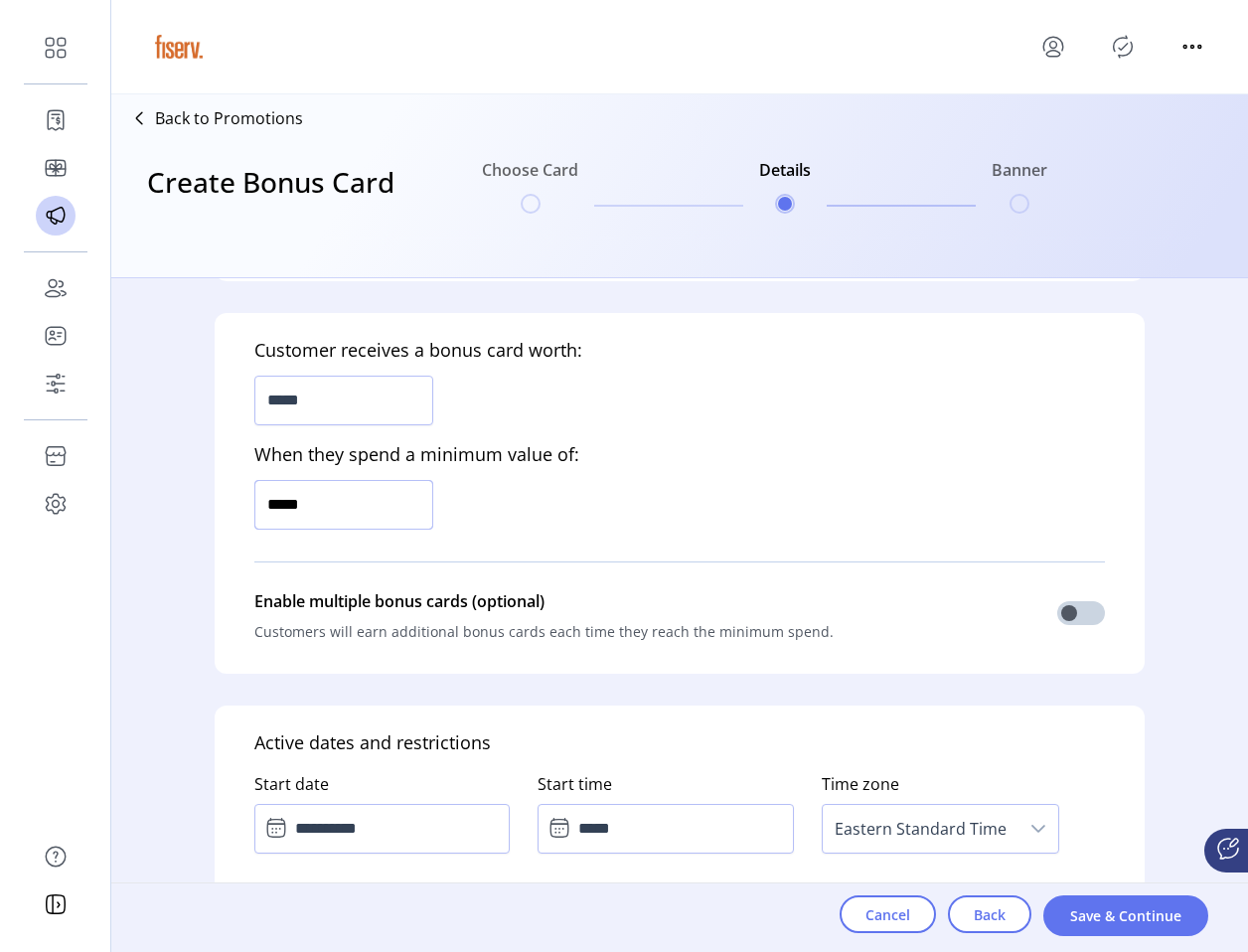 click on "*****" 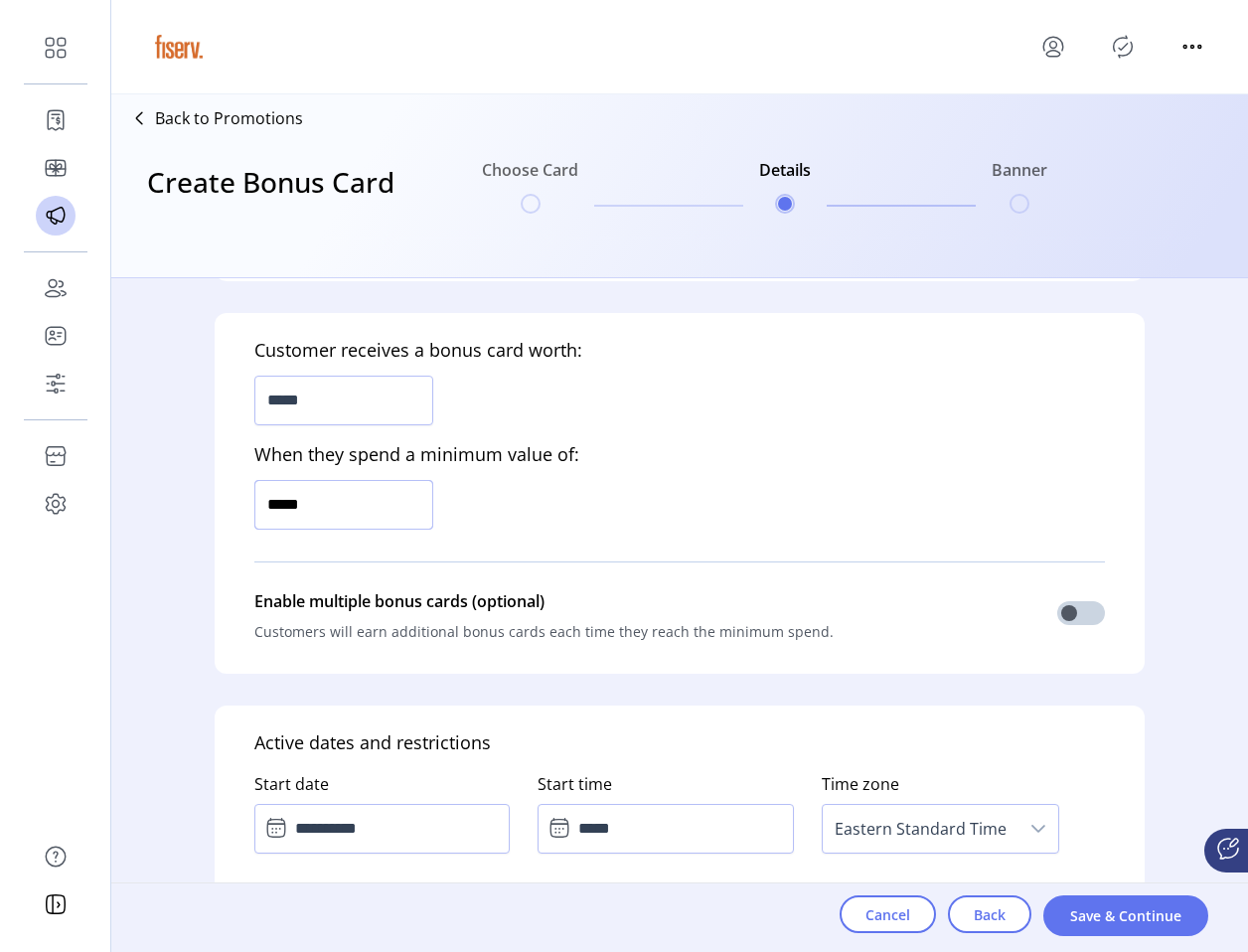 click on "*****" 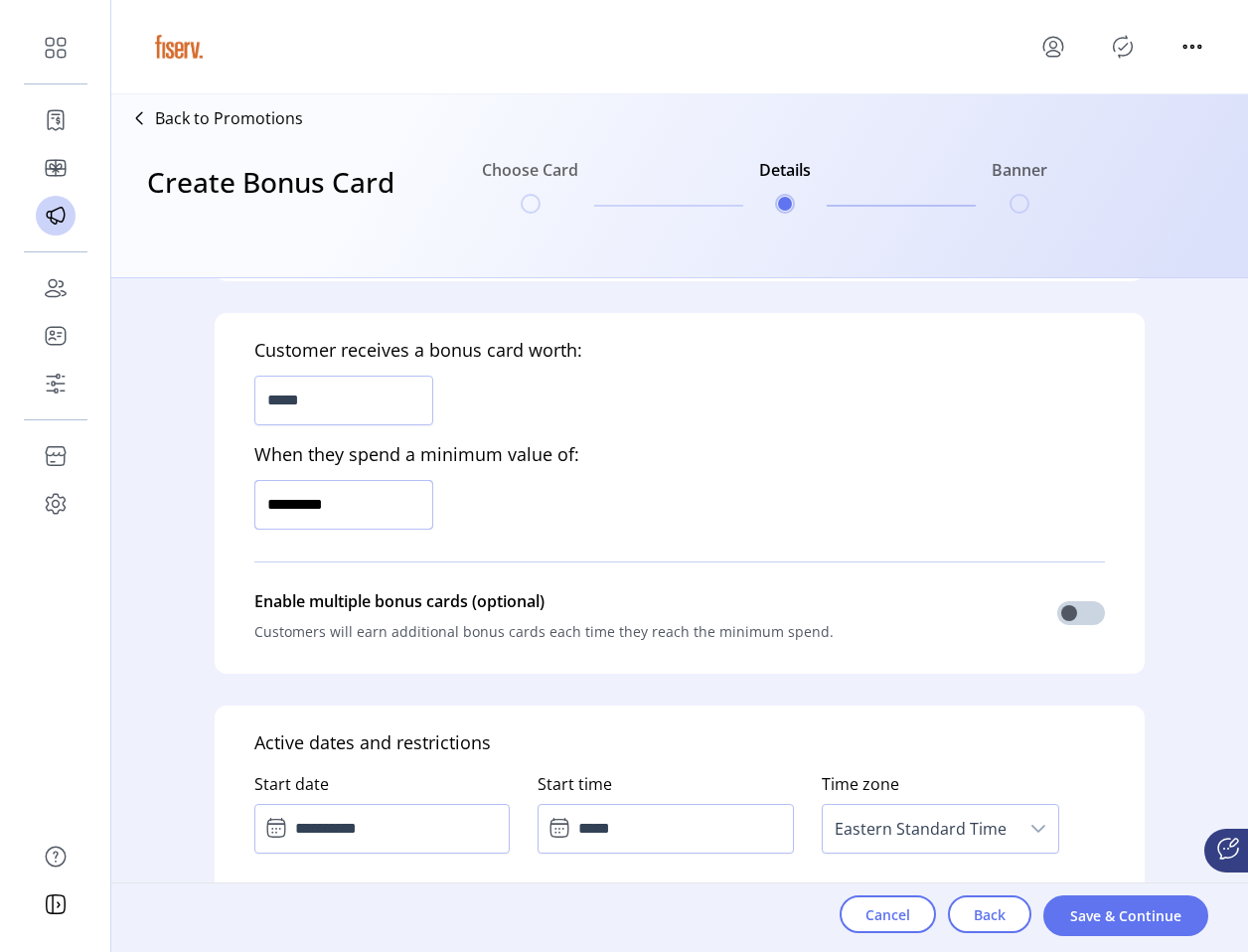 type on "**********" 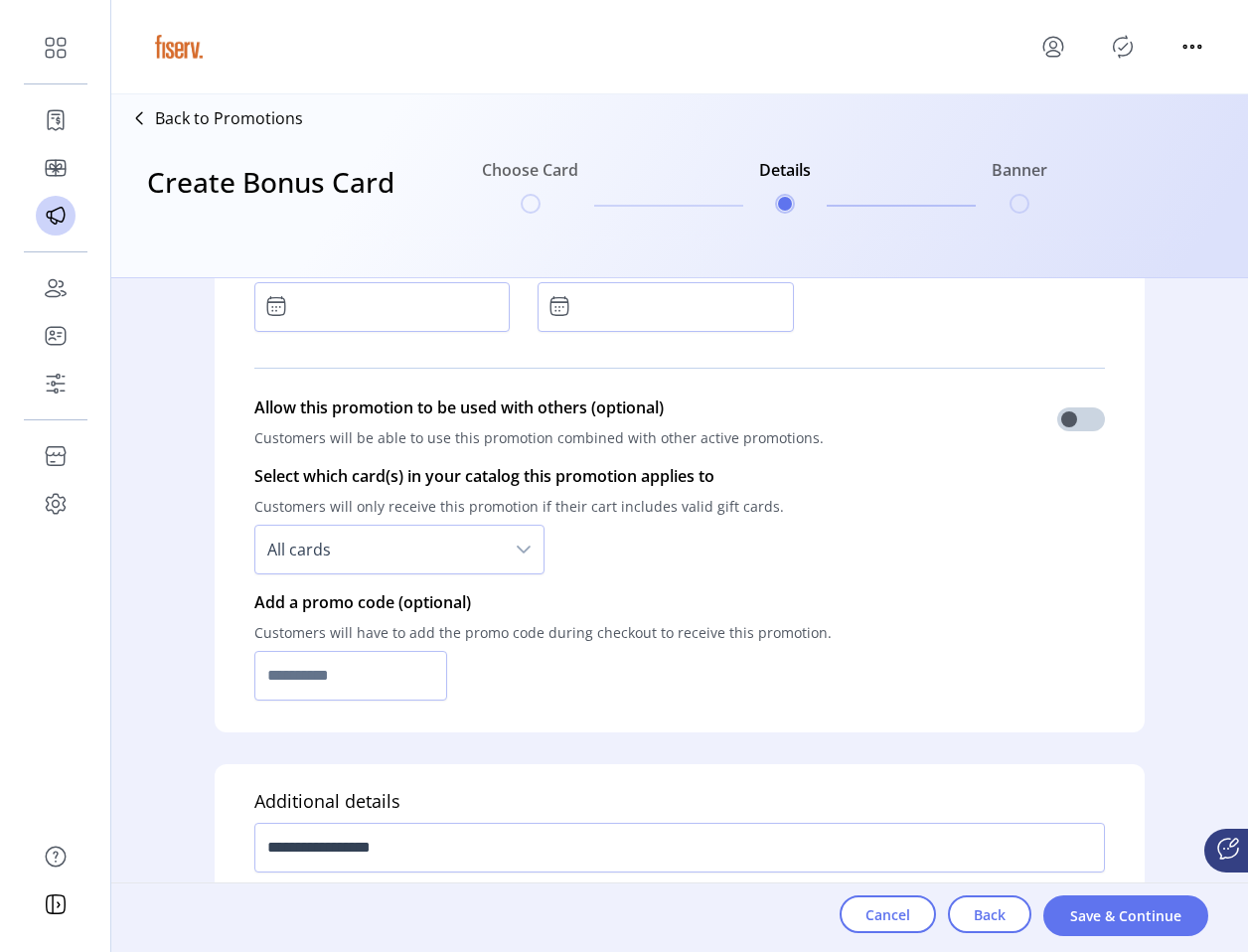 scroll, scrollTop: 1420, scrollLeft: 0, axis: vertical 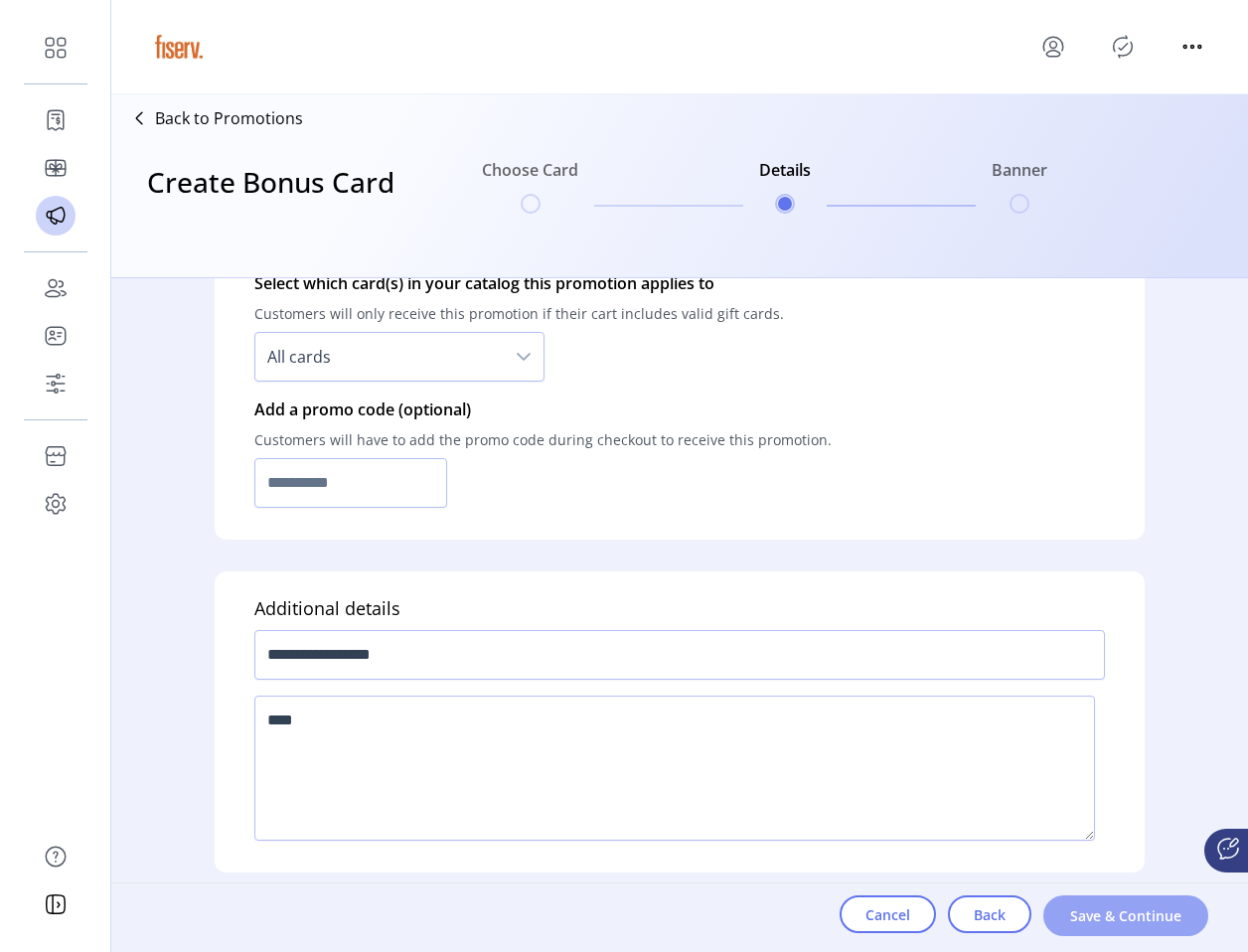 click on "Save & Continue" 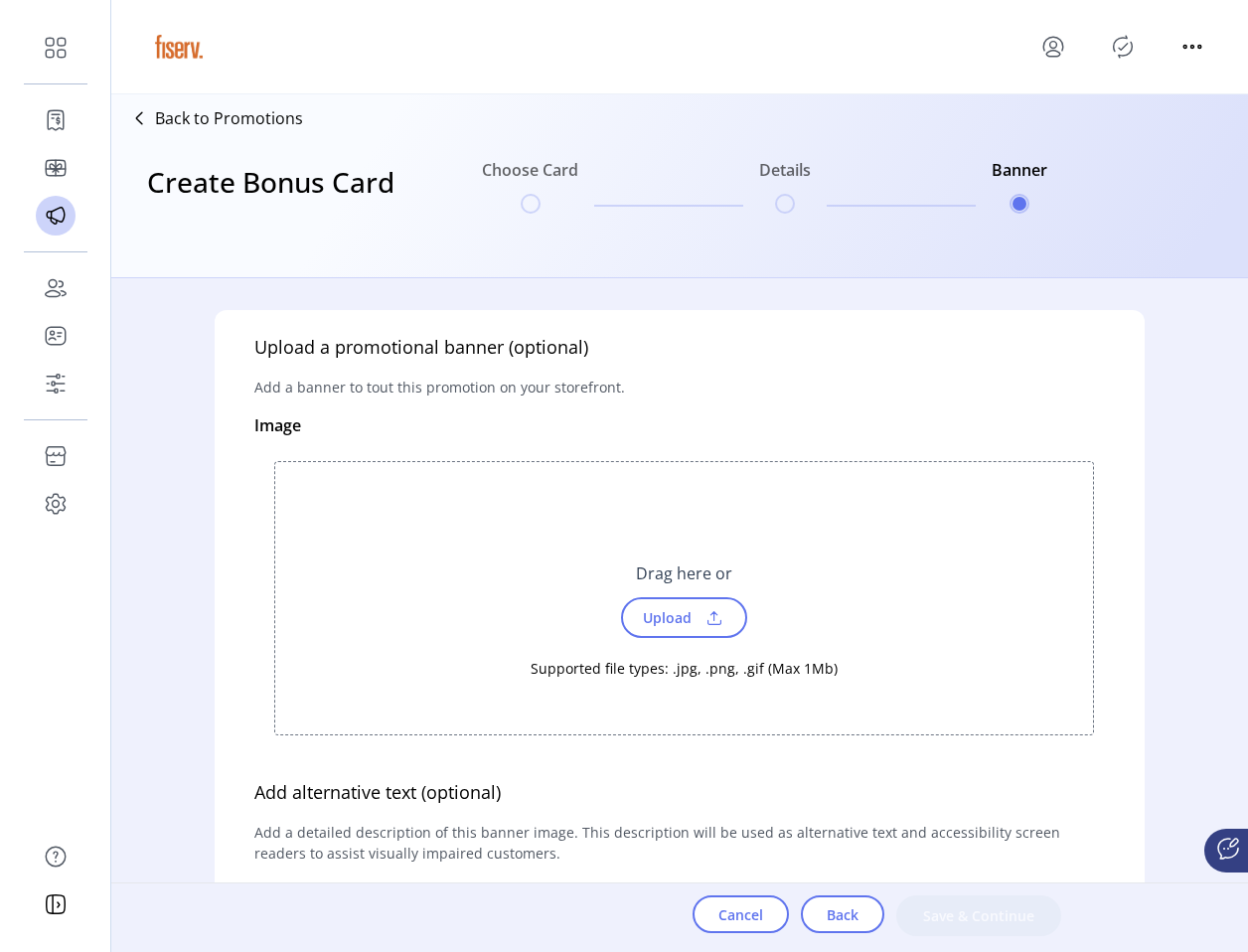 click on "Upload" 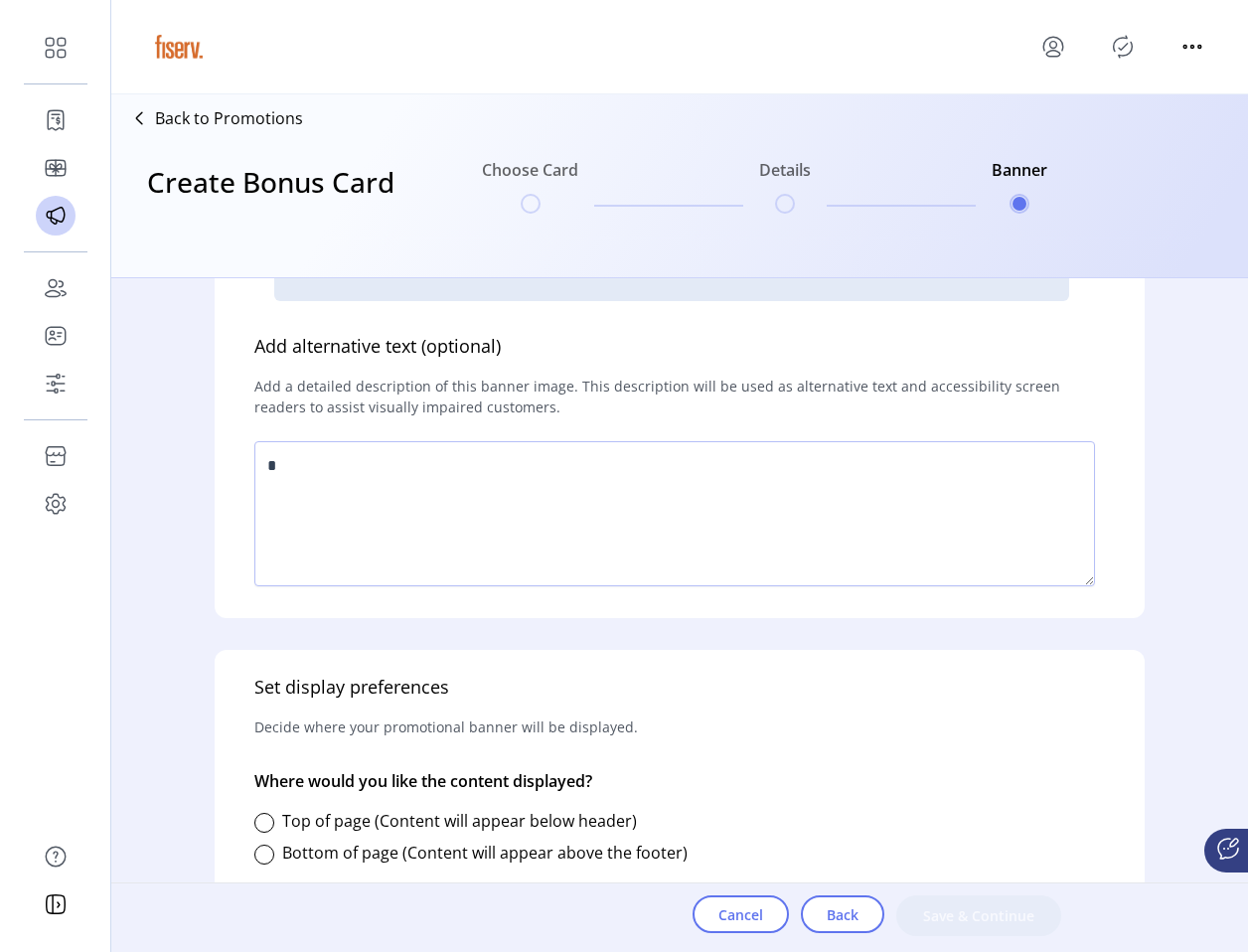 scroll, scrollTop: 525, scrollLeft: 0, axis: vertical 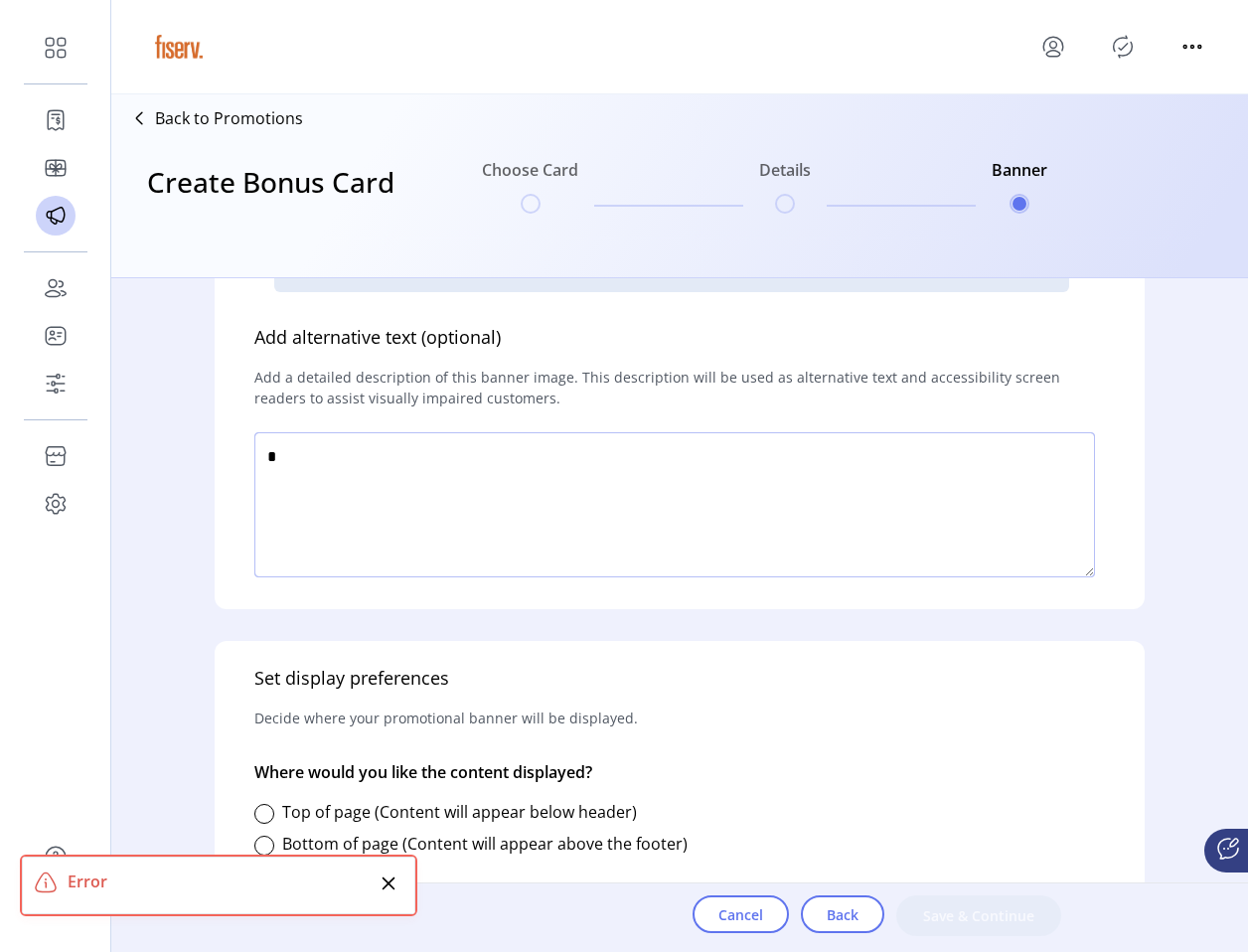 click 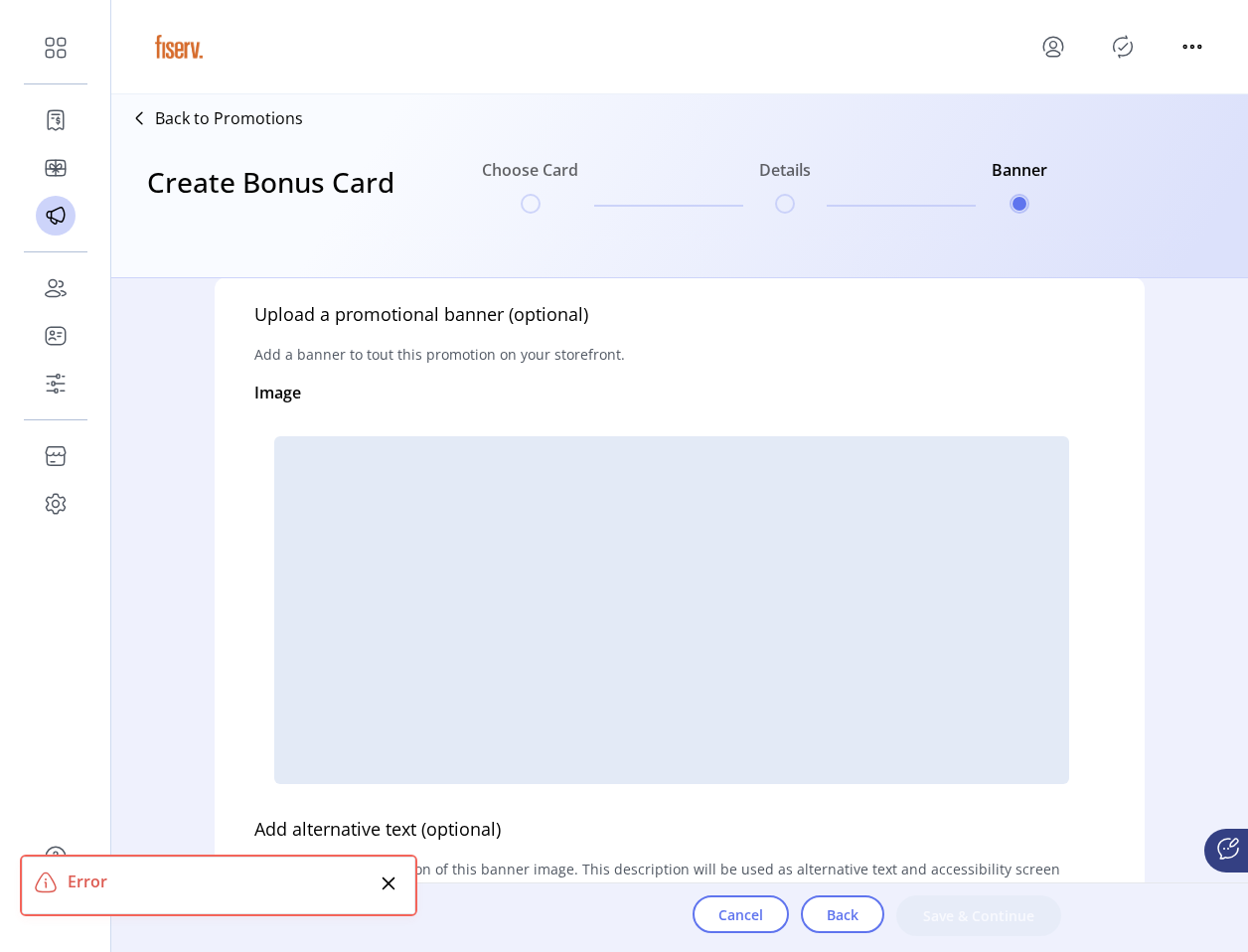scroll, scrollTop: 0, scrollLeft: 0, axis: both 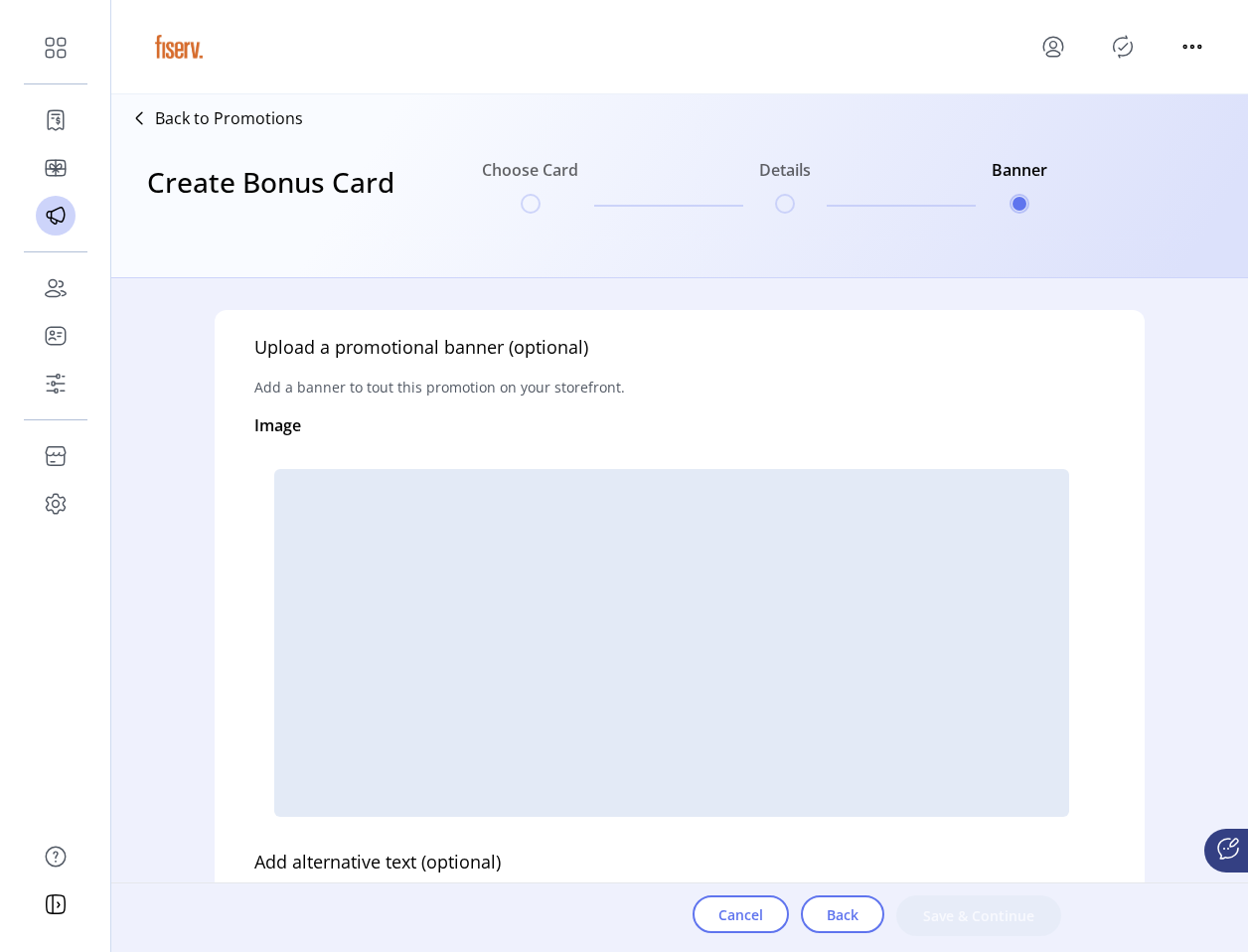 click 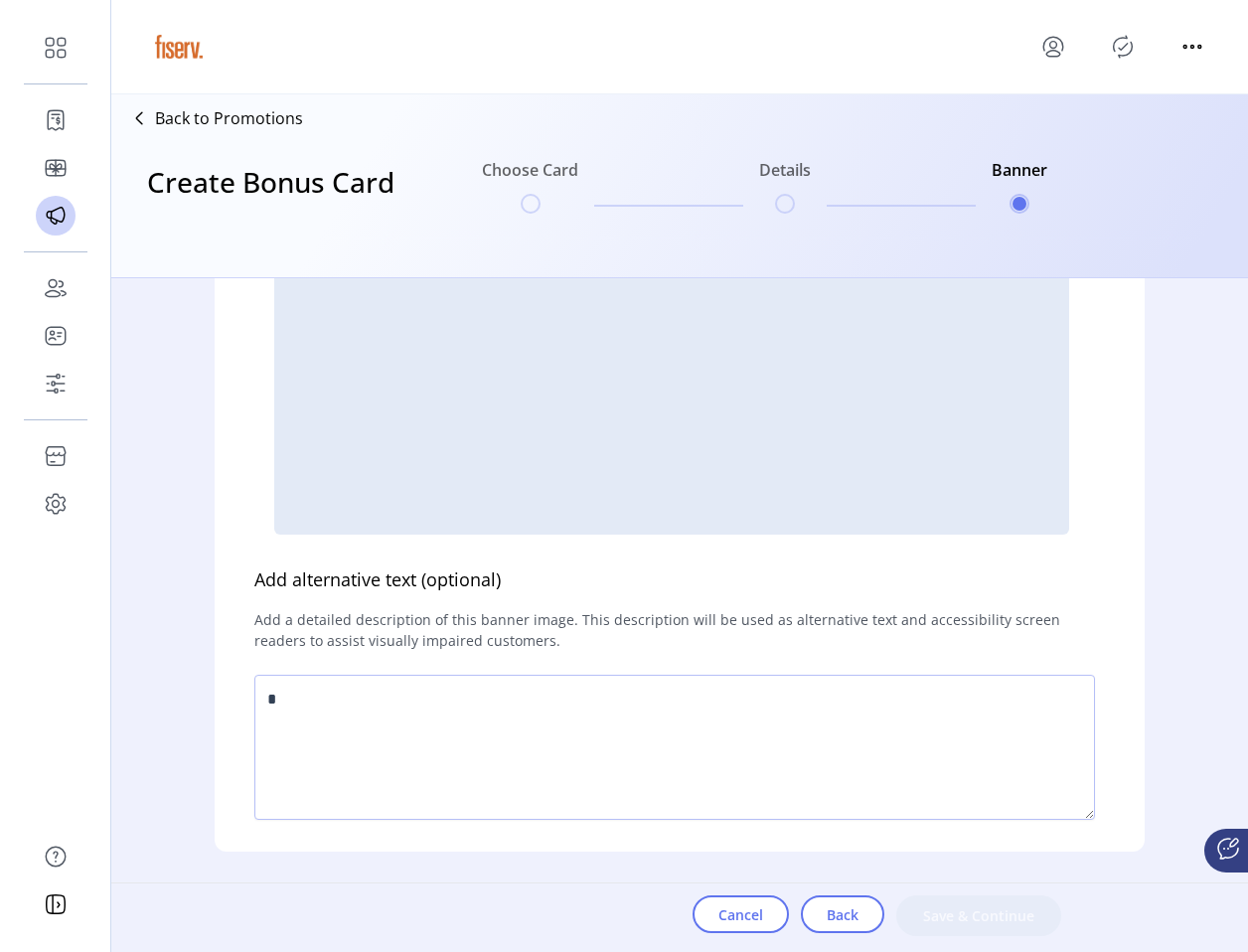 scroll, scrollTop: 285, scrollLeft: 0, axis: vertical 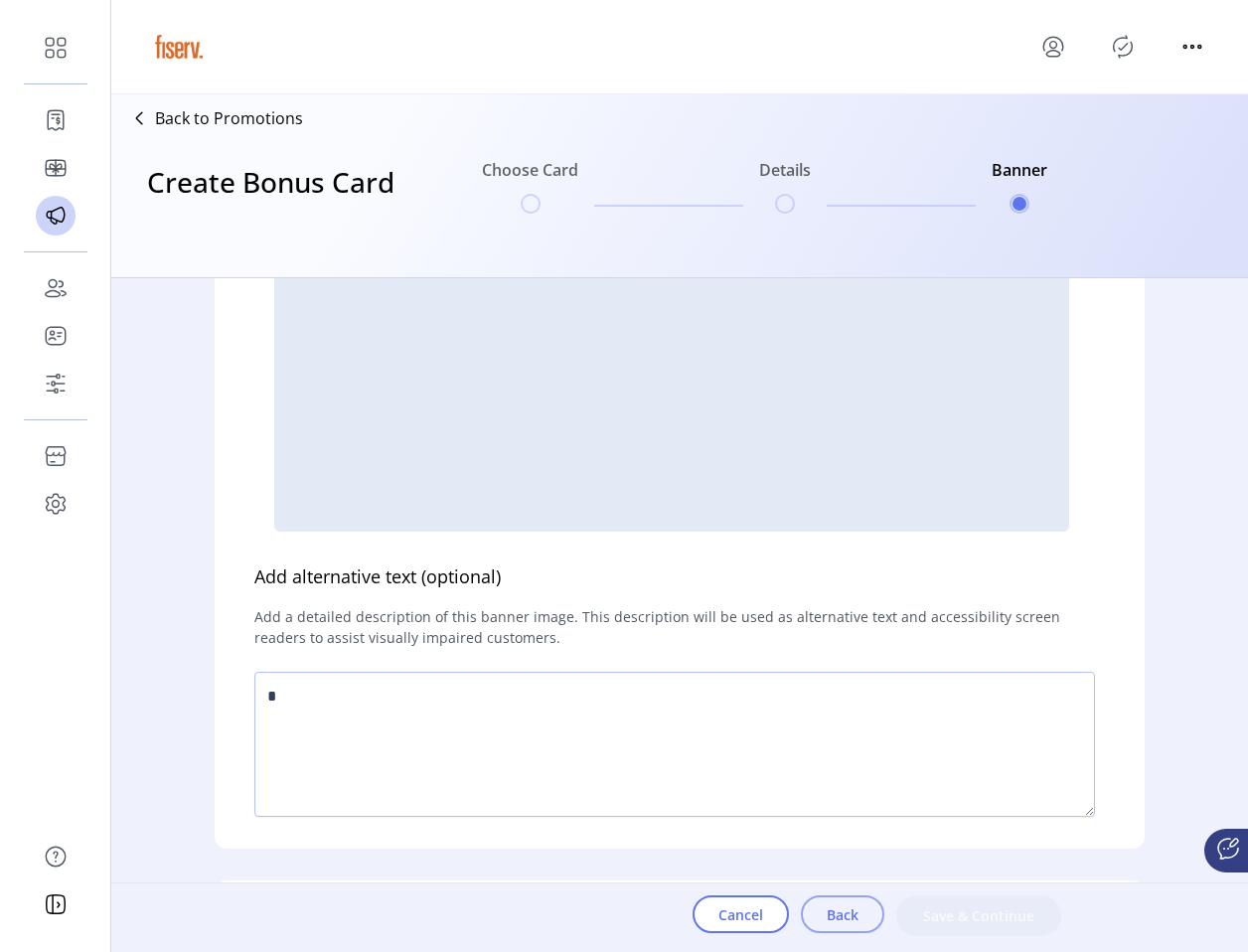 click on "Back" 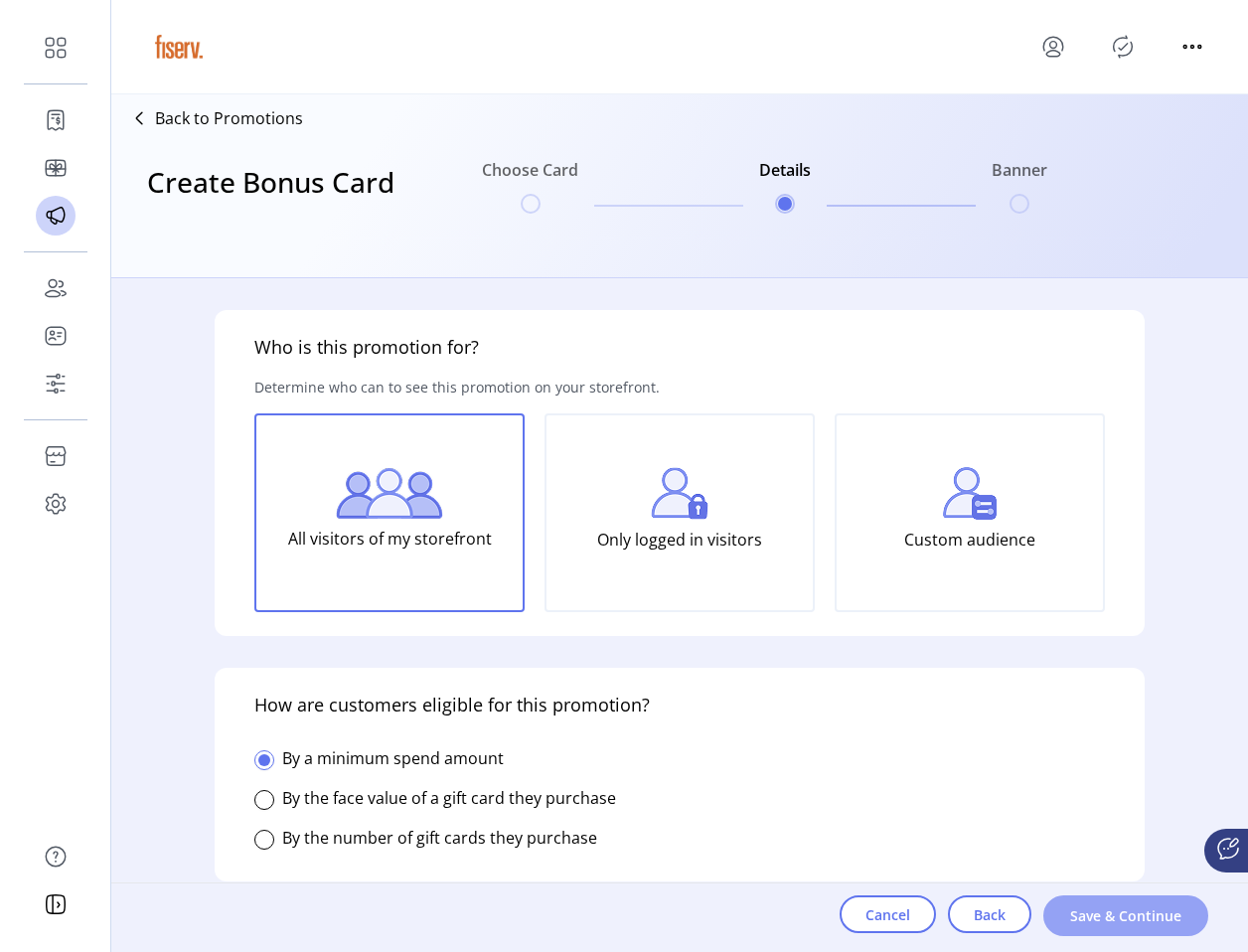 click on "Save & Continue" 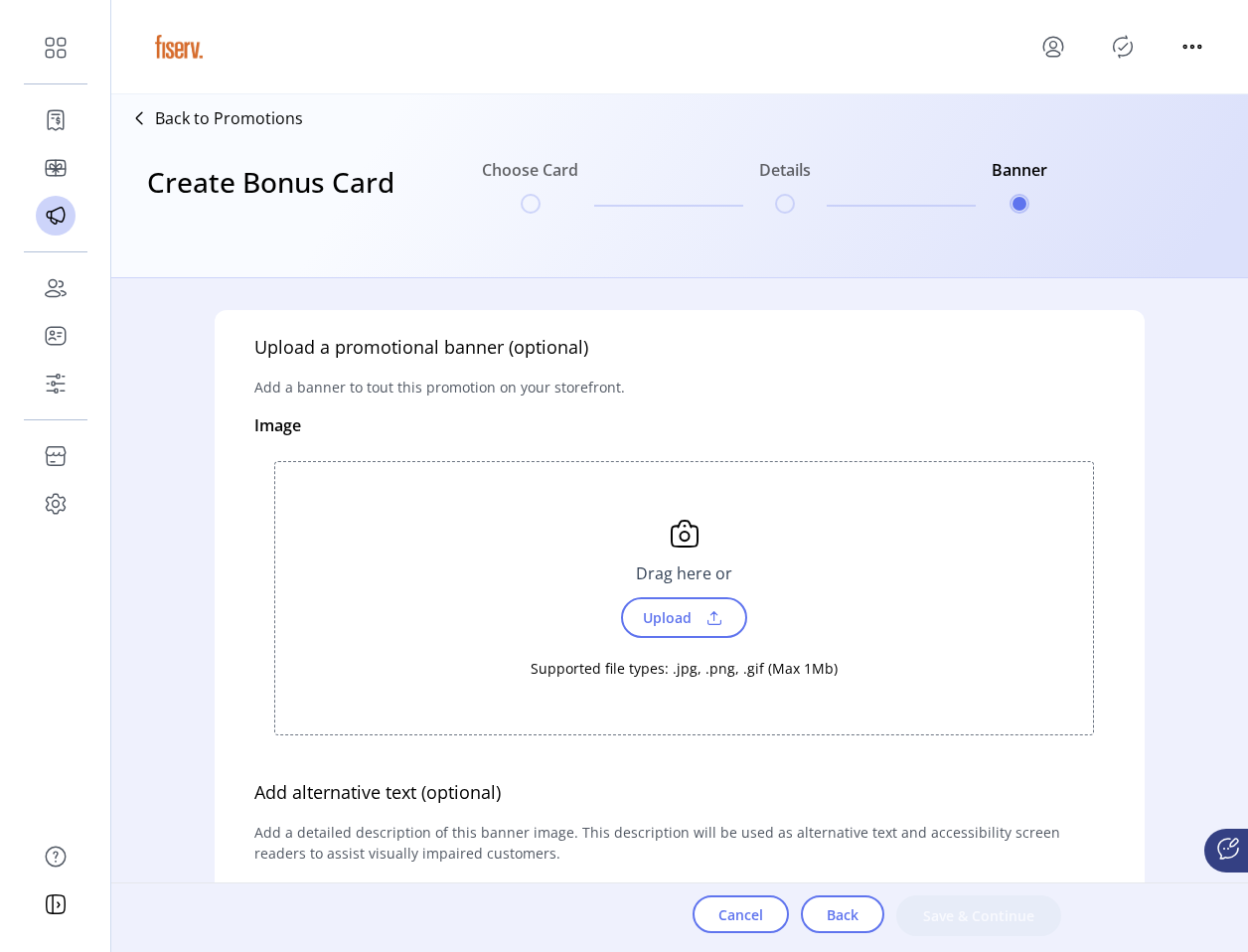 scroll, scrollTop: 74, scrollLeft: 0, axis: vertical 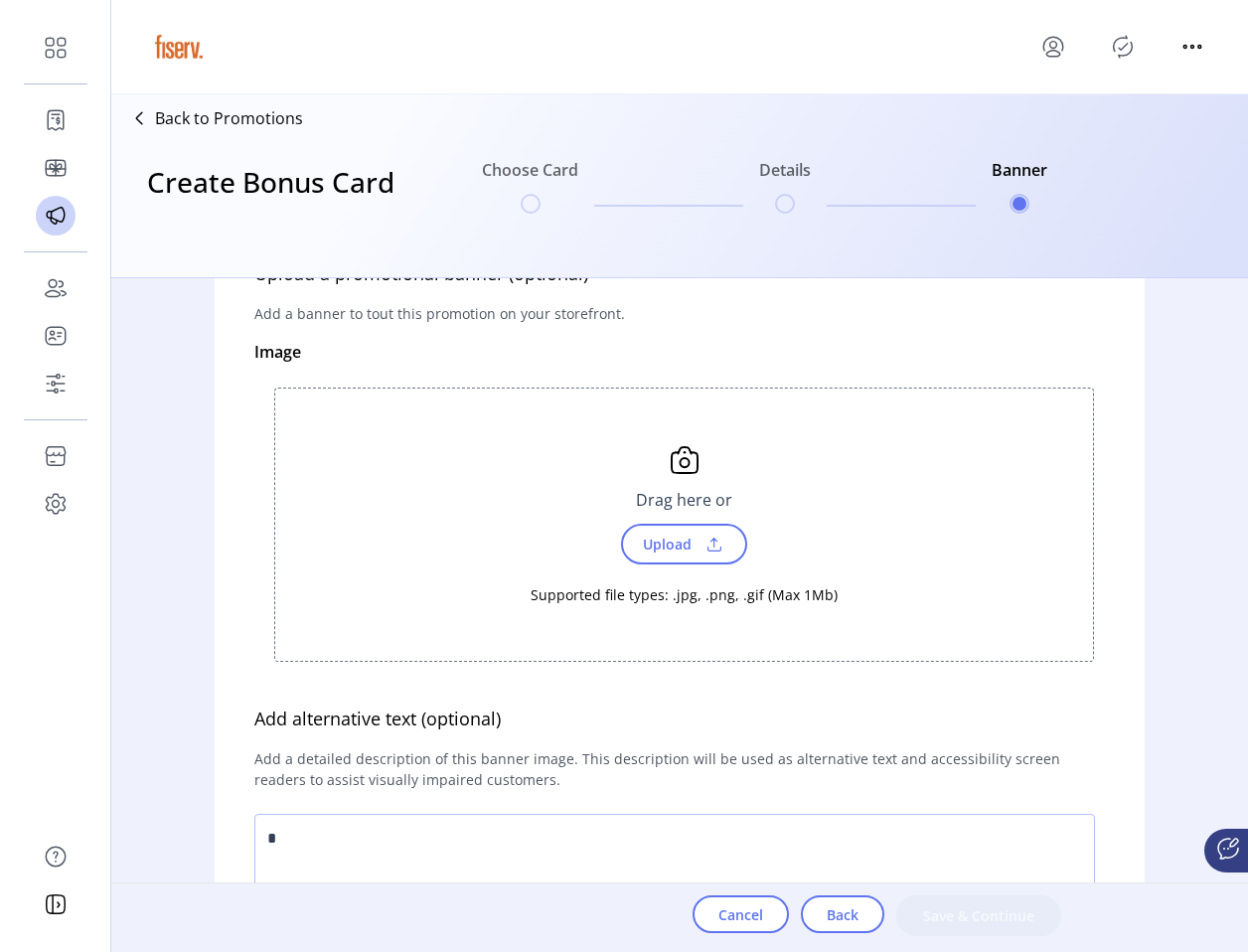 click on "Upload" 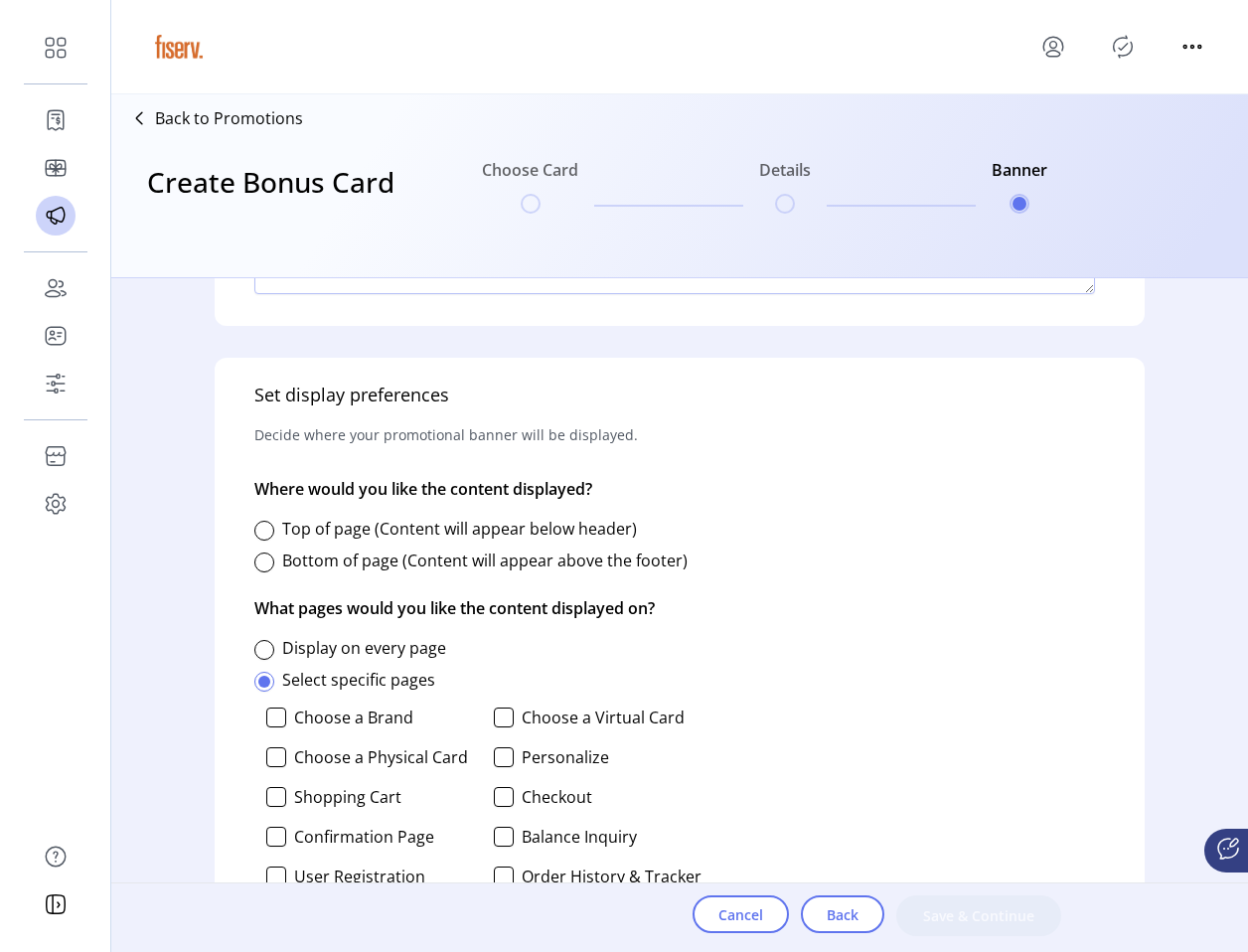 scroll, scrollTop: 700, scrollLeft: 0, axis: vertical 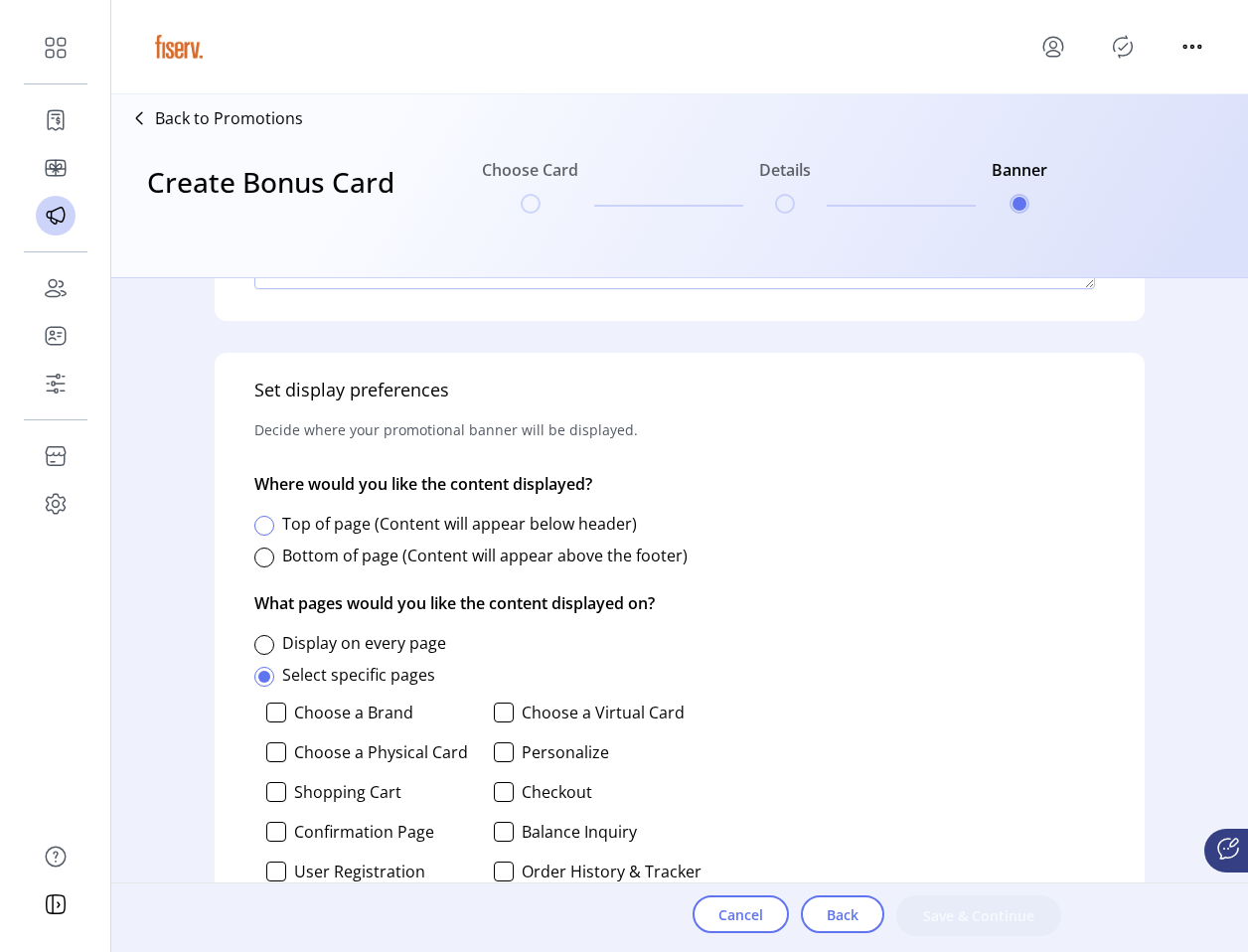 click 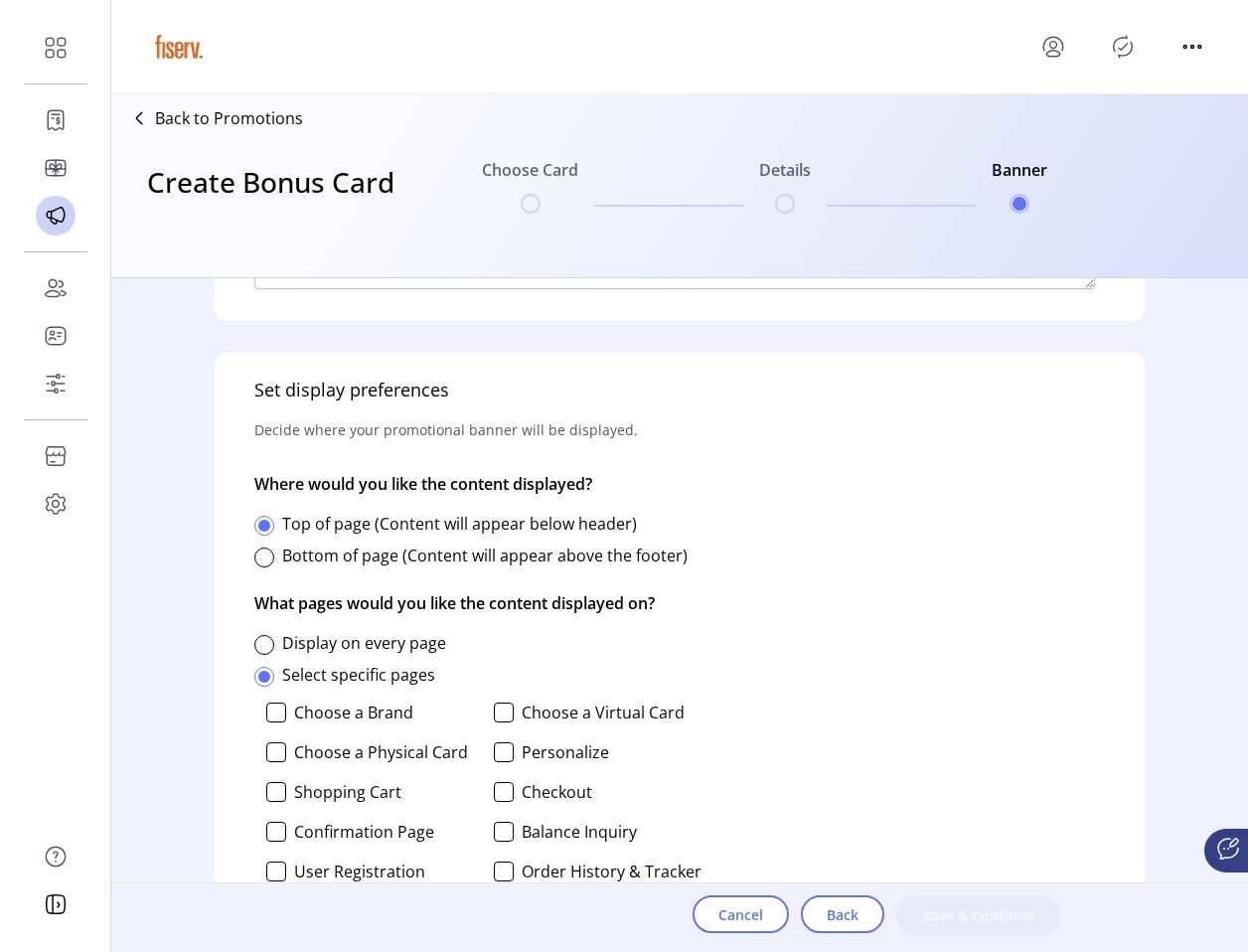 click on "Choose a Brand" 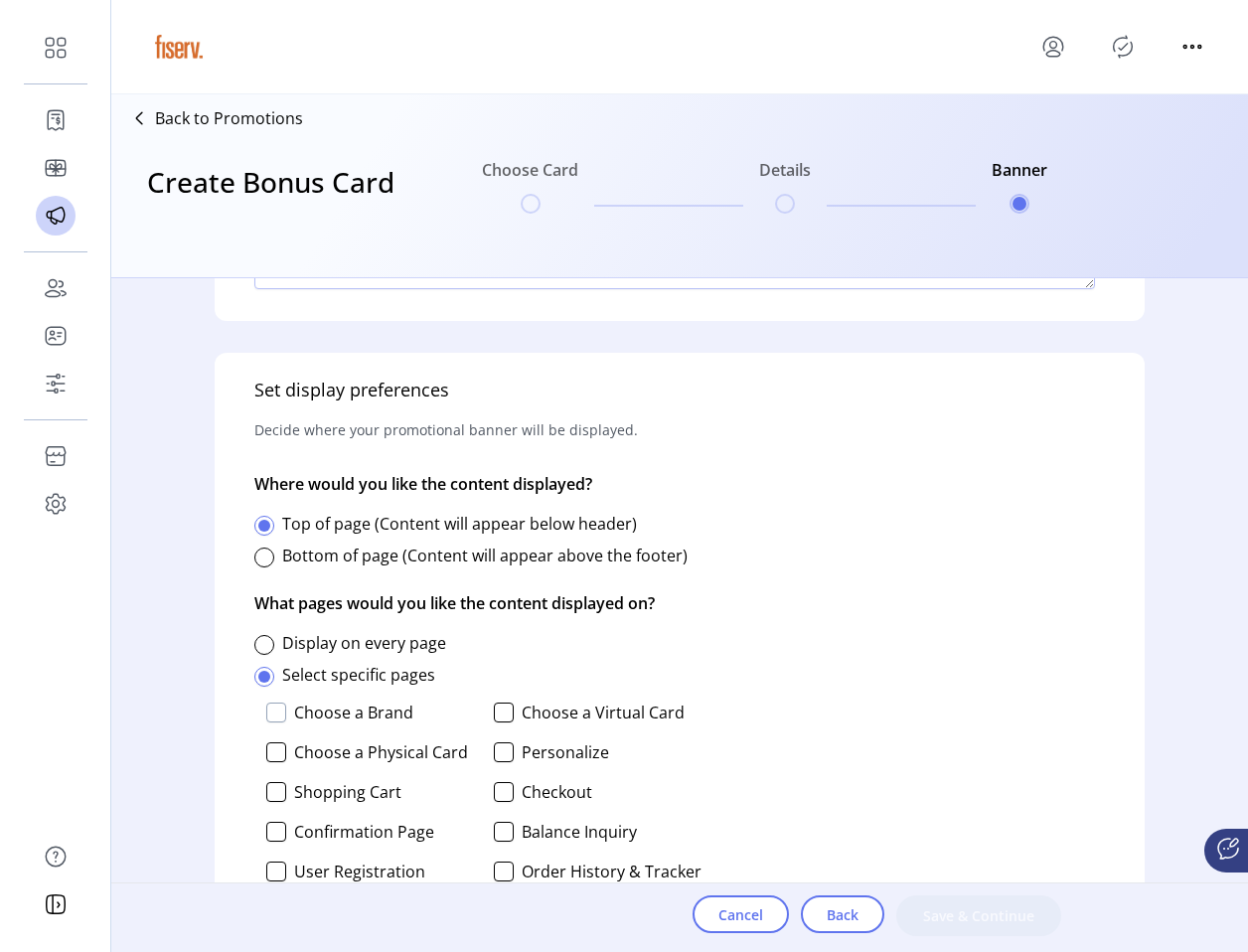 click 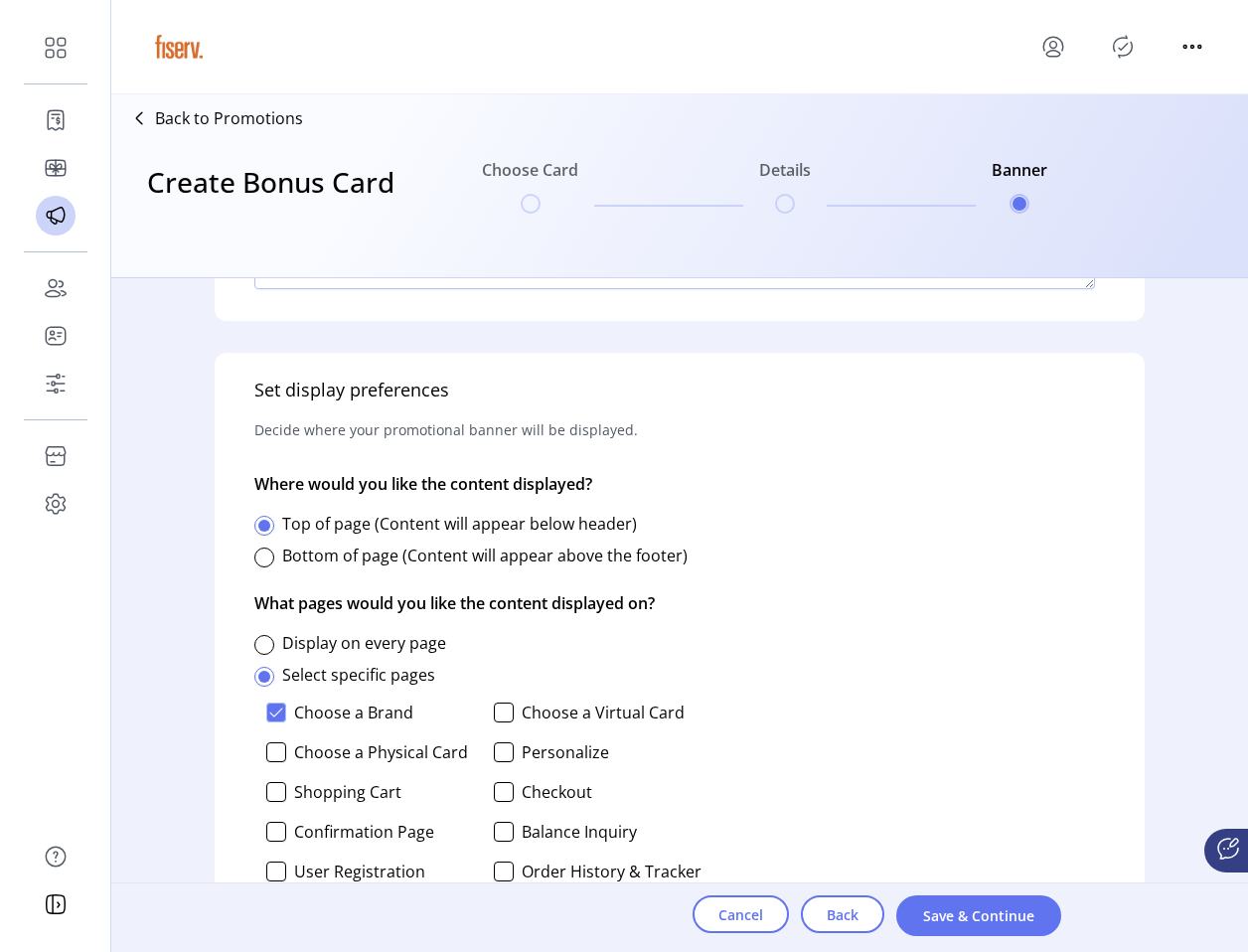 scroll, scrollTop: 12, scrollLeft: 7, axis: both 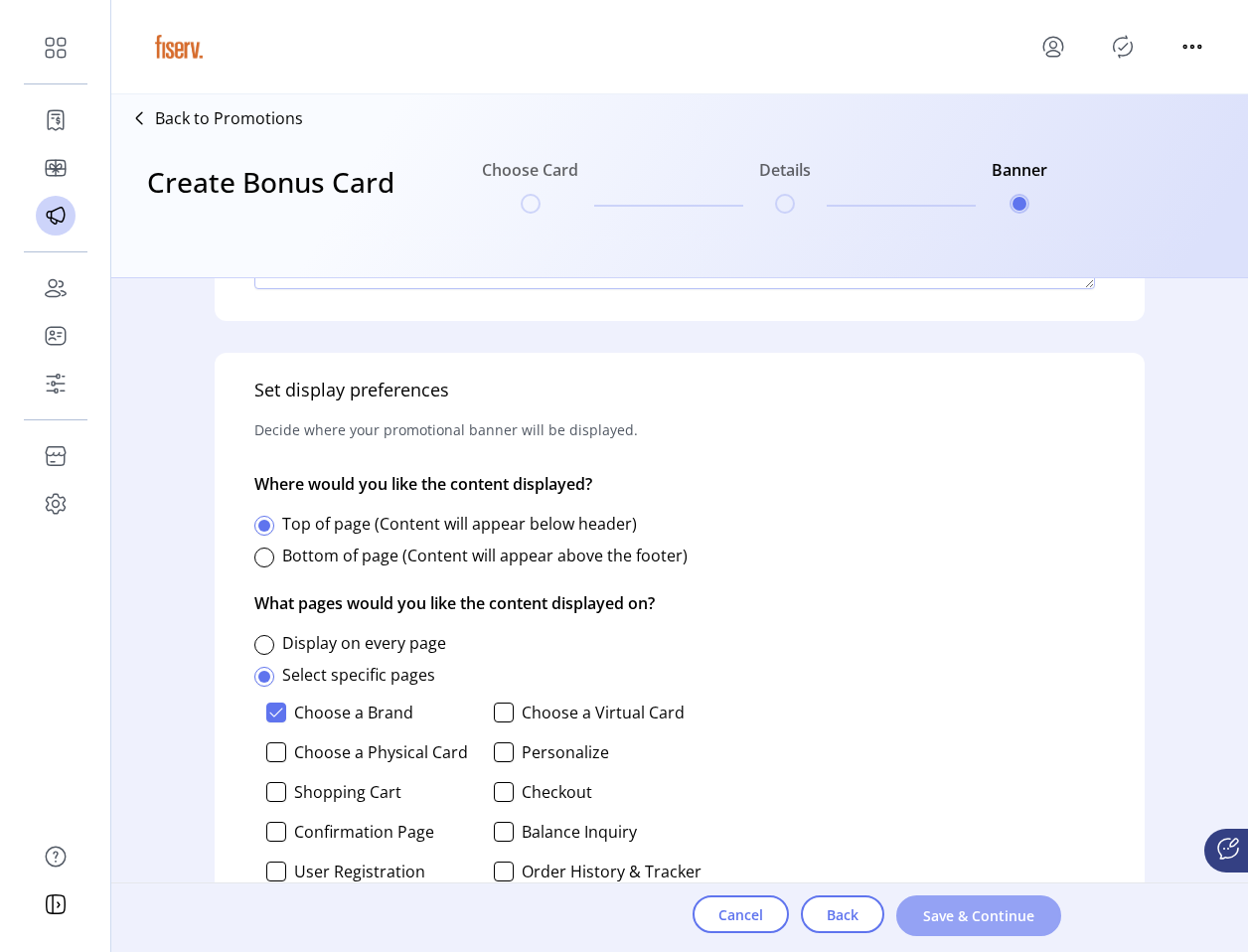 click on "Save & Continue" 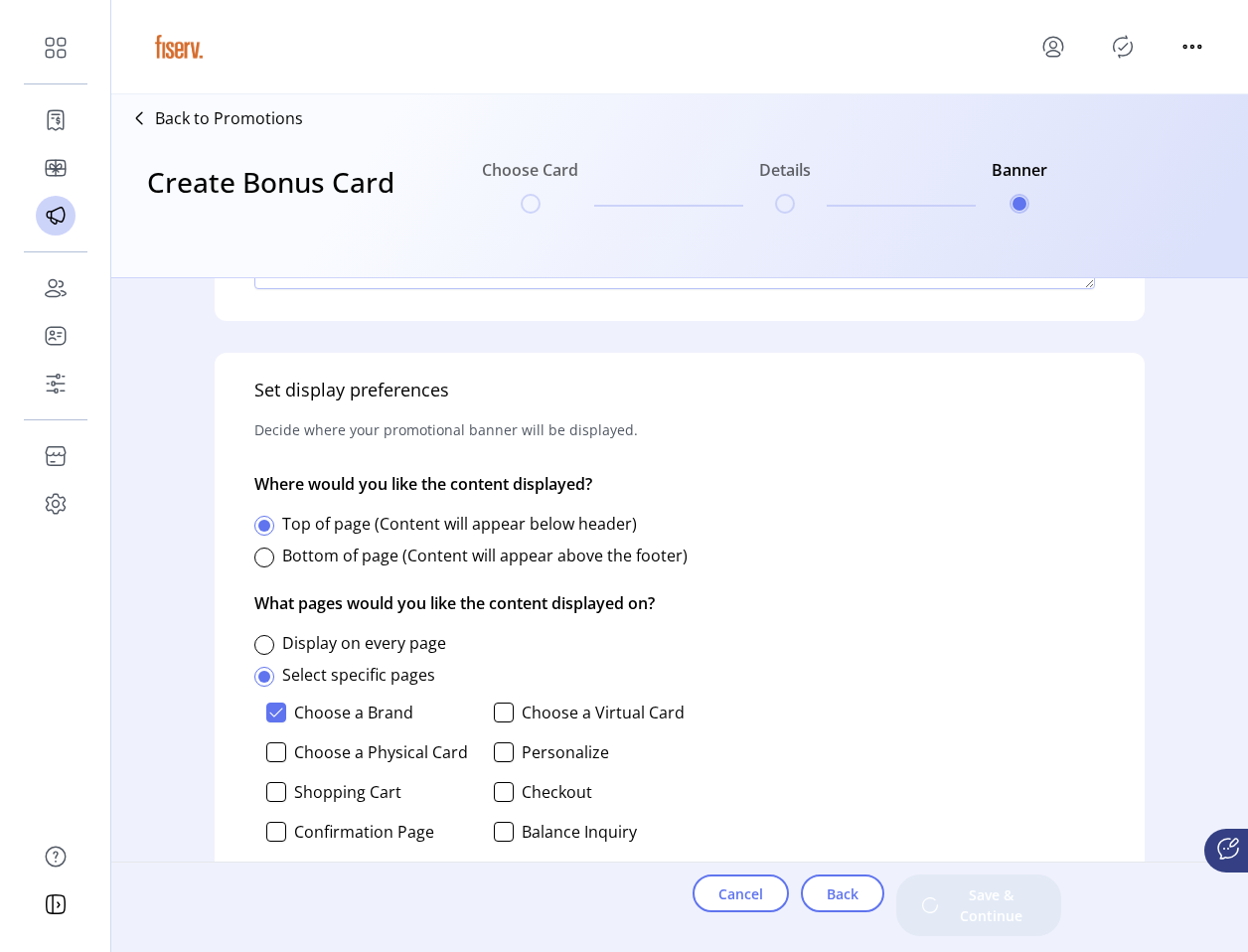 scroll, scrollTop: 832, scrollLeft: 0, axis: vertical 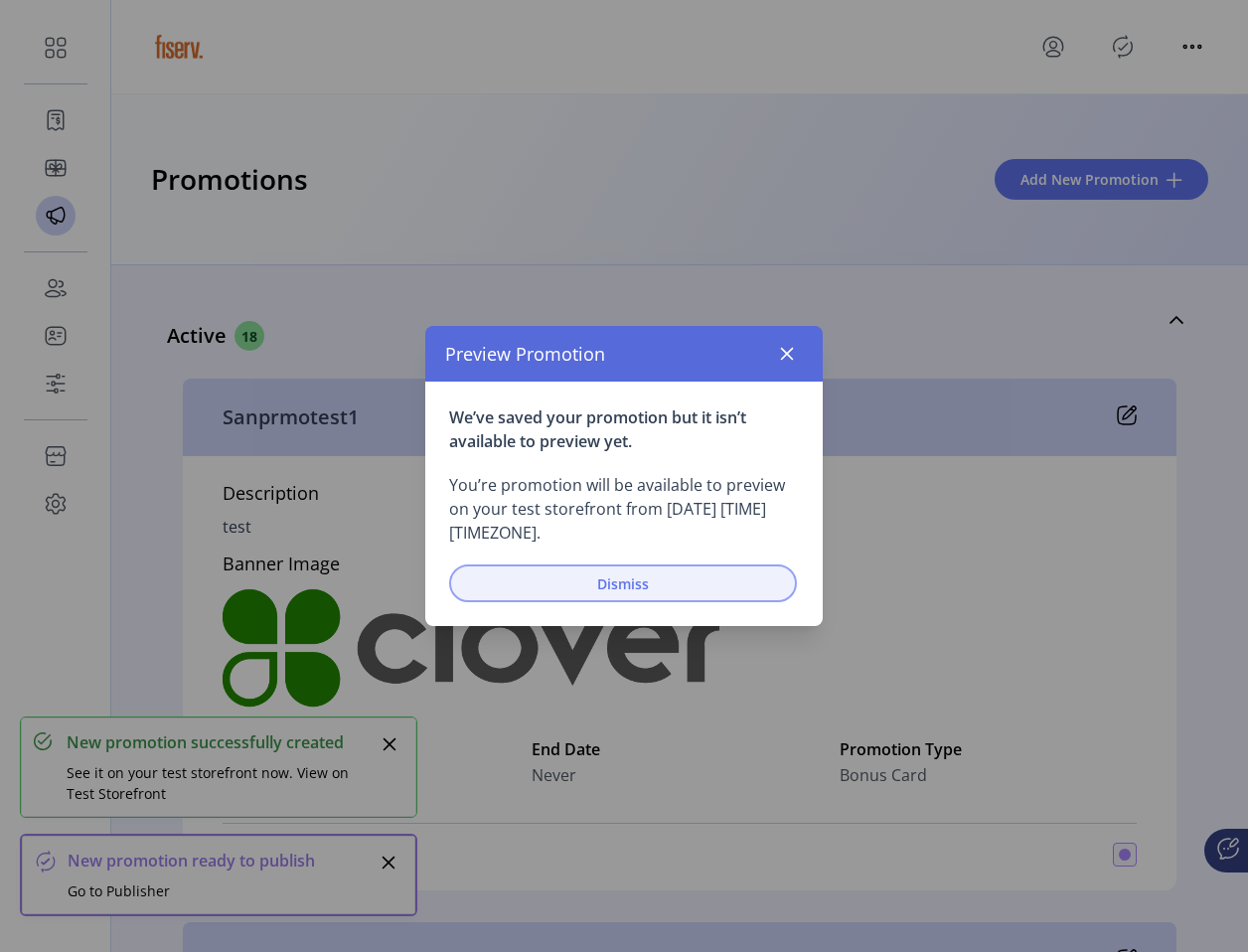 click on "Dismiss" 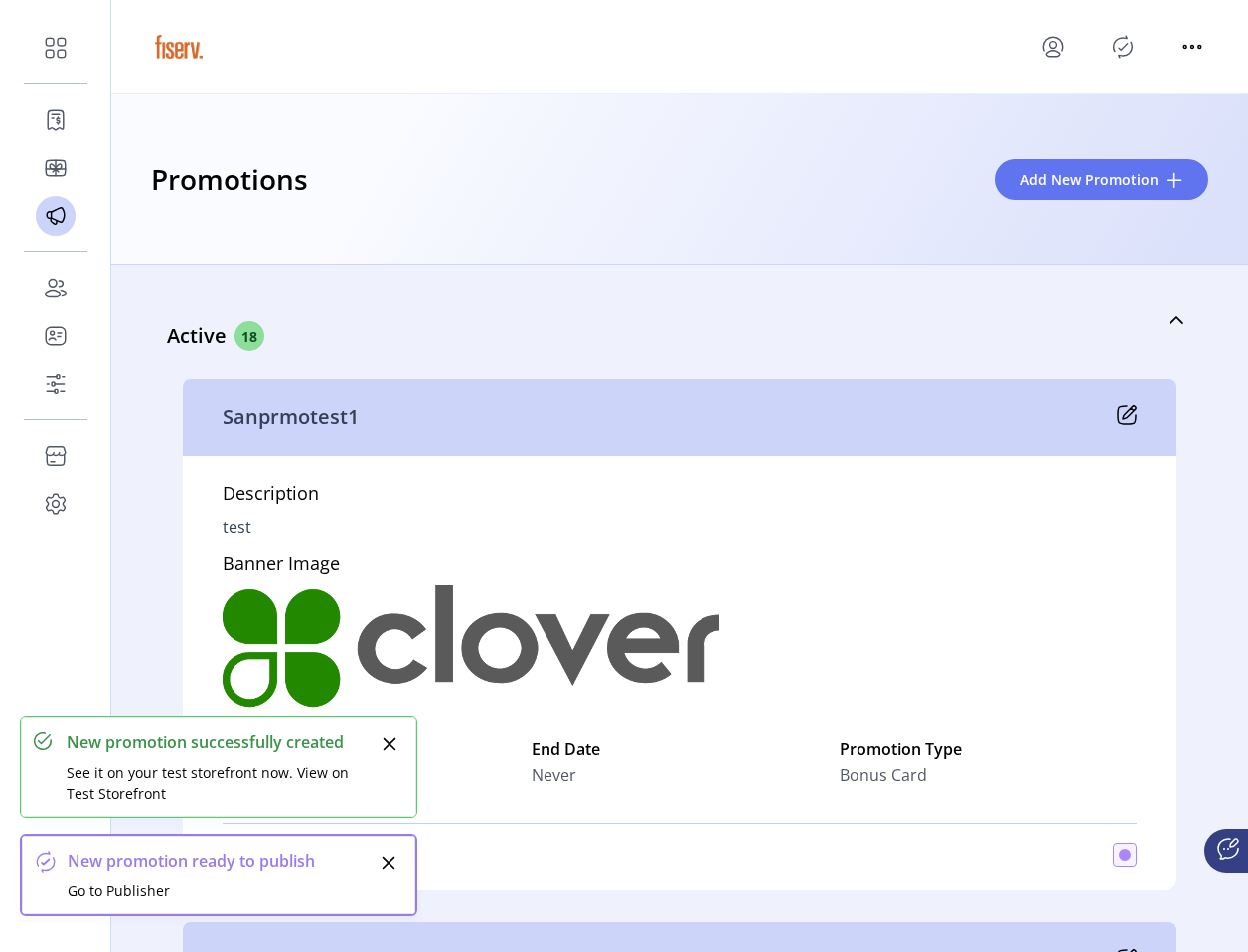 click 